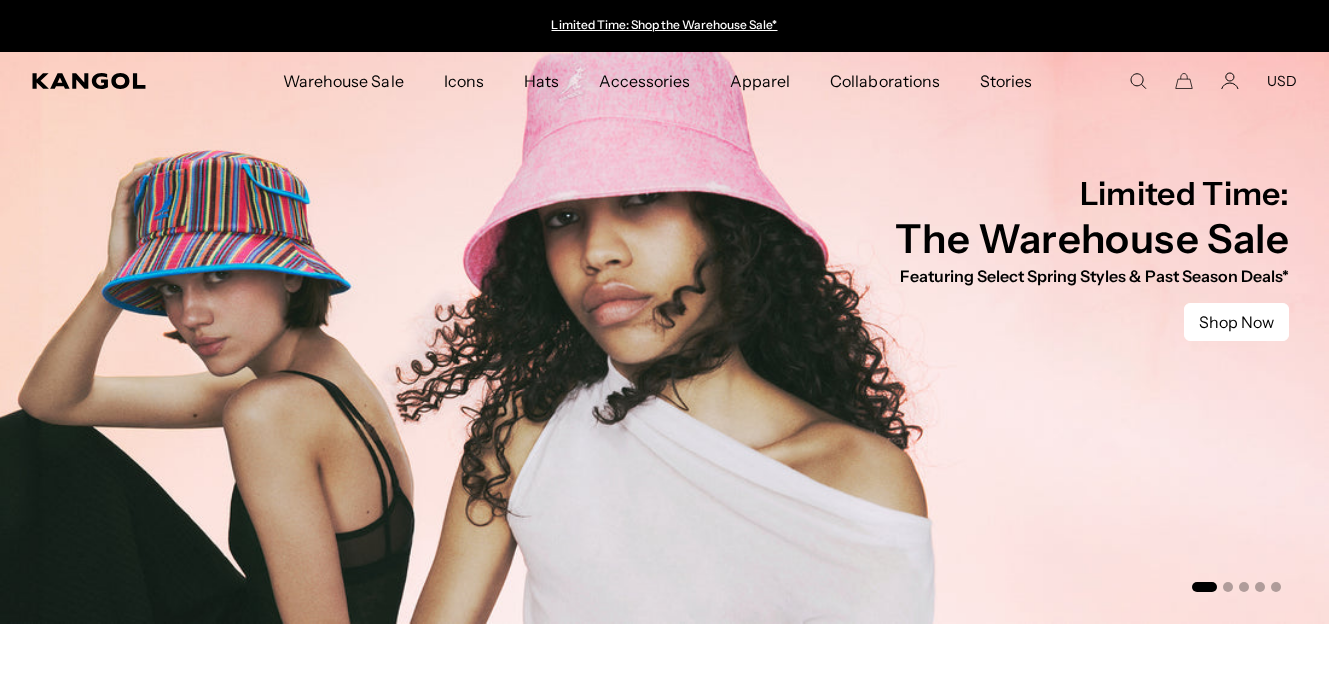 scroll, scrollTop: 0, scrollLeft: 0, axis: both 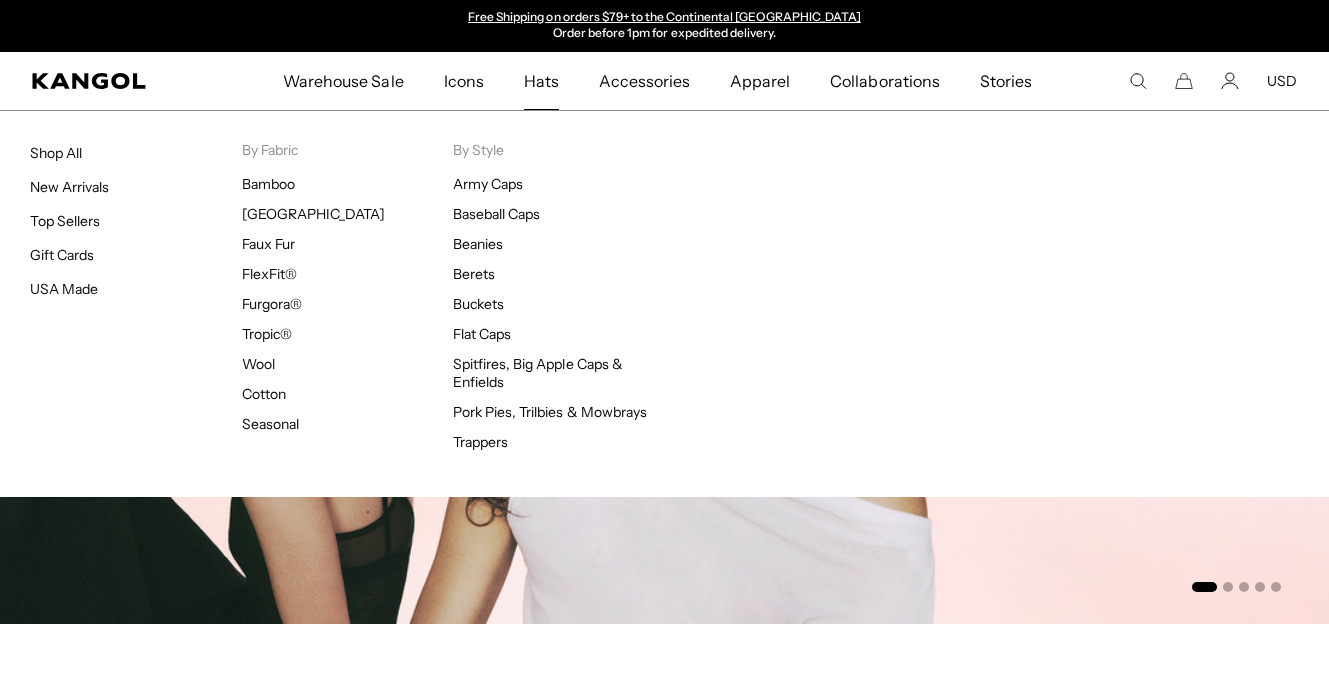 click on "Hats" at bounding box center [541, 81] 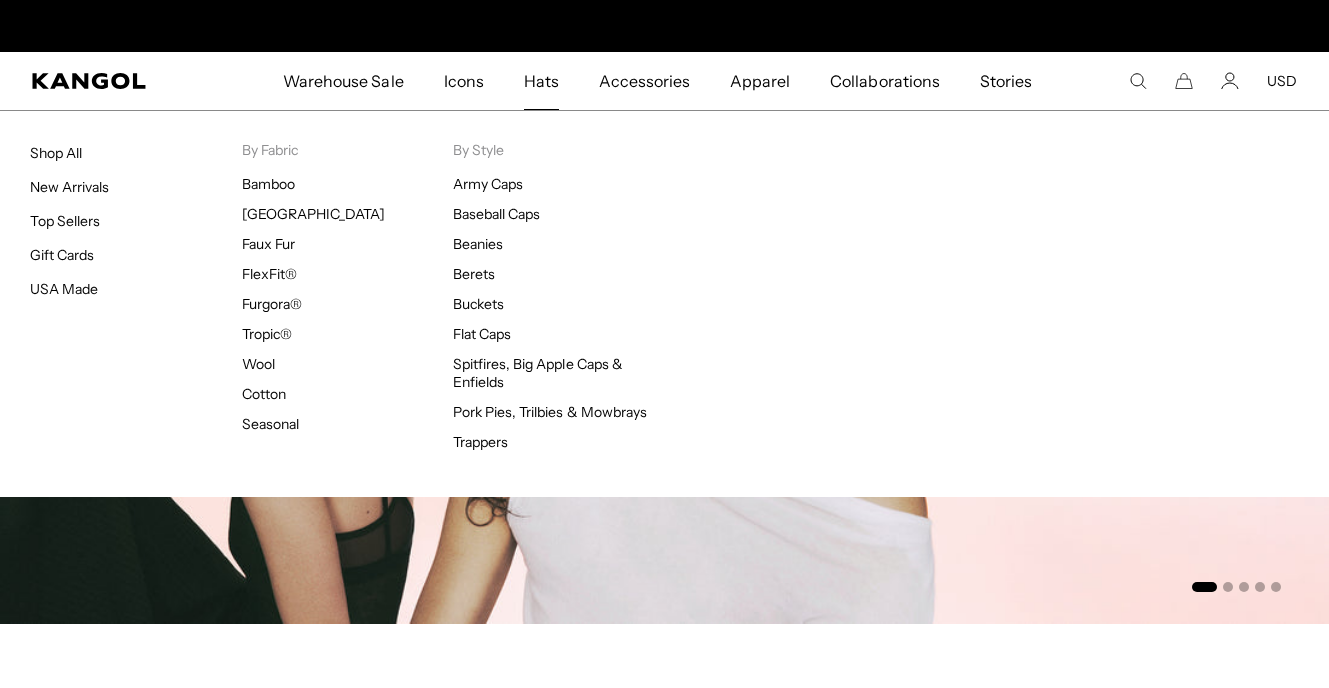 scroll, scrollTop: 0, scrollLeft: 0, axis: both 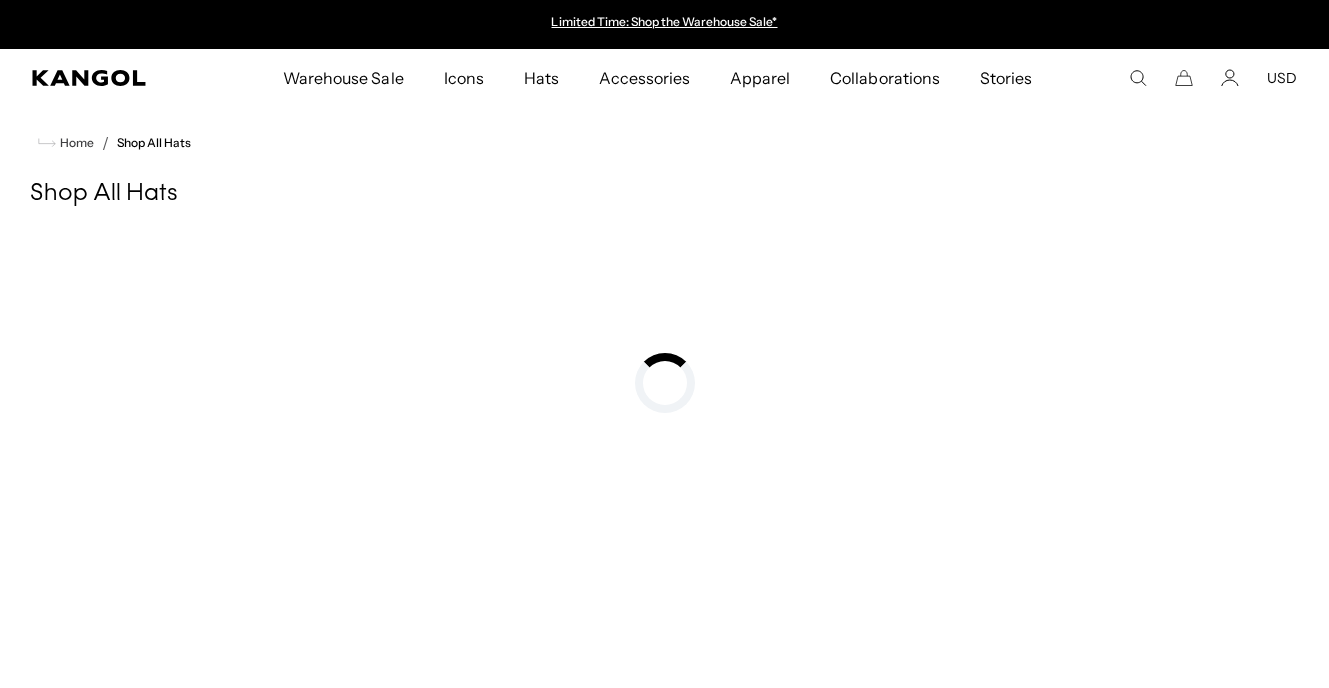 click 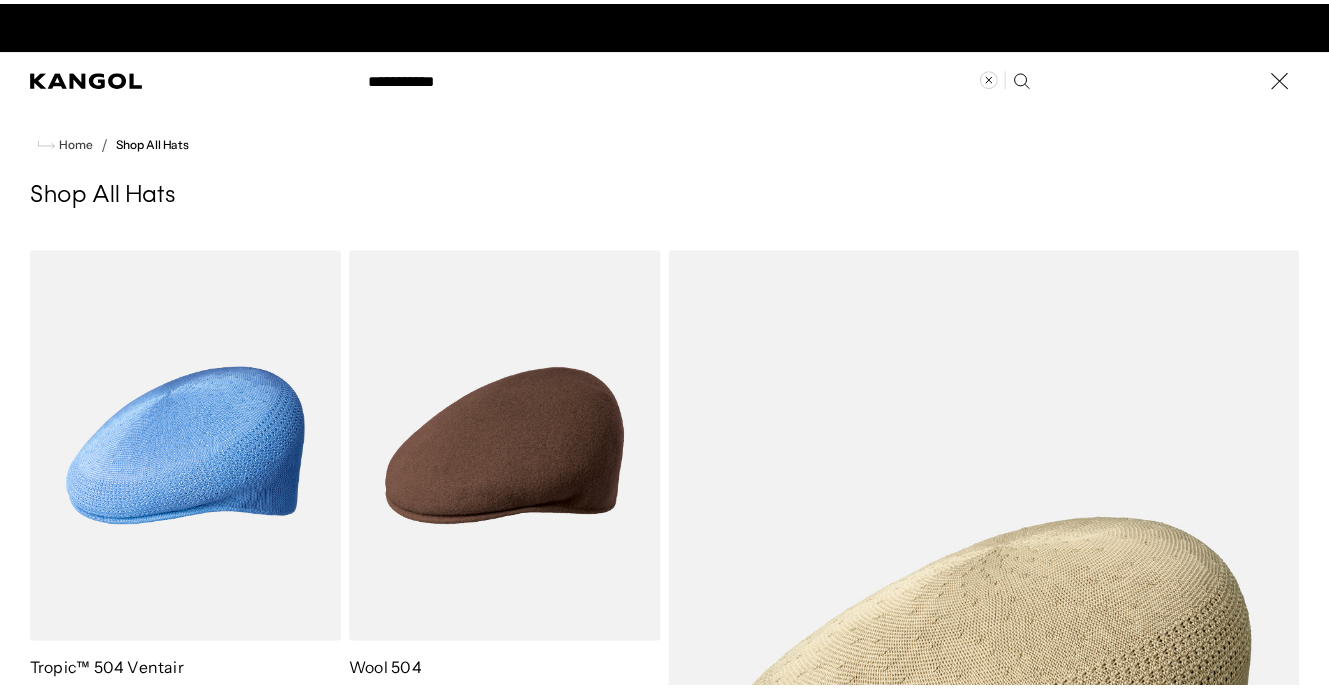 scroll, scrollTop: 0, scrollLeft: 412, axis: horizontal 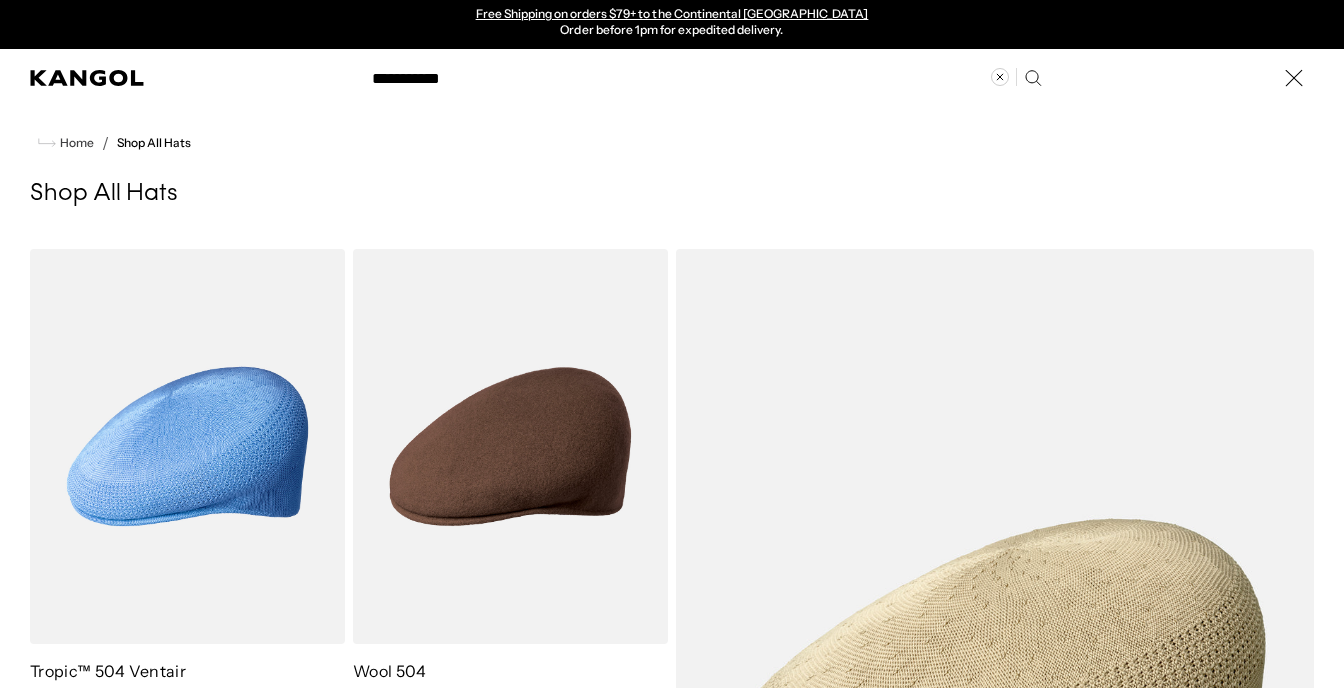 type on "**********" 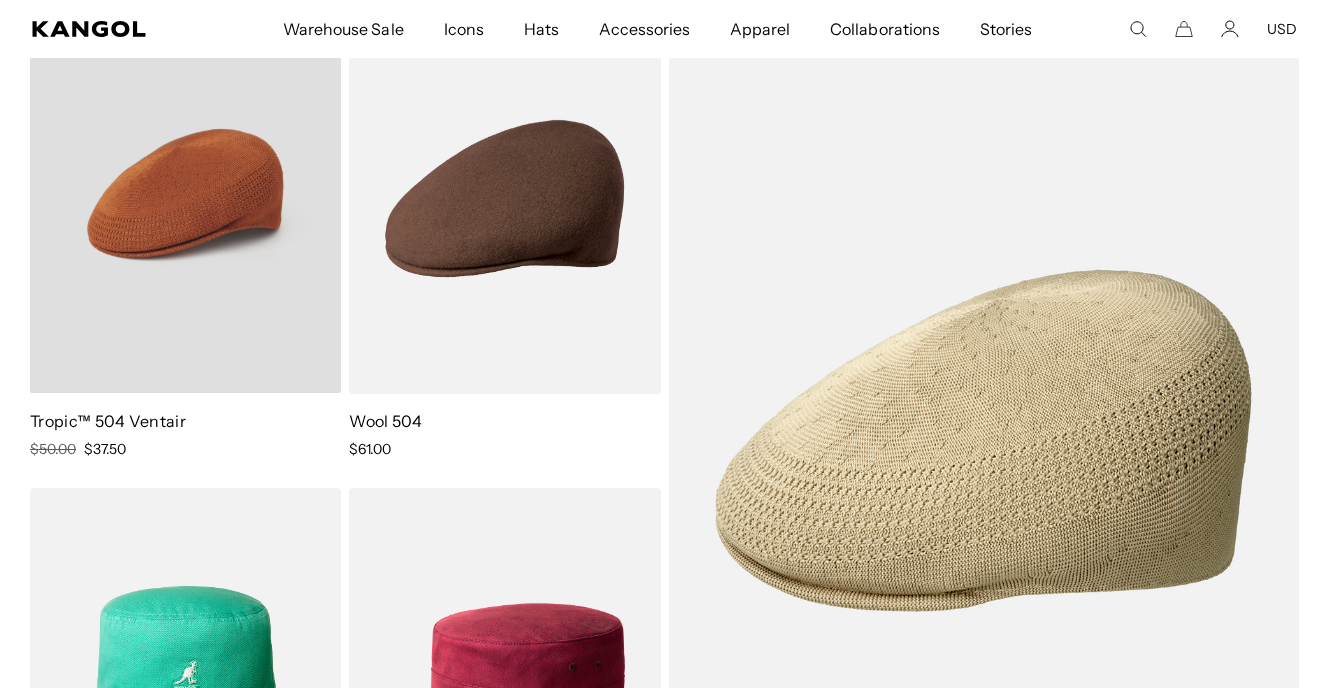 scroll, scrollTop: 309, scrollLeft: 0, axis: vertical 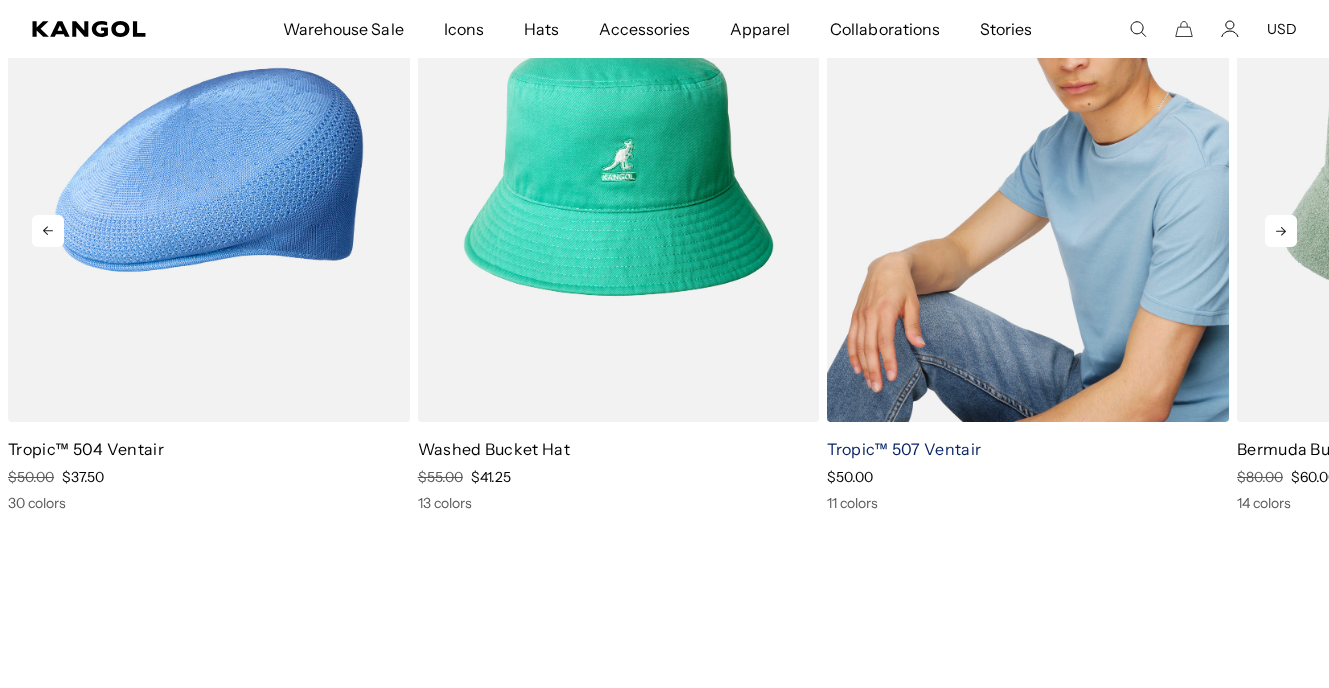 click on "Tropic™ 507 Ventair" at bounding box center [904, 449] 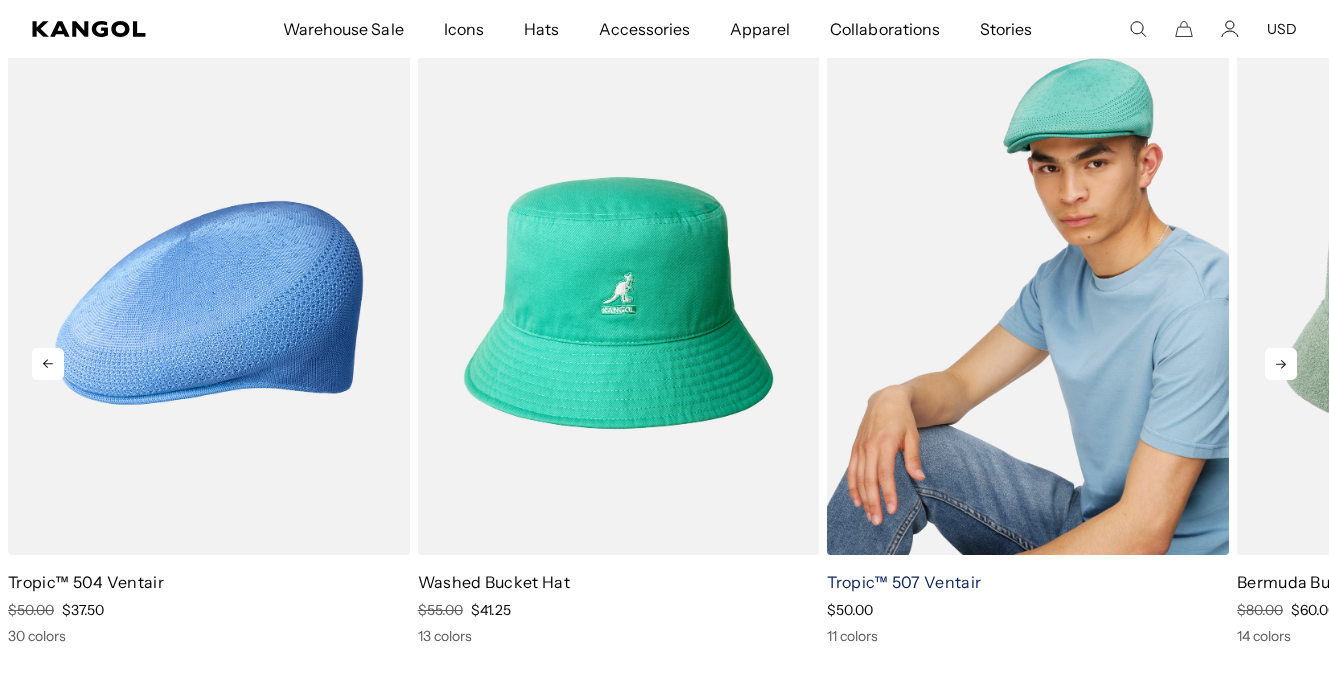 click on "Tropic™ 507 Ventair" at bounding box center [904, 582] 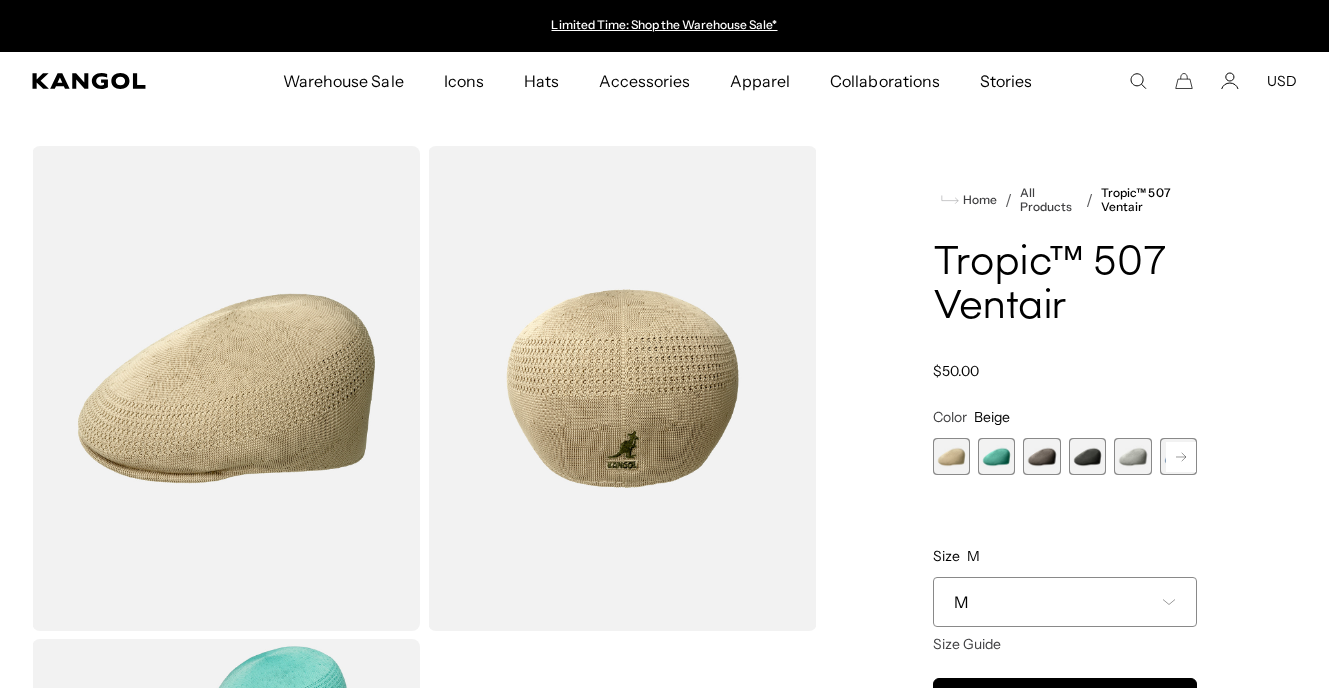 scroll, scrollTop: 0, scrollLeft: 0, axis: both 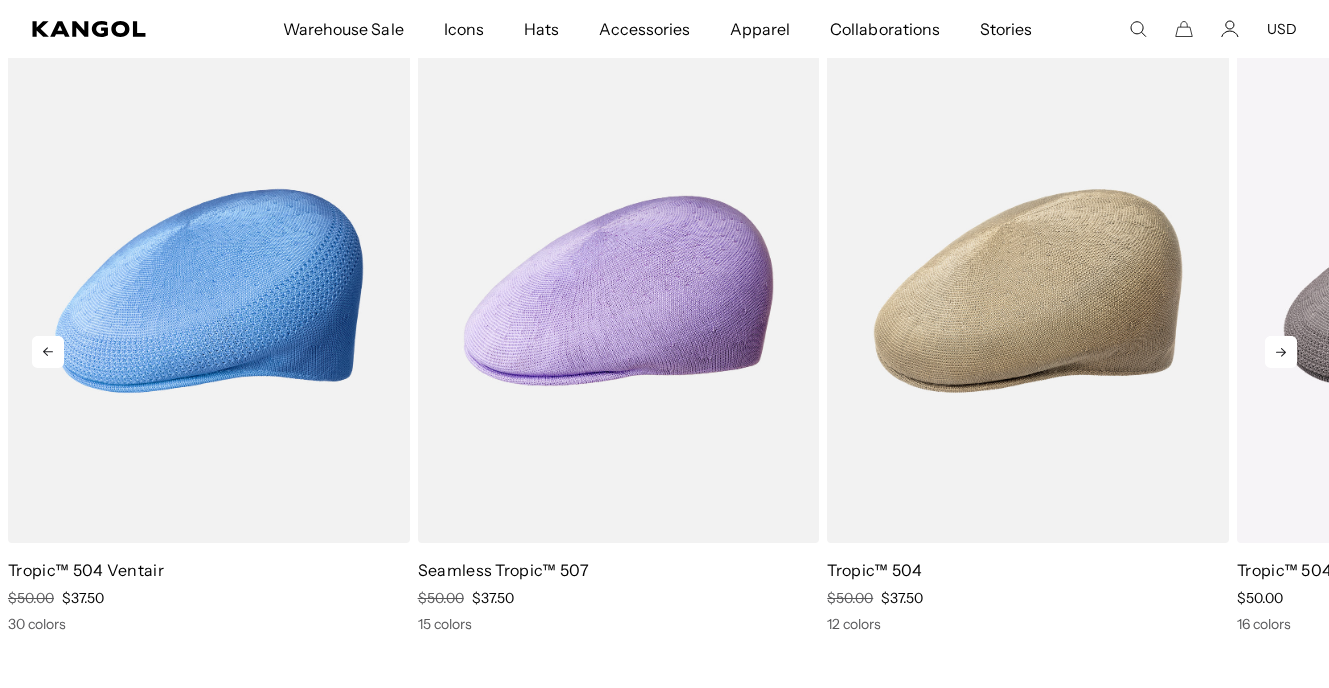 click 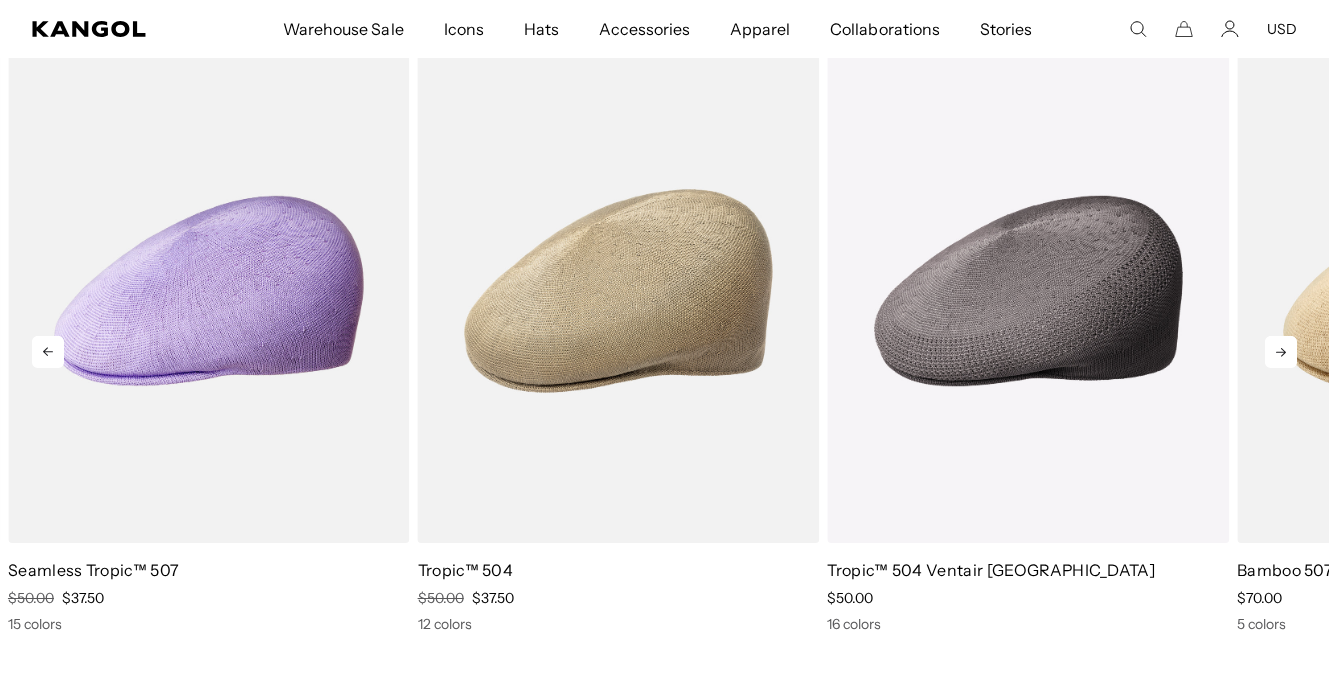scroll, scrollTop: 0, scrollLeft: 412, axis: horizontal 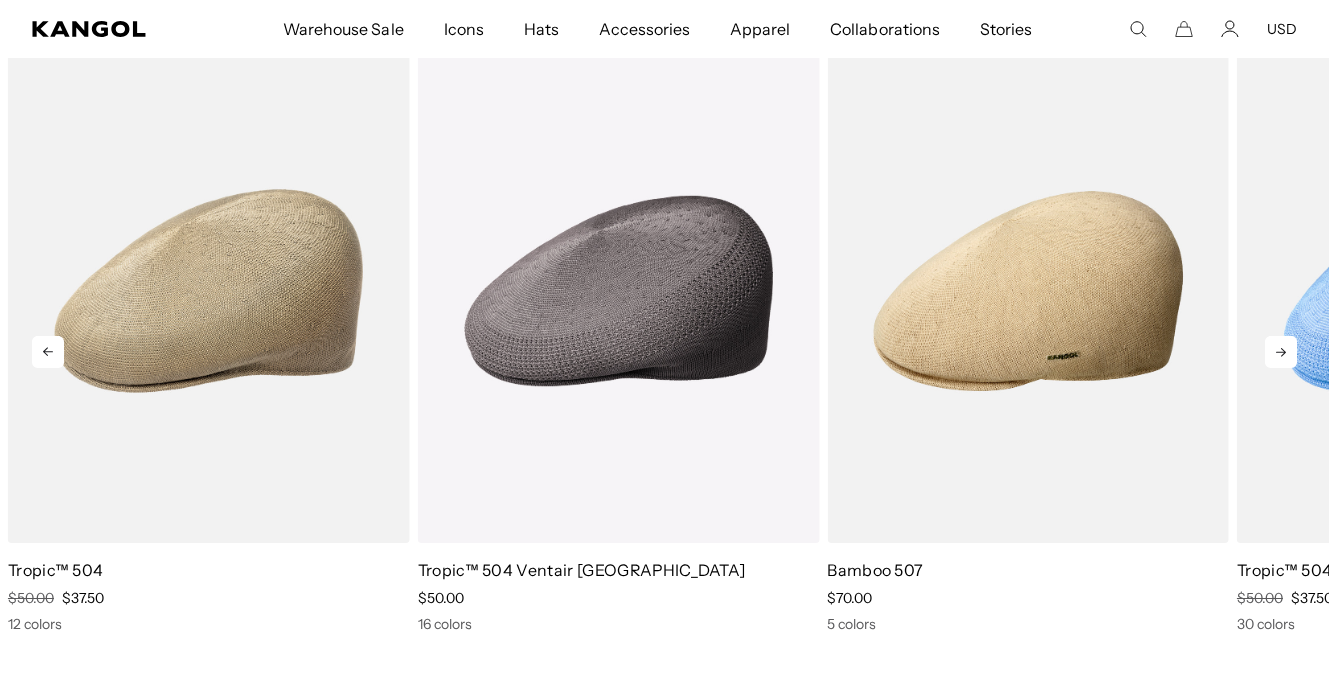 click 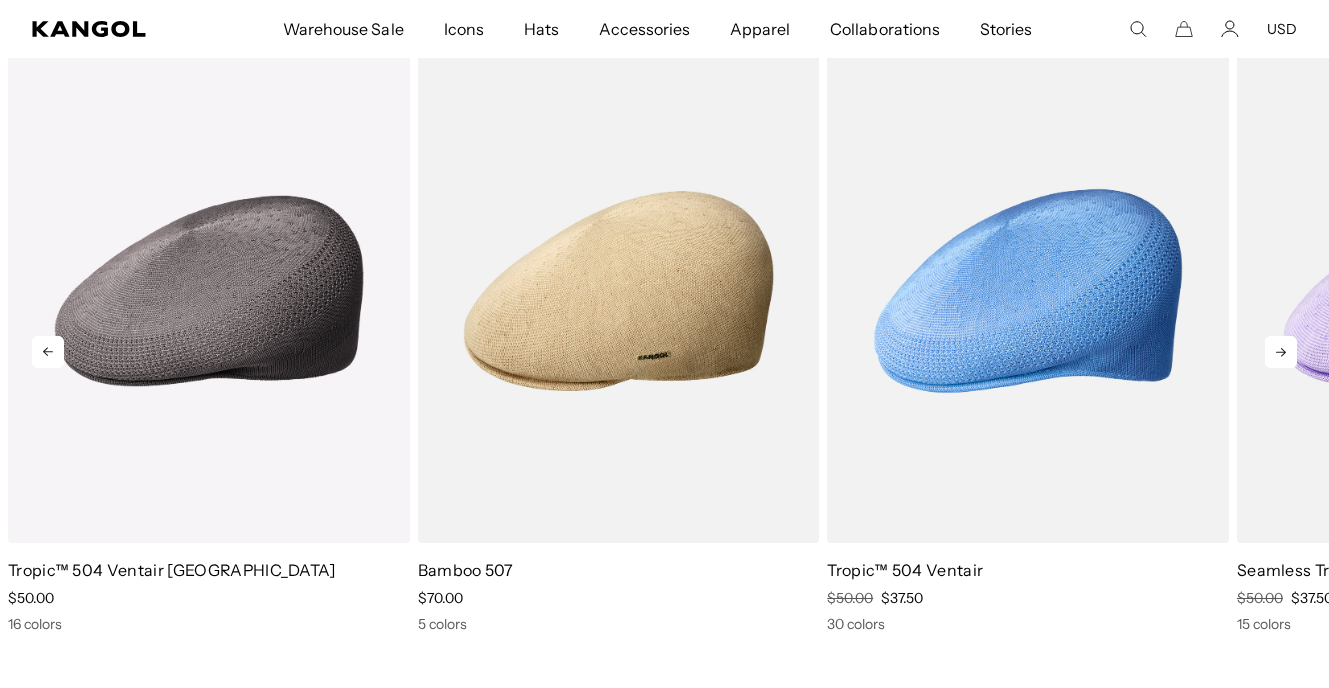 click 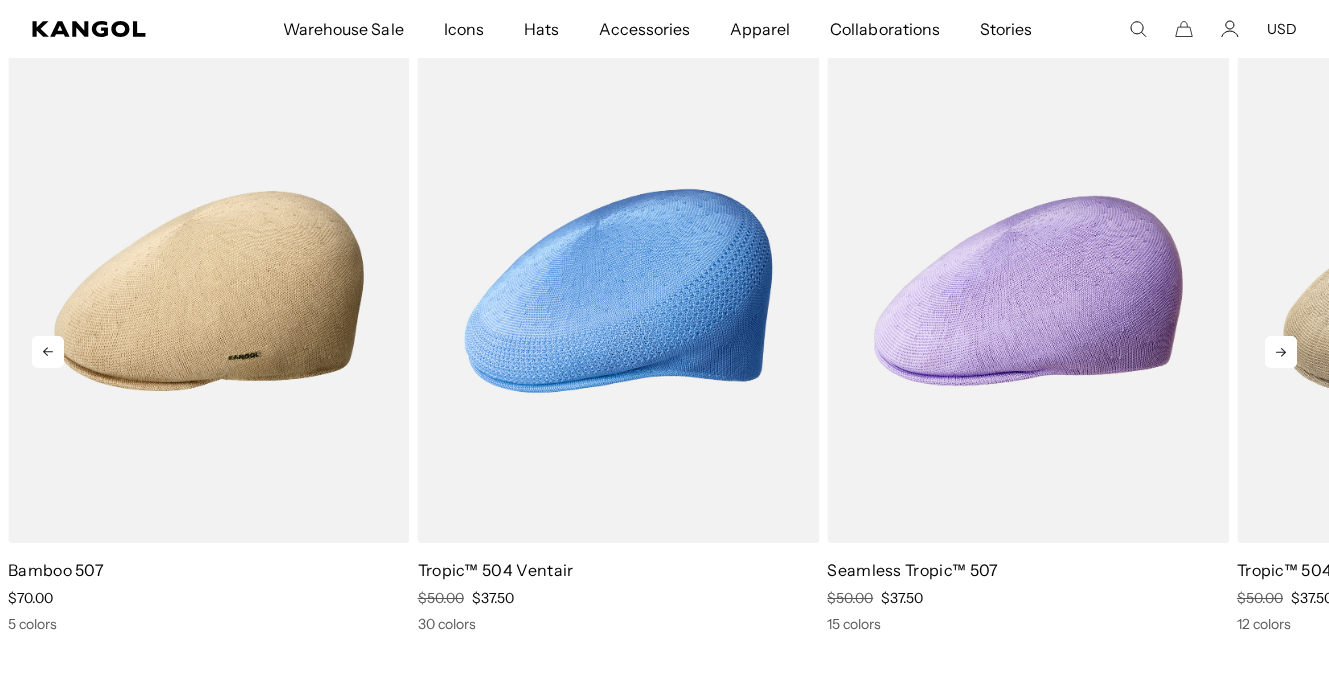 click 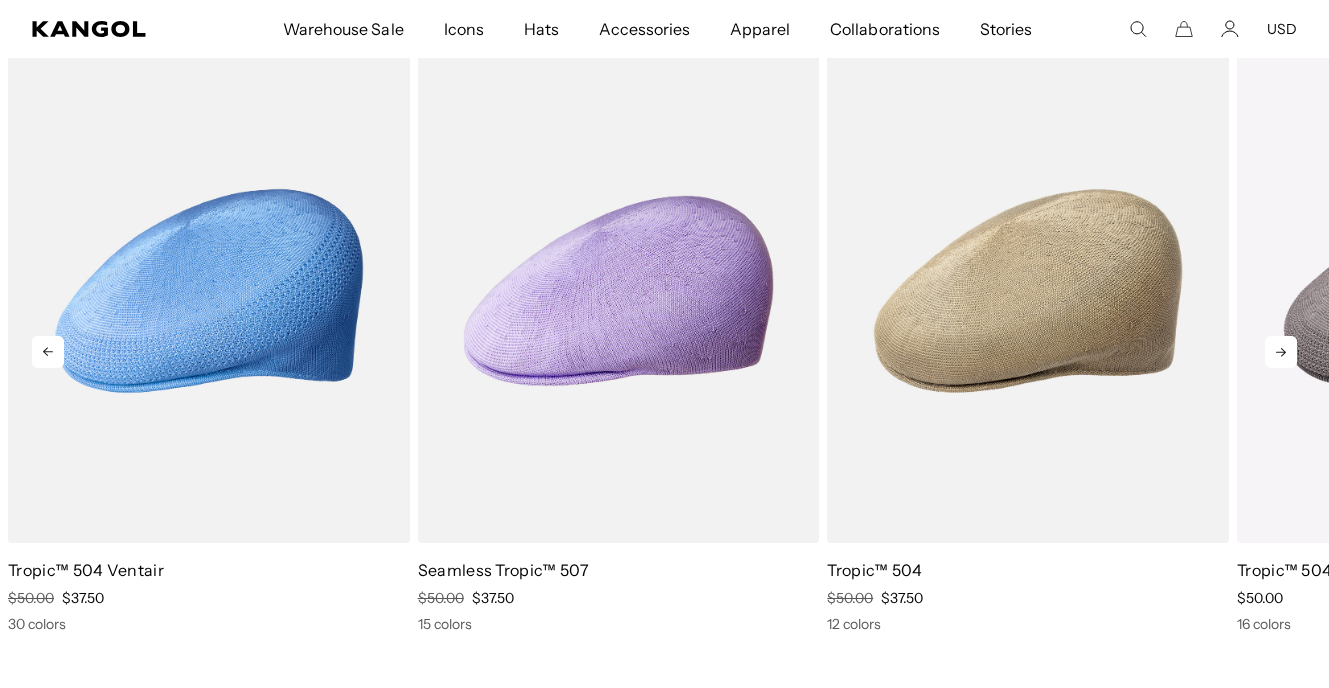 click 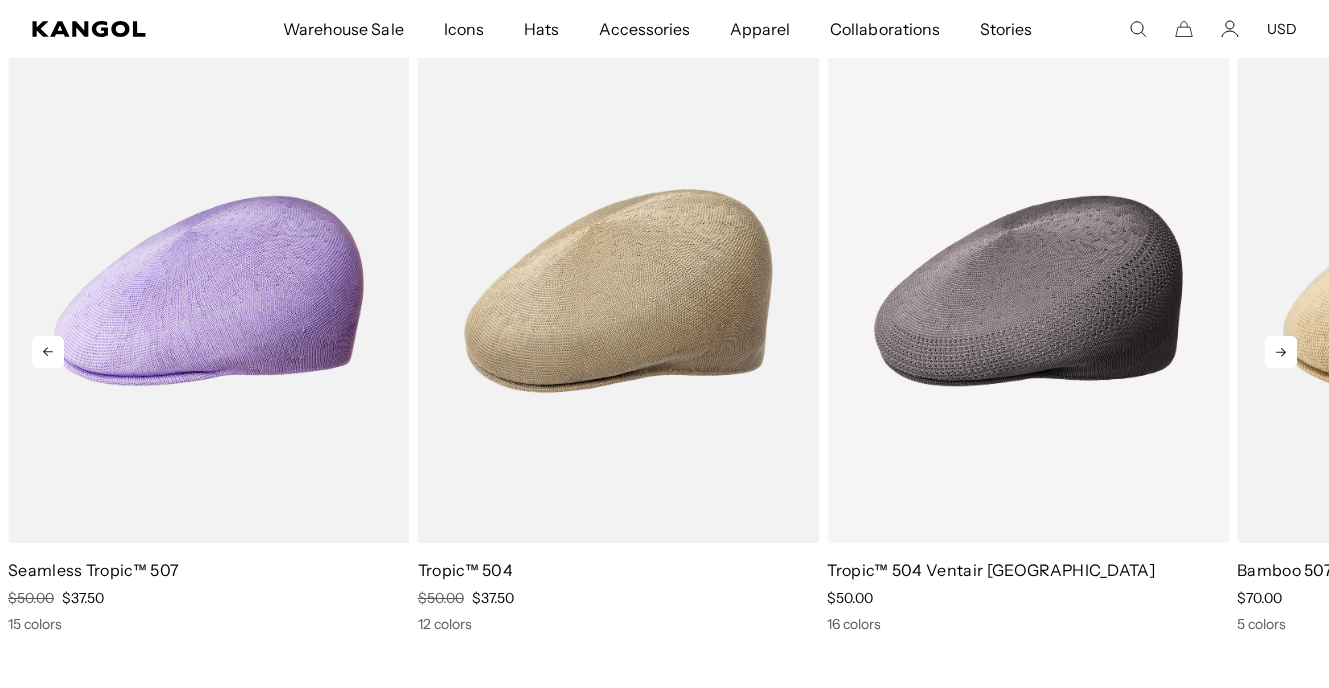 click 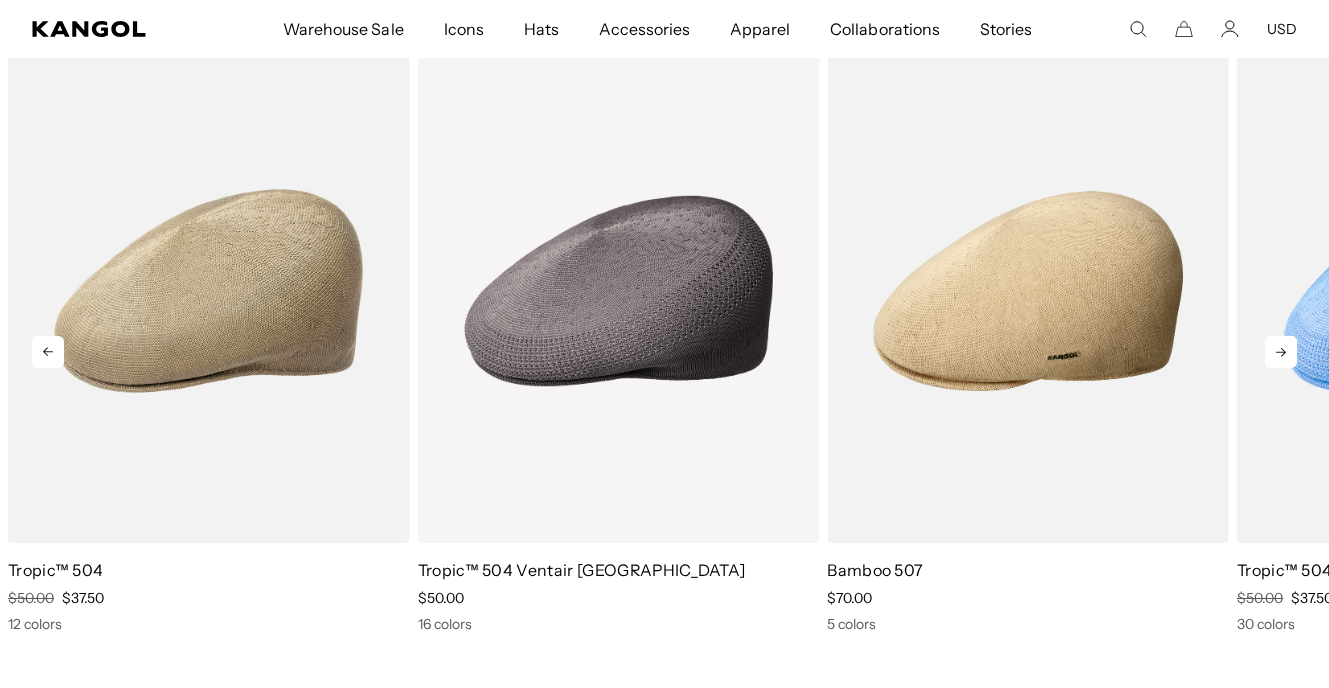 scroll, scrollTop: 0, scrollLeft: 412, axis: horizontal 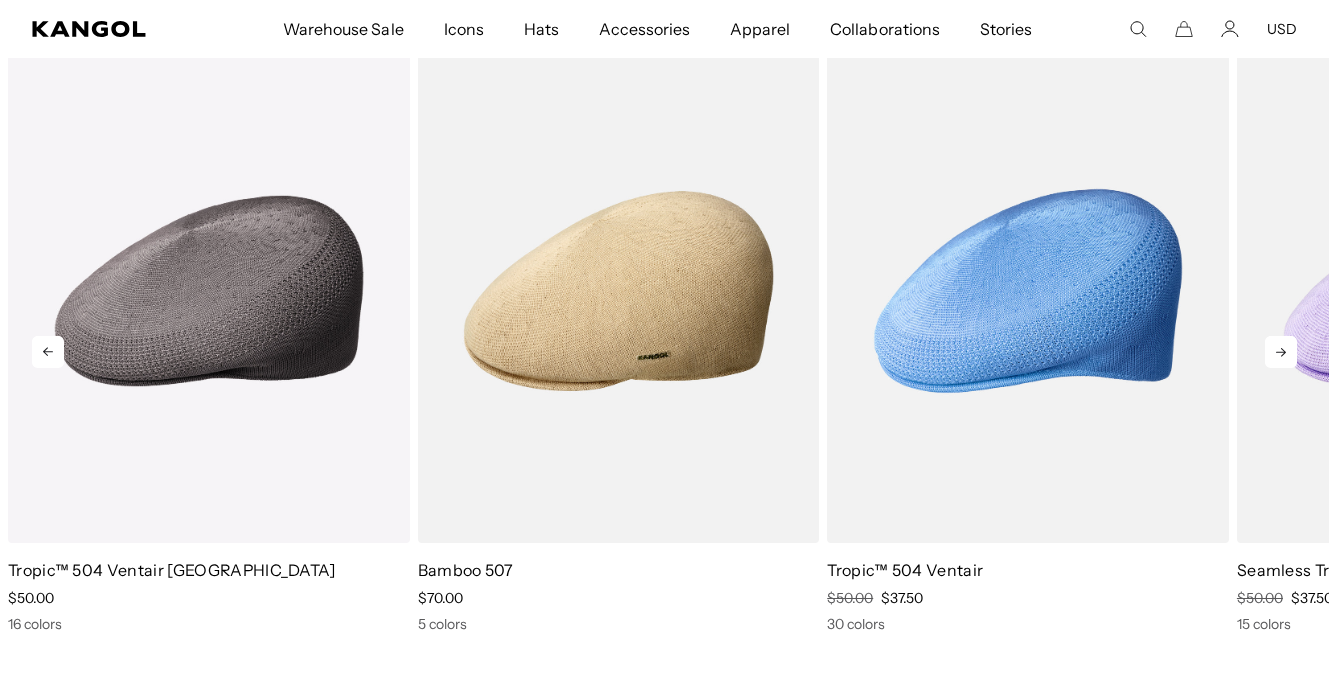 click 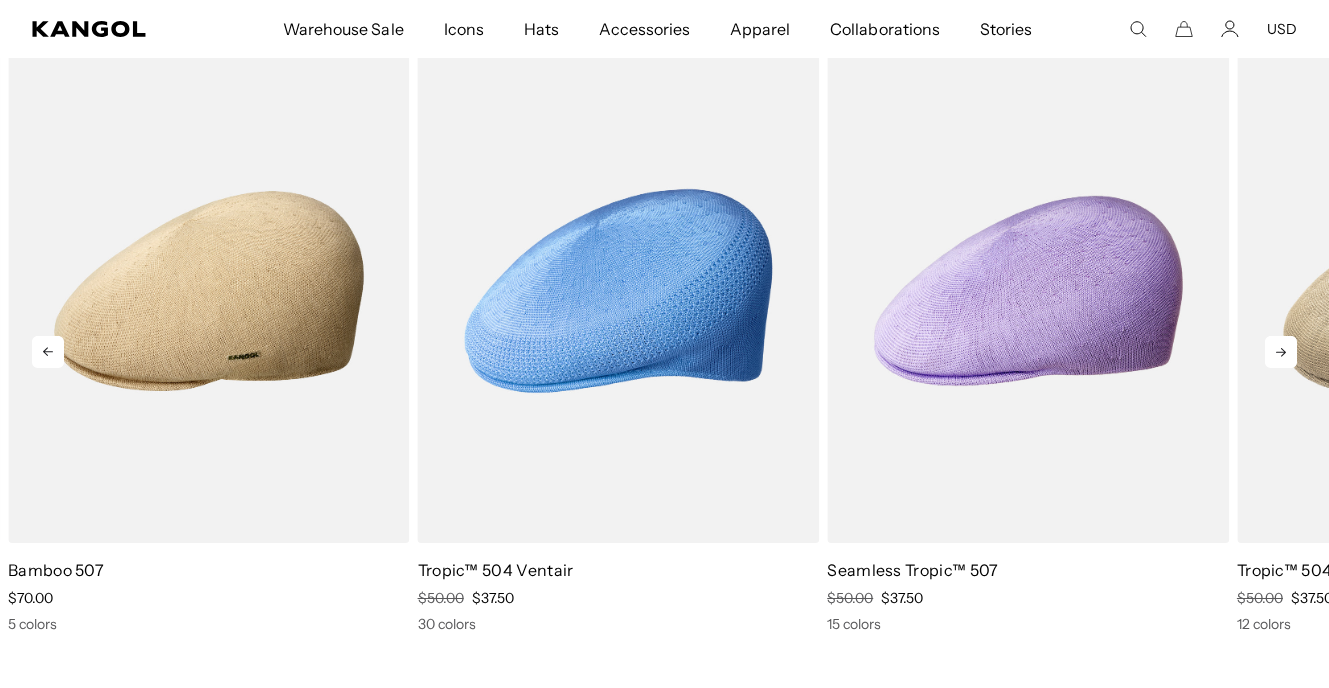 click 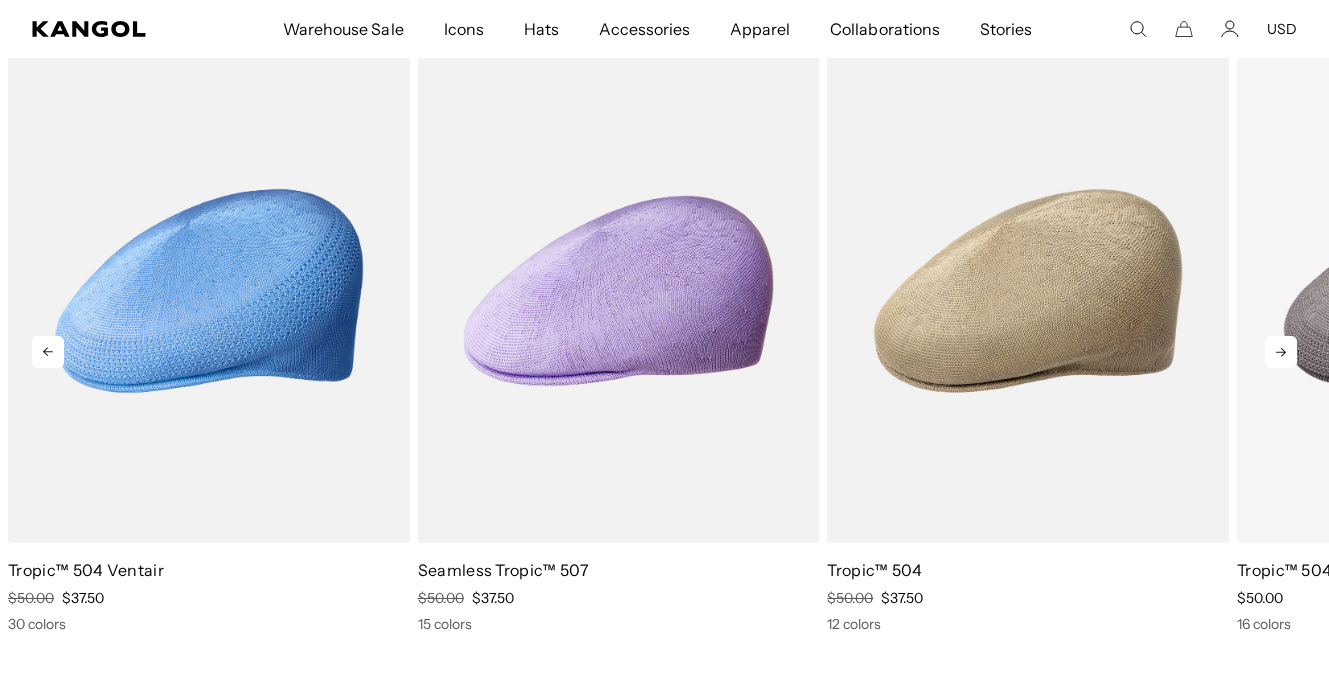 scroll, scrollTop: 0, scrollLeft: 412, axis: horizontal 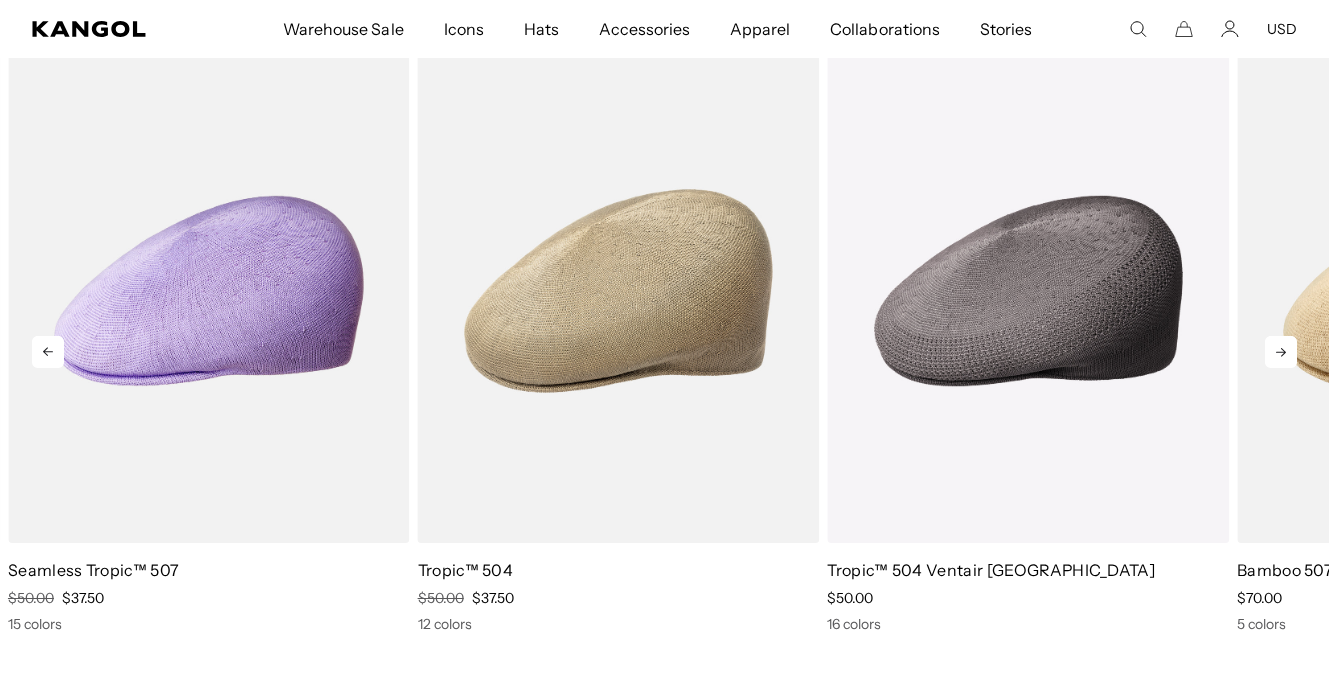 click 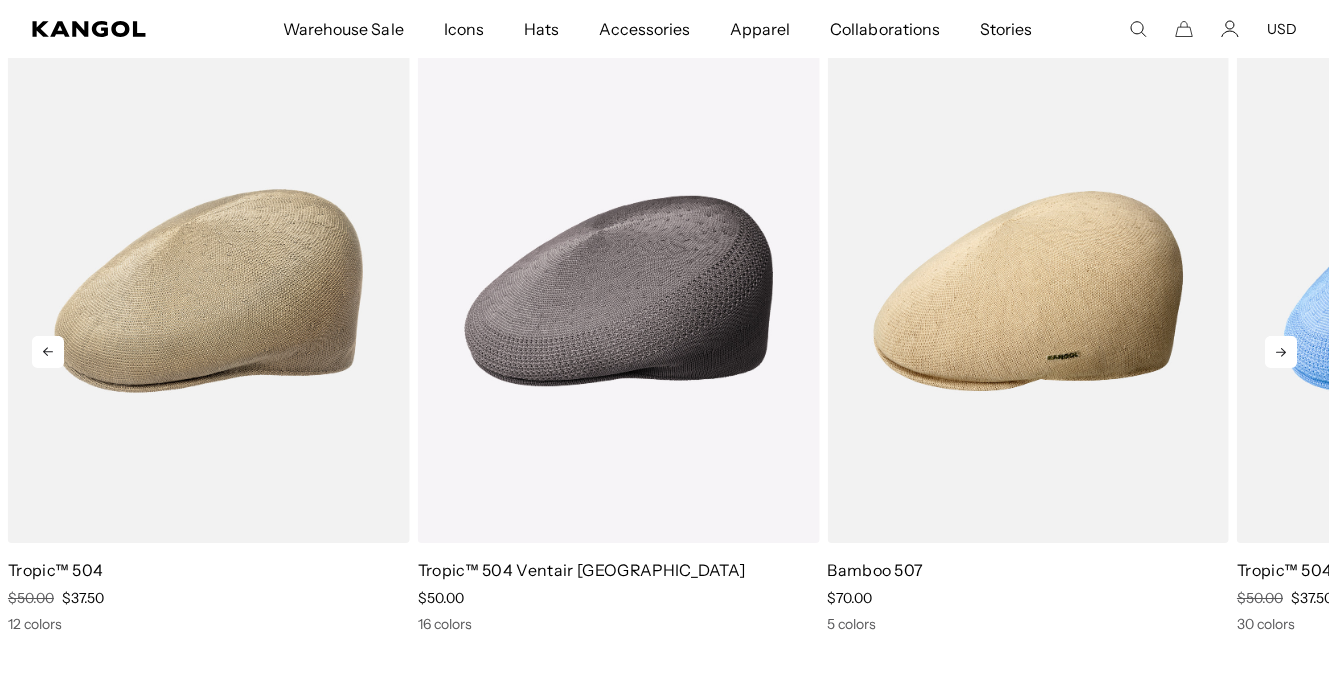 click 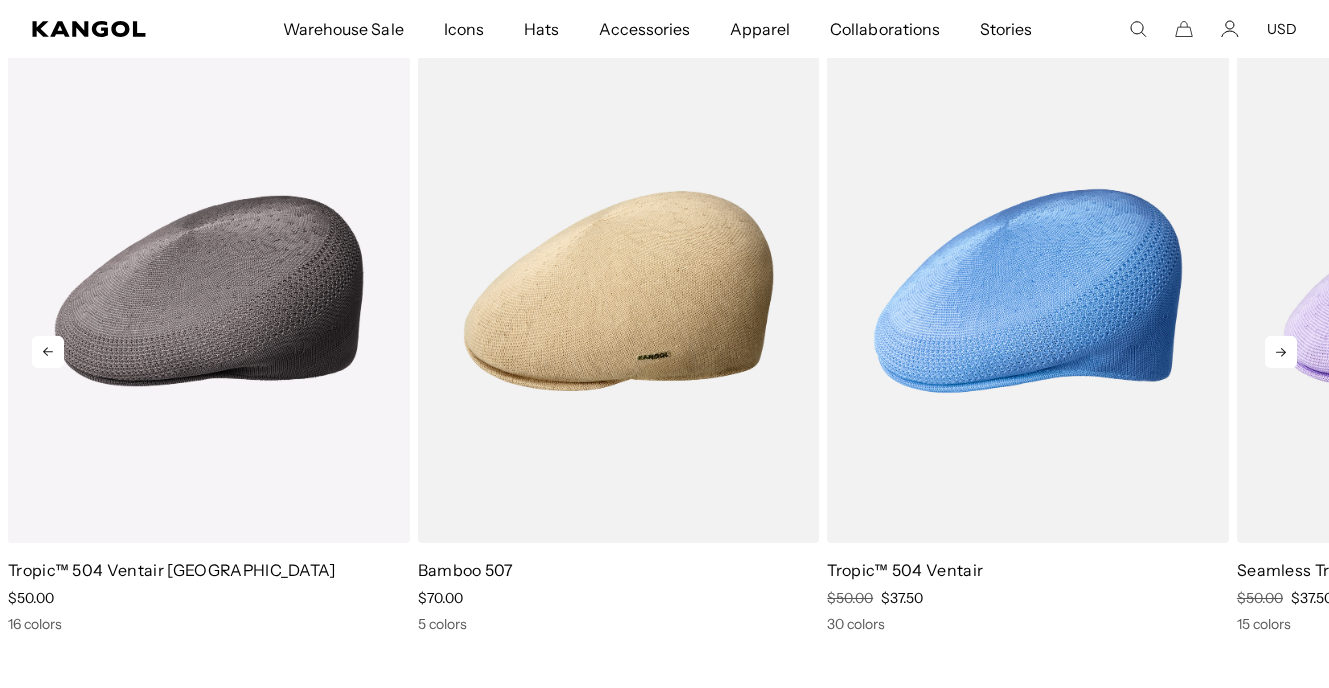 scroll, scrollTop: 0, scrollLeft: 412, axis: horizontal 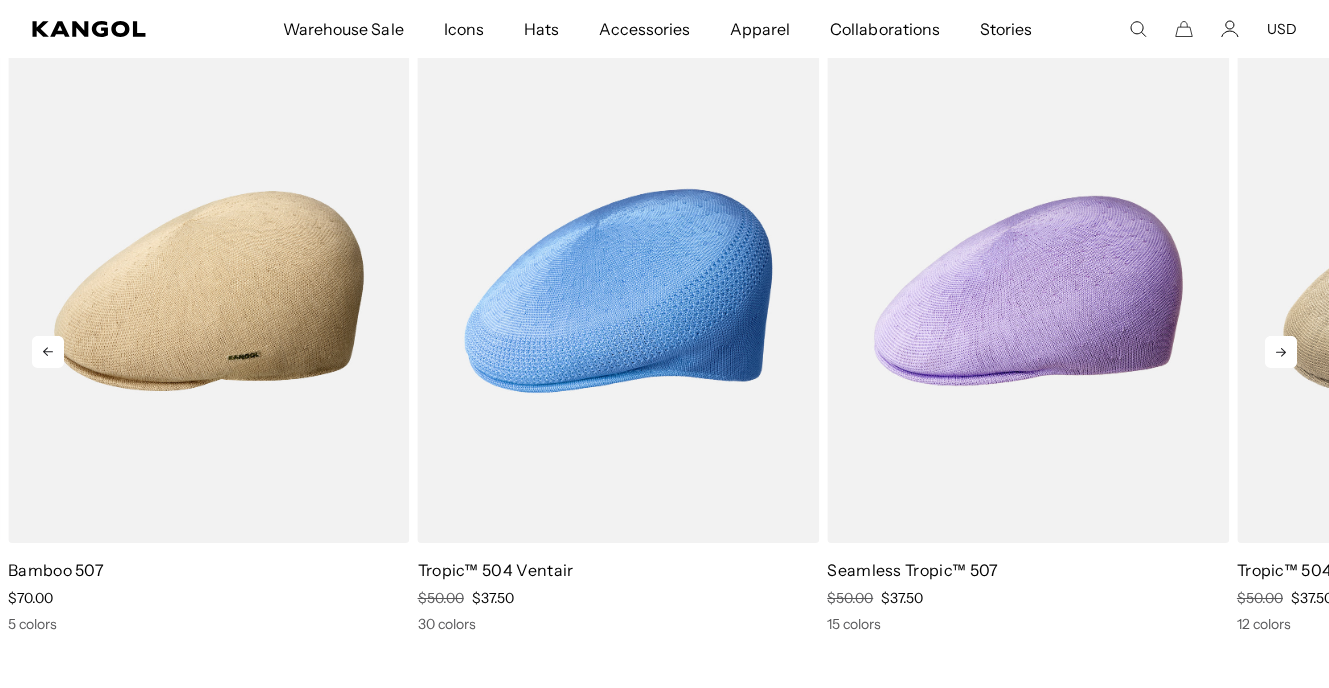 click 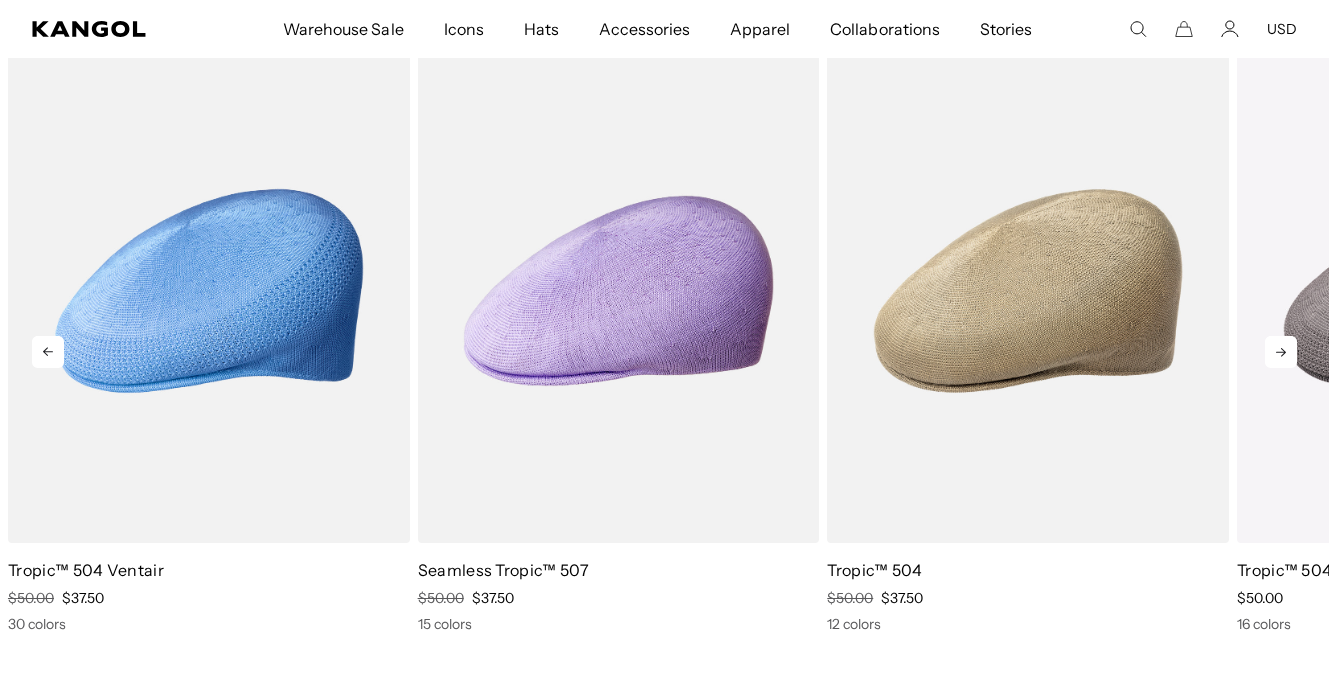 click 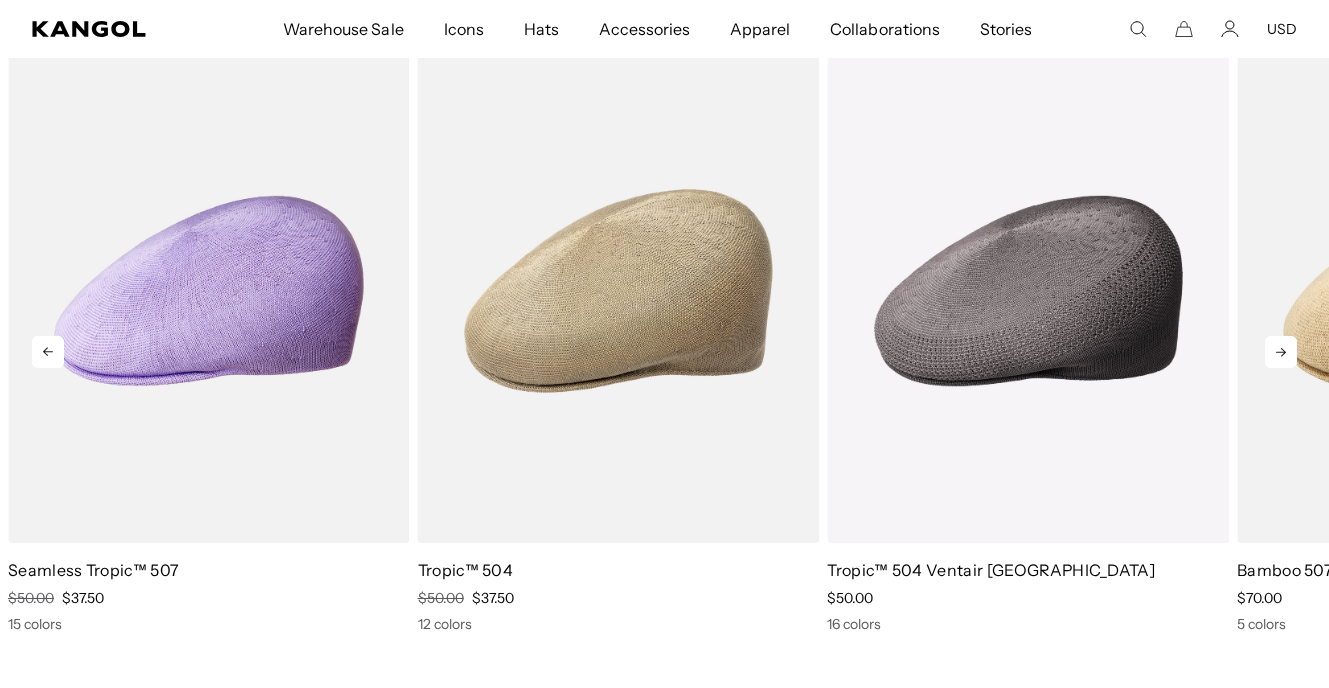 scroll, scrollTop: 0, scrollLeft: 0, axis: both 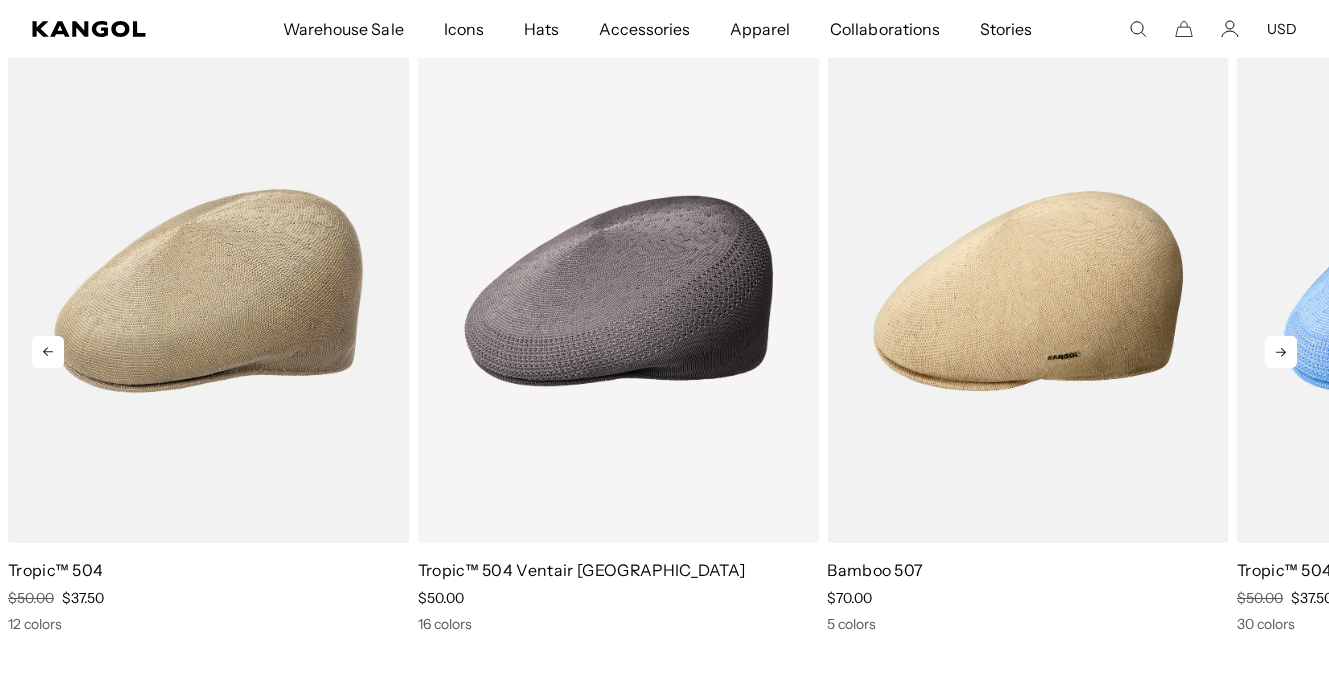 click 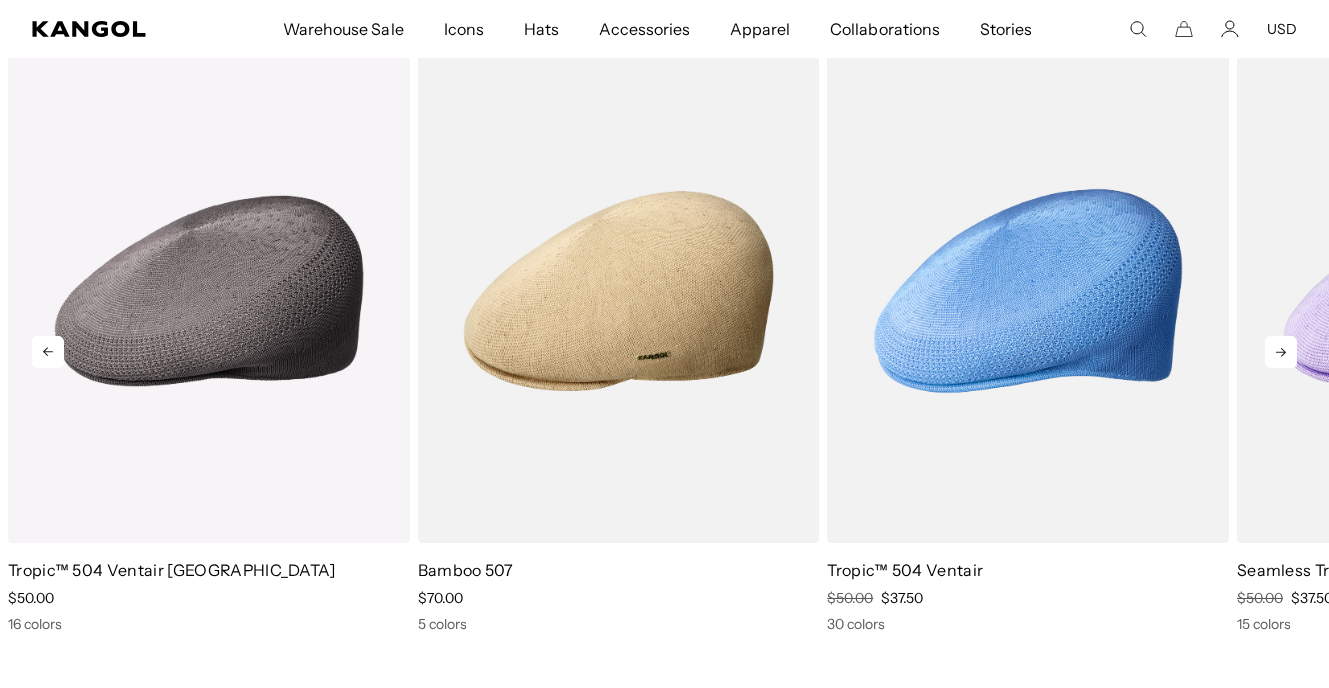 click 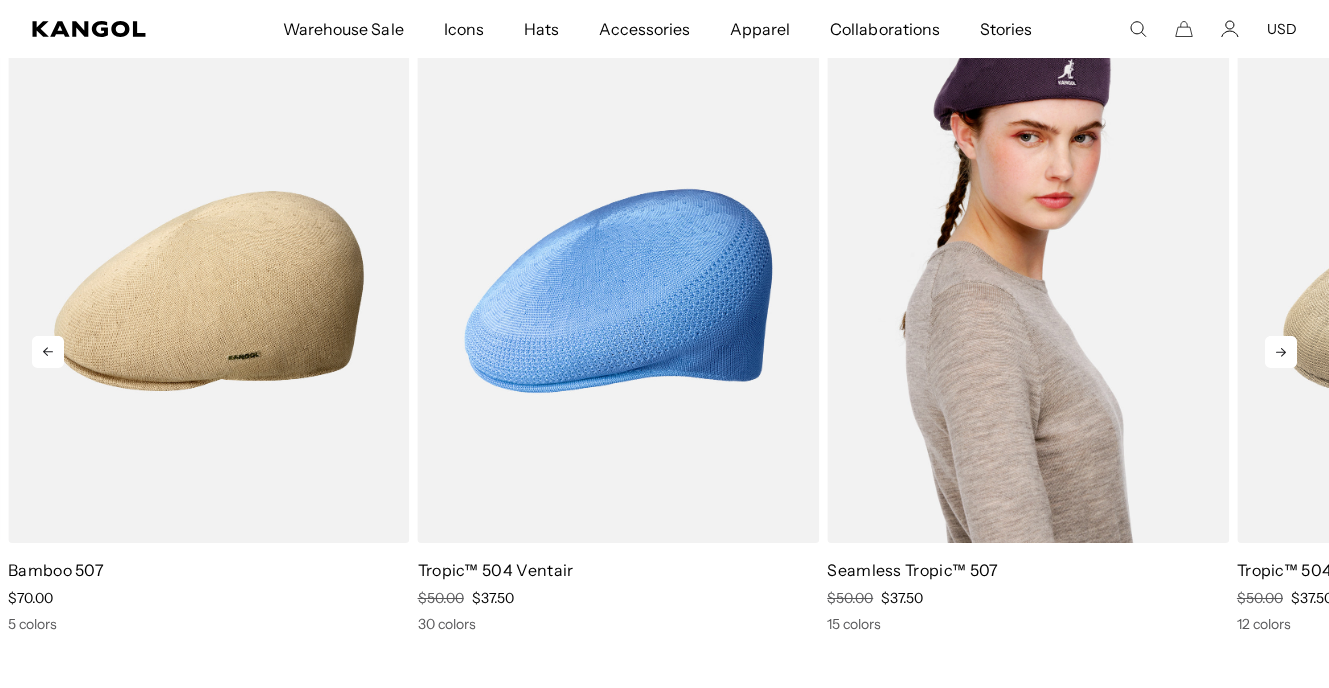scroll, scrollTop: 0, scrollLeft: 412, axis: horizontal 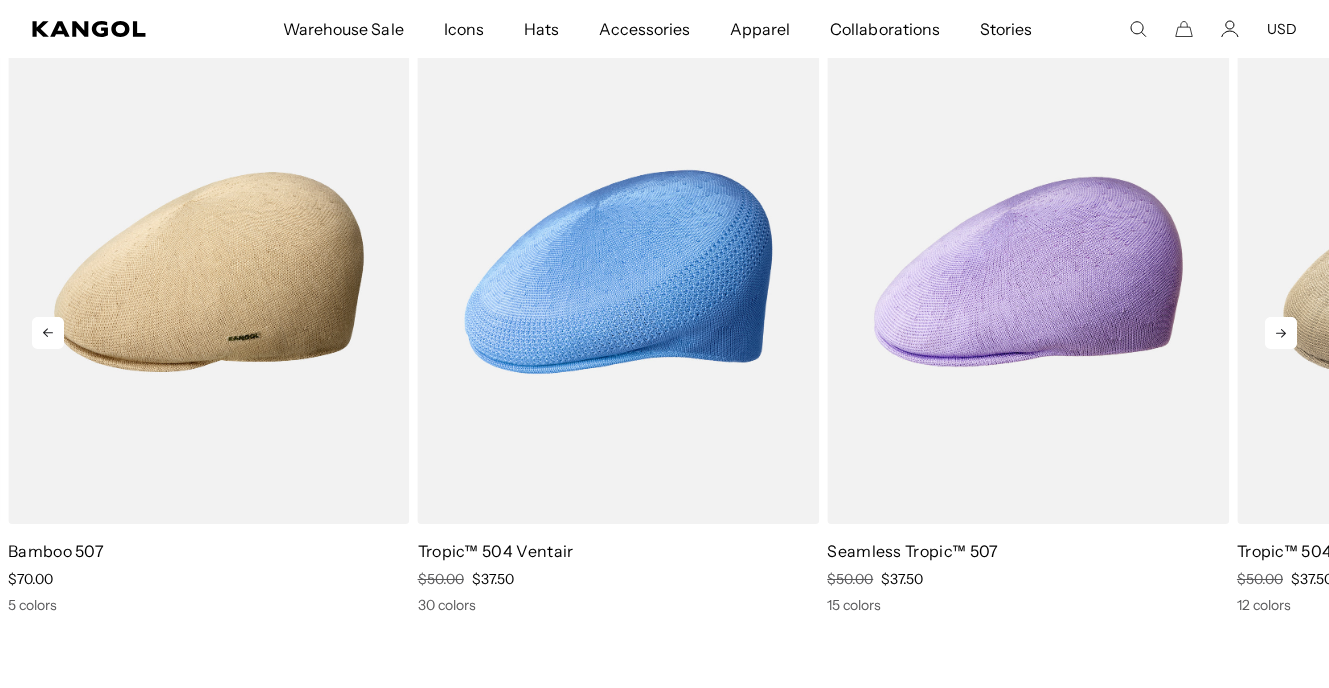 click 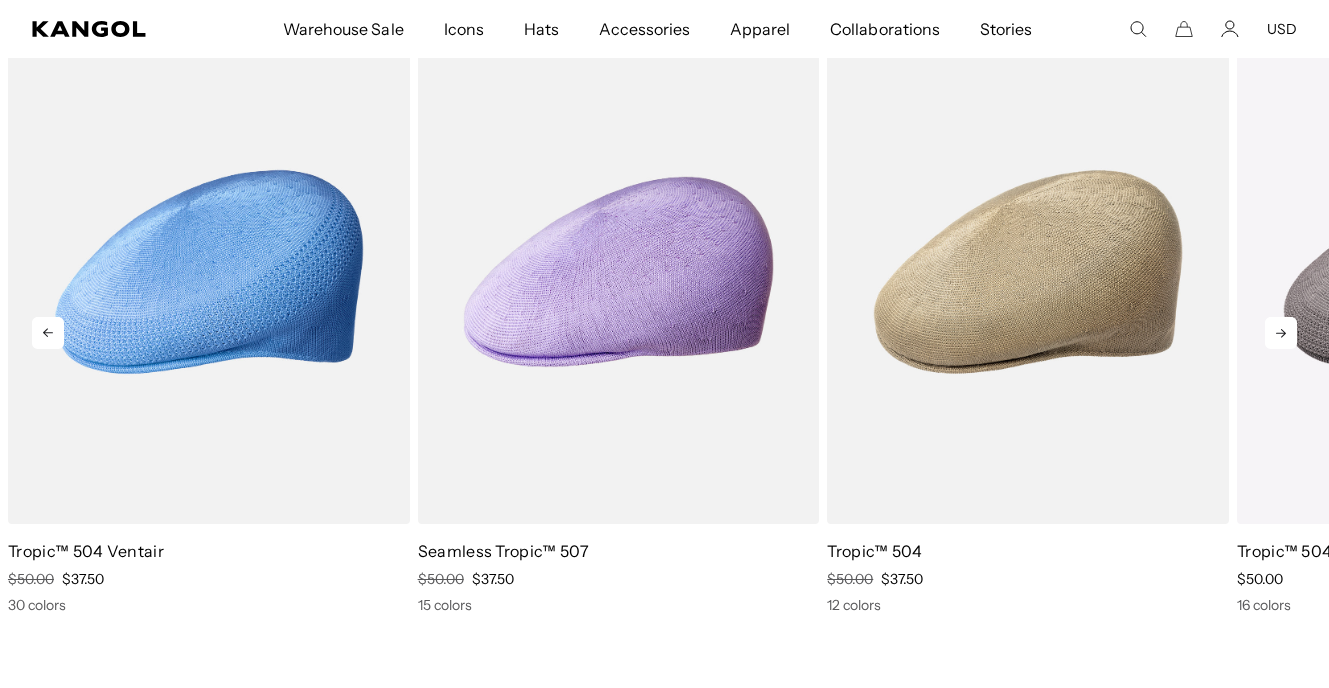 click 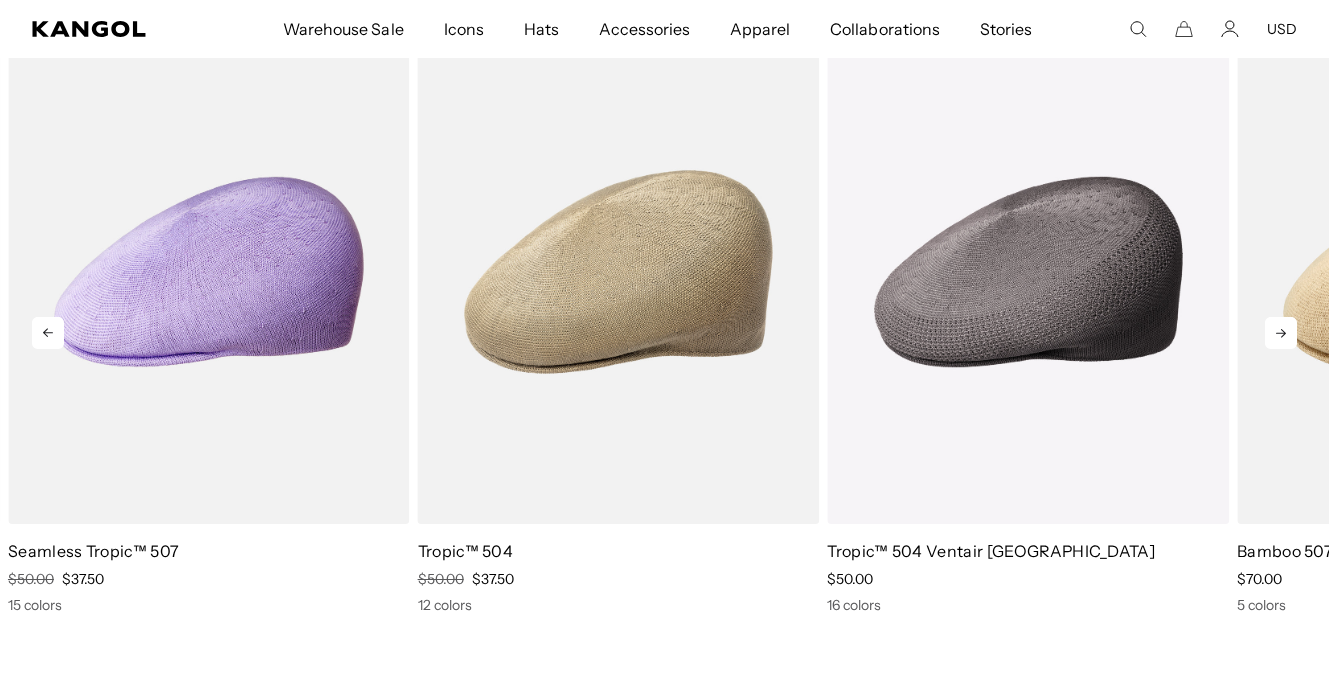 click 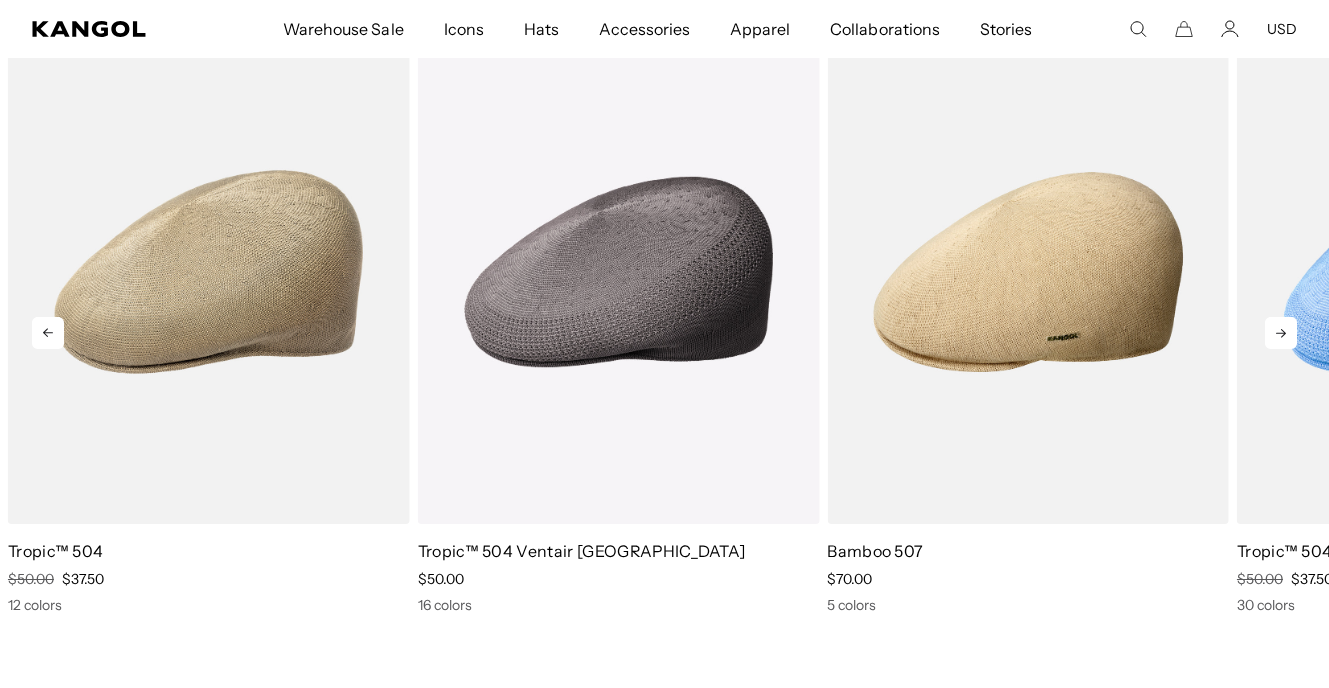 scroll, scrollTop: 0, scrollLeft: 0, axis: both 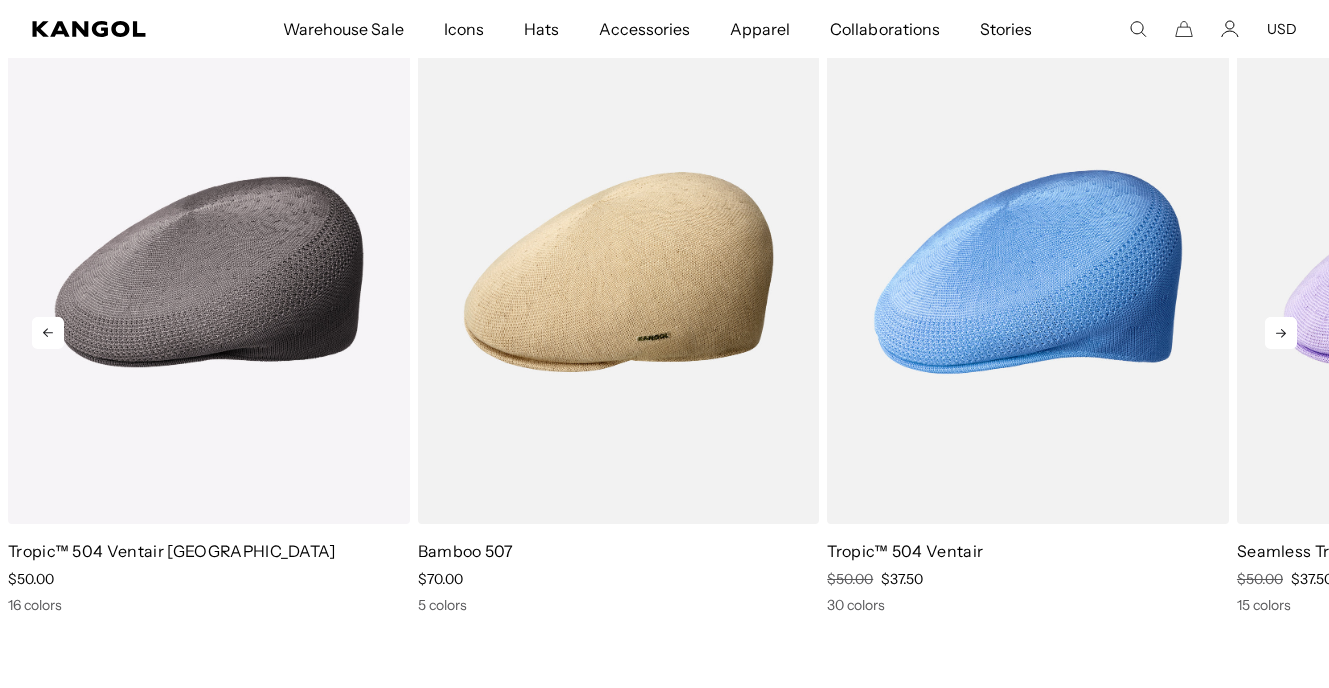 click 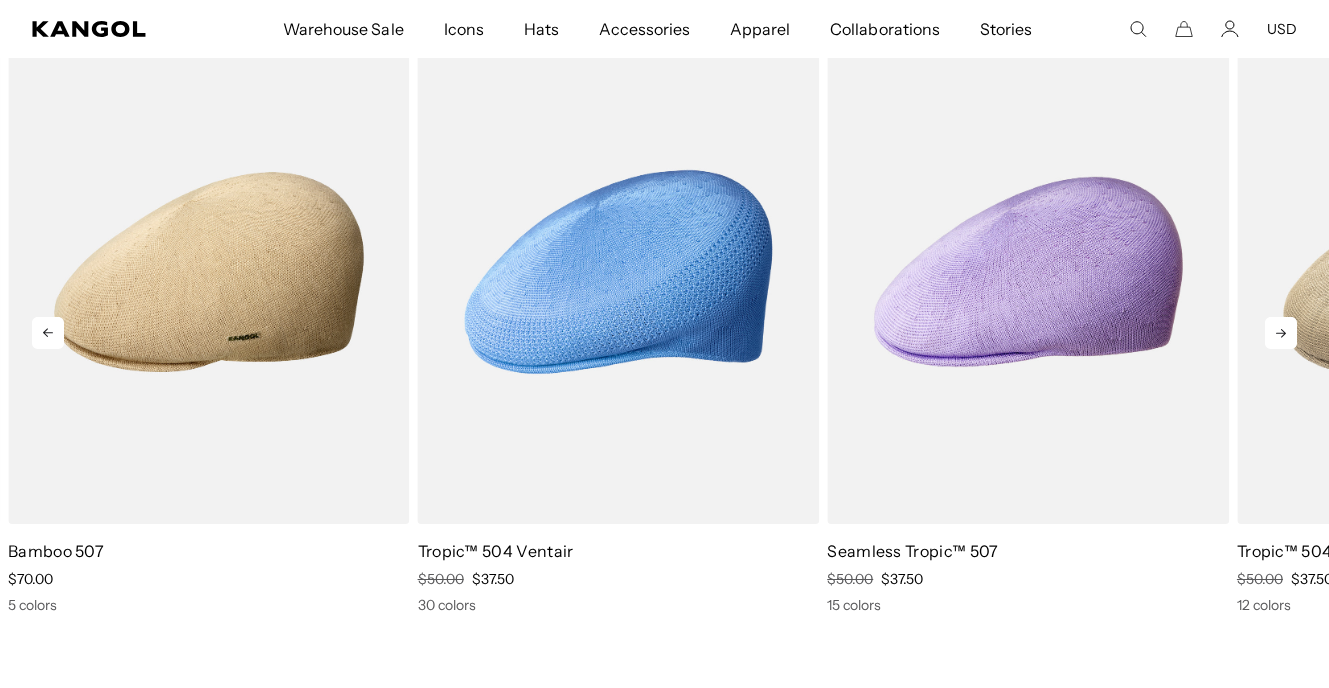 click 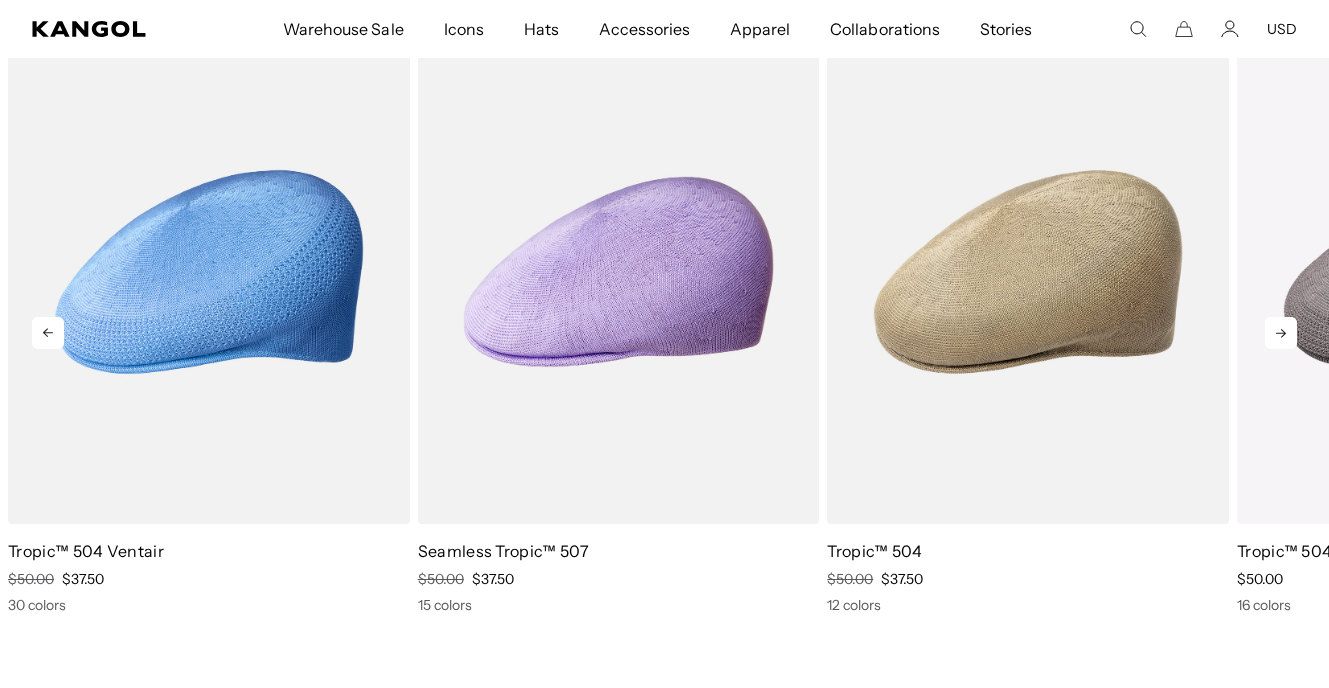 click 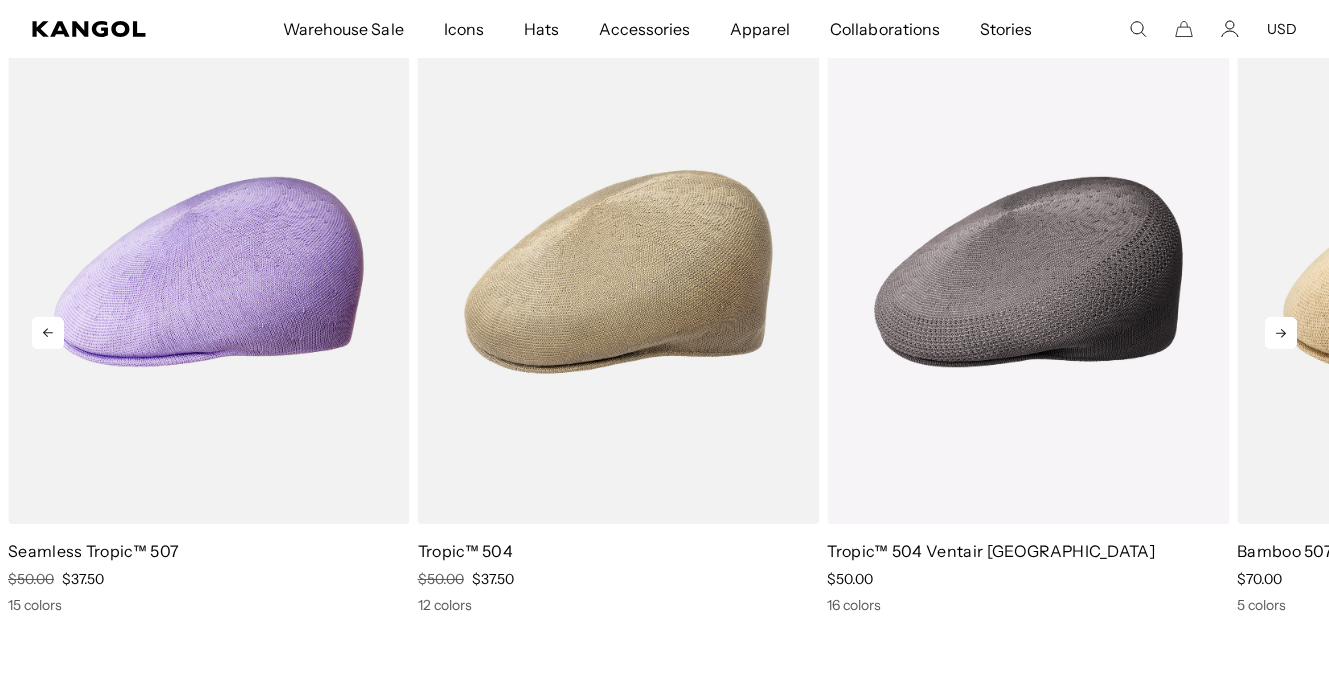 click 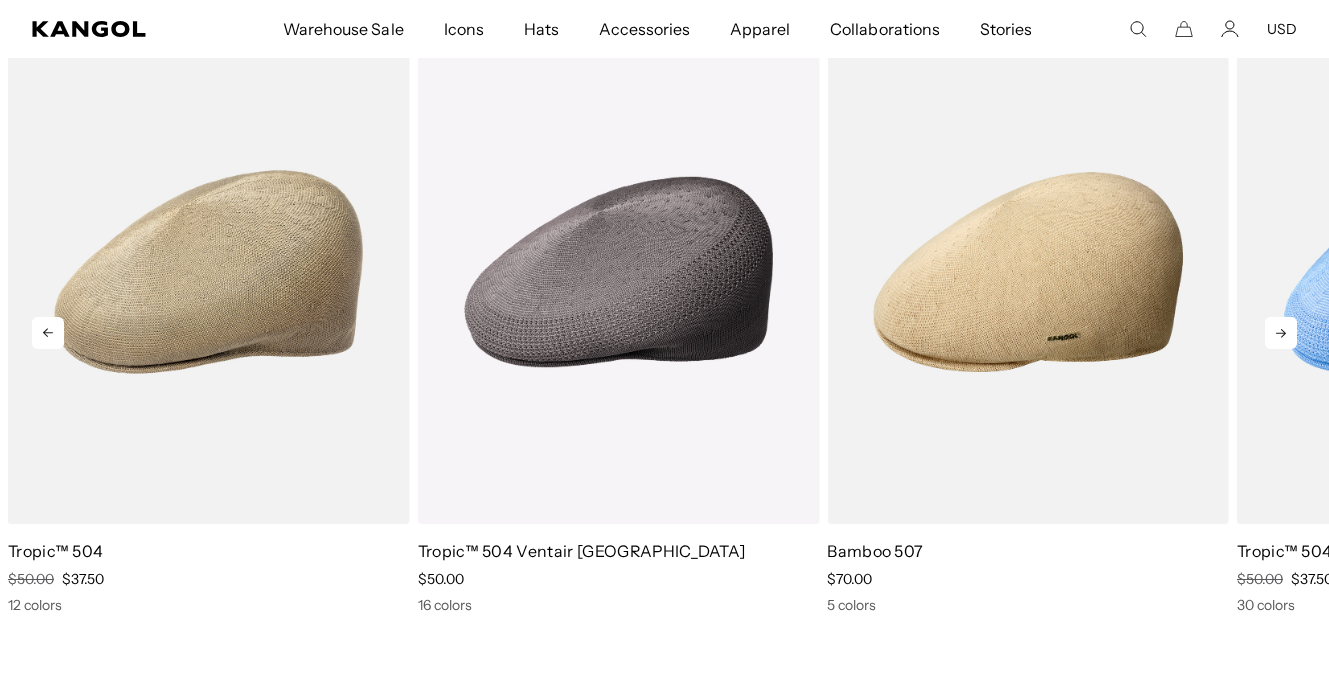 scroll, scrollTop: 0, scrollLeft: 412, axis: horizontal 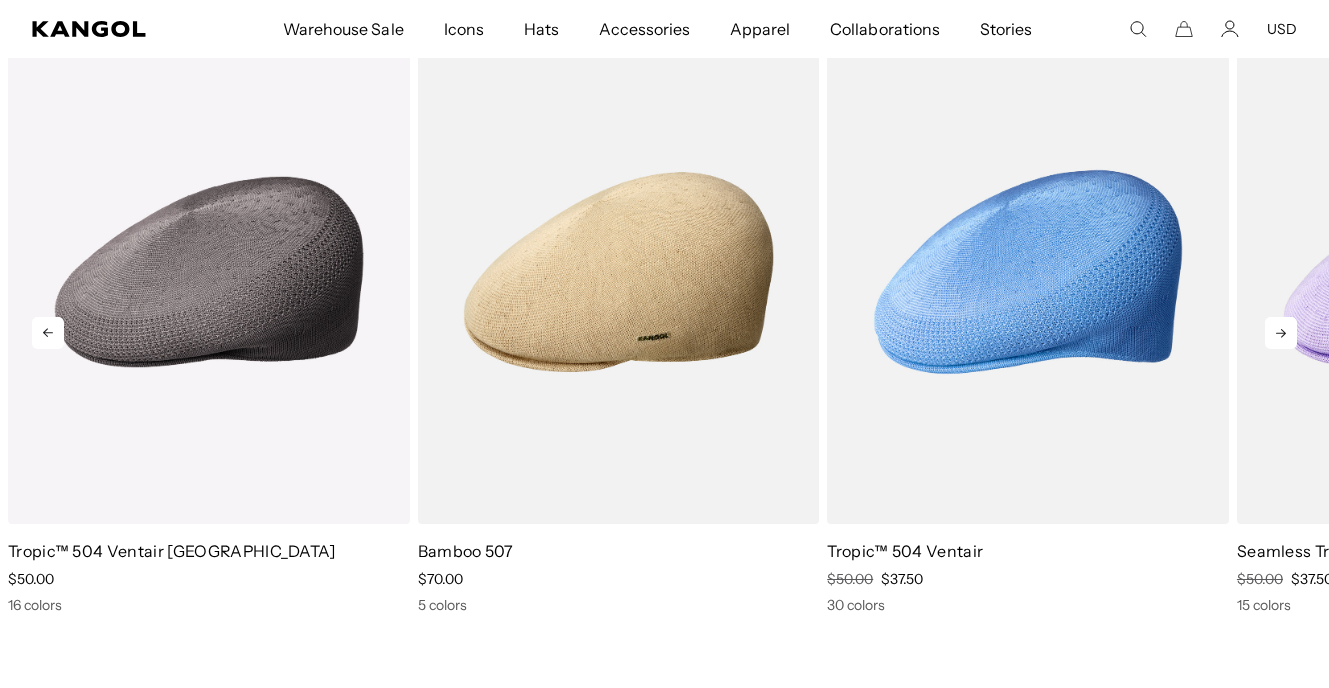 click 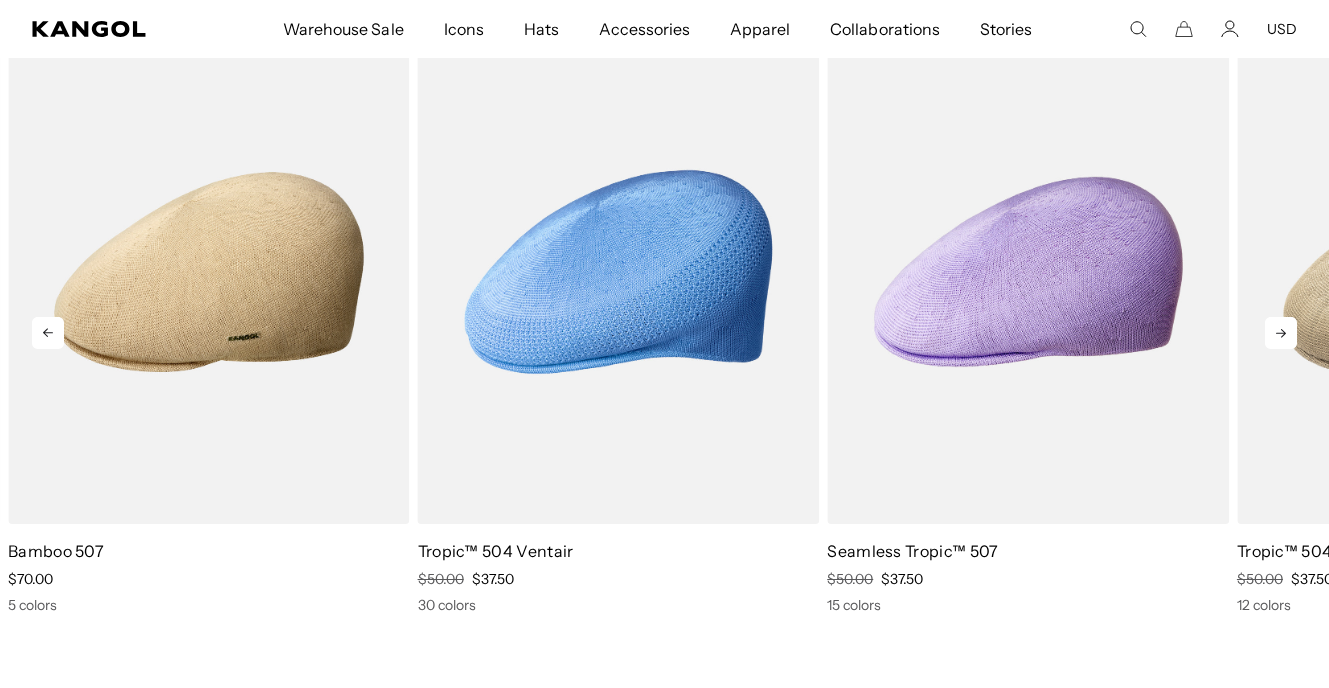 scroll, scrollTop: 0, scrollLeft: 412, axis: horizontal 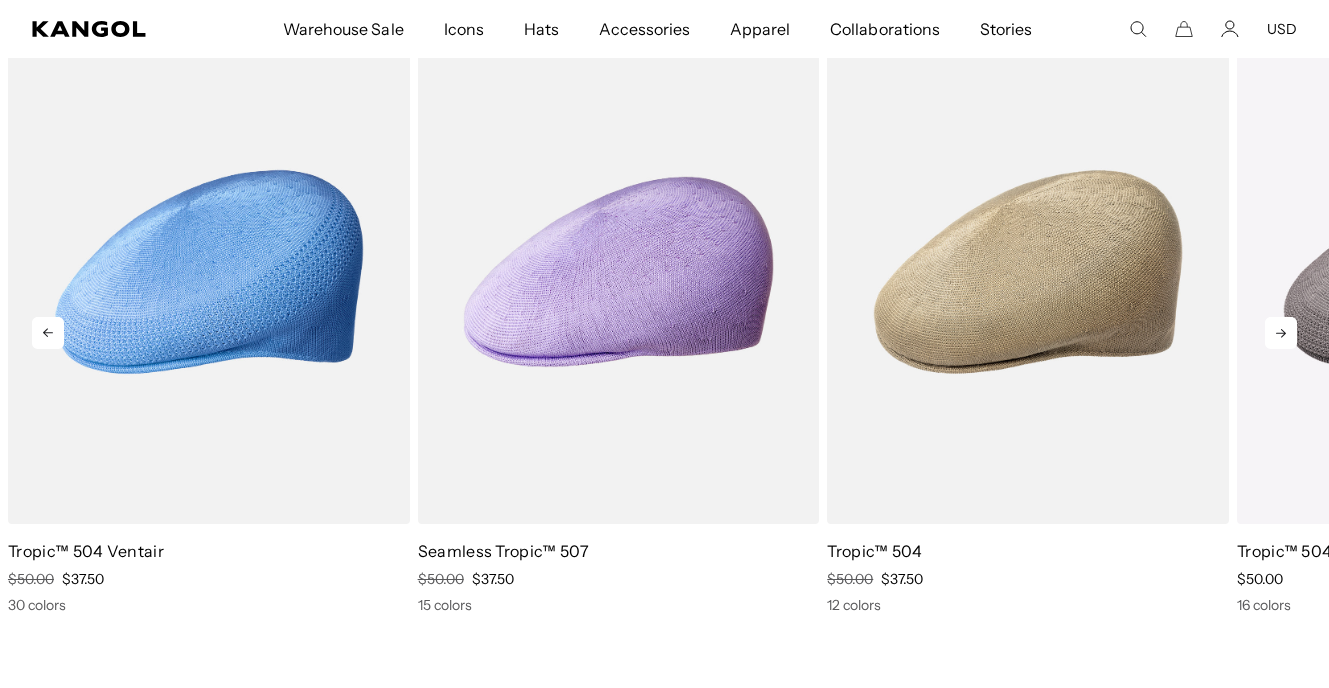 click 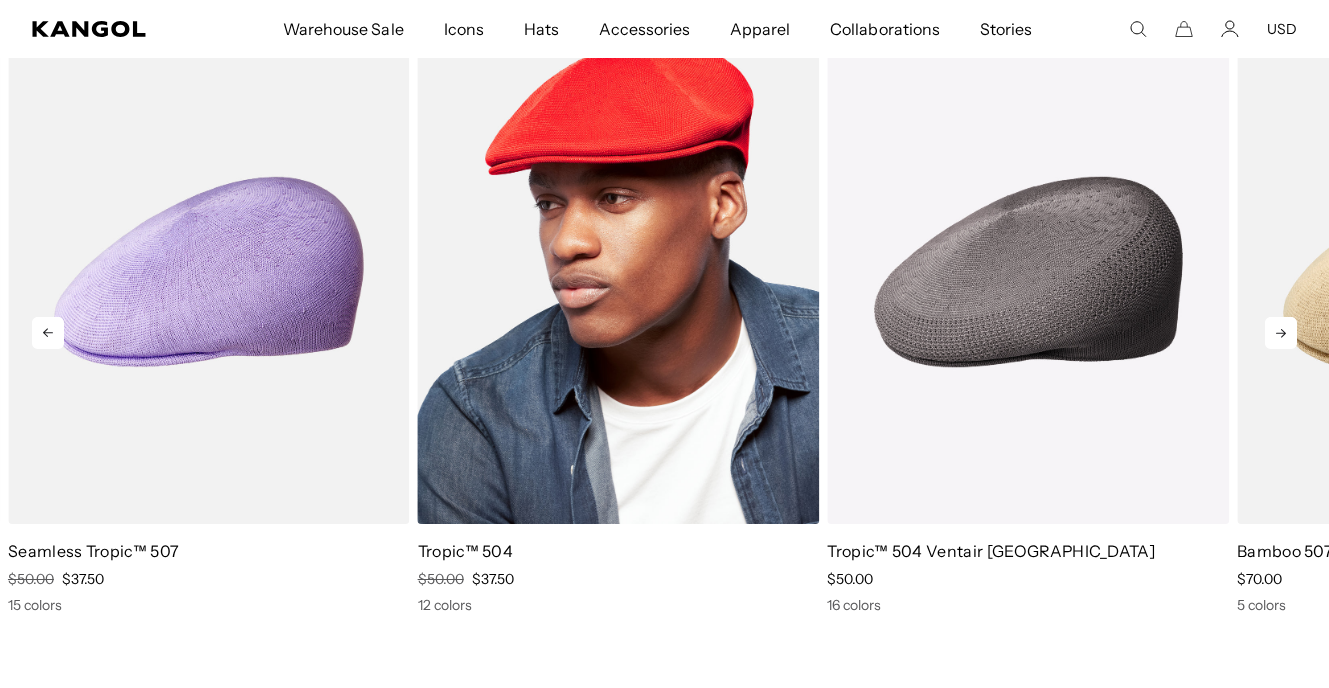 scroll, scrollTop: 0, scrollLeft: 0, axis: both 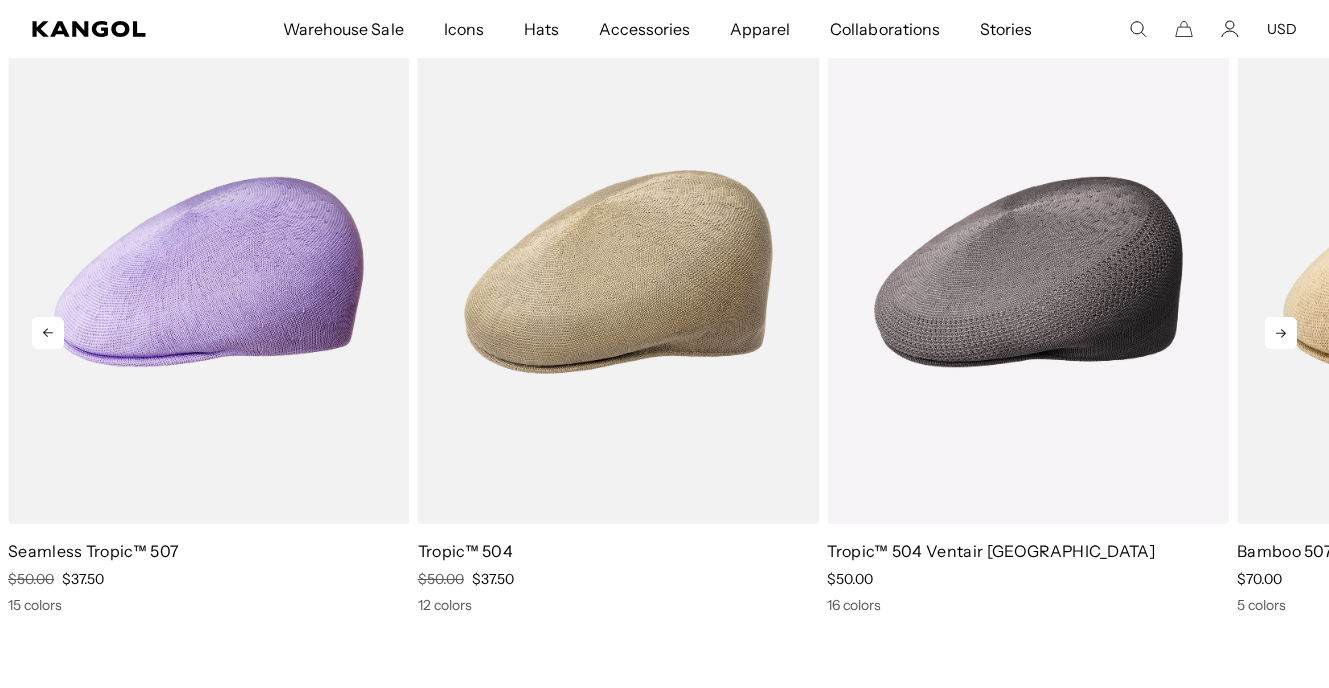 click 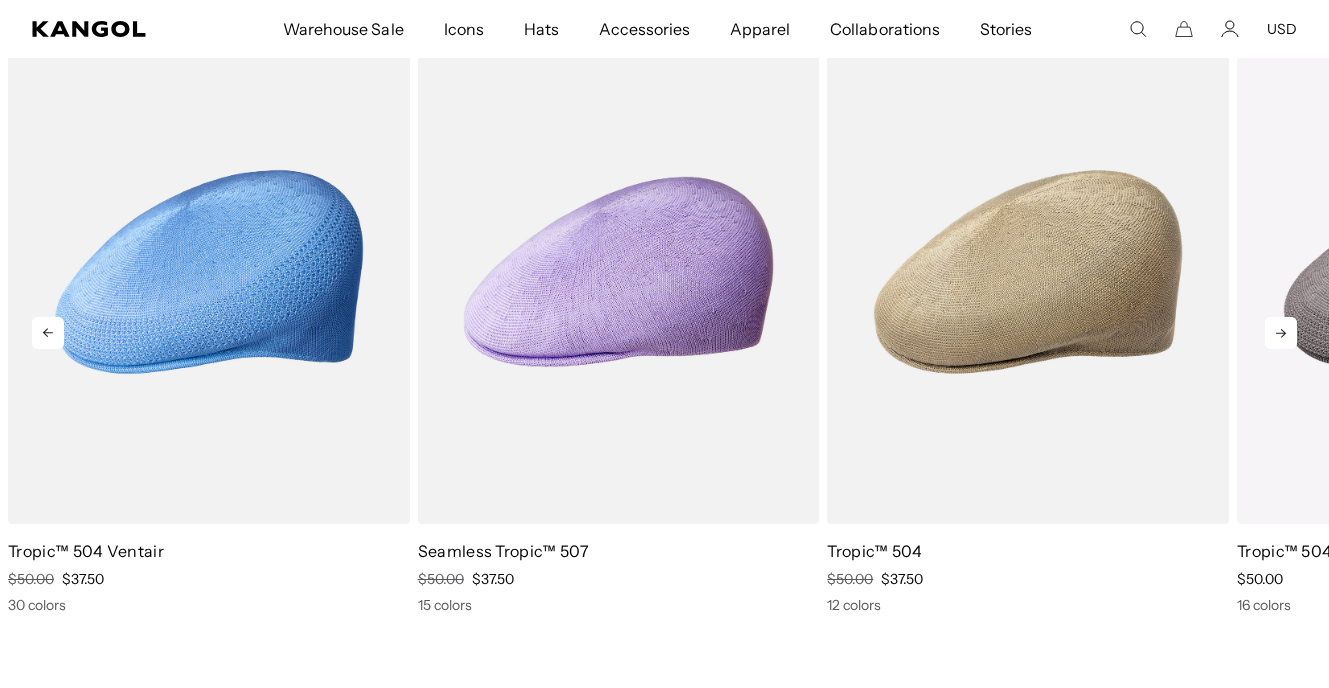 scroll, scrollTop: 0, scrollLeft: 412, axis: horizontal 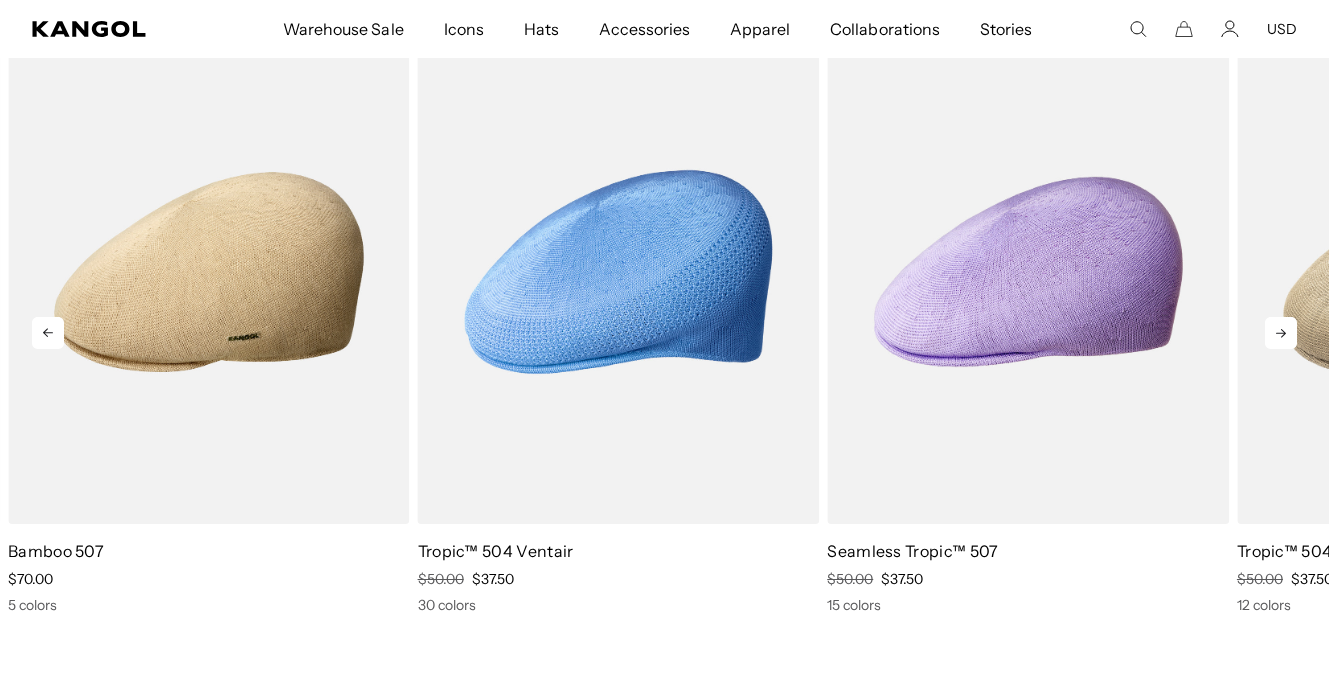 click 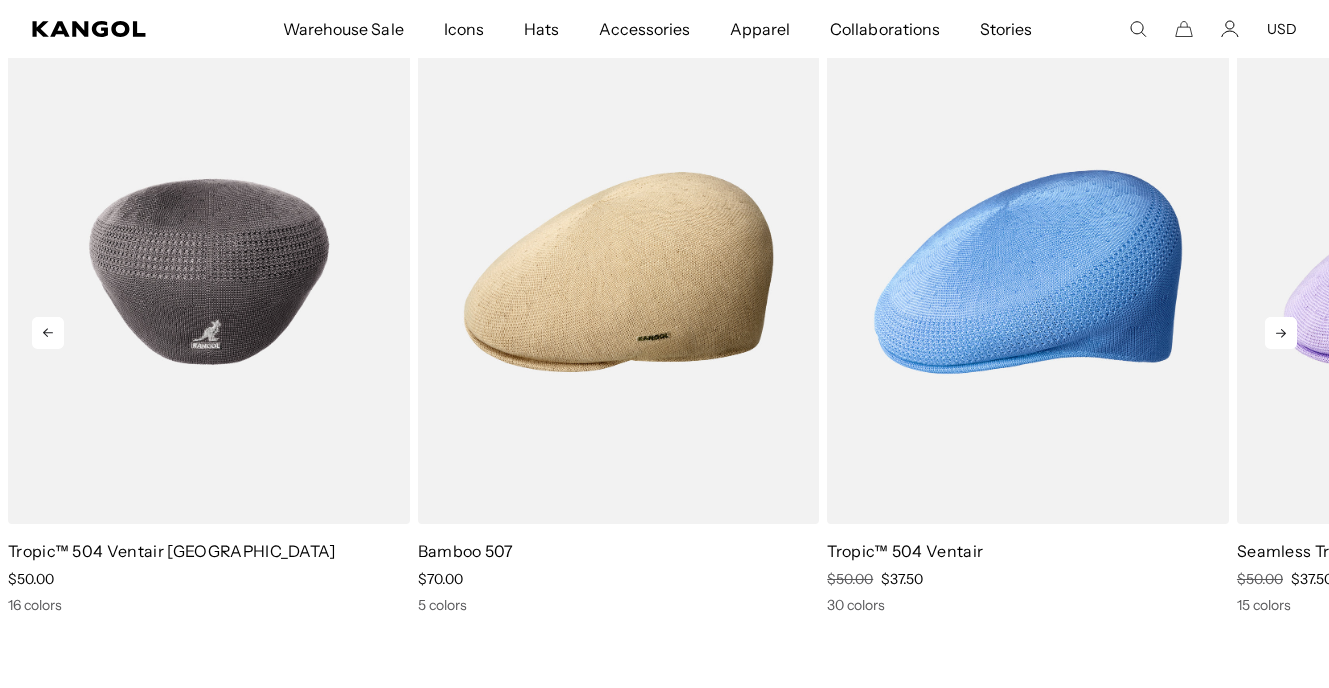 scroll, scrollTop: 0, scrollLeft: 0, axis: both 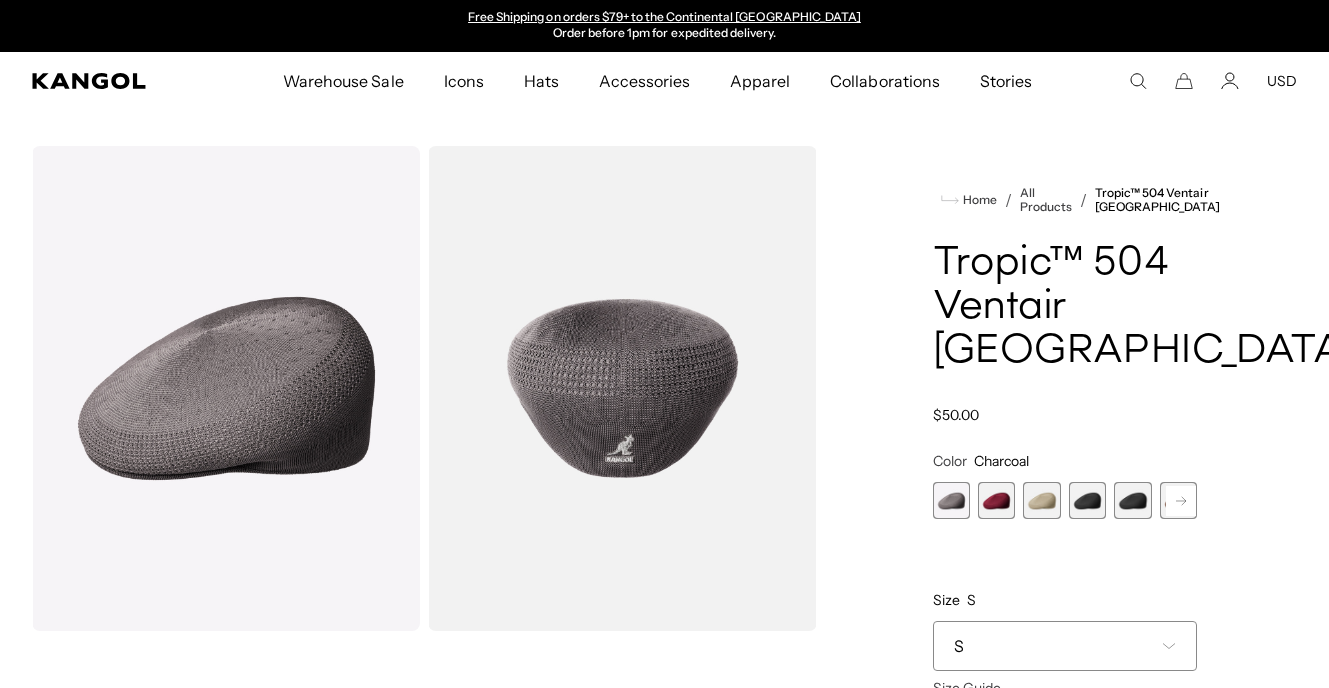 click at bounding box center [1041, 500] 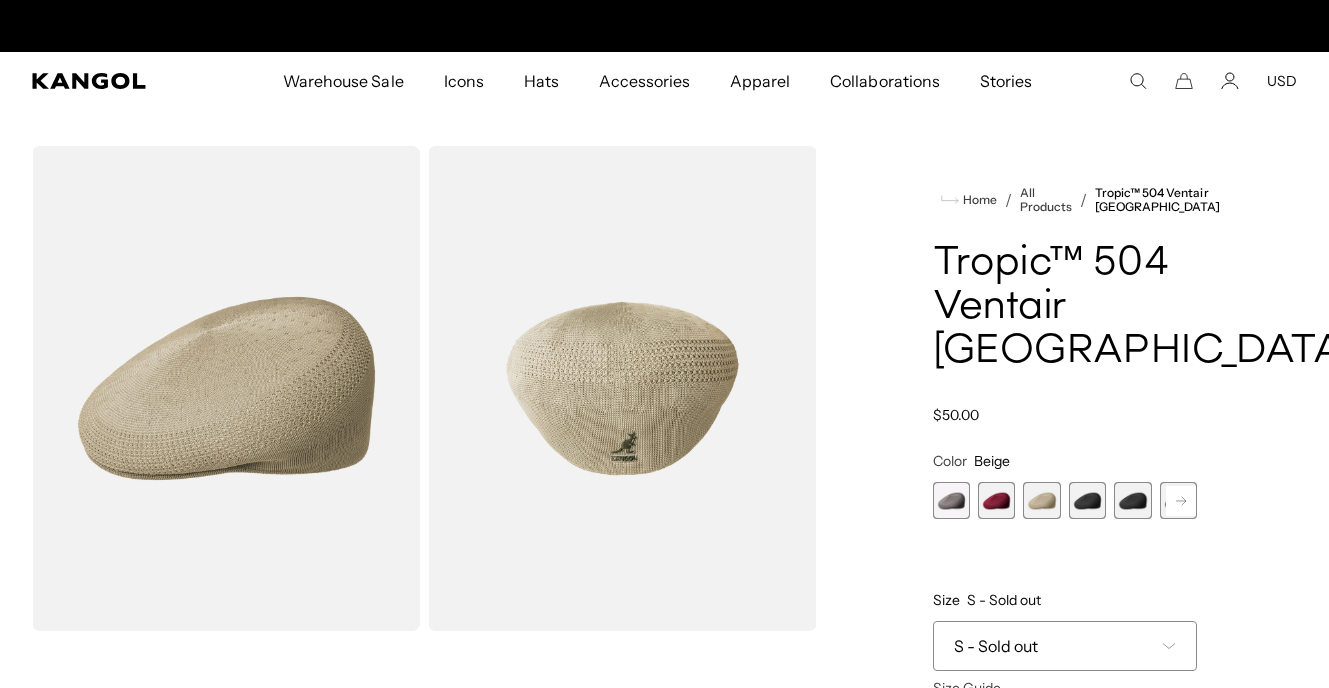 scroll, scrollTop: 0, scrollLeft: 412, axis: horizontal 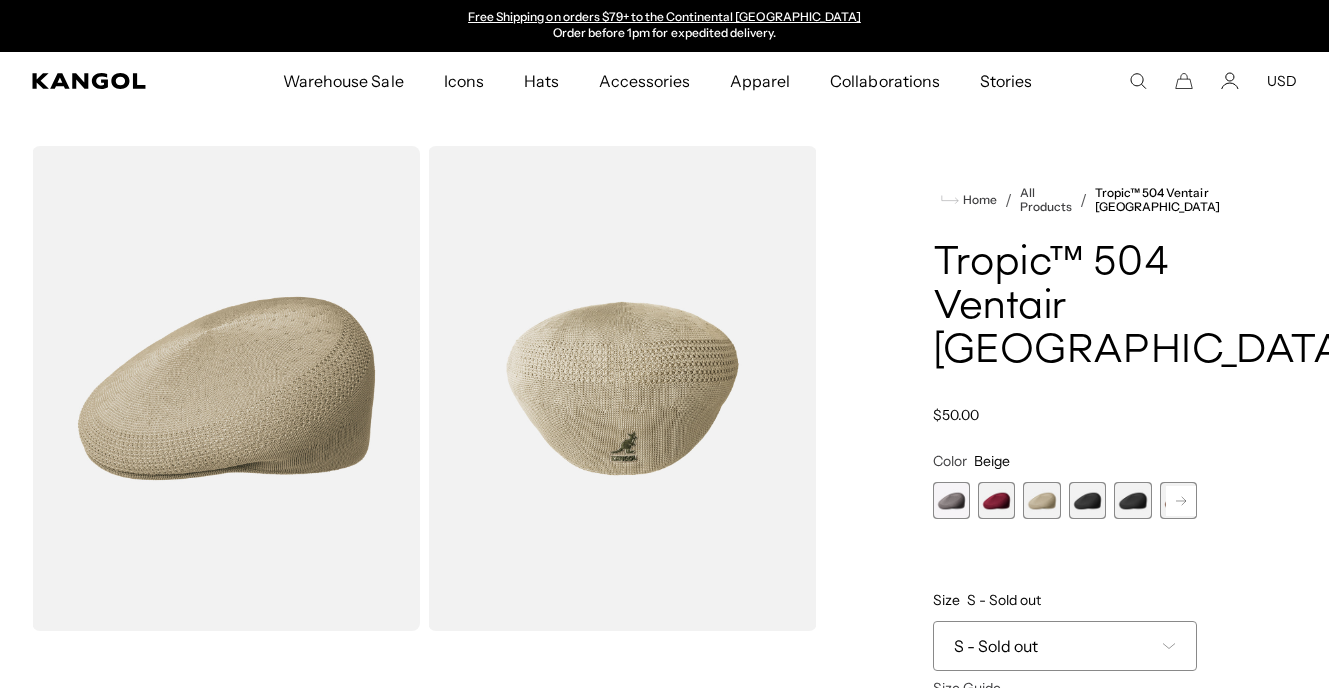 click at bounding box center [951, 500] 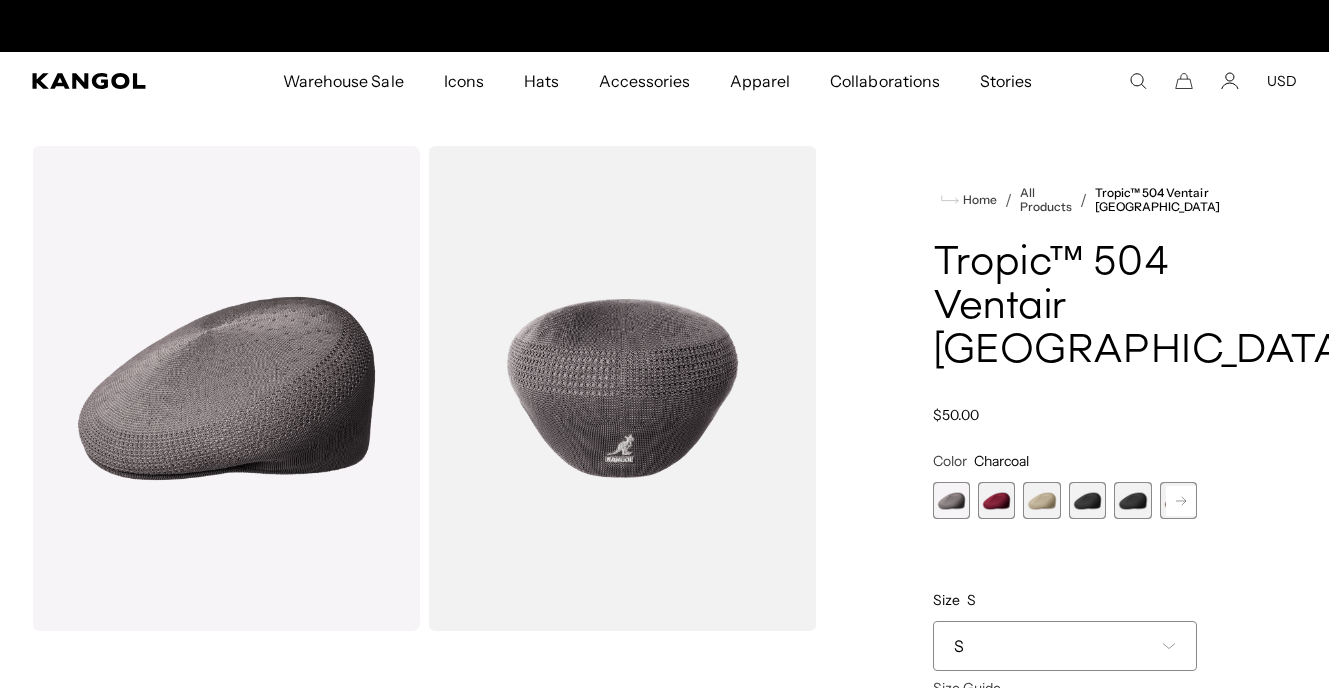 scroll, scrollTop: 0, scrollLeft: 412, axis: horizontal 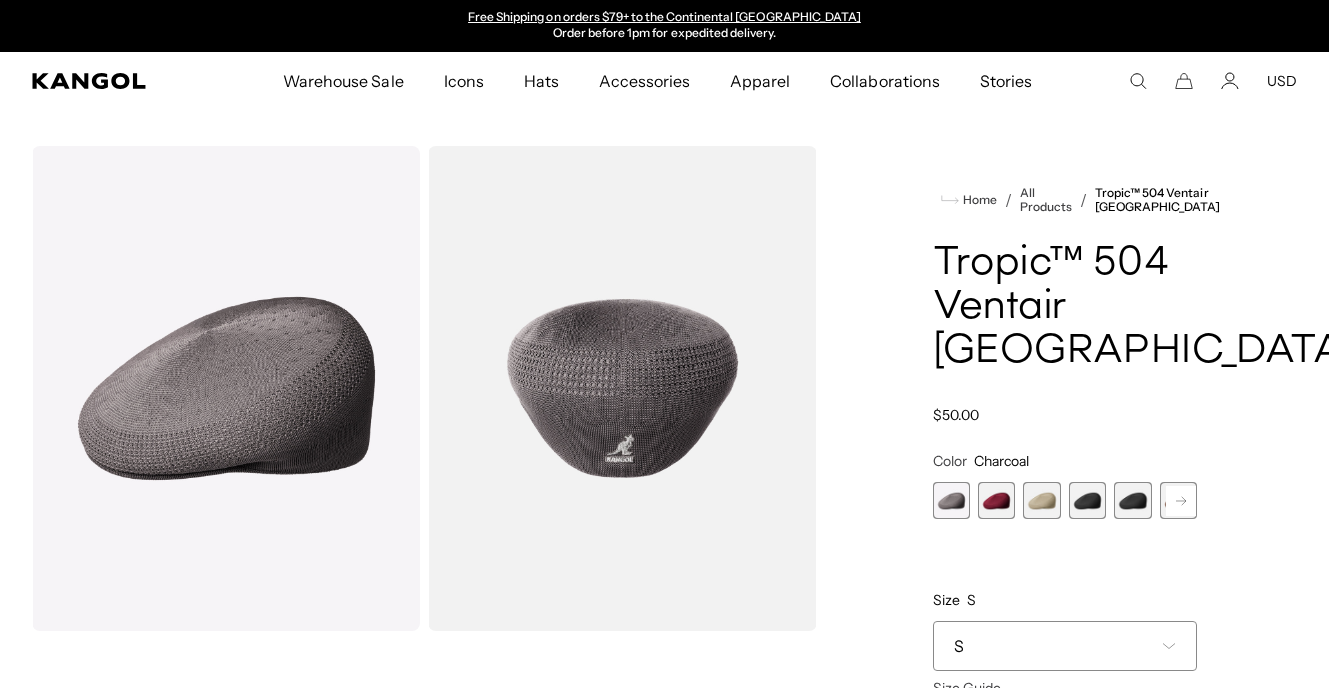 click 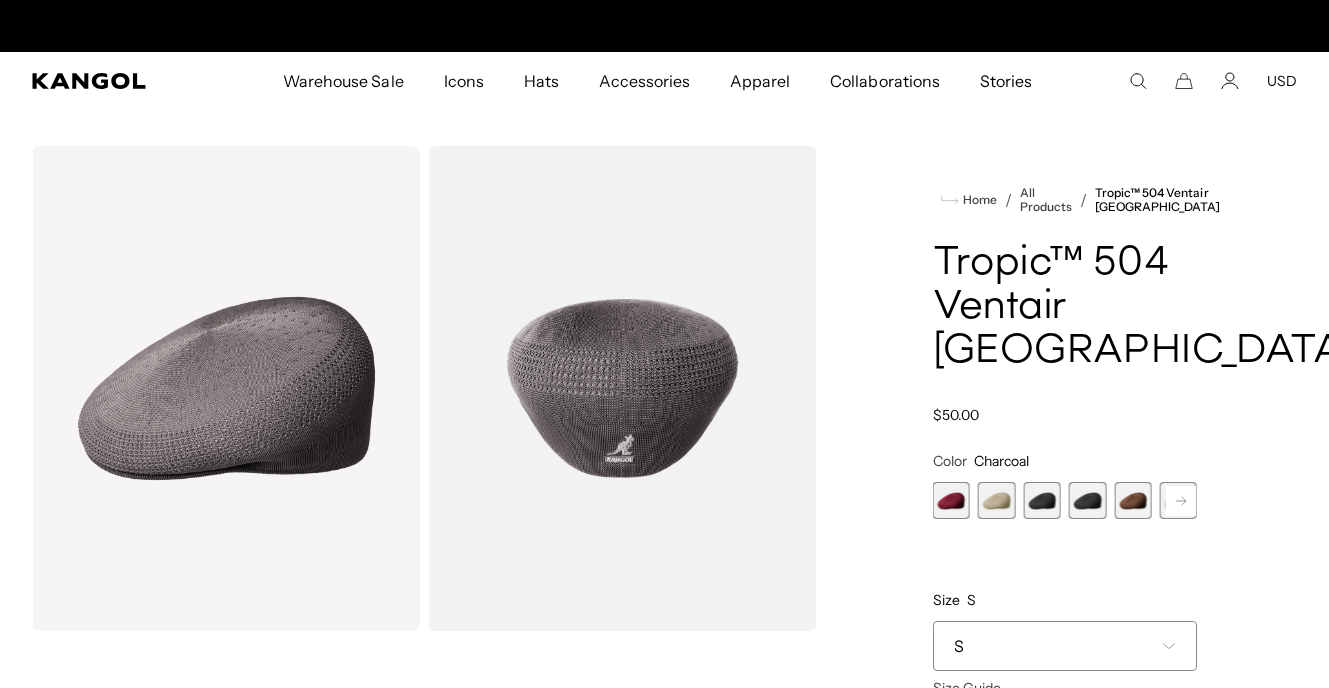 scroll, scrollTop: 0, scrollLeft: 0, axis: both 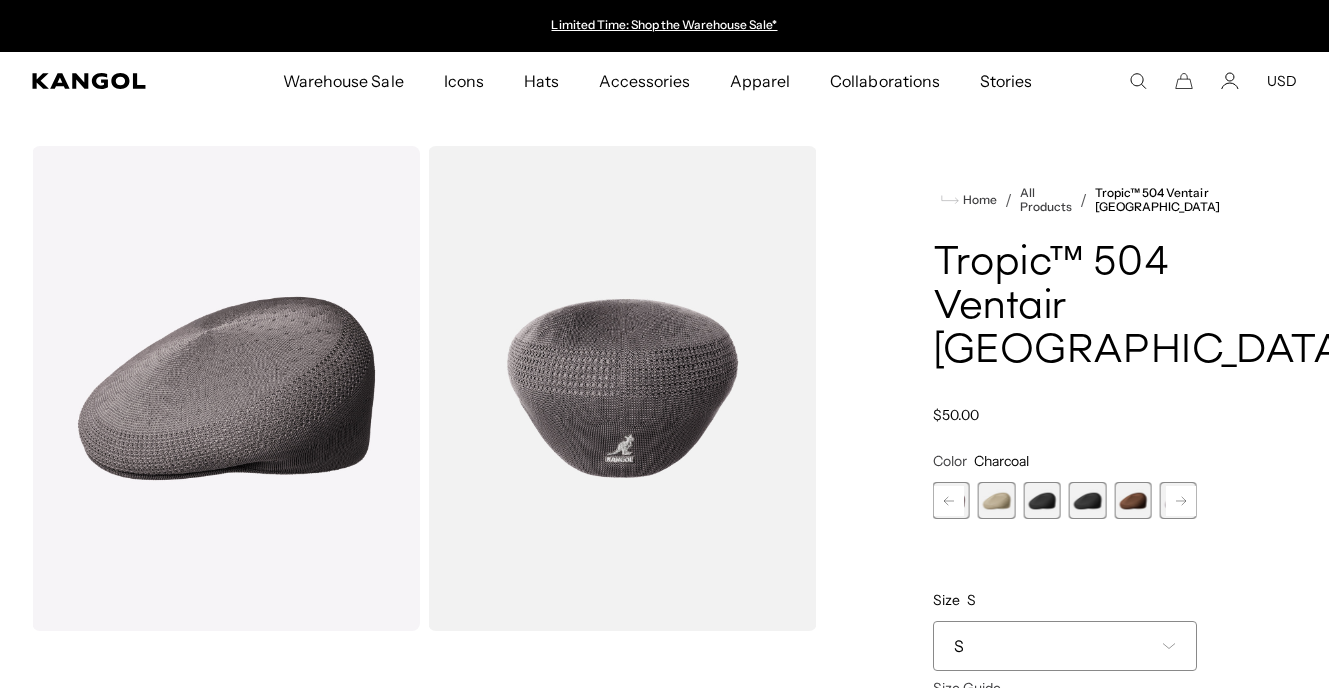 click at bounding box center (1132, 500) 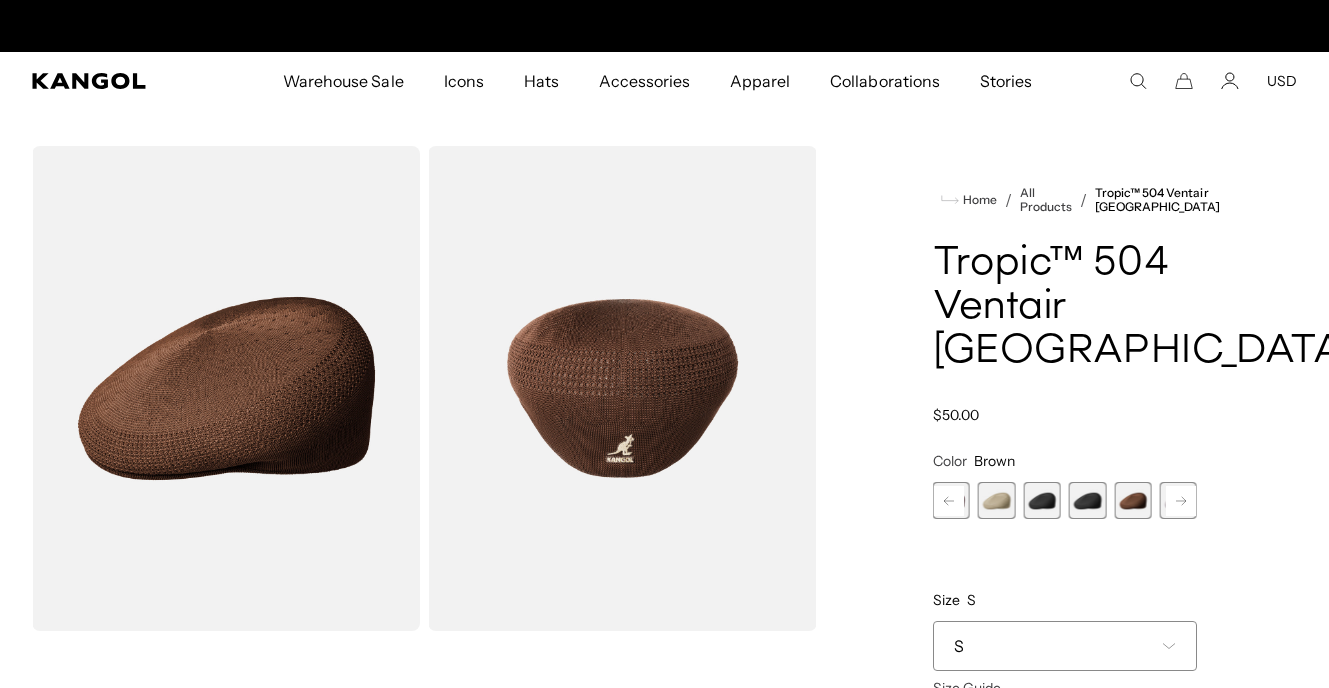 scroll, scrollTop: 0, scrollLeft: 412, axis: horizontal 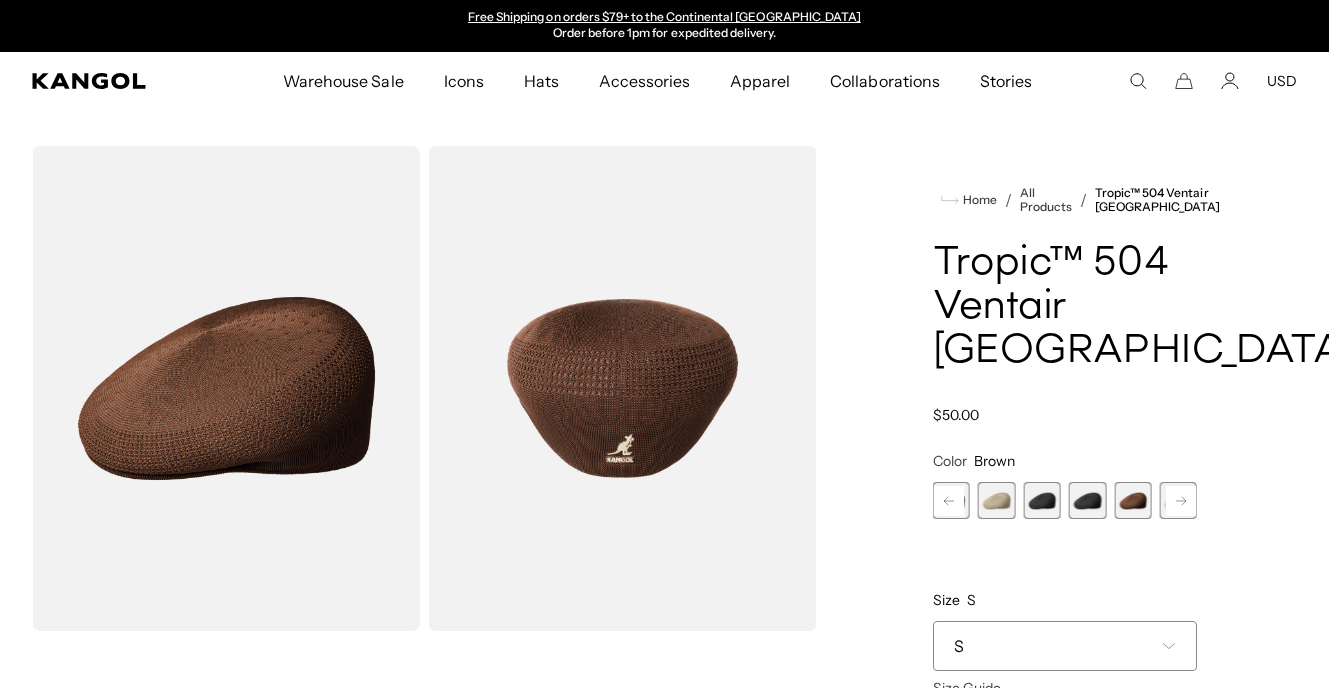 click 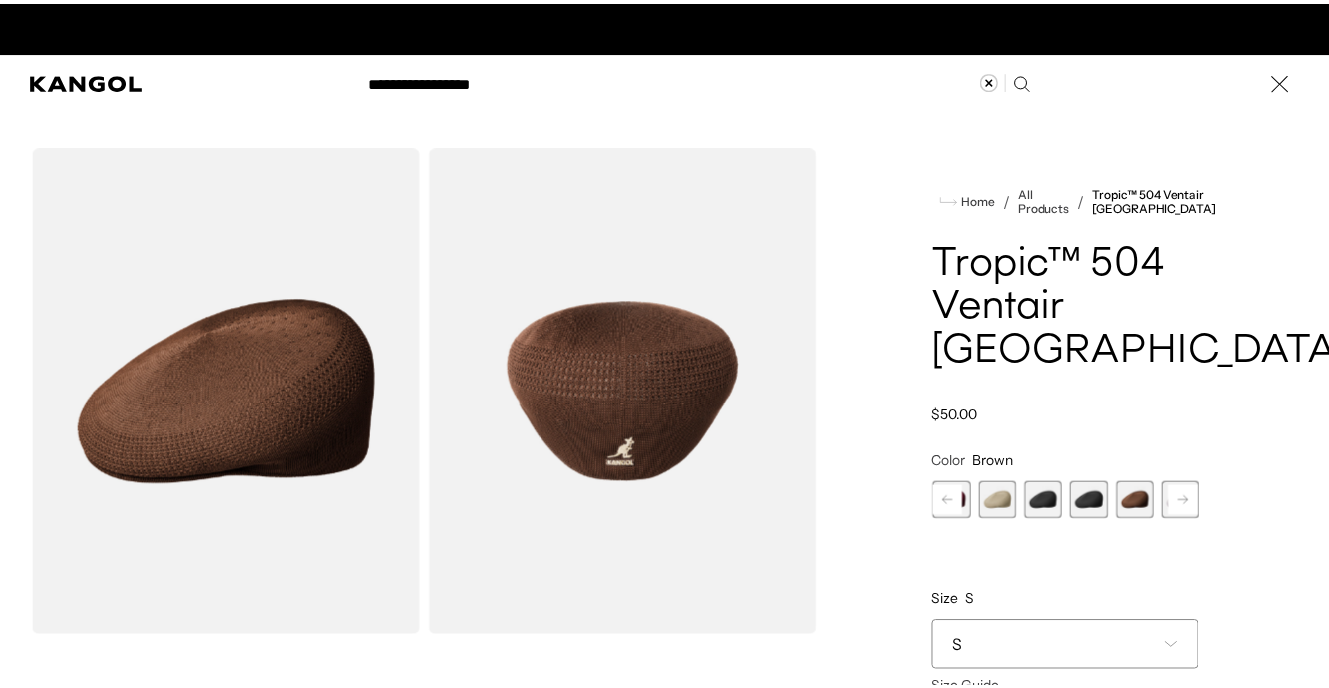 scroll, scrollTop: 0, scrollLeft: 412, axis: horizontal 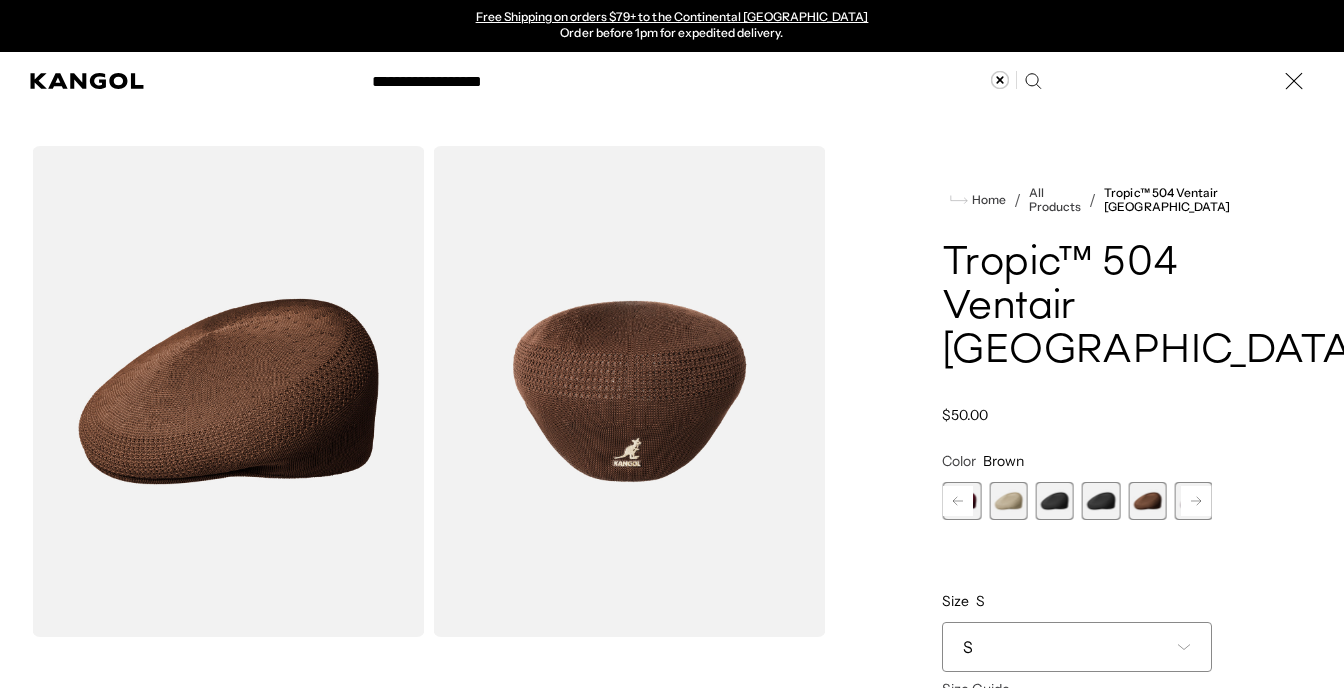 type on "**********" 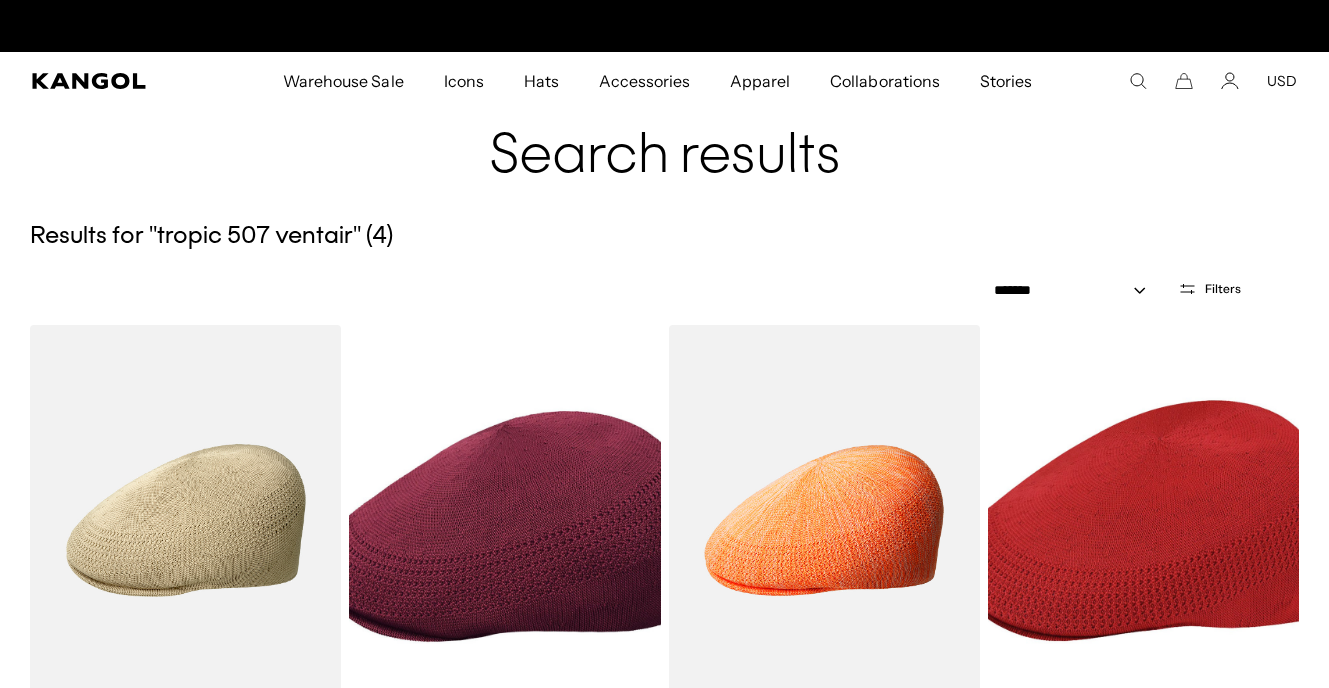 scroll, scrollTop: 0, scrollLeft: 0, axis: both 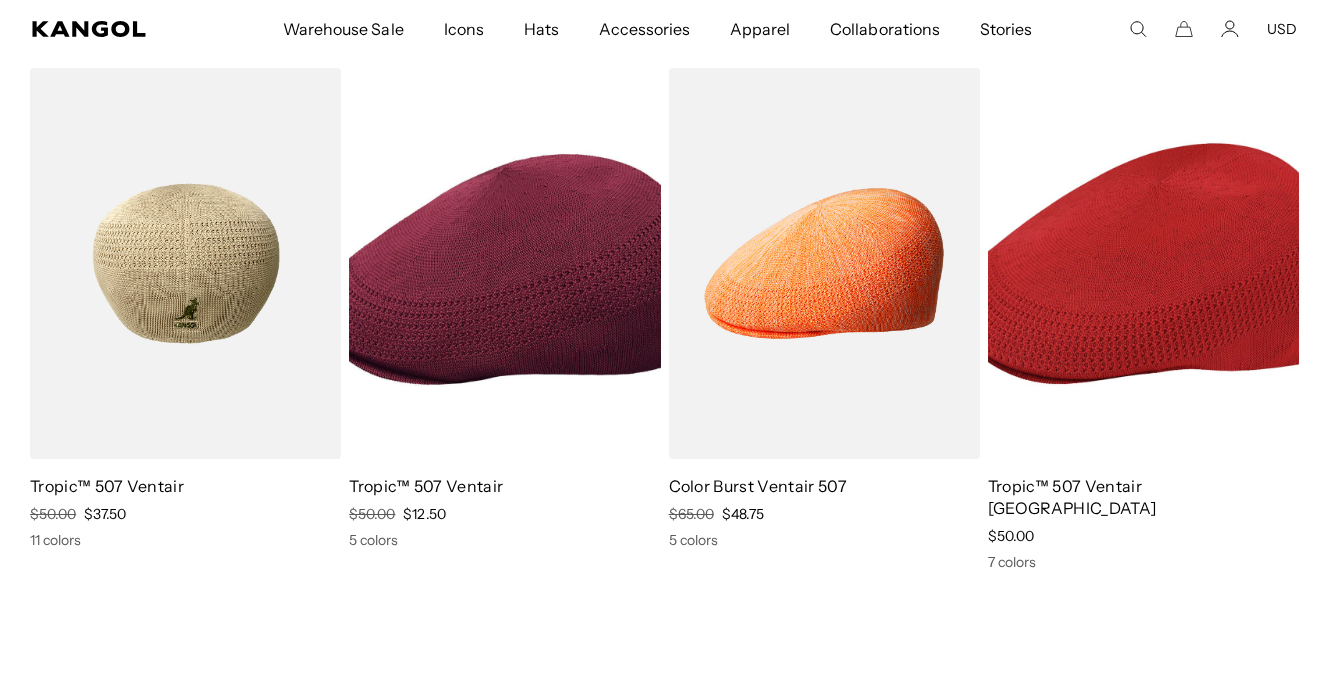 click at bounding box center (185, 263) 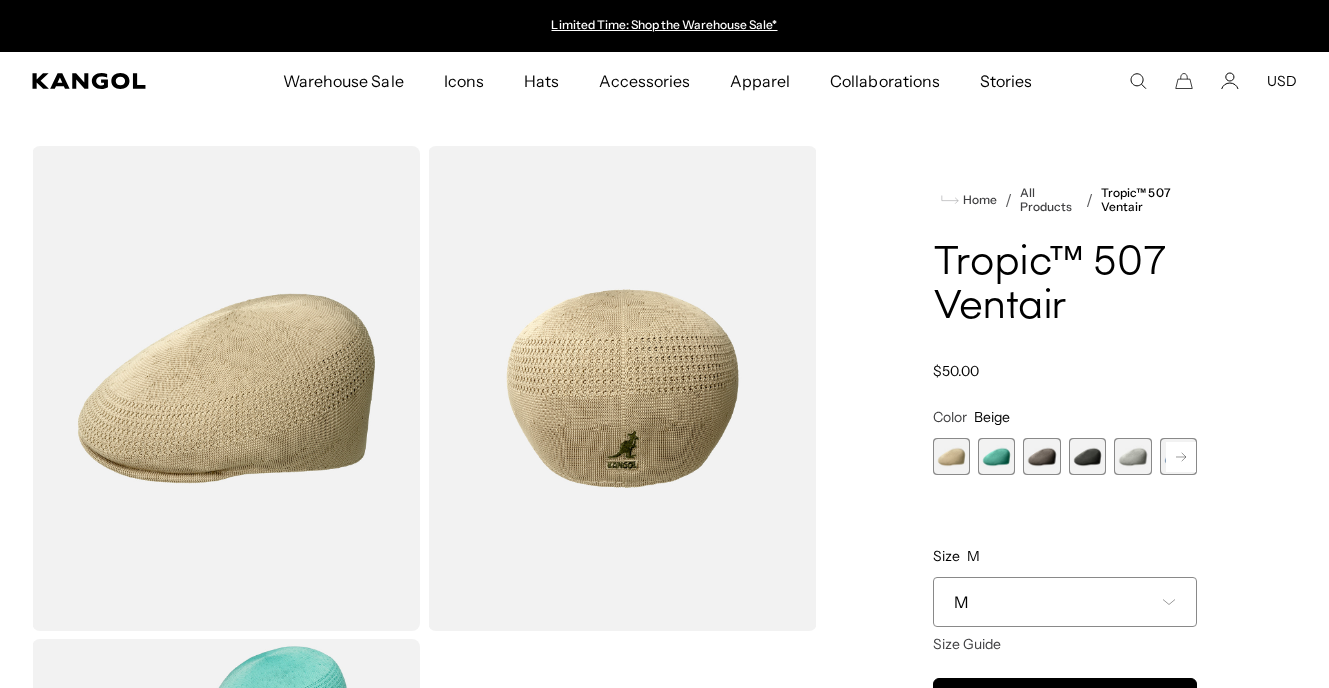 scroll, scrollTop: 0, scrollLeft: 0, axis: both 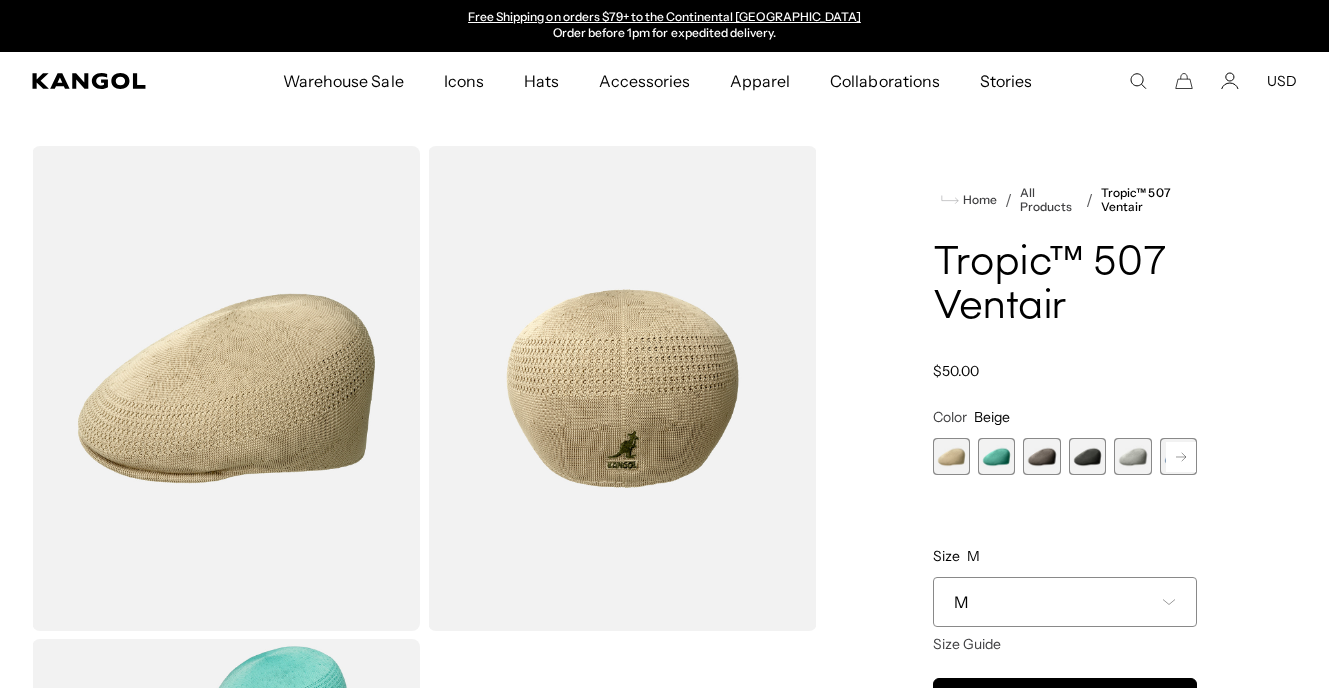 click at bounding box center (996, 456) 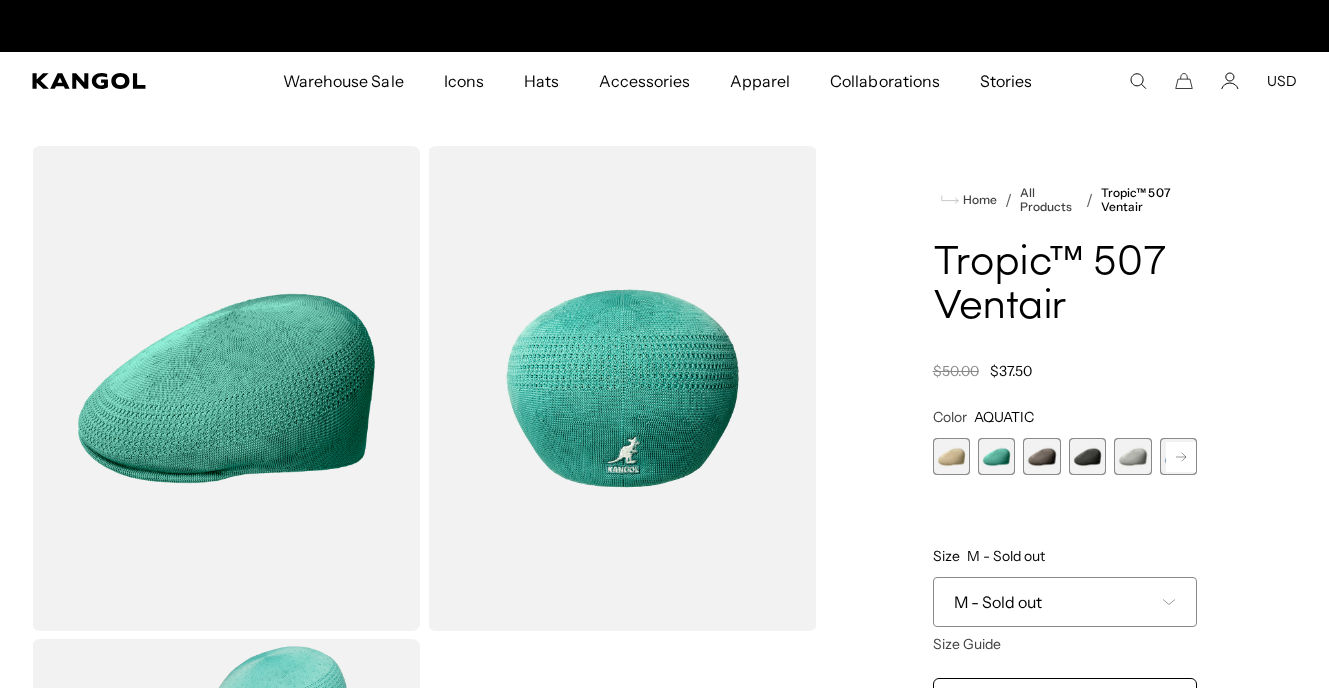 scroll, scrollTop: 0, scrollLeft: 0, axis: both 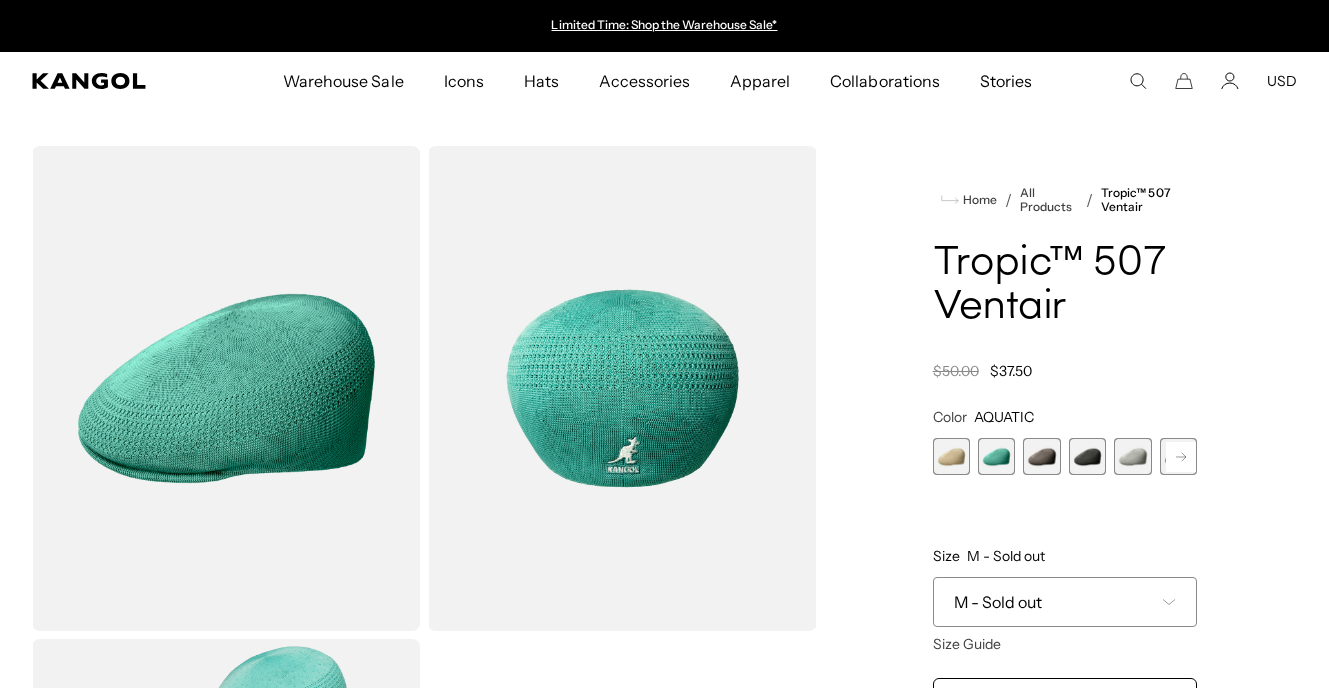 click at bounding box center [1041, 456] 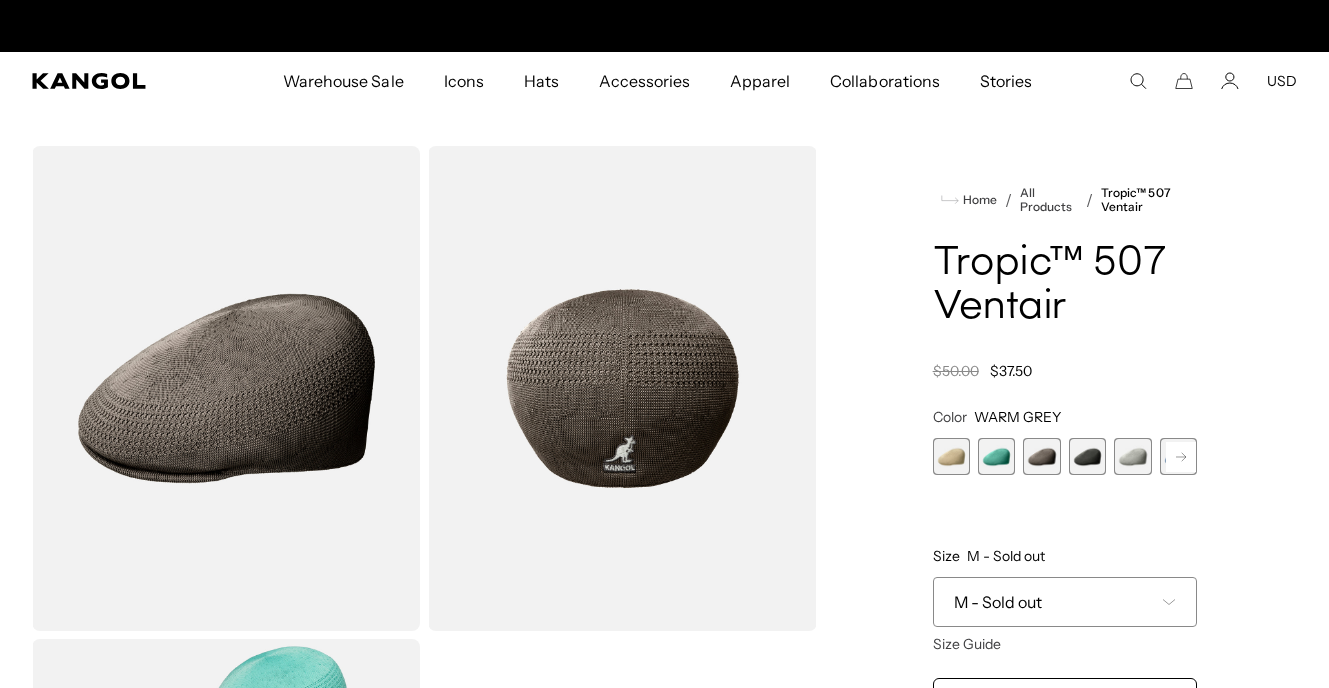 scroll, scrollTop: 0, scrollLeft: 0, axis: both 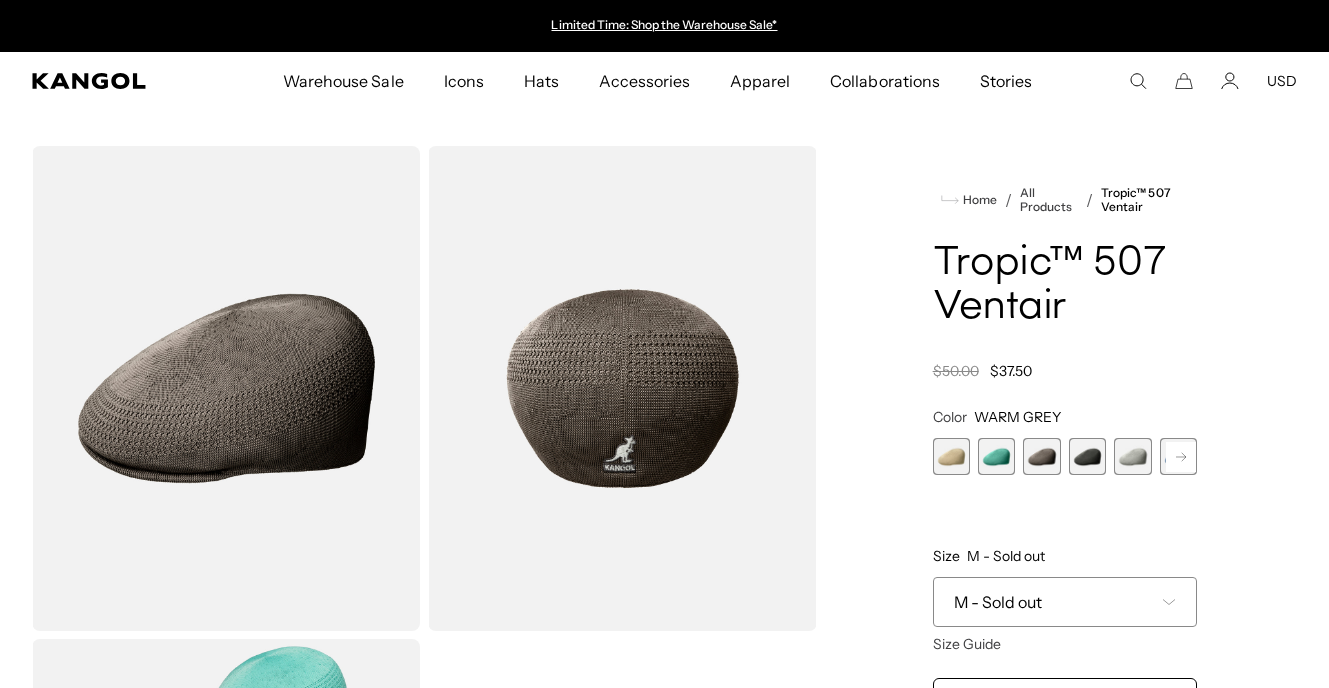 click at bounding box center [1087, 456] 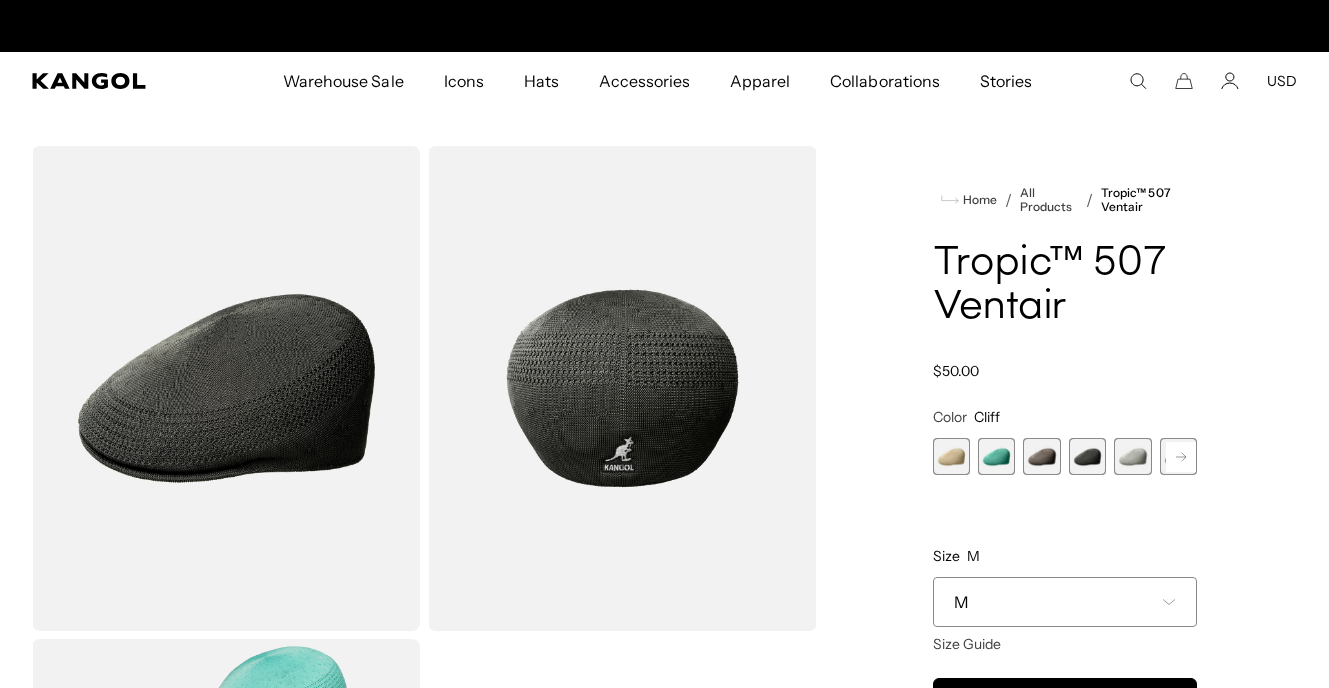 scroll, scrollTop: 0, scrollLeft: 0, axis: both 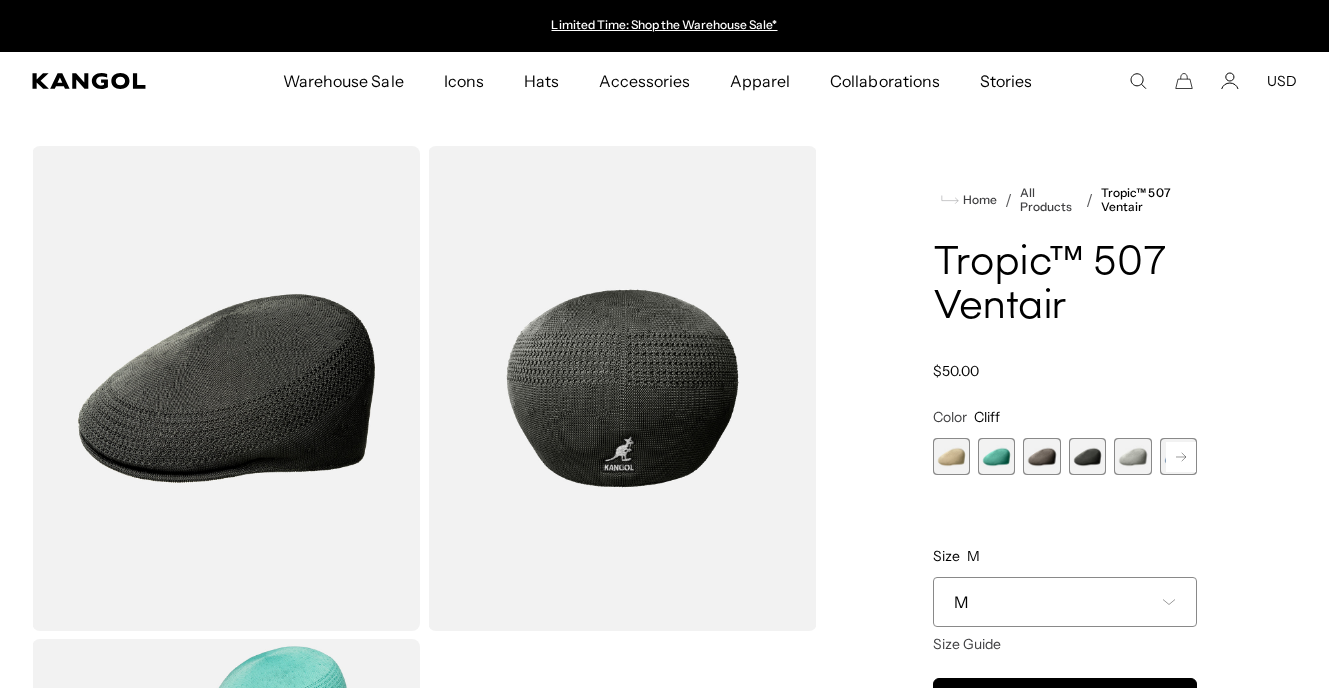 click 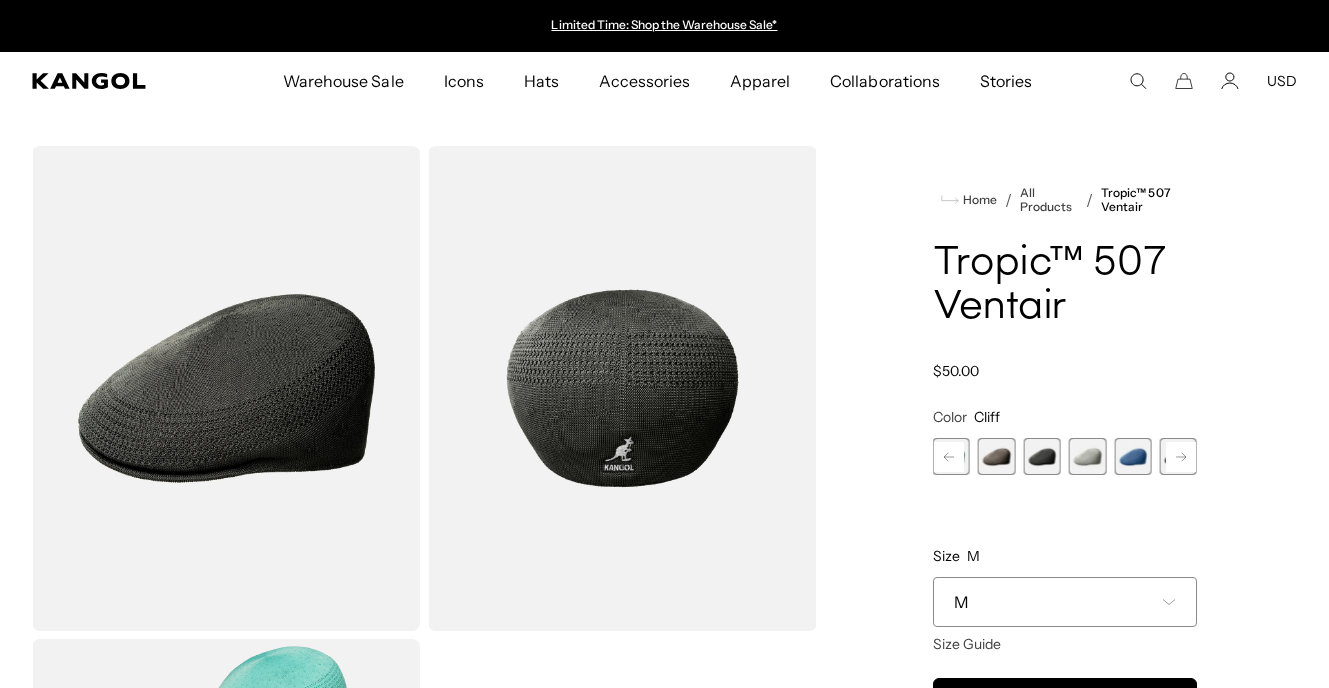click 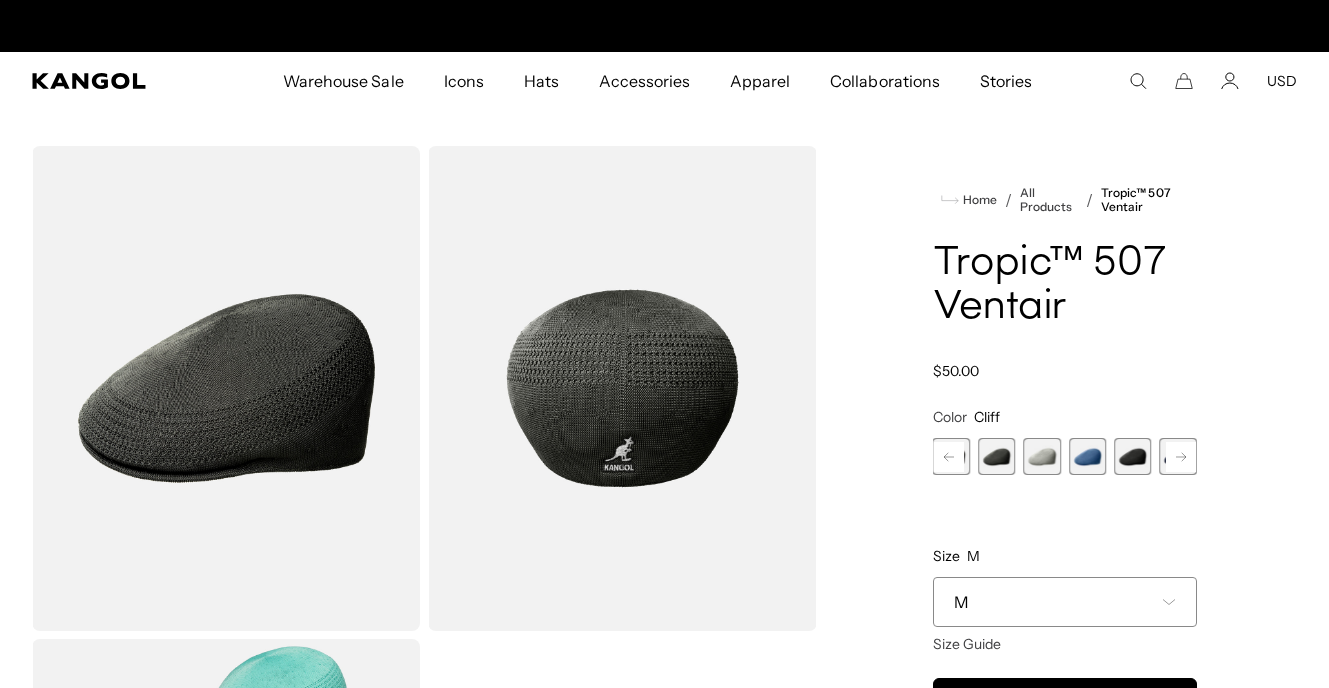 scroll, scrollTop: 0, scrollLeft: 412, axis: horizontal 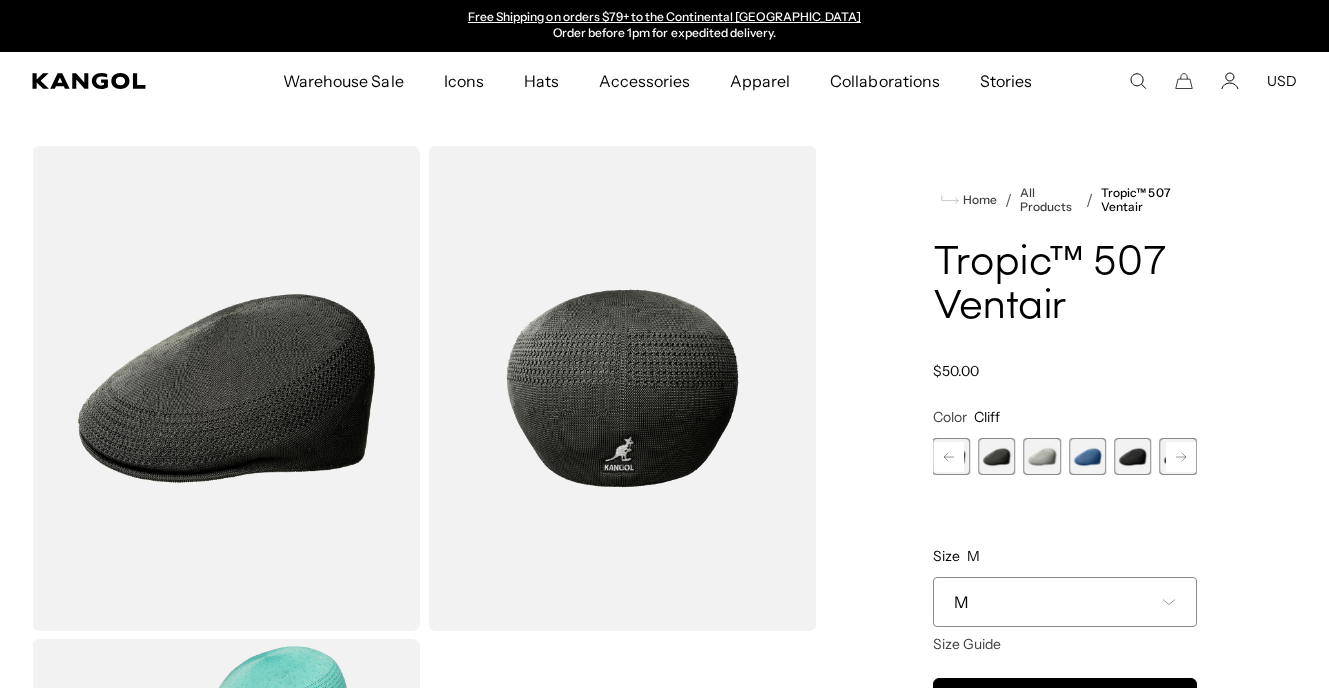 click 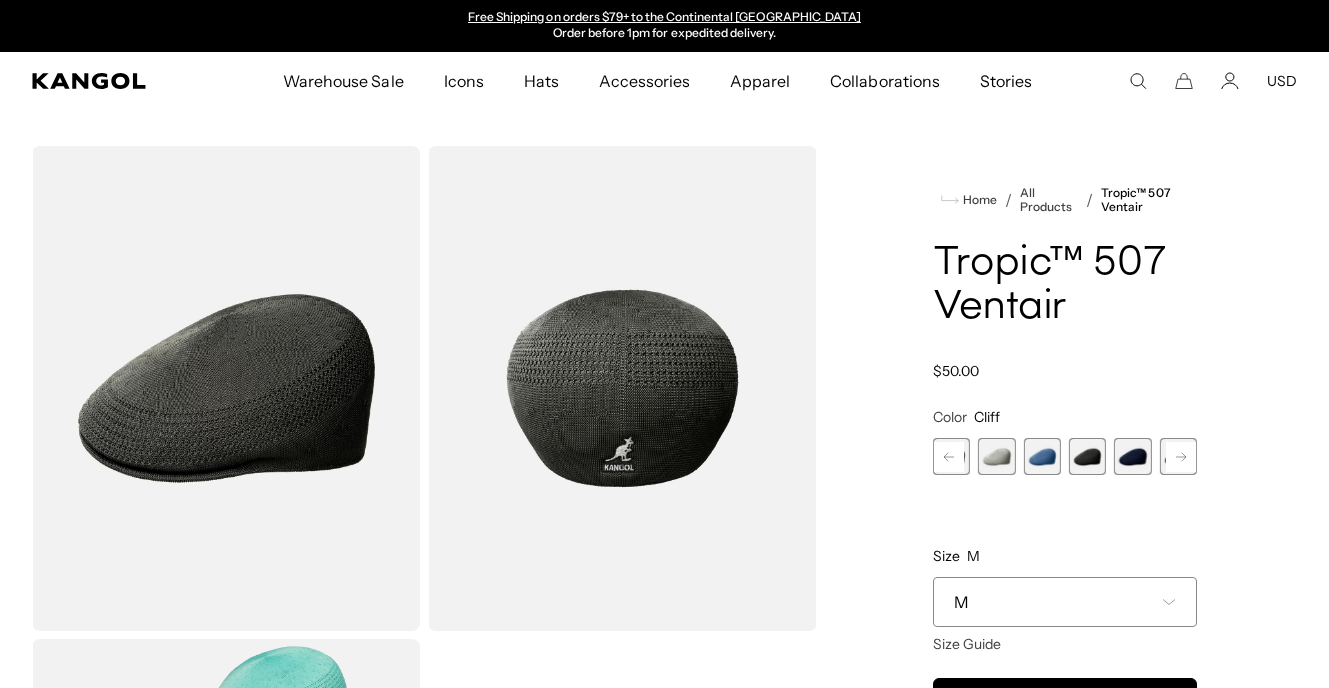 click 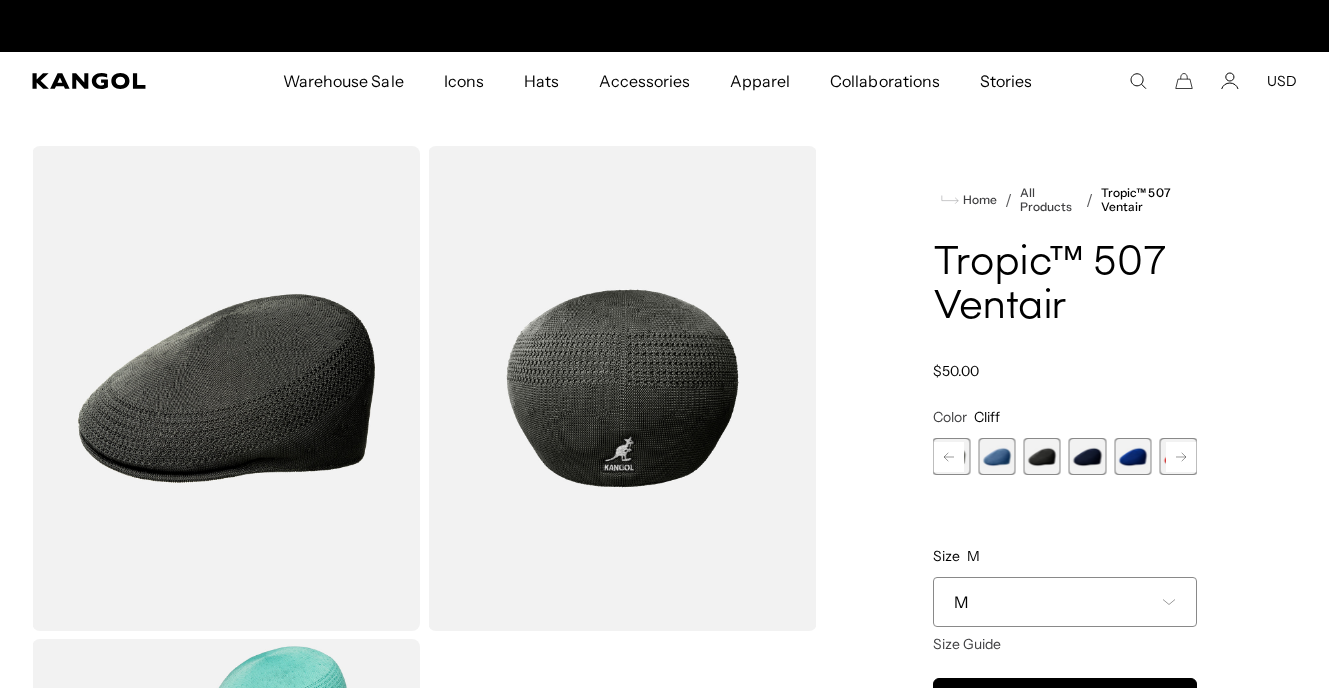 scroll, scrollTop: 0, scrollLeft: 412, axis: horizontal 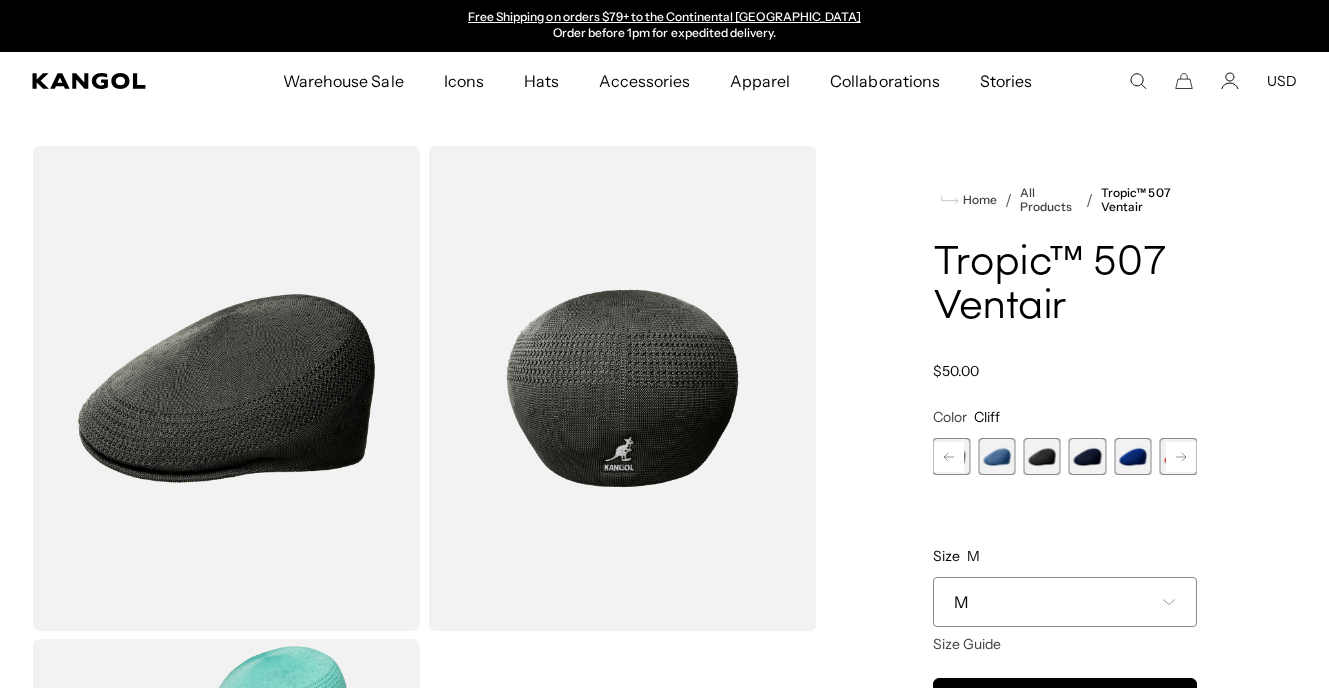 click at bounding box center (1041, 456) 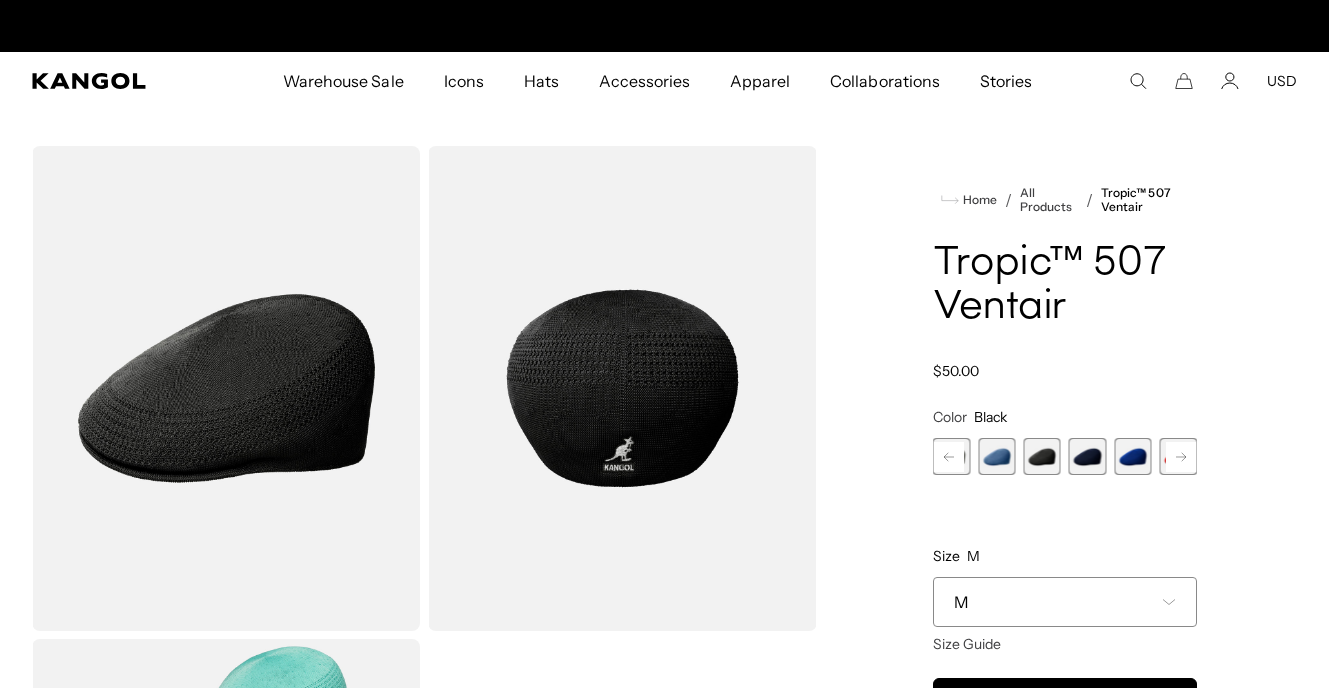 scroll, scrollTop: 0, scrollLeft: 412, axis: horizontal 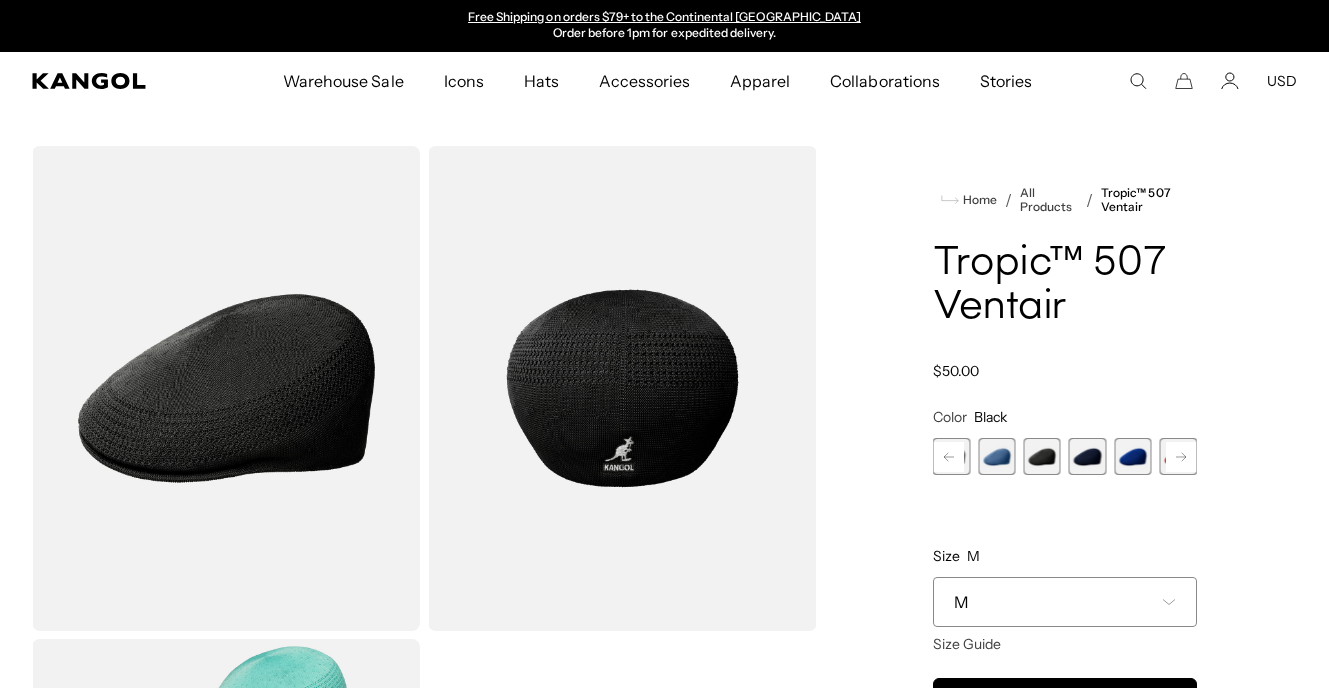 click at bounding box center (1087, 456) 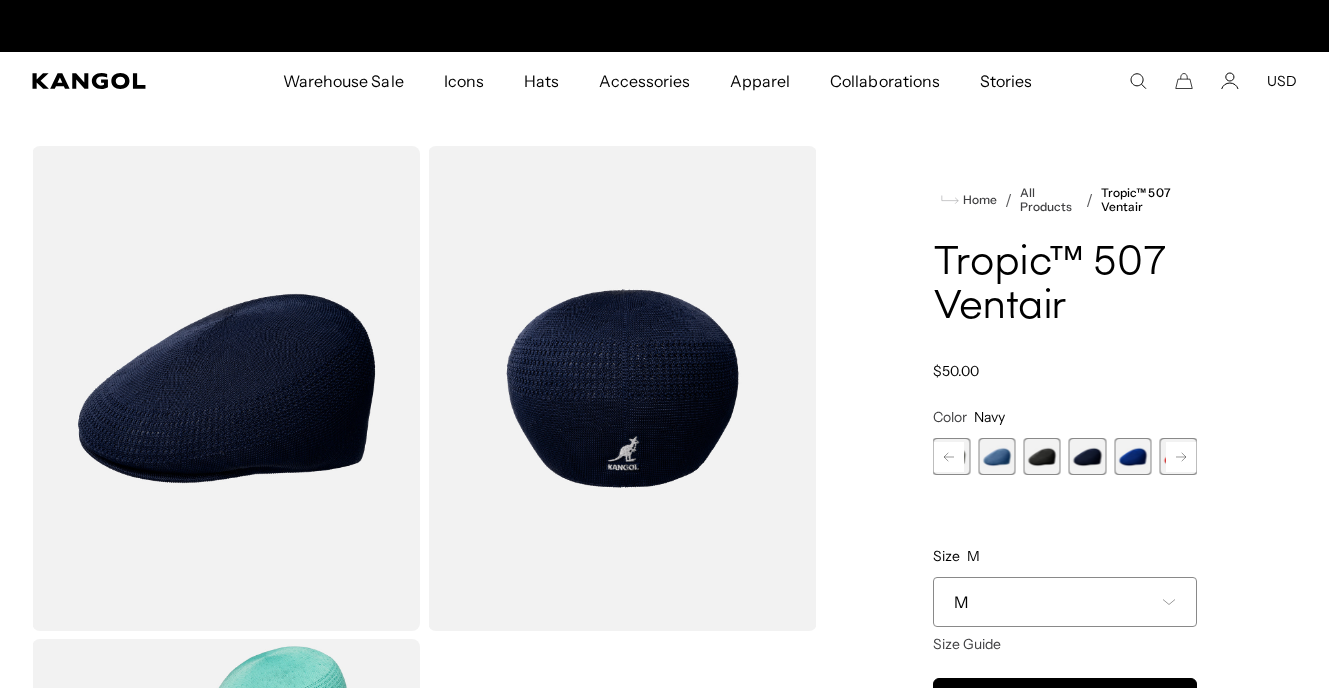 scroll, scrollTop: 0, scrollLeft: 412, axis: horizontal 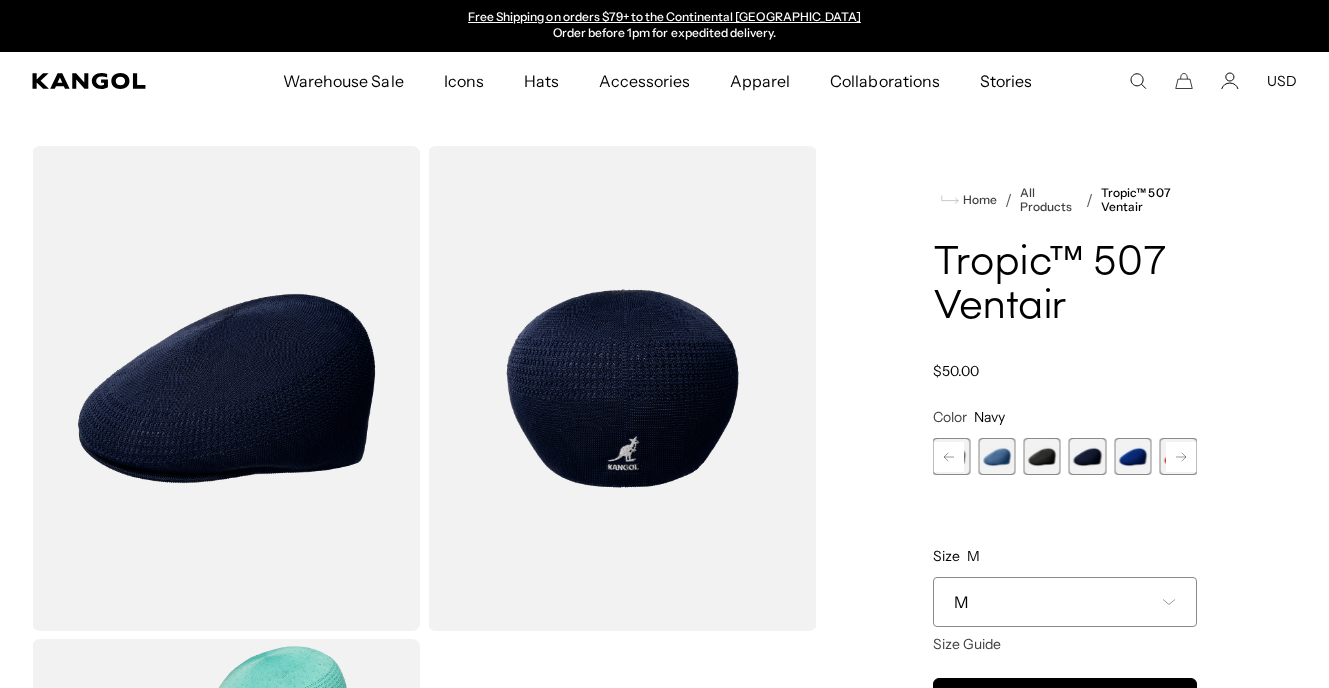 click at bounding box center [1132, 456] 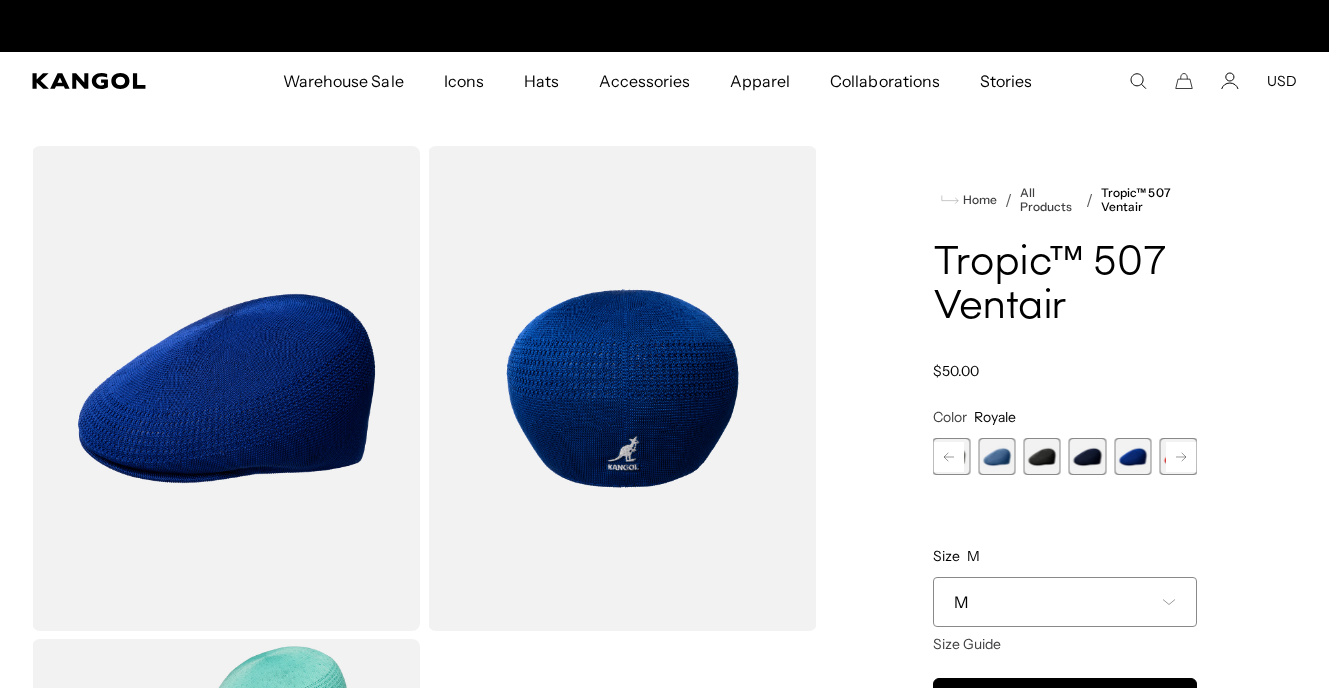 scroll, scrollTop: 0, scrollLeft: 0, axis: both 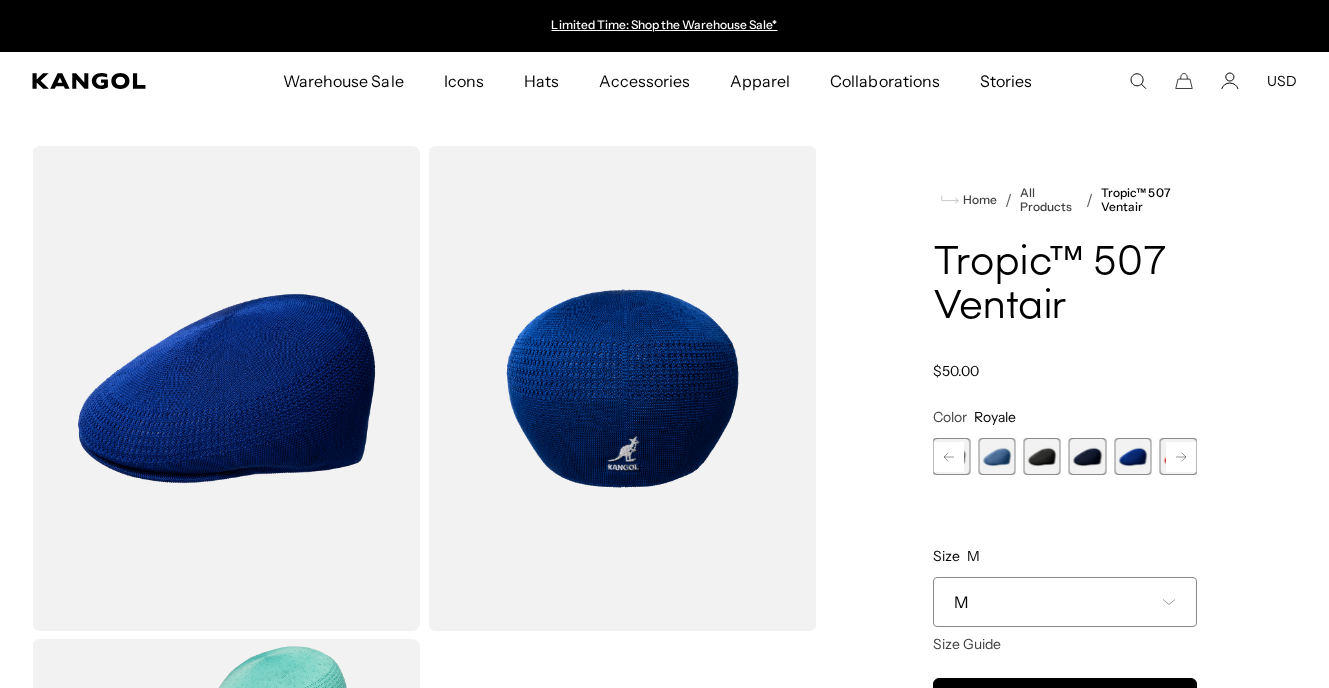 click 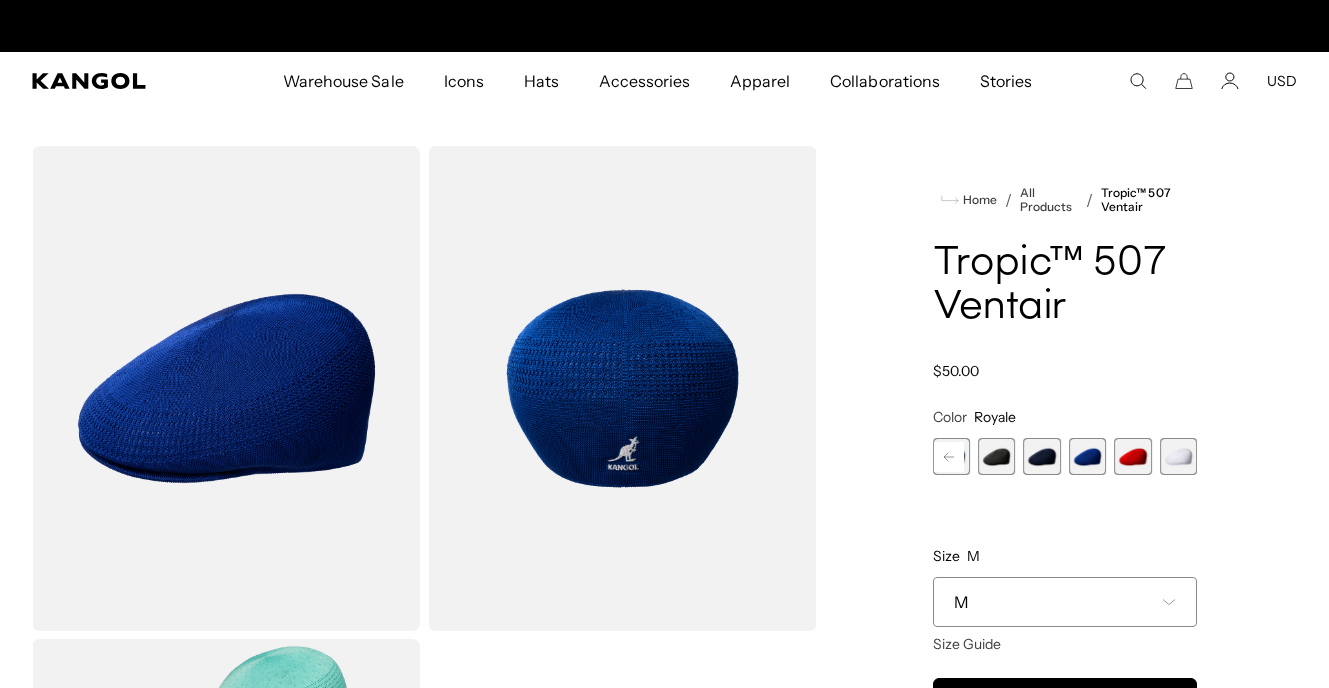 scroll, scrollTop: 0, scrollLeft: 0, axis: both 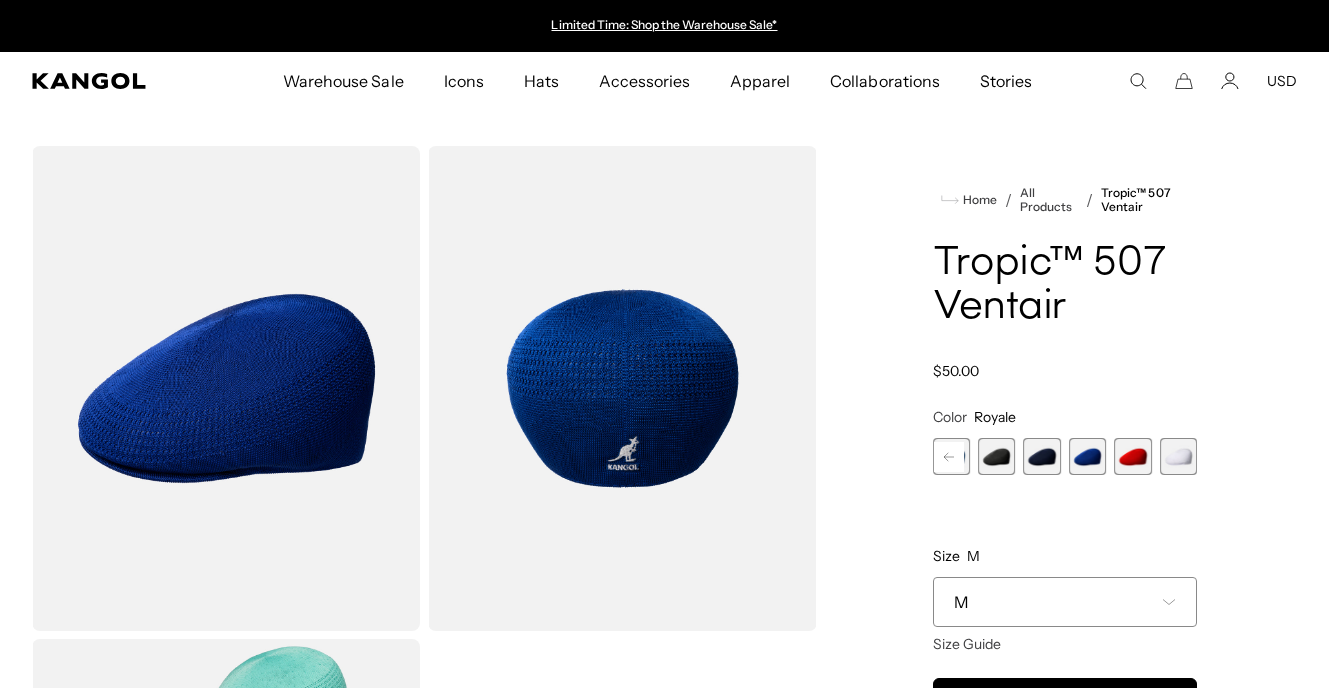 click at bounding box center [1178, 456] 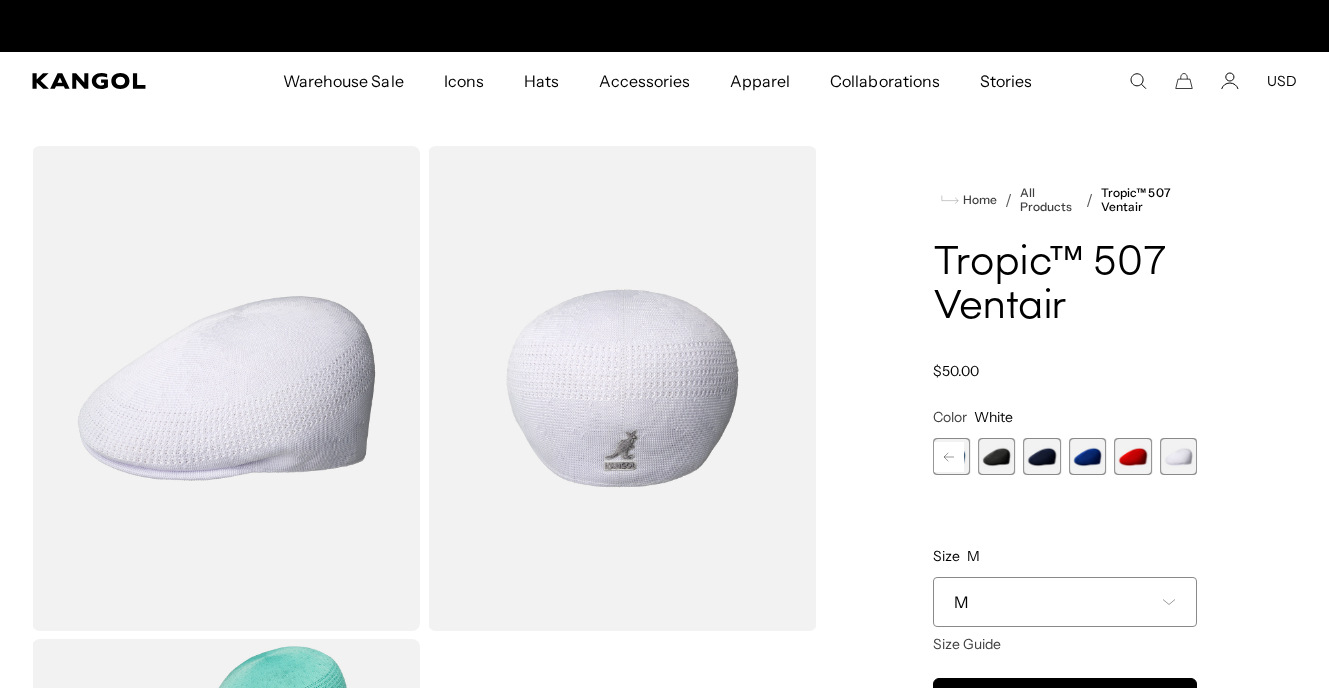scroll, scrollTop: 0, scrollLeft: 412, axis: horizontal 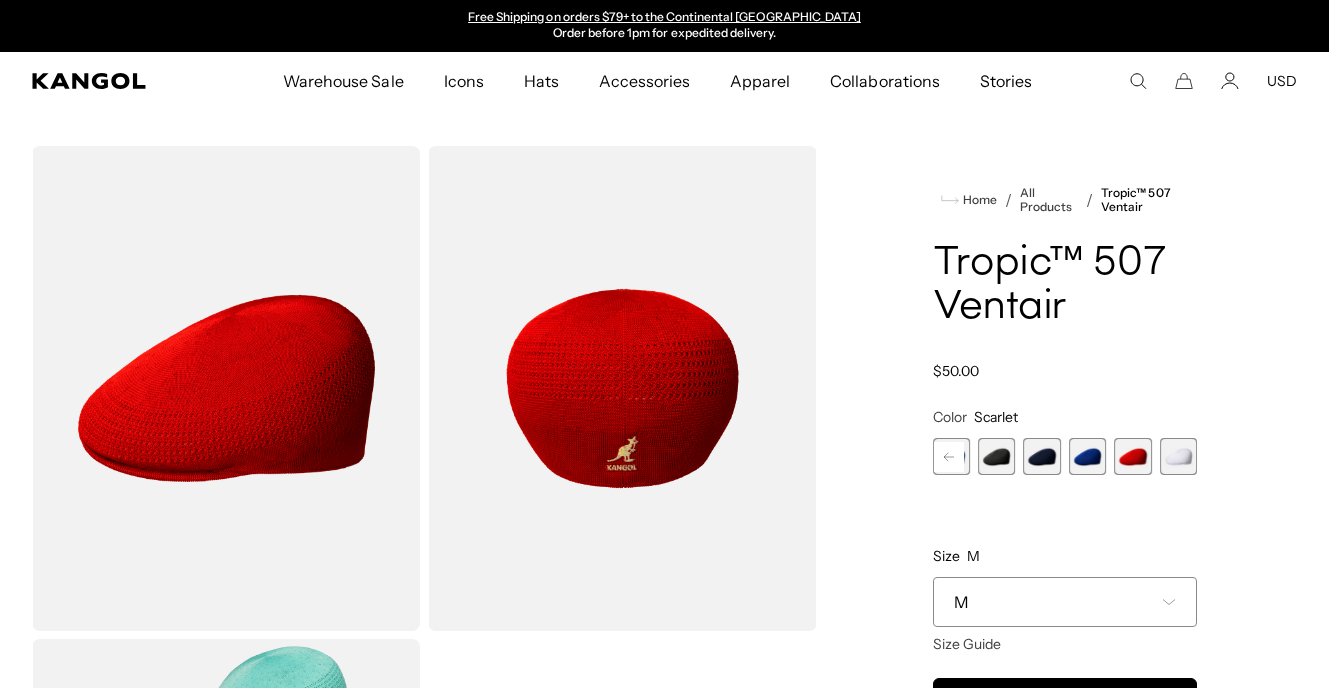 click at bounding box center [1087, 456] 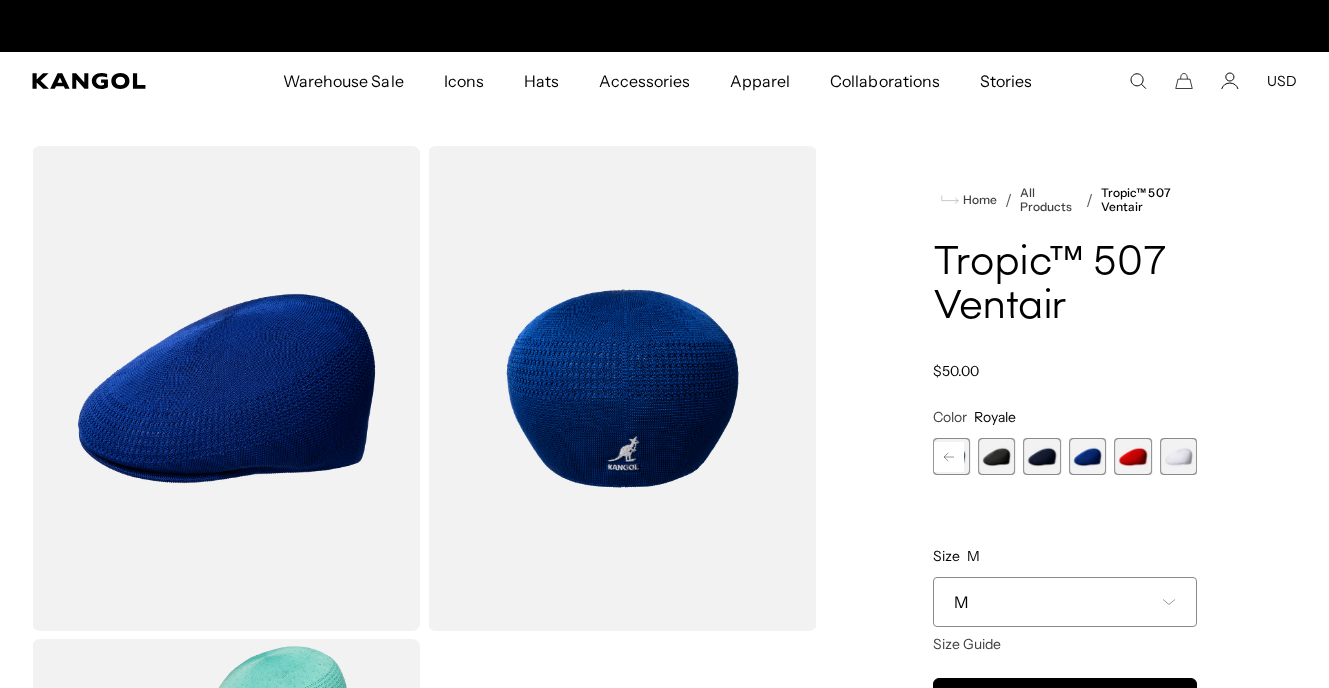 scroll, scrollTop: 0, scrollLeft: 0, axis: both 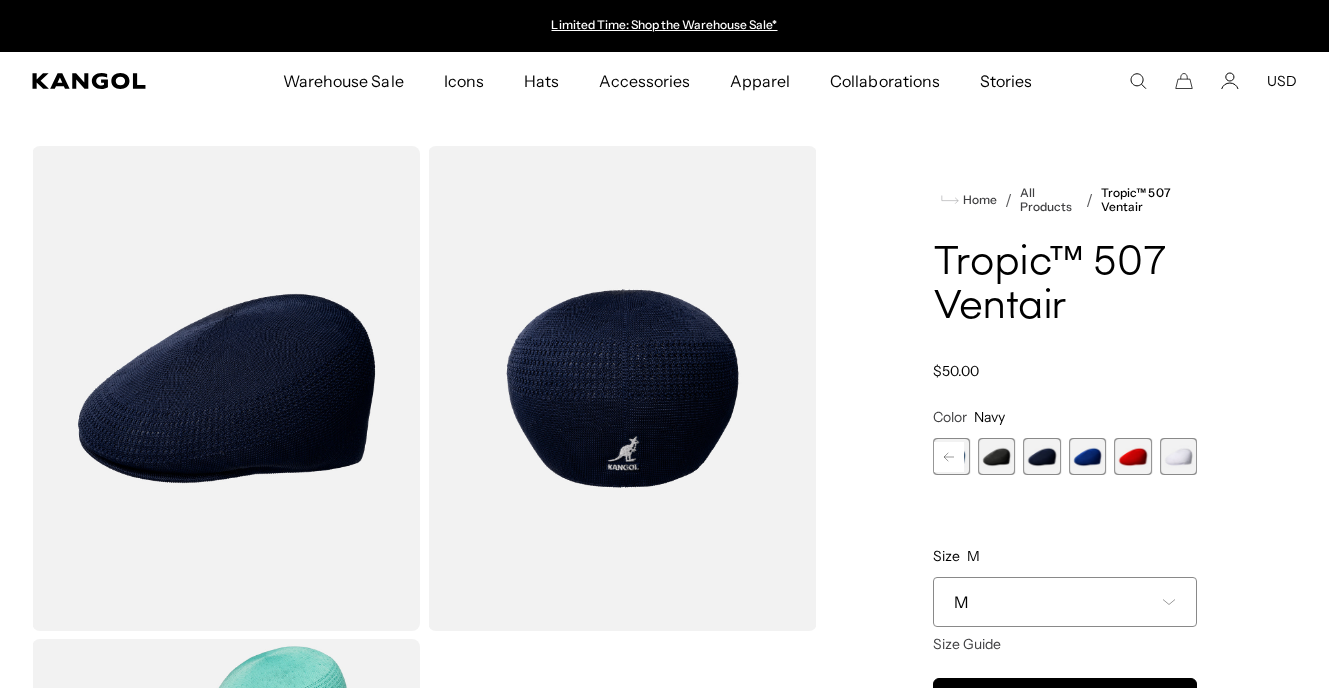 click at bounding box center [996, 456] 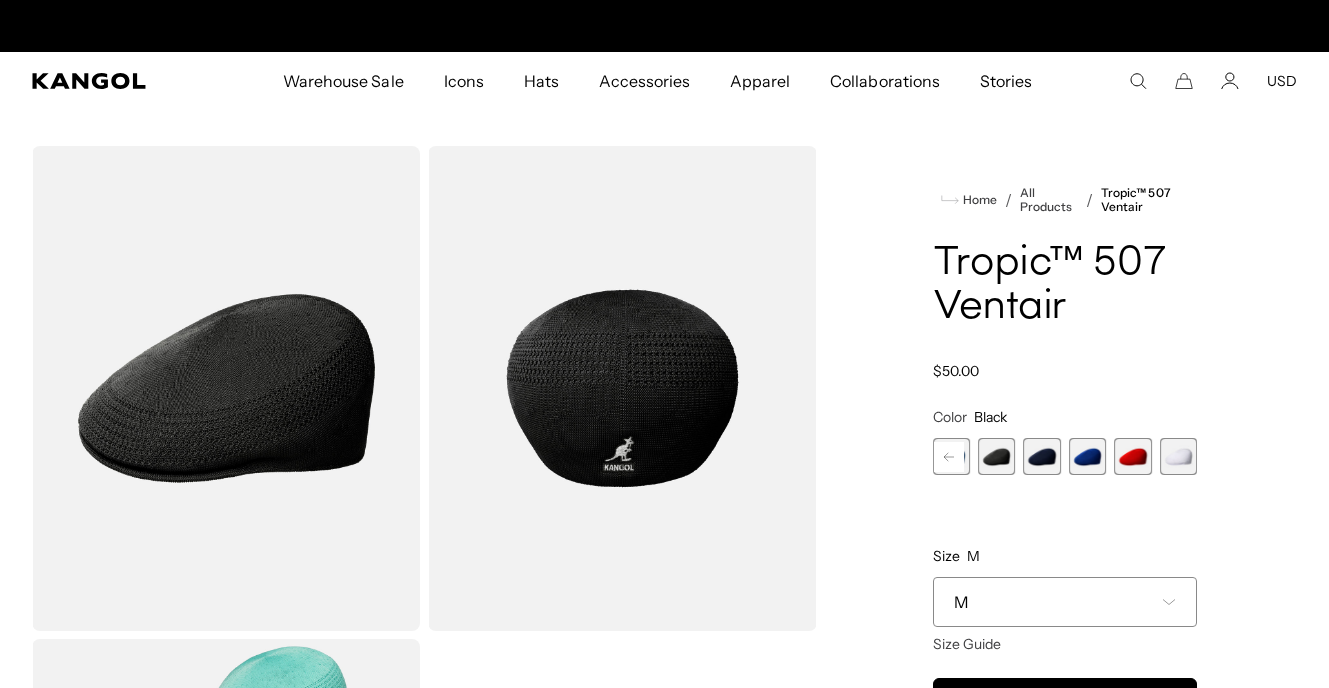 scroll, scrollTop: 0, scrollLeft: 412, axis: horizontal 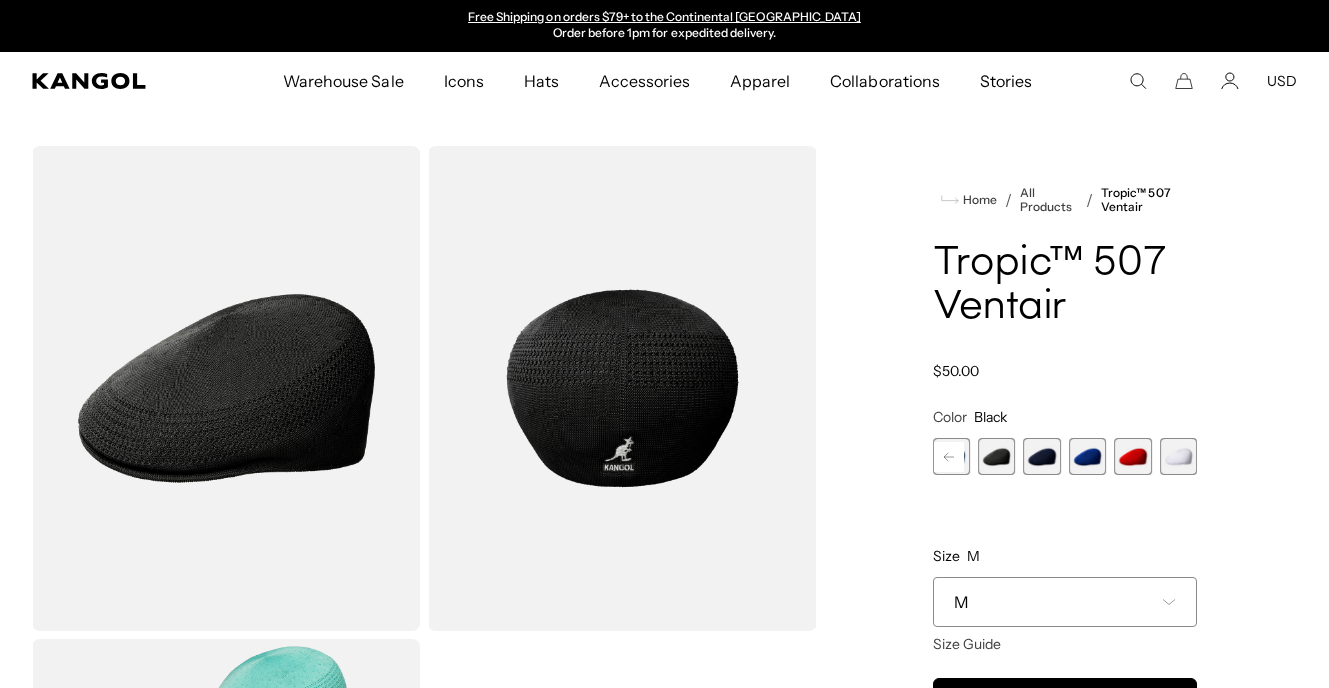 click 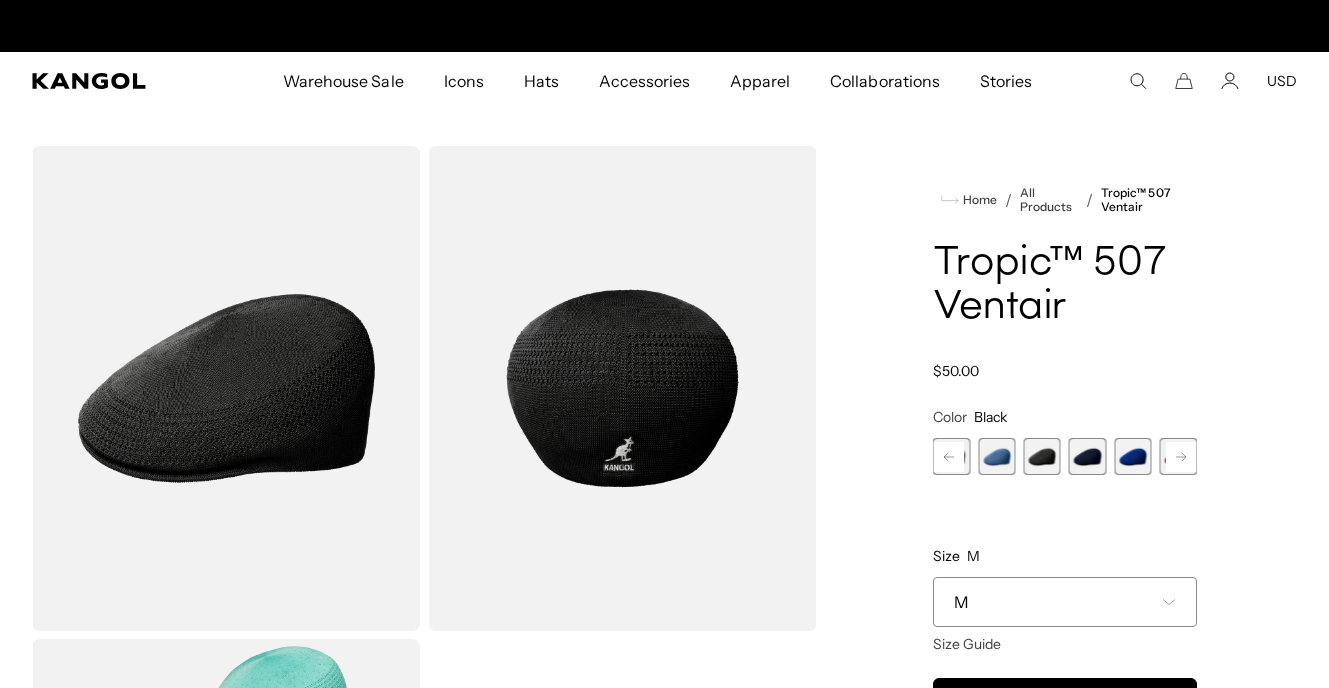 scroll, scrollTop: 0, scrollLeft: 0, axis: both 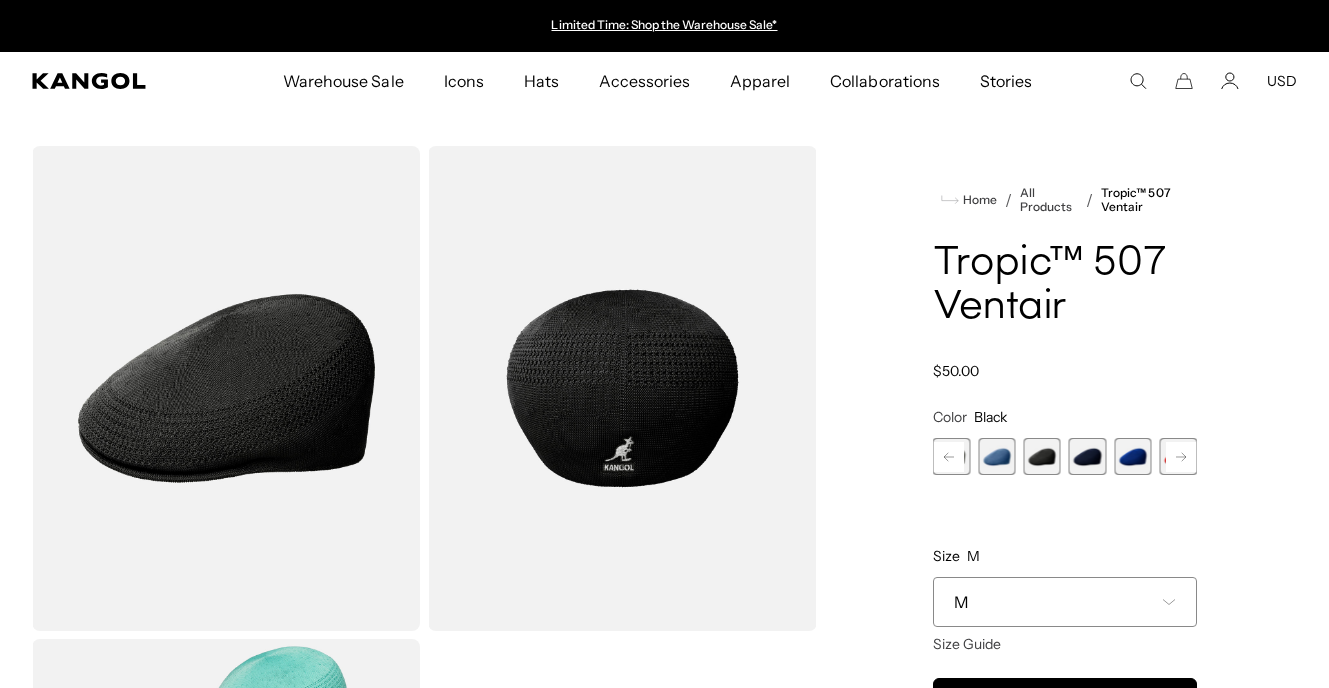 click 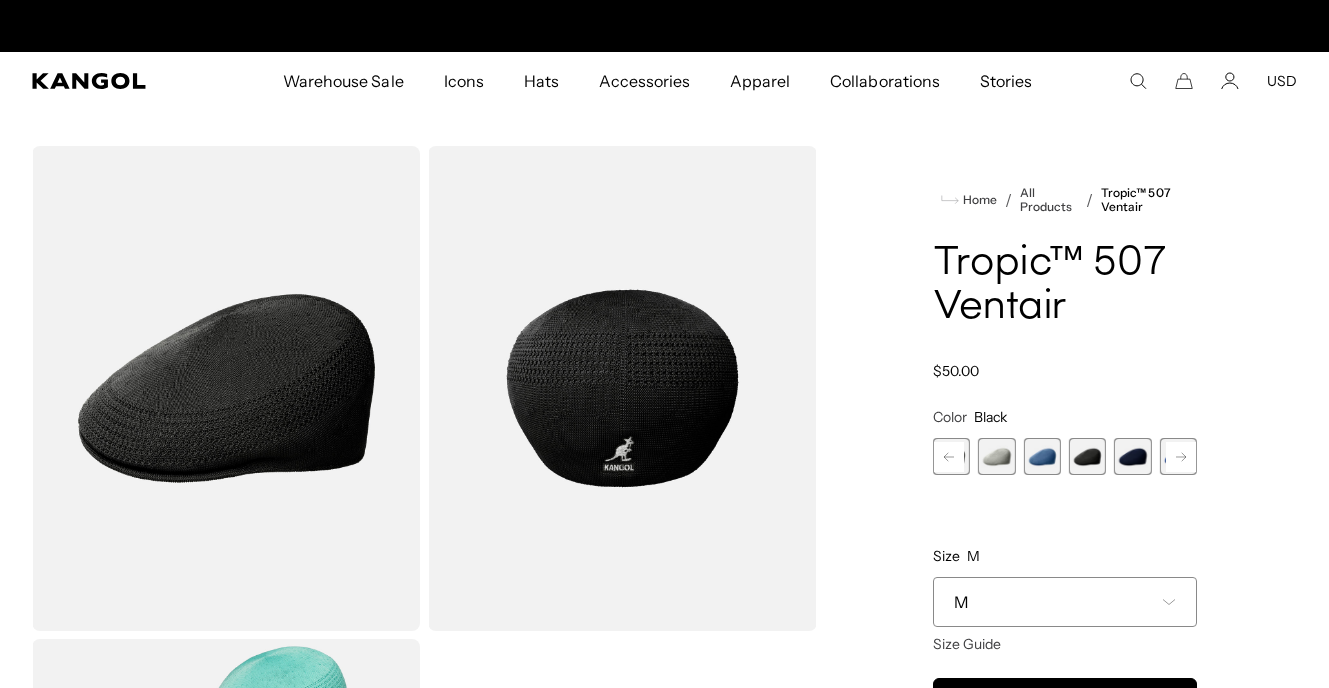scroll, scrollTop: 0, scrollLeft: 412, axis: horizontal 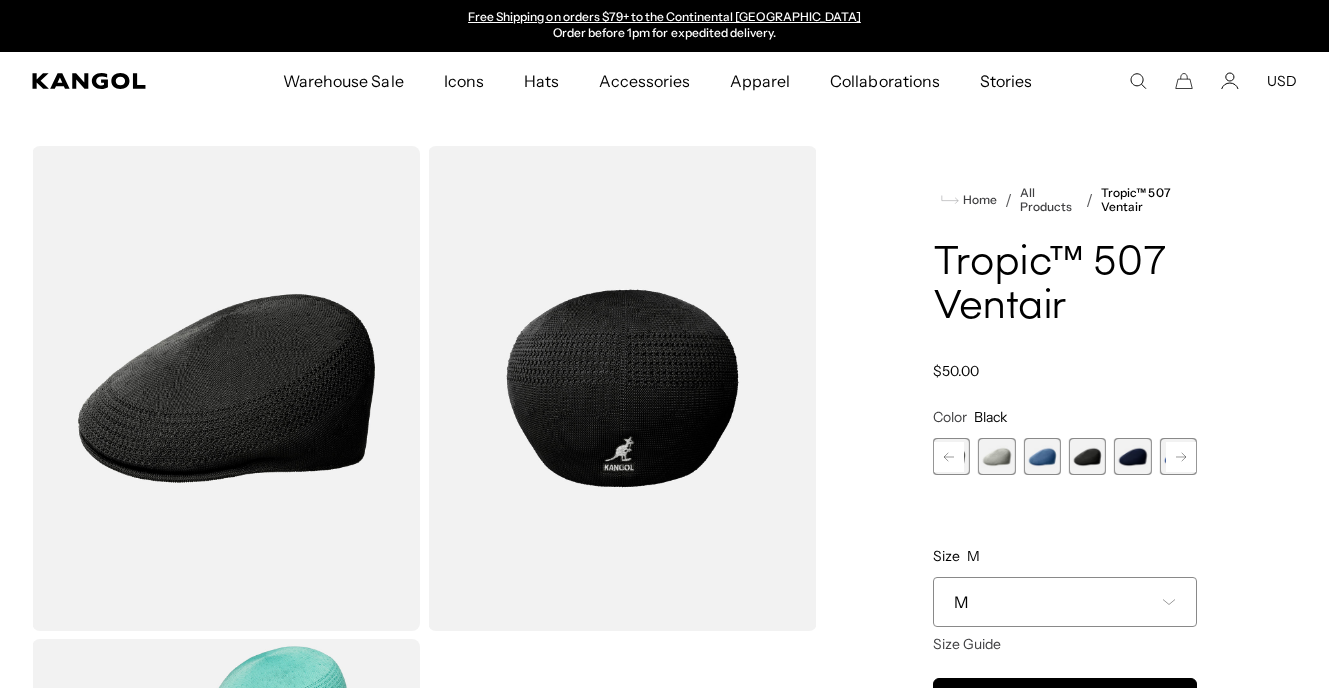 click 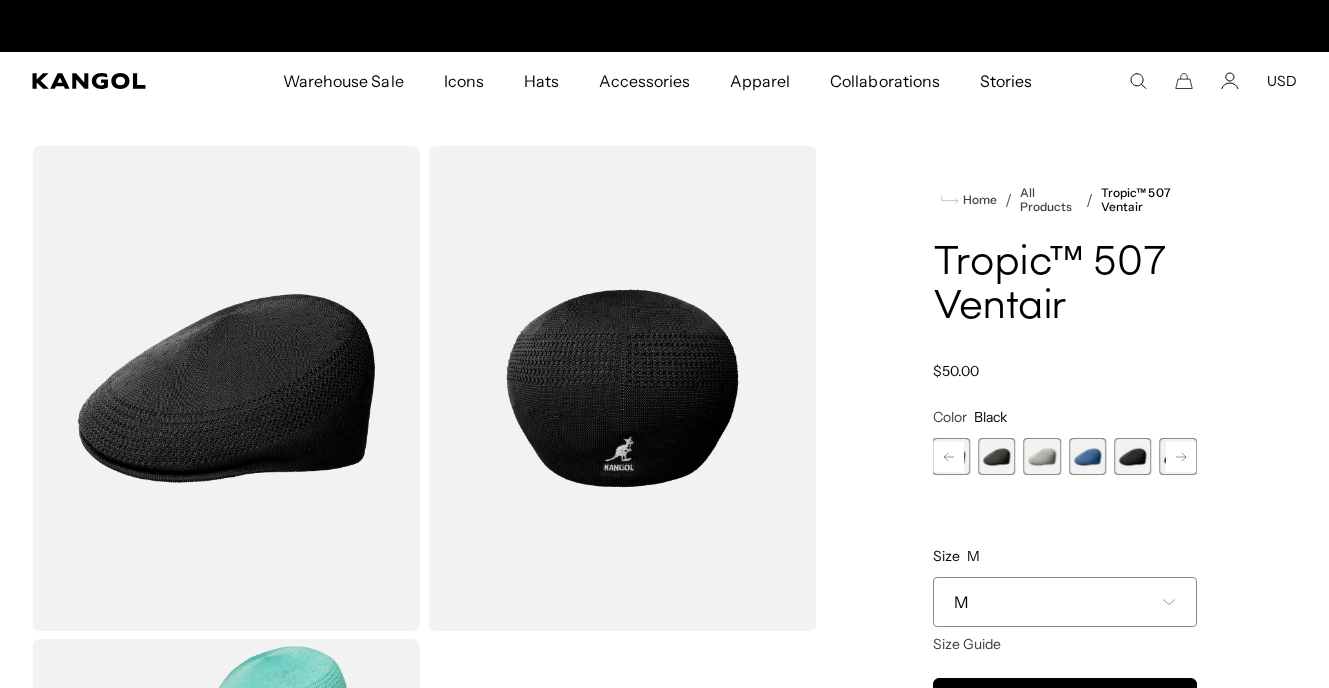 scroll, scrollTop: 0, scrollLeft: 0, axis: both 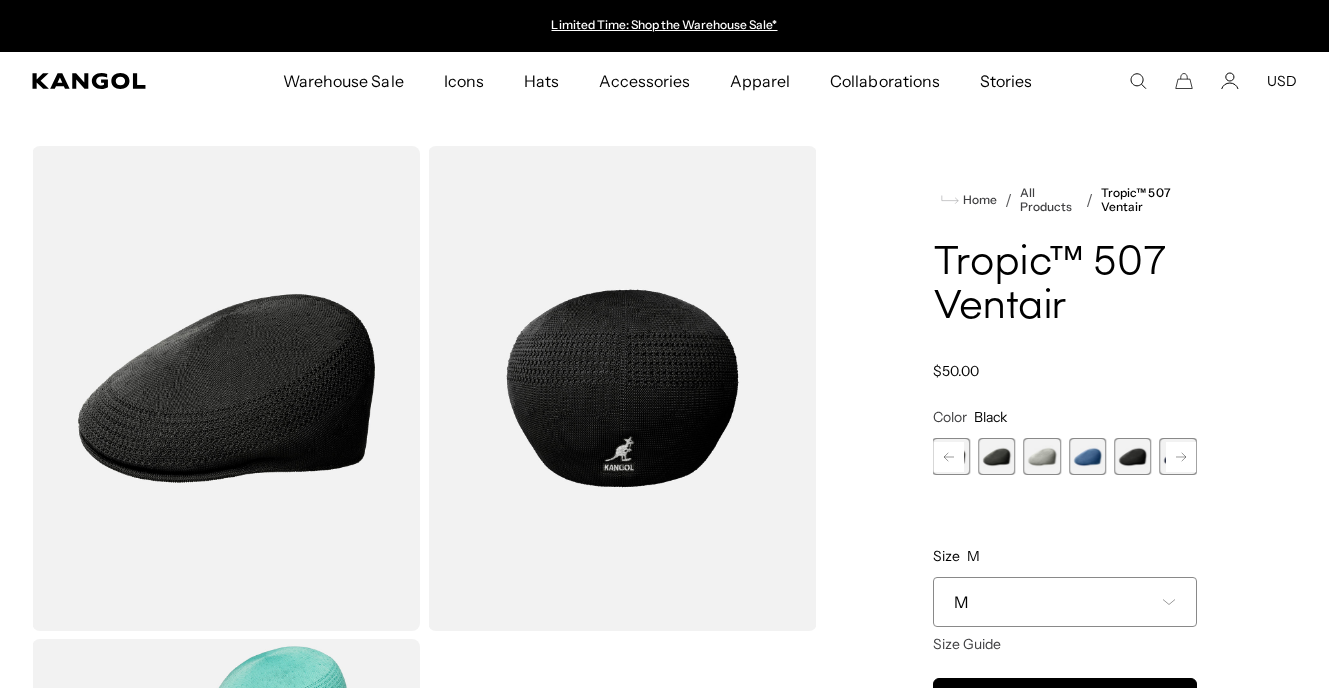 click at bounding box center (1087, 456) 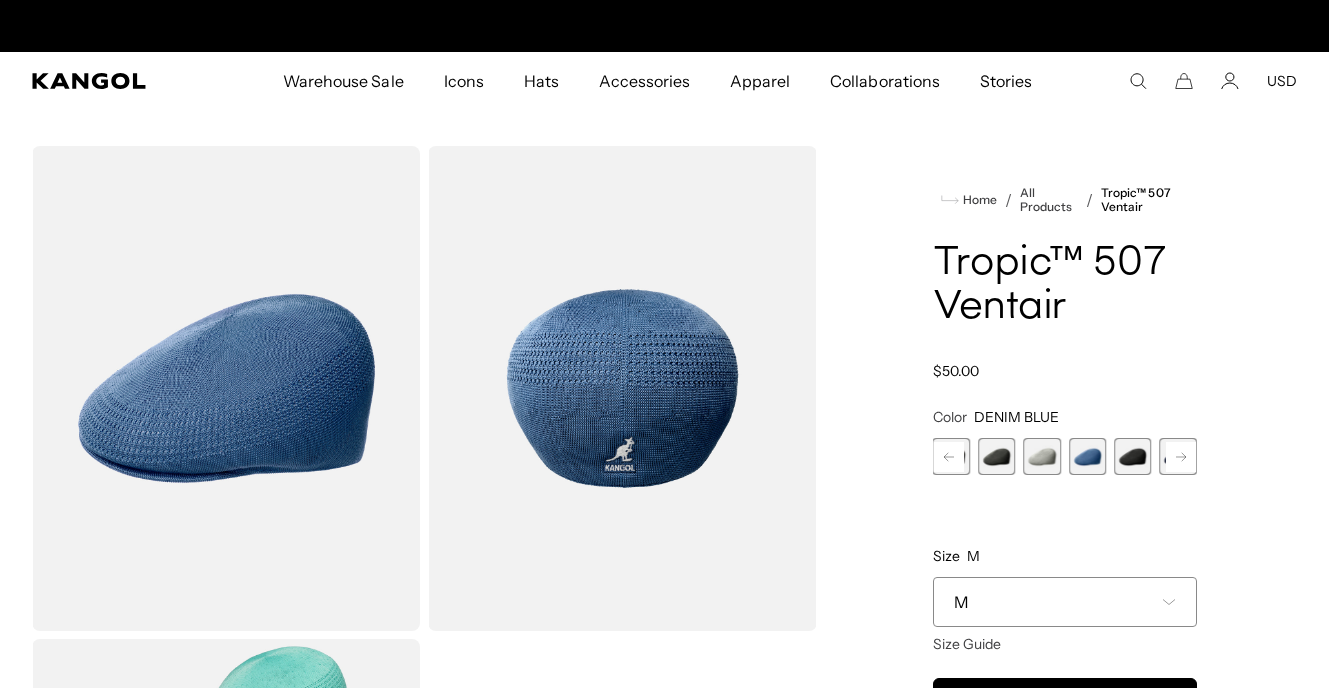scroll, scrollTop: 0, scrollLeft: 0, axis: both 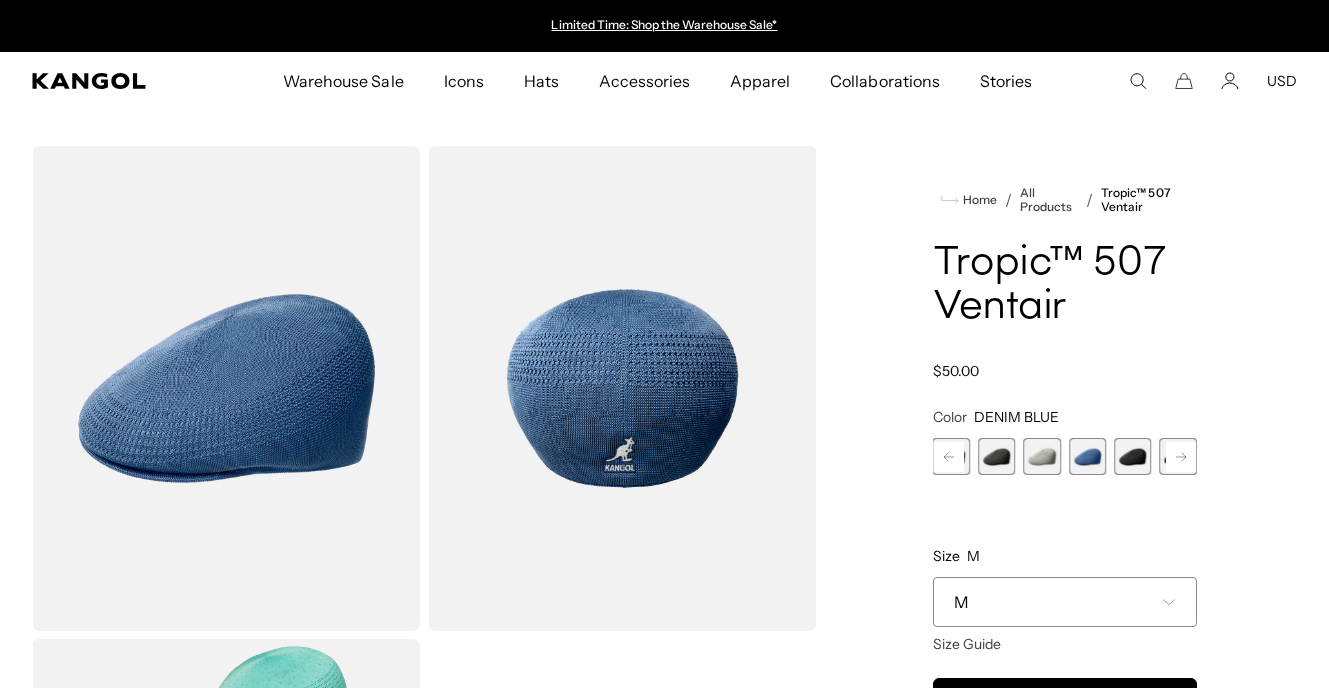 click at bounding box center [1041, 456] 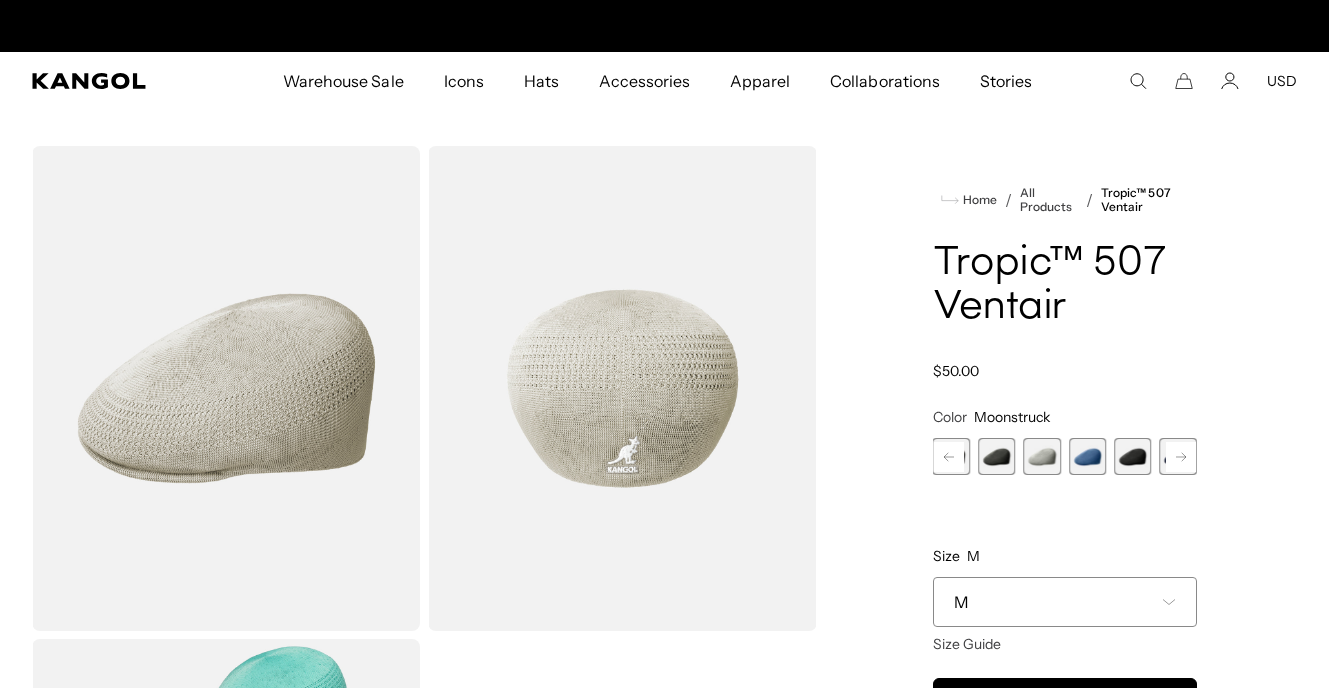 scroll, scrollTop: 0, scrollLeft: 0, axis: both 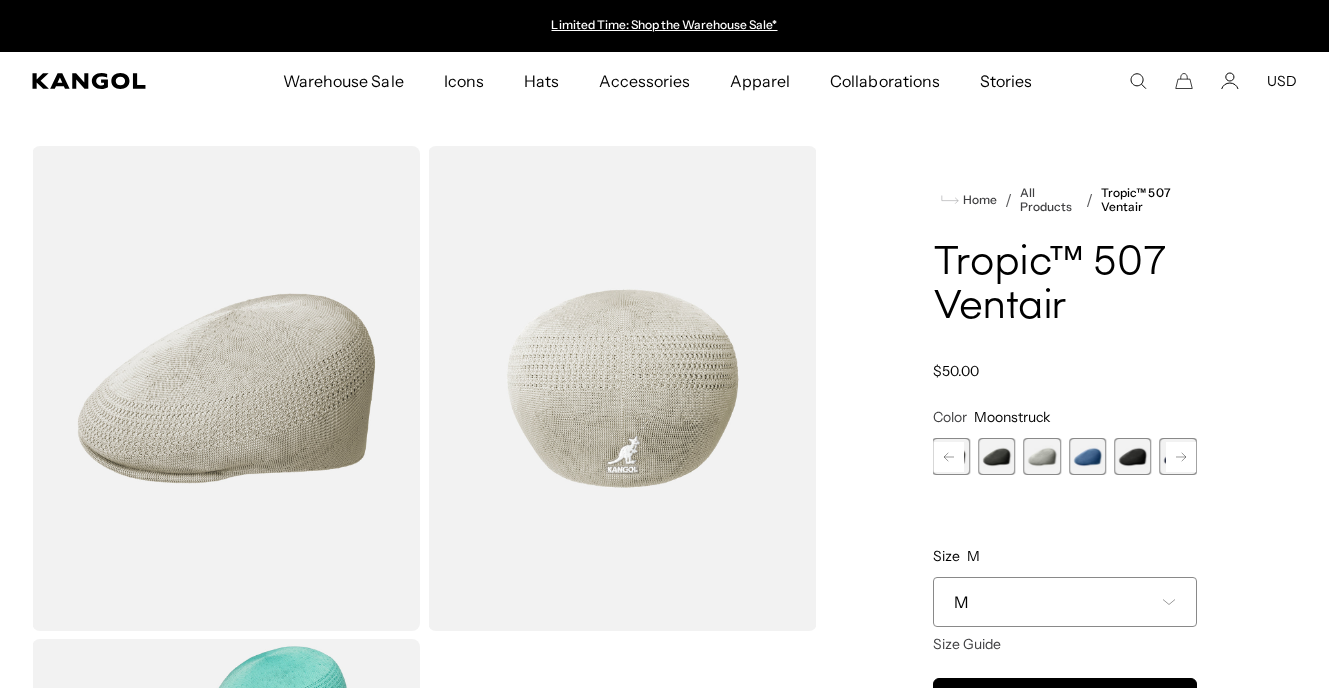 click at bounding box center (996, 456) 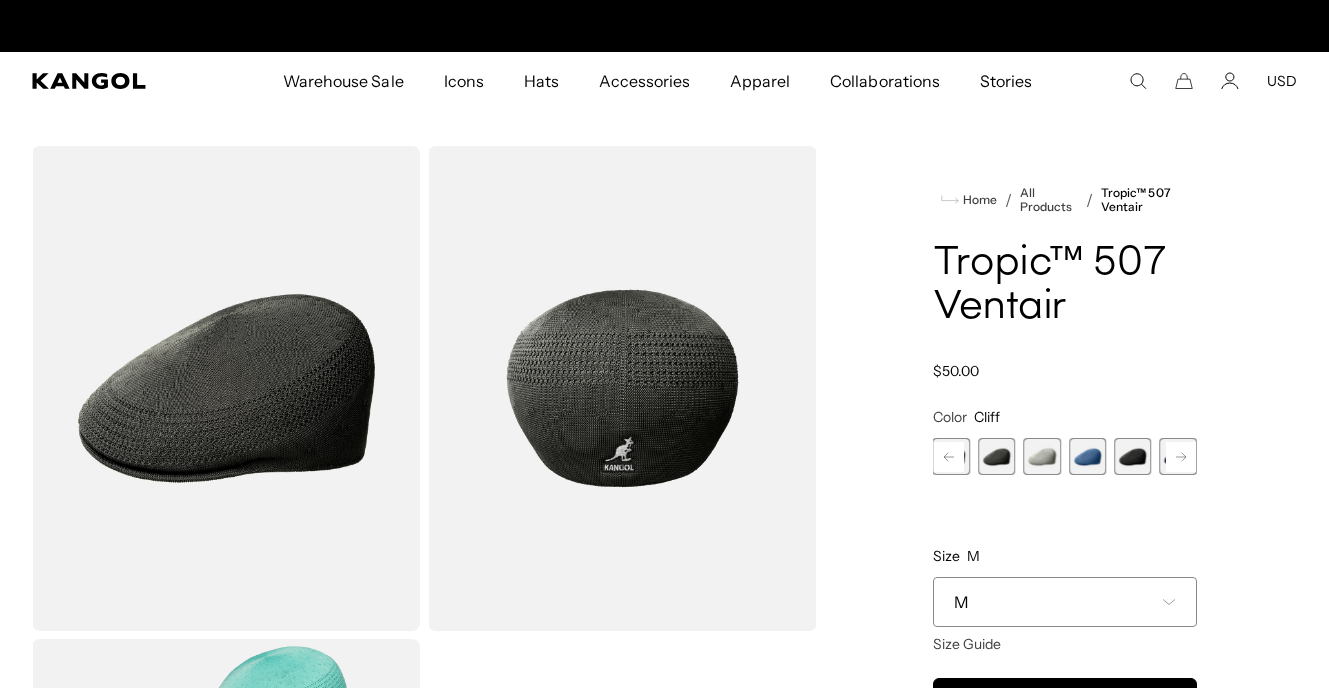 scroll, scrollTop: 0, scrollLeft: 0, axis: both 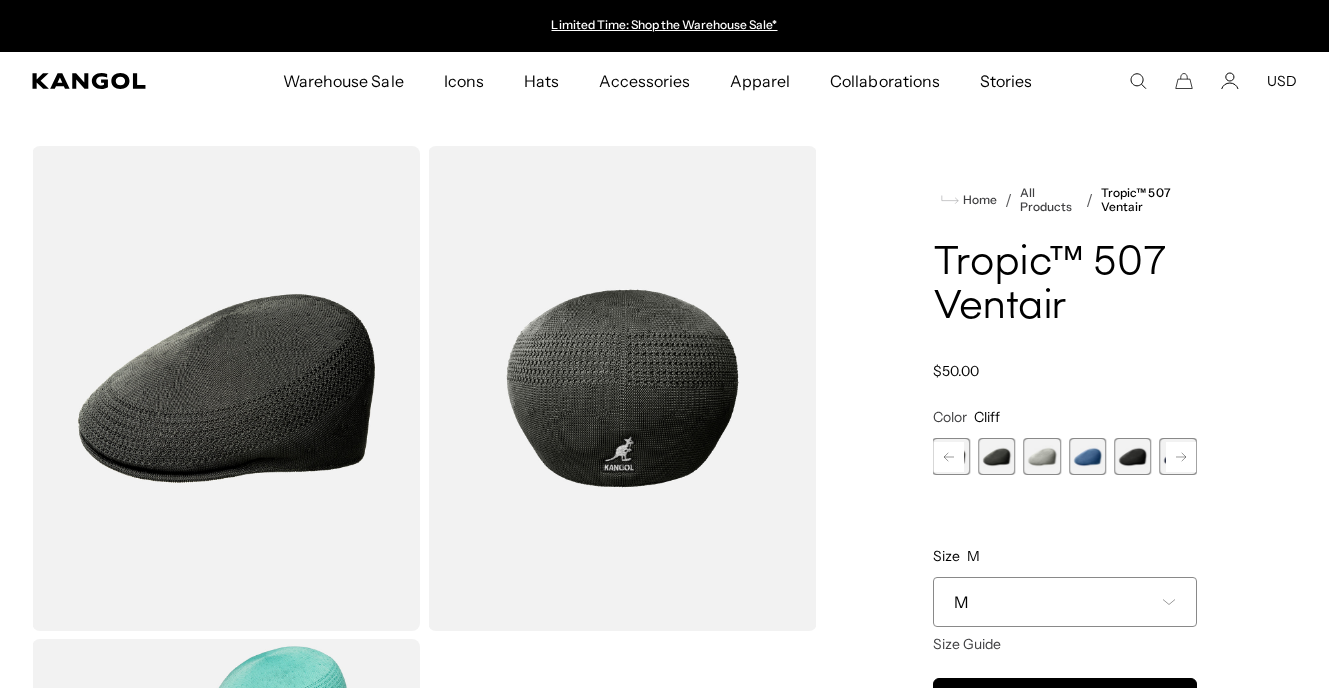 click 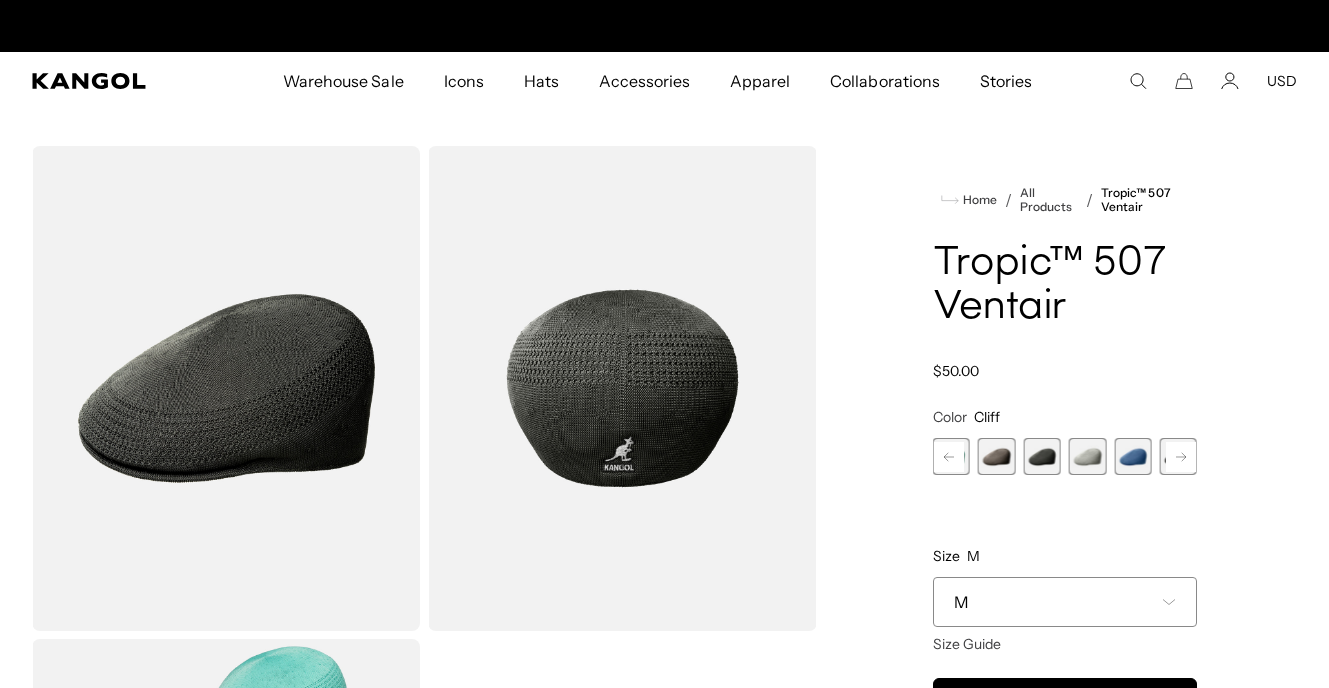 scroll, scrollTop: 0, scrollLeft: 412, axis: horizontal 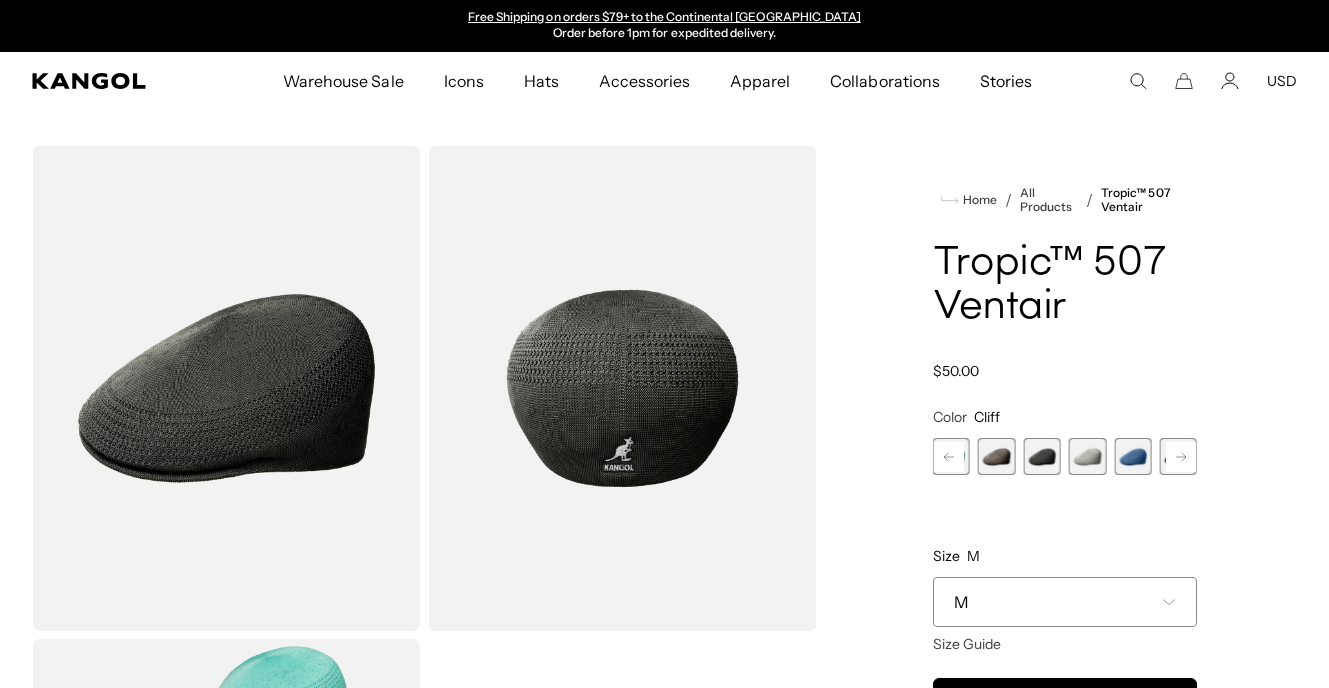 click 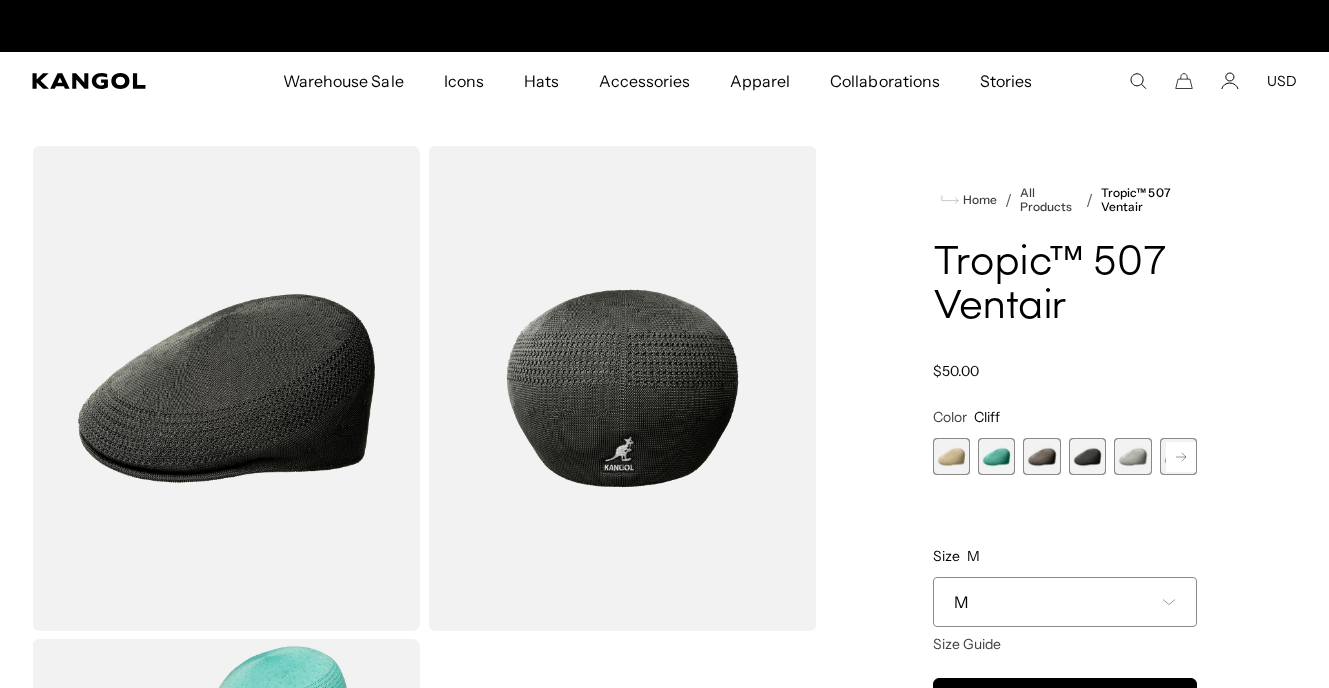 scroll, scrollTop: 0, scrollLeft: 0, axis: both 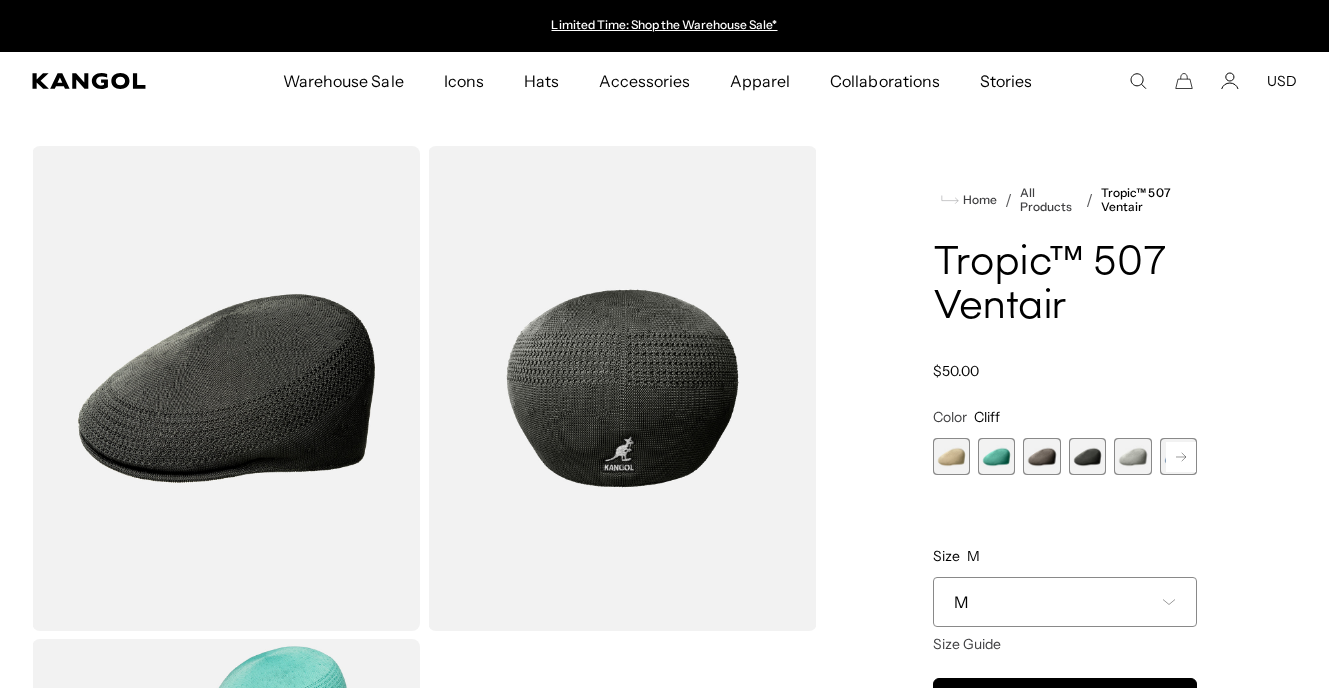 click at bounding box center [1041, 456] 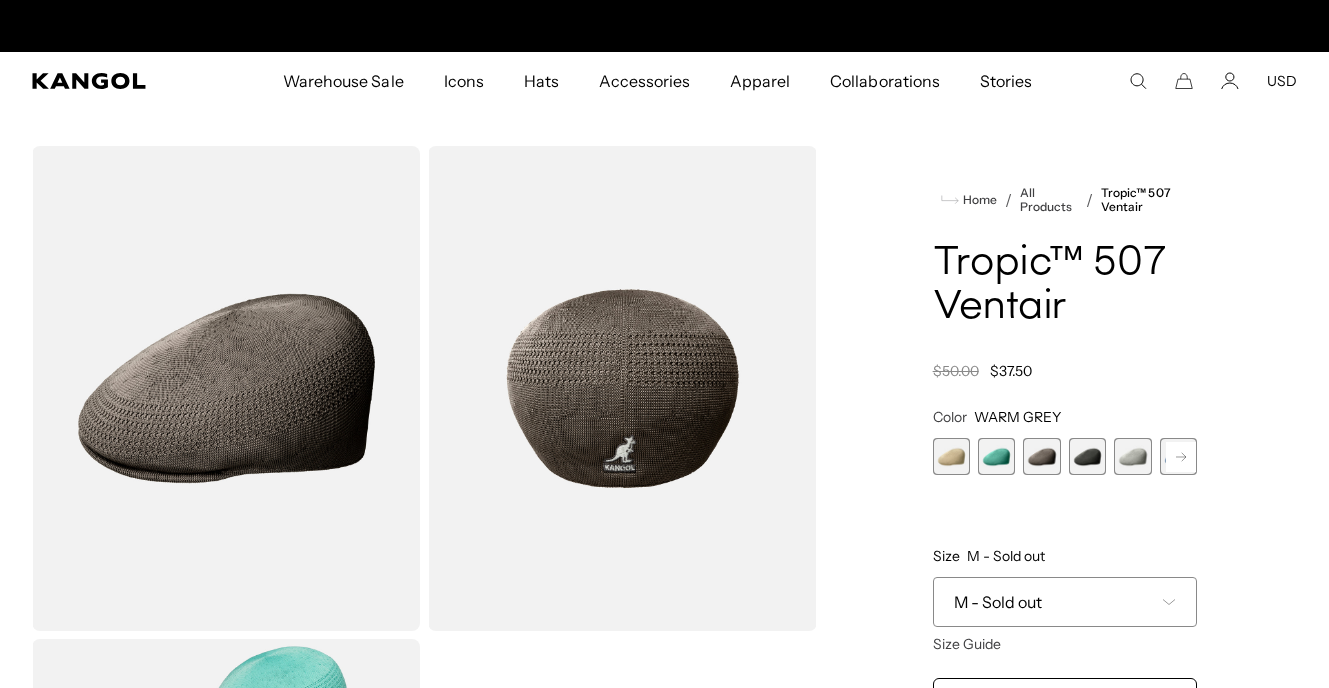 scroll, scrollTop: 0, scrollLeft: 0, axis: both 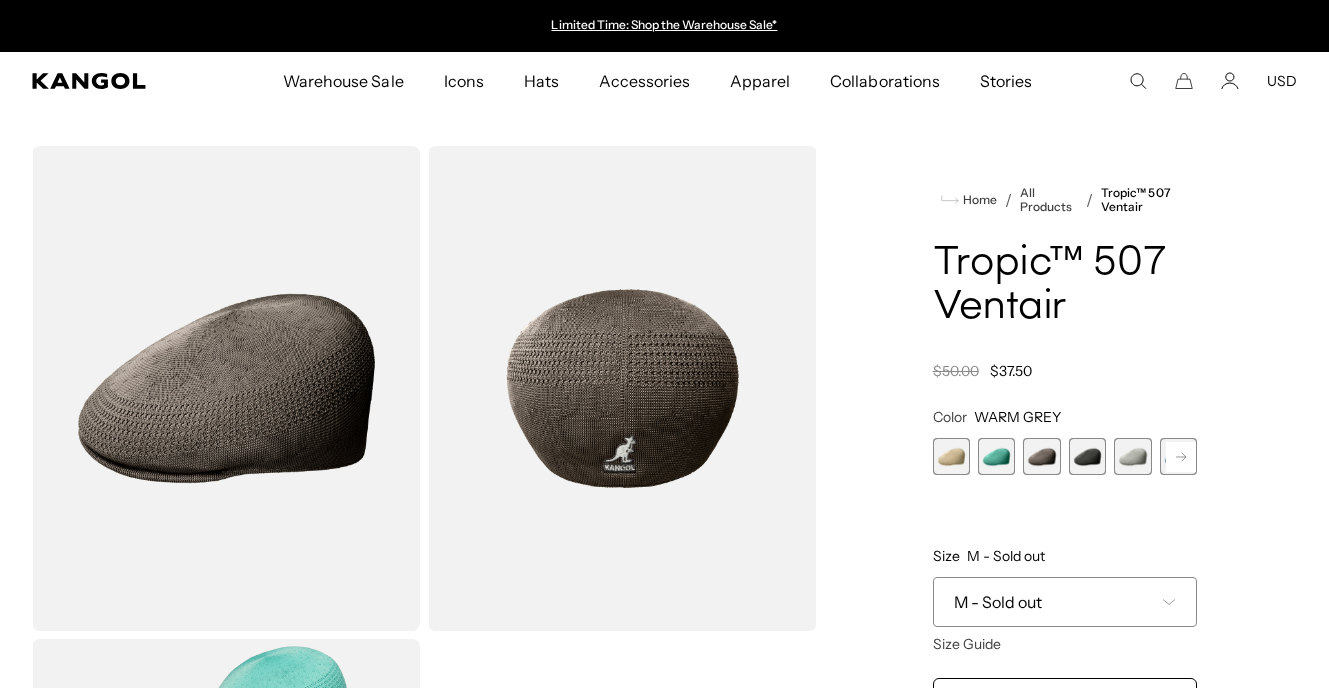 click at bounding box center (951, 456) 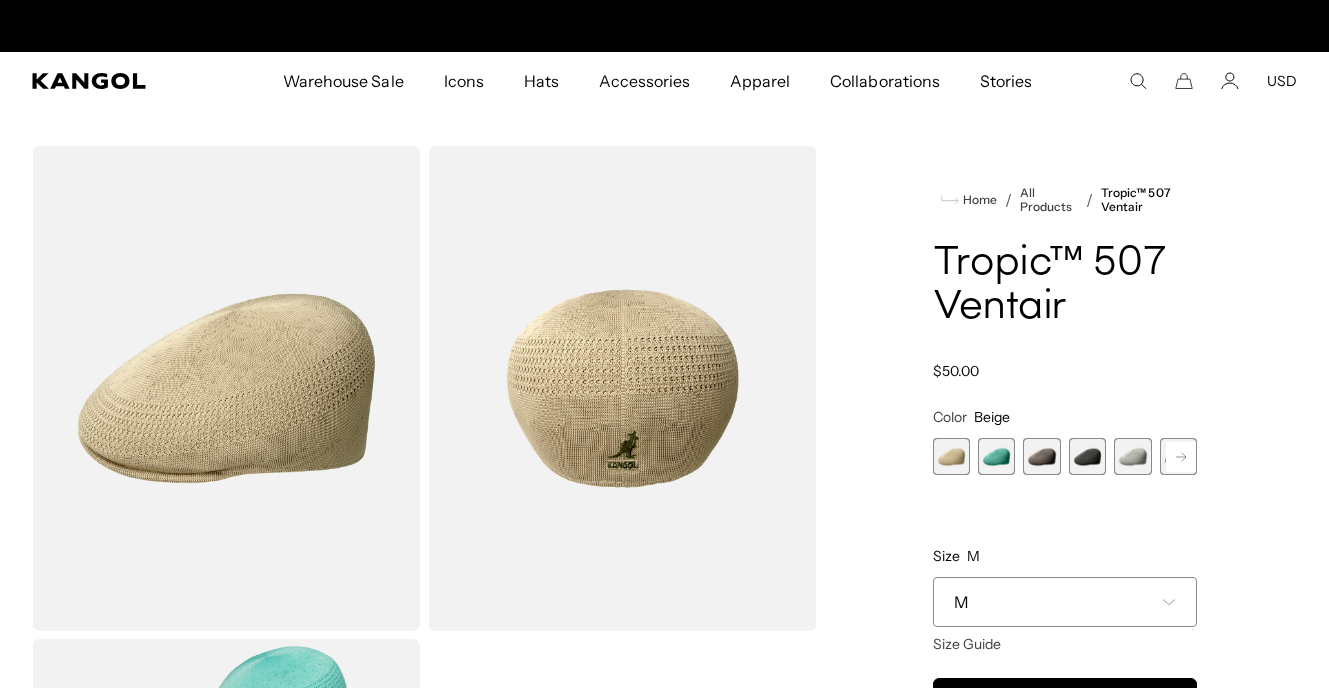 scroll, scrollTop: 0, scrollLeft: 0, axis: both 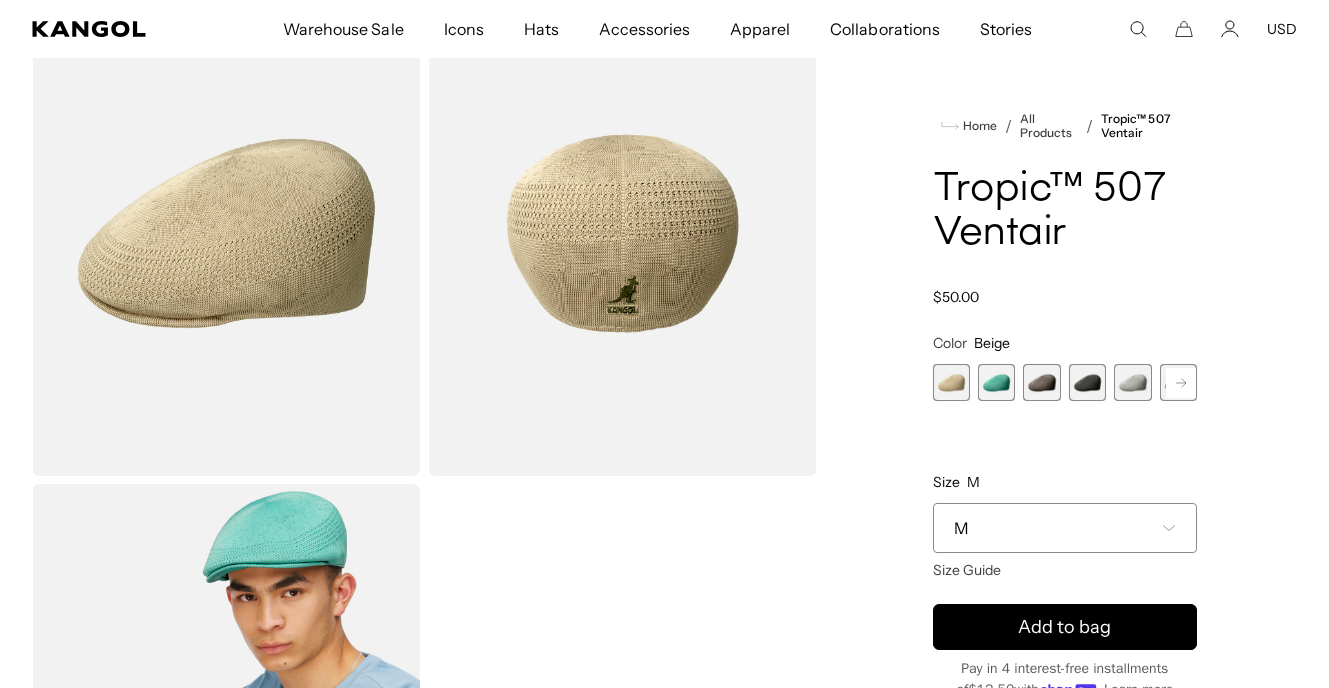 click at bounding box center (1041, 382) 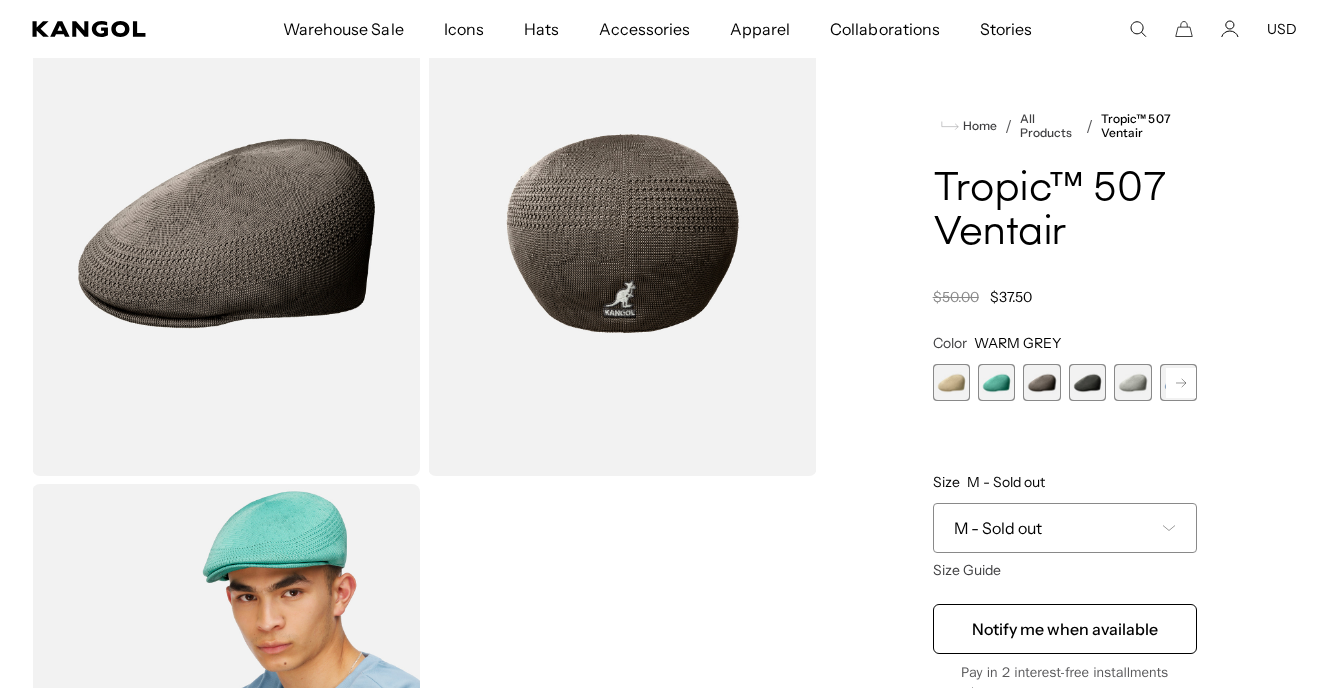 scroll, scrollTop: 0, scrollLeft: 412, axis: horizontal 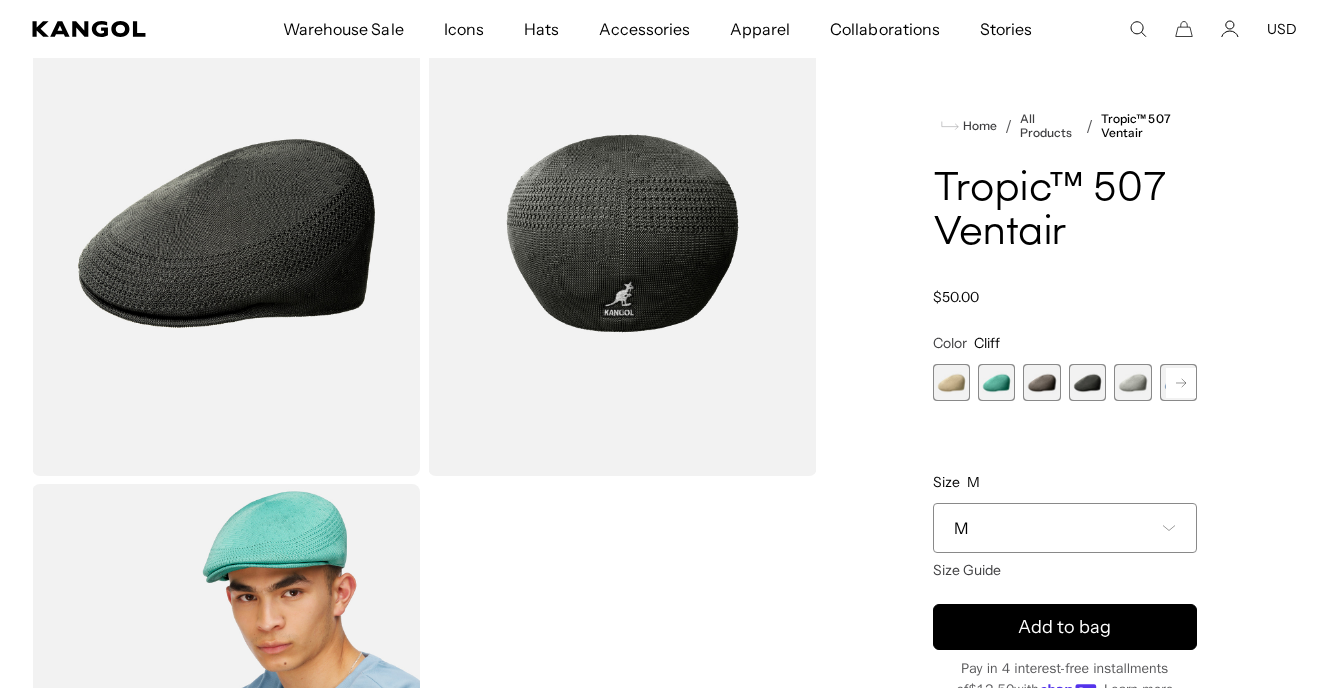 click at bounding box center [1132, 382] 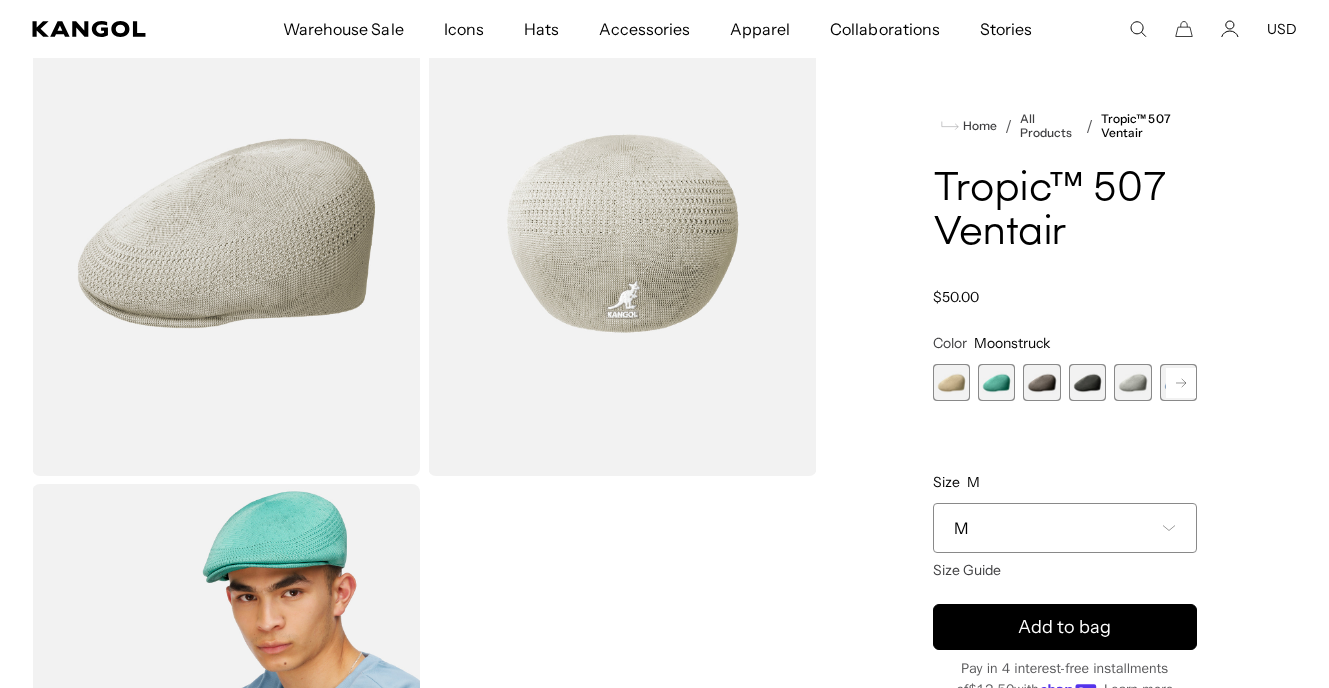 scroll, scrollTop: 0, scrollLeft: 412, axis: horizontal 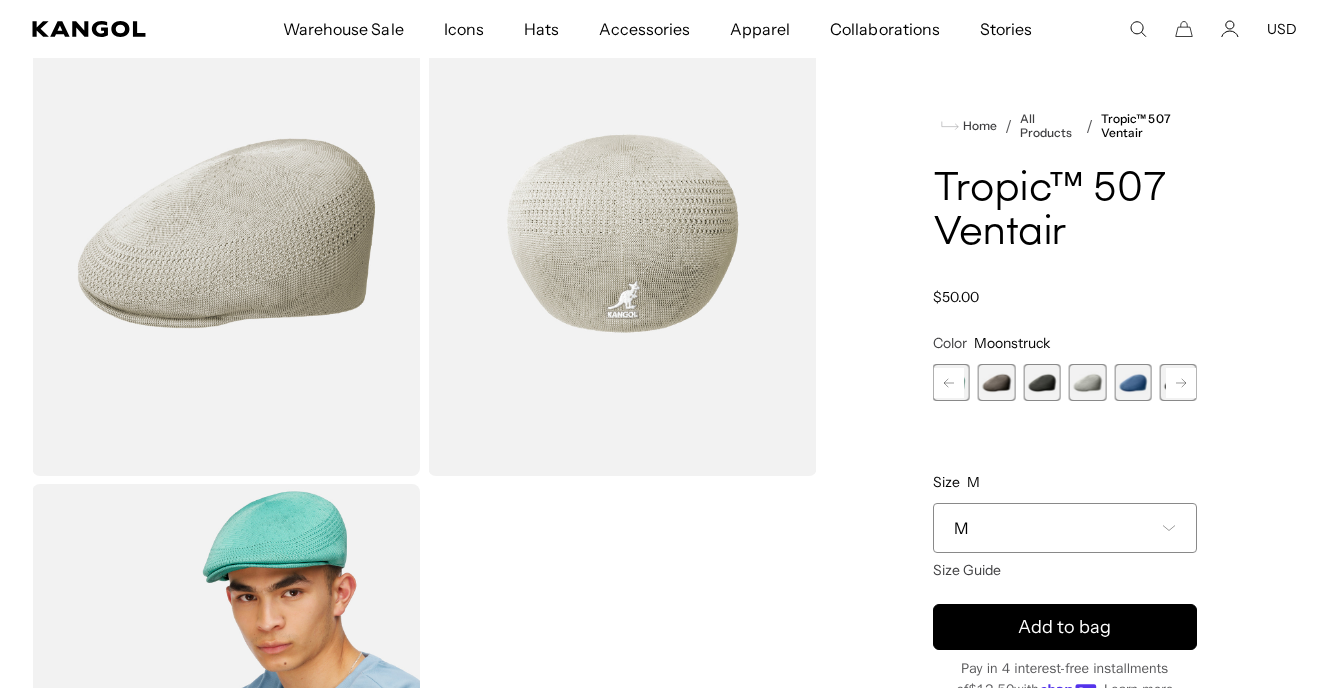 click 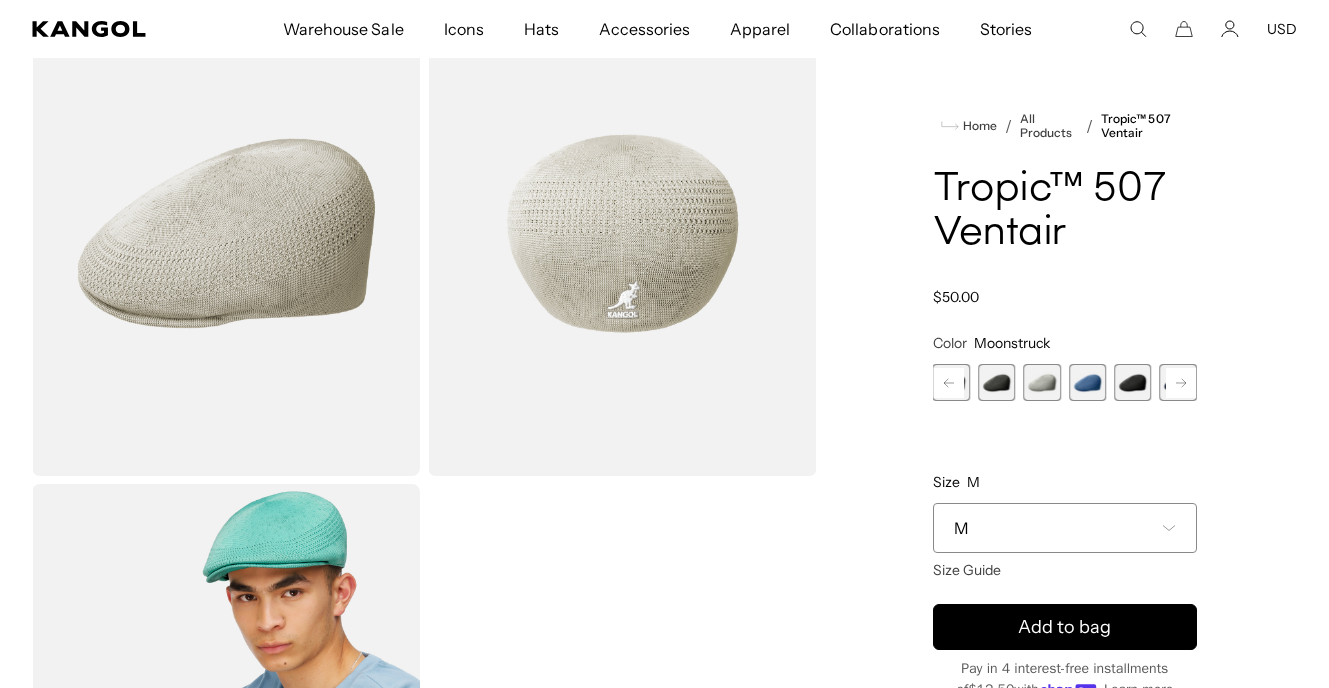 scroll, scrollTop: 0, scrollLeft: 412, axis: horizontal 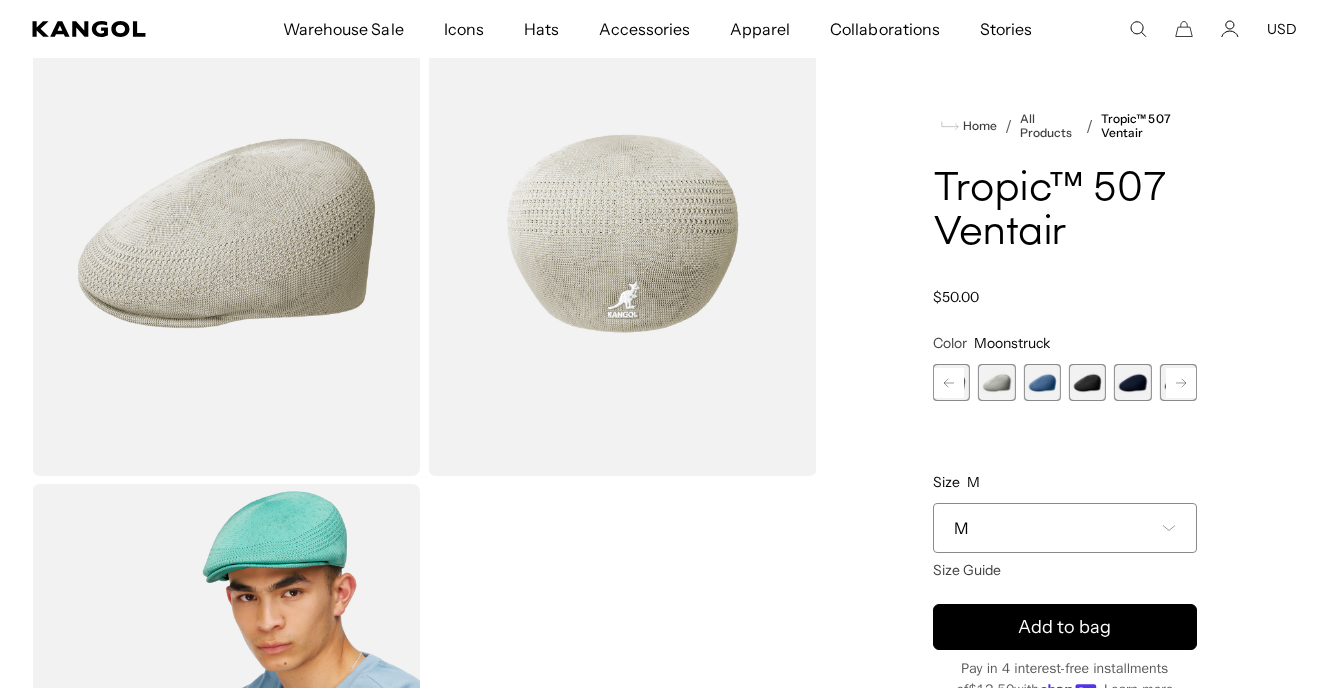 click at bounding box center (1132, 382) 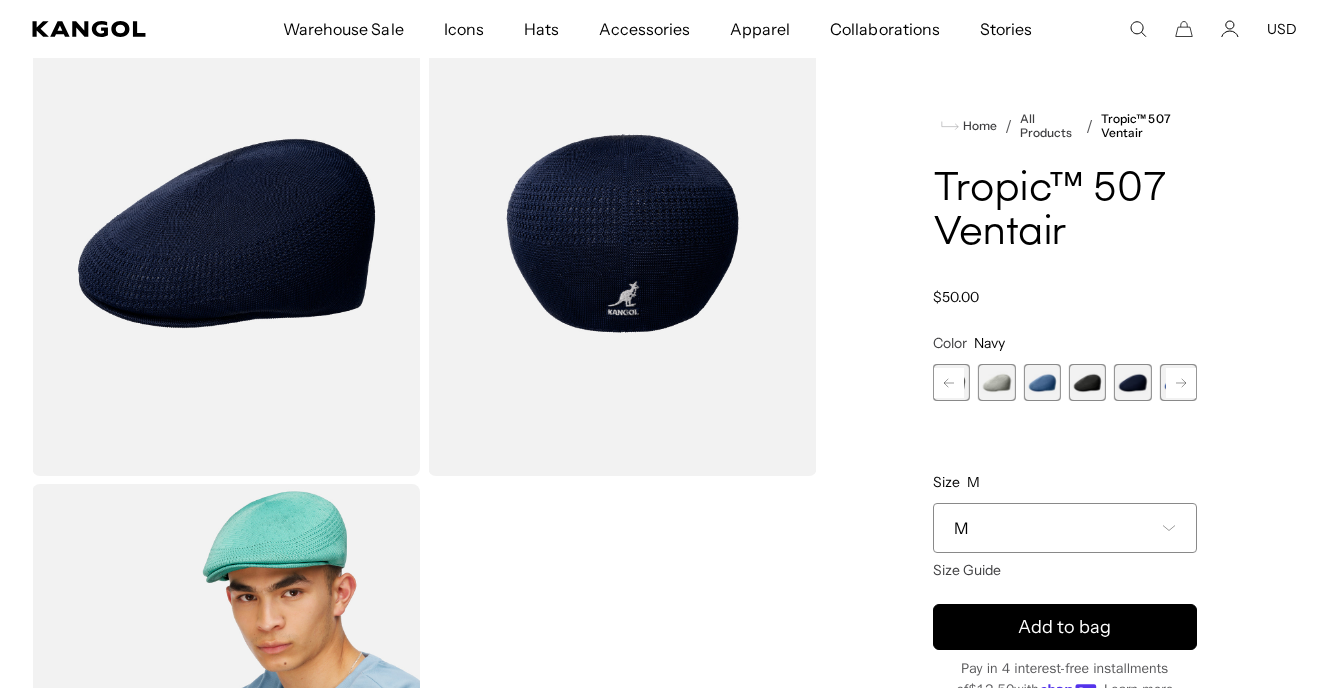 scroll, scrollTop: 0, scrollLeft: 412, axis: horizontal 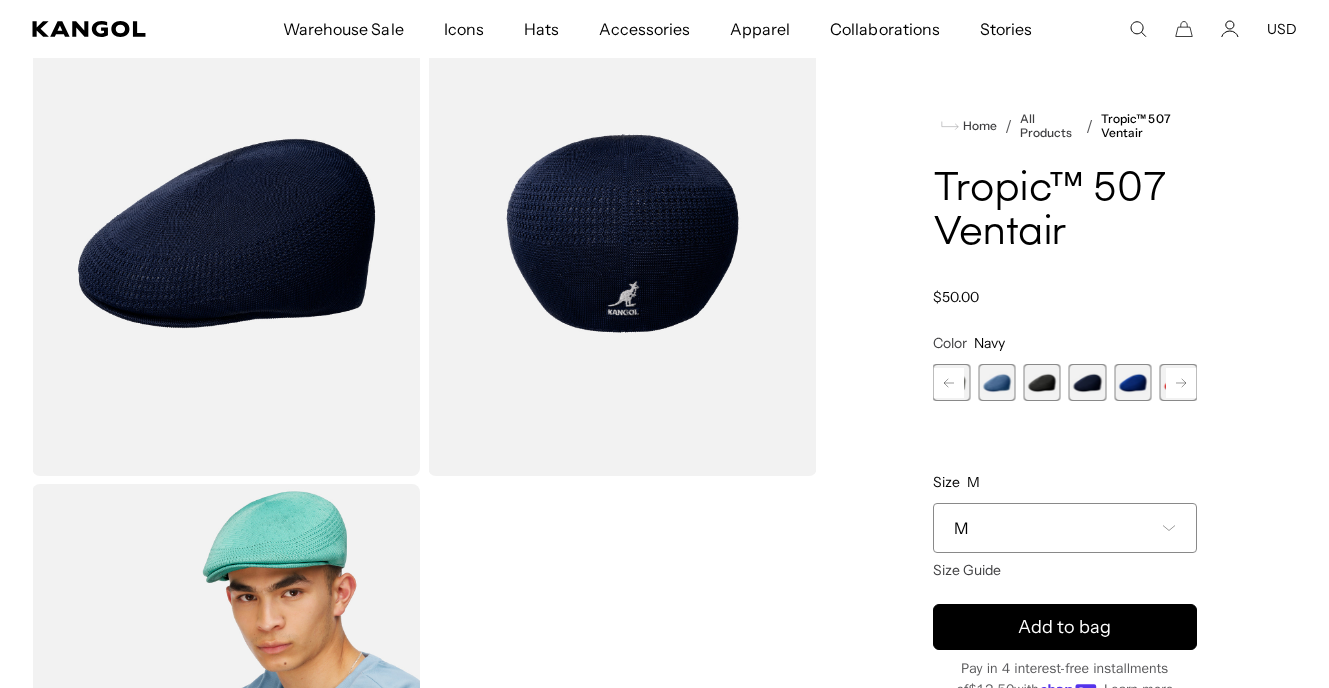 click 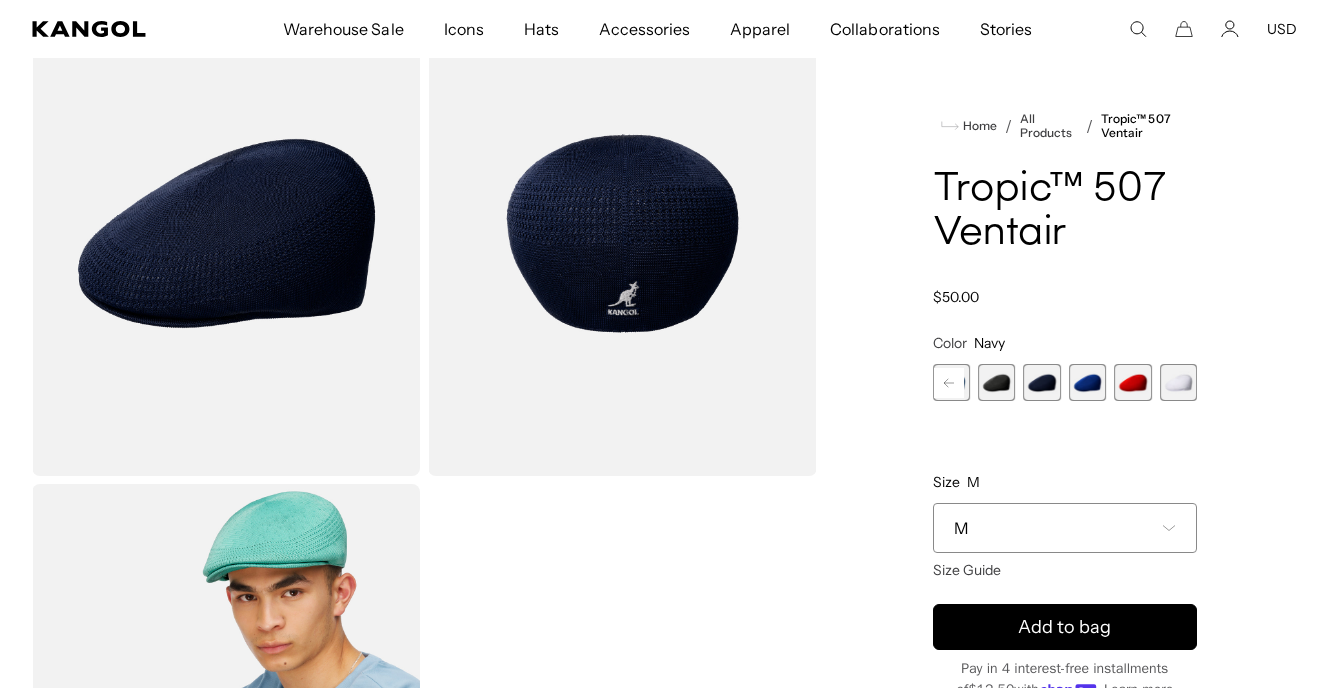 click at bounding box center [1178, 382] 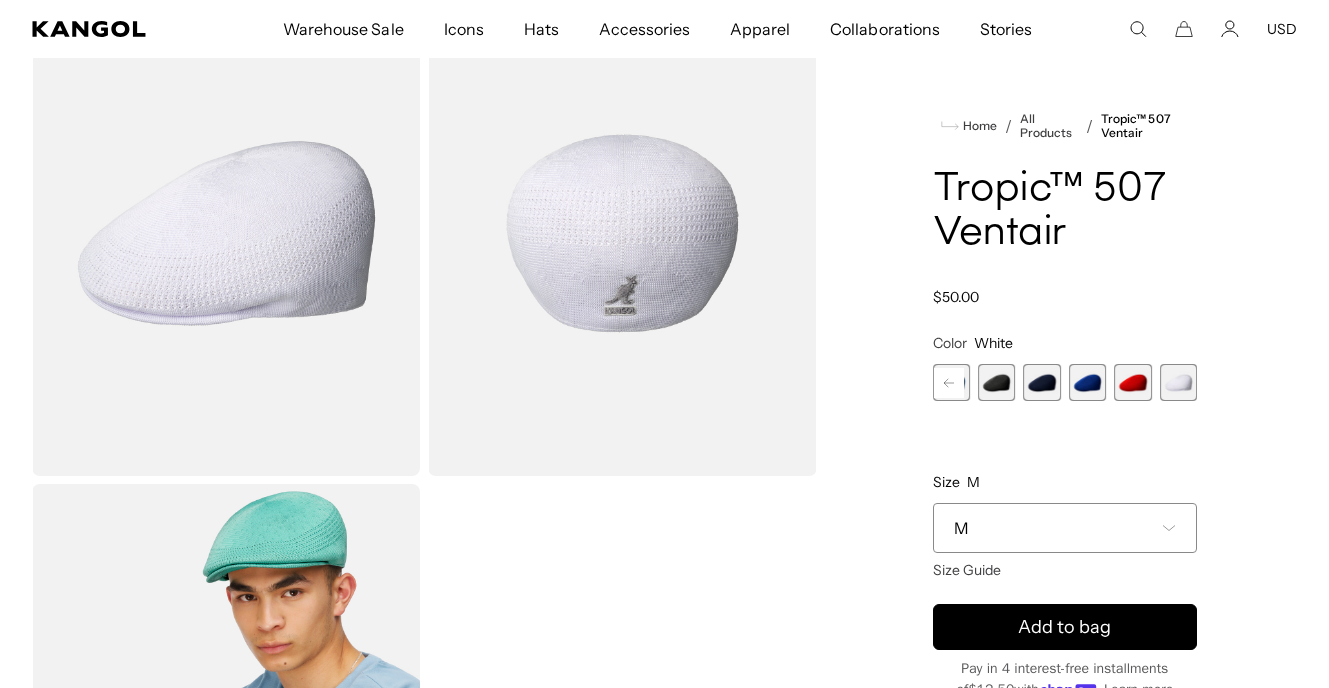 scroll, scrollTop: 0, scrollLeft: 0, axis: both 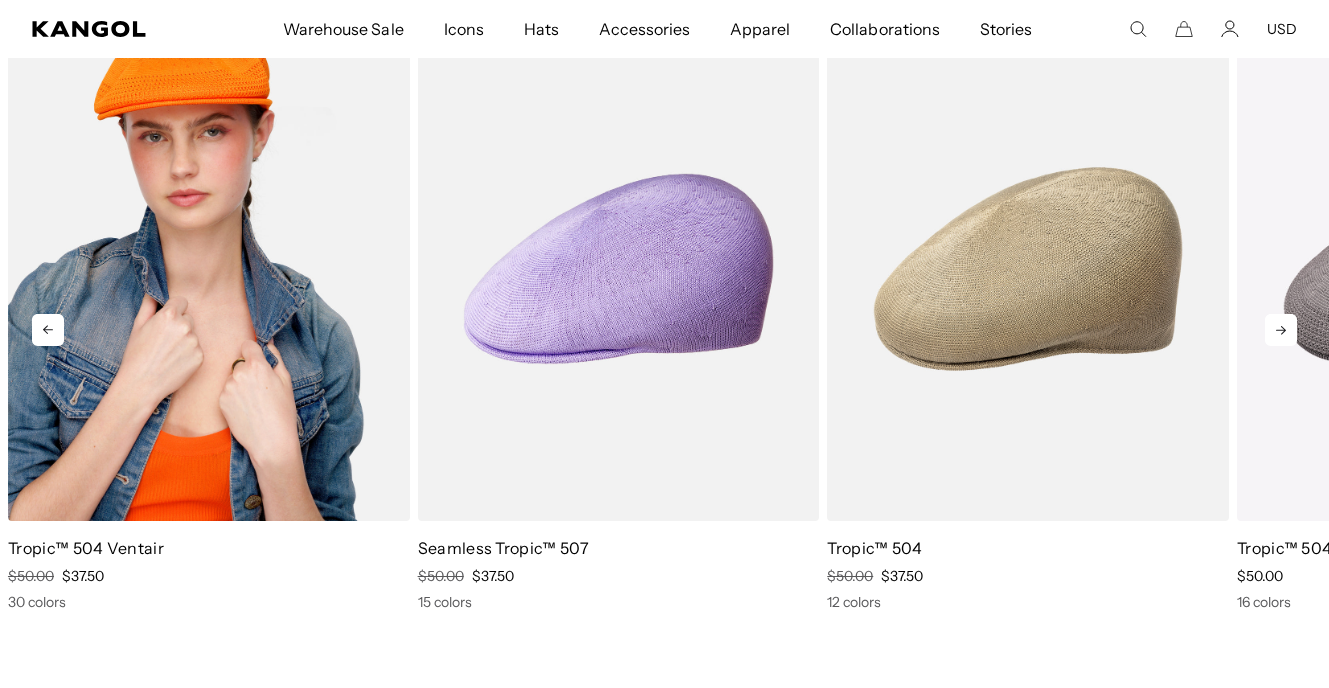 click at bounding box center [209, 269] 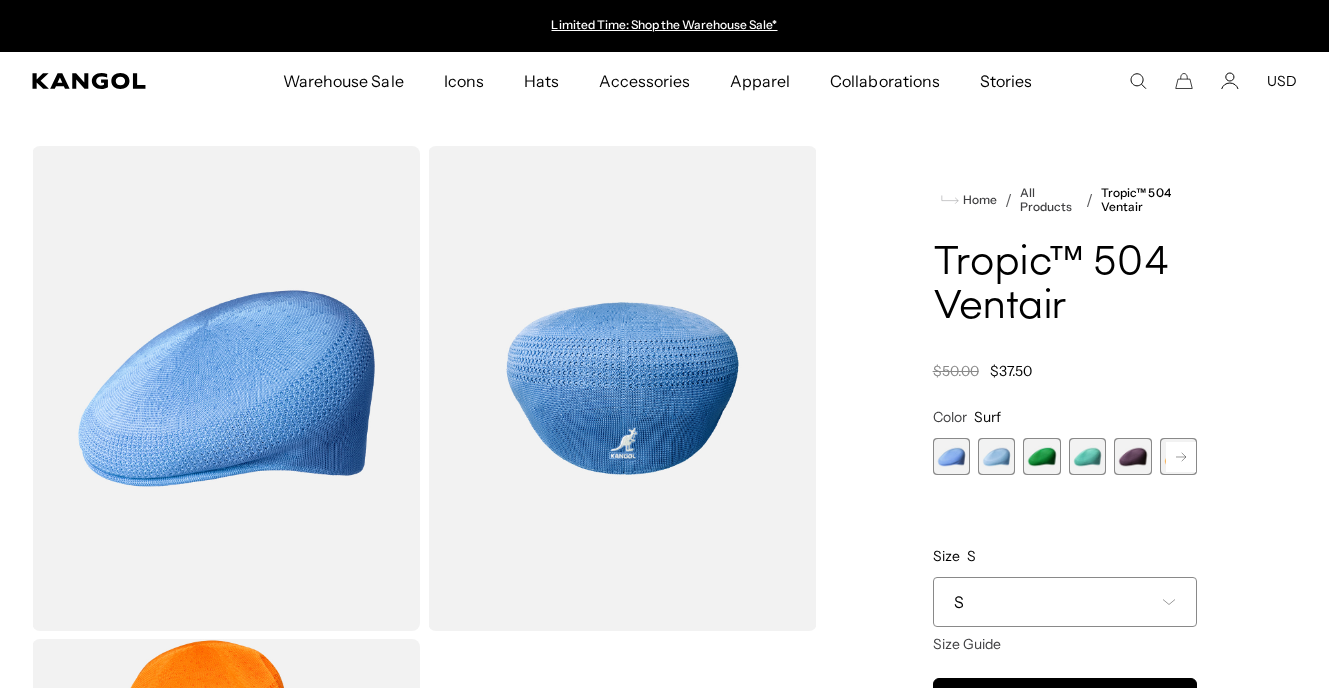 scroll, scrollTop: 0, scrollLeft: 0, axis: both 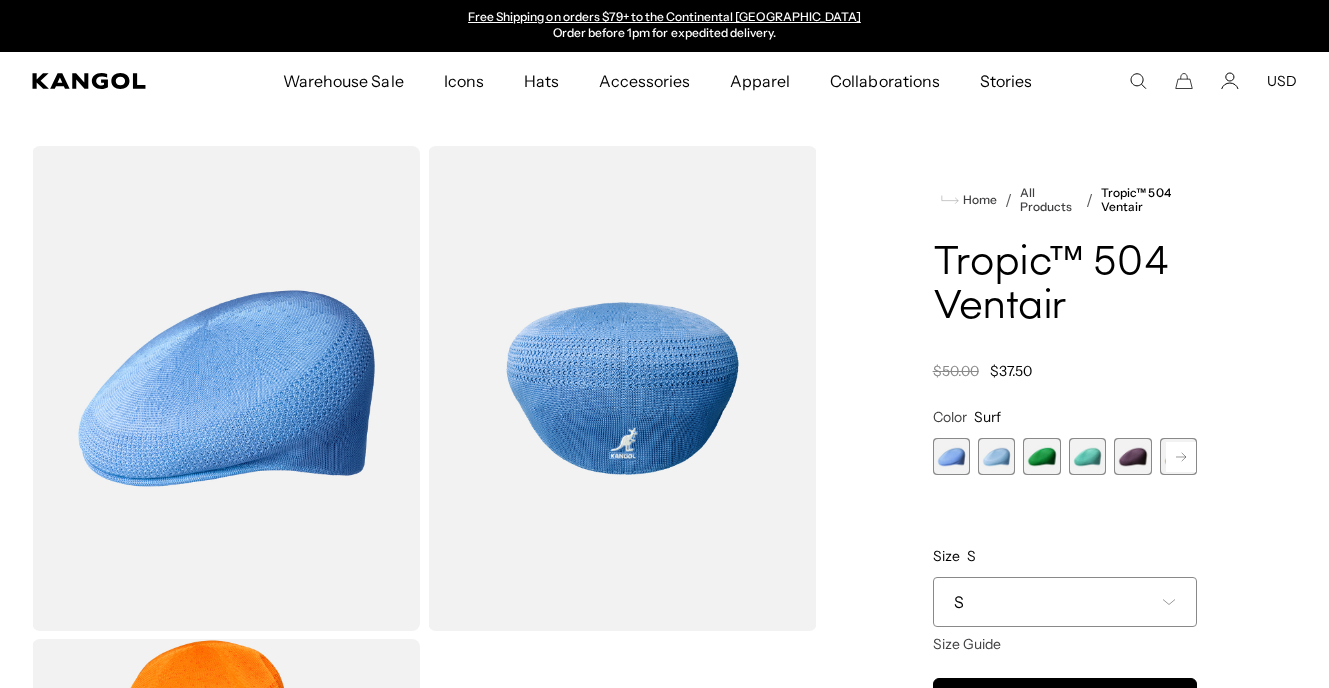 click on "S" at bounding box center (1065, 602) 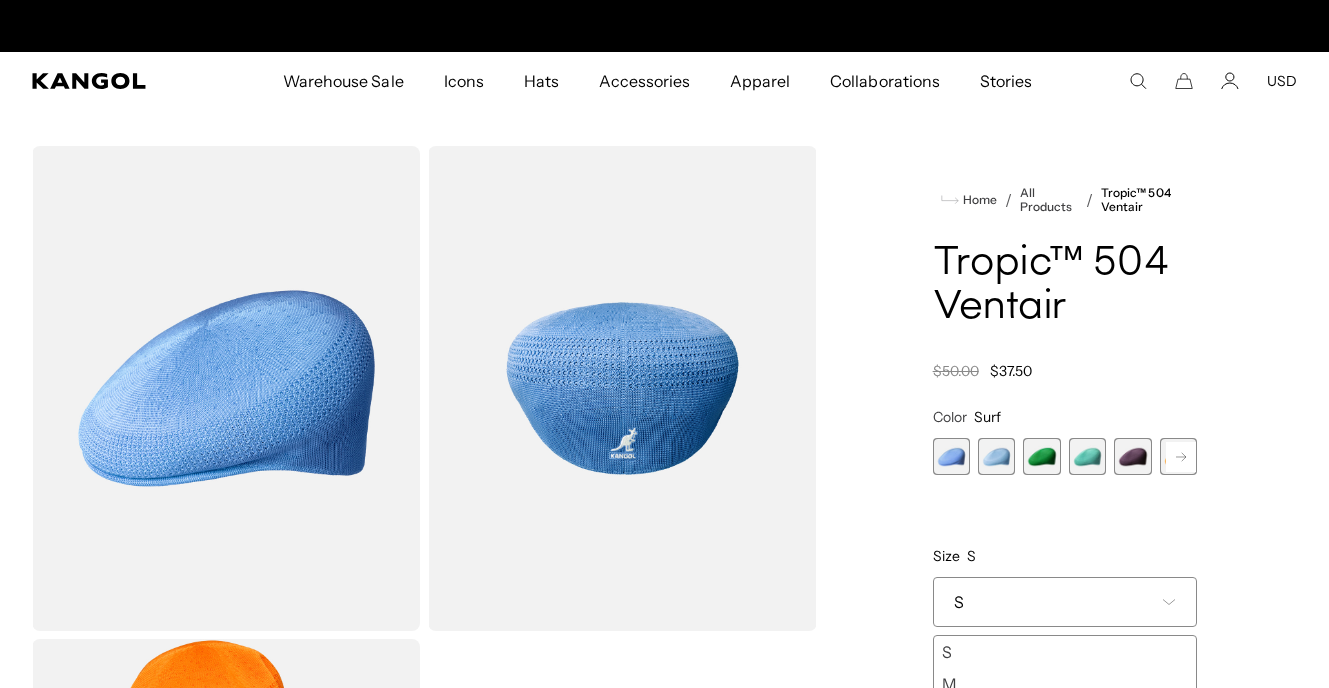 scroll, scrollTop: 0, scrollLeft: 0, axis: both 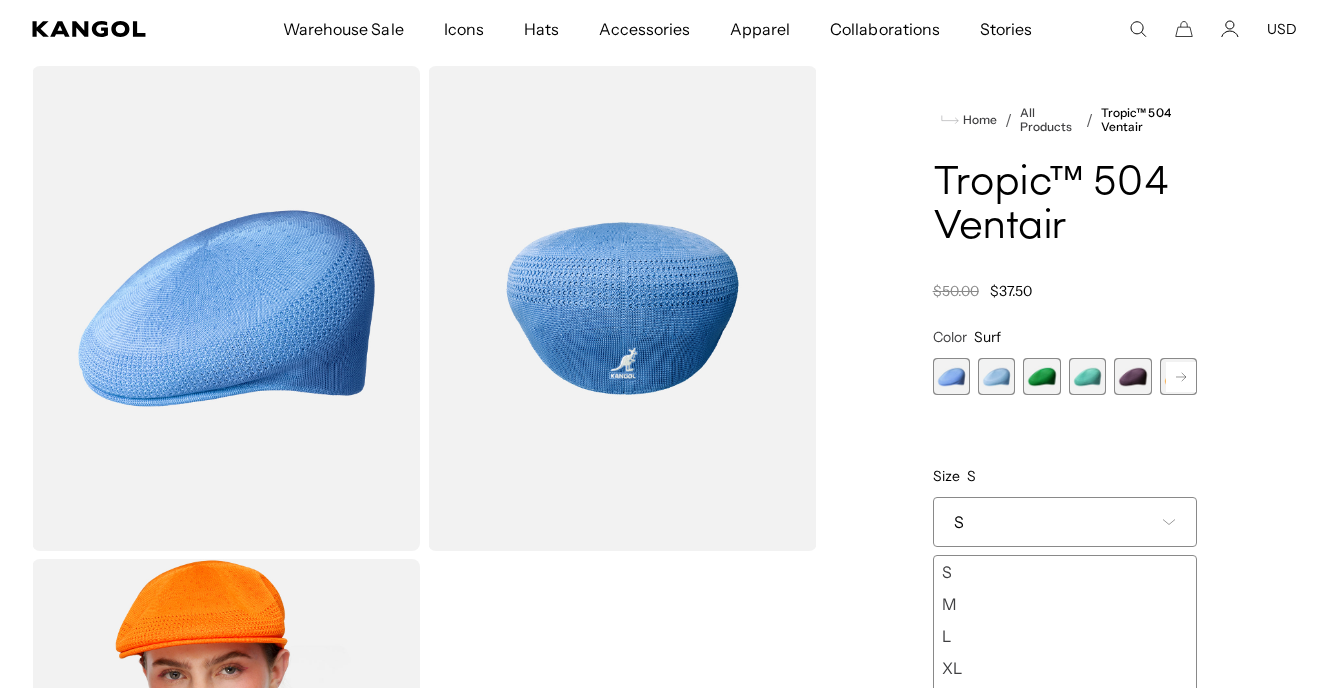 click on "M" at bounding box center [1065, 604] 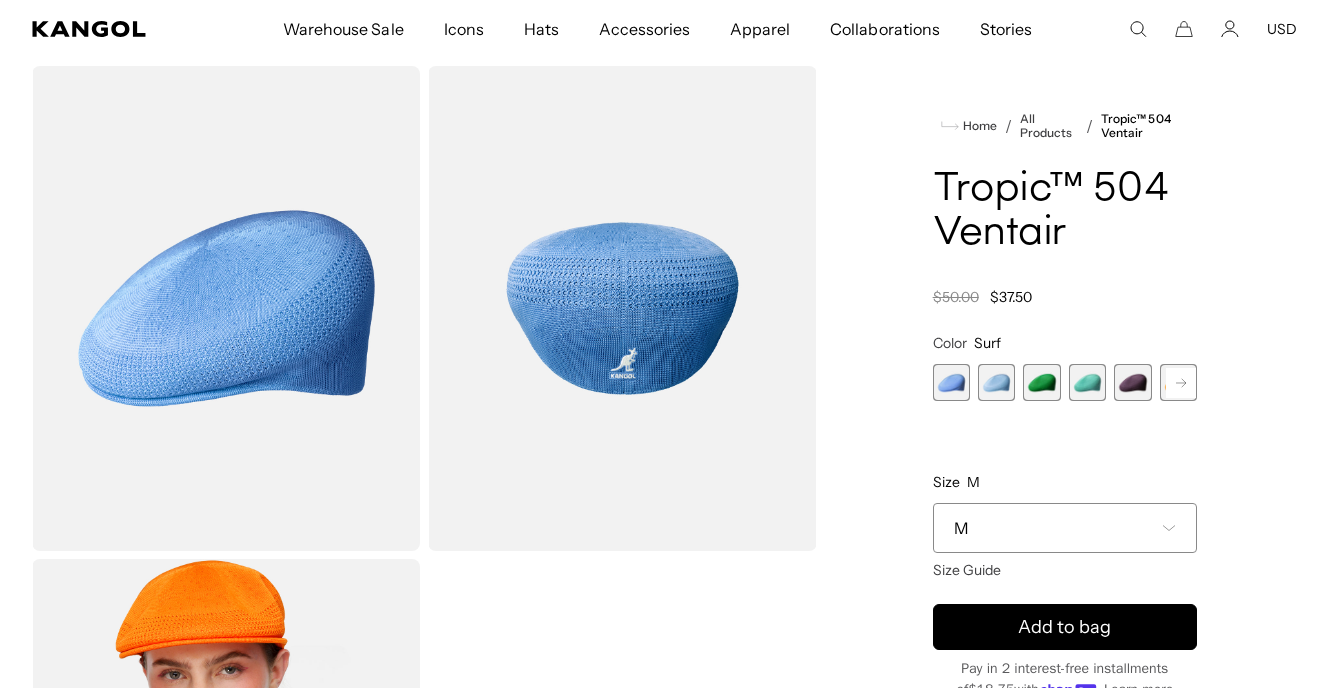 scroll, scrollTop: 0, scrollLeft: 0, axis: both 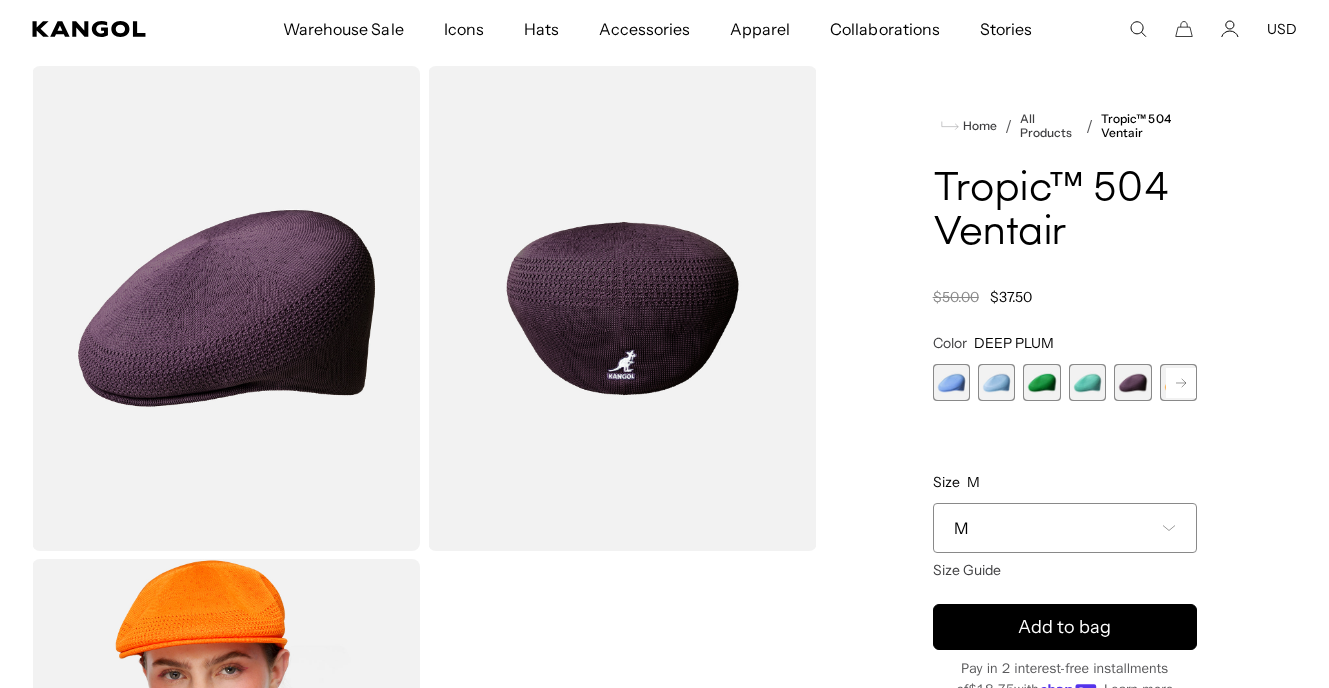 click 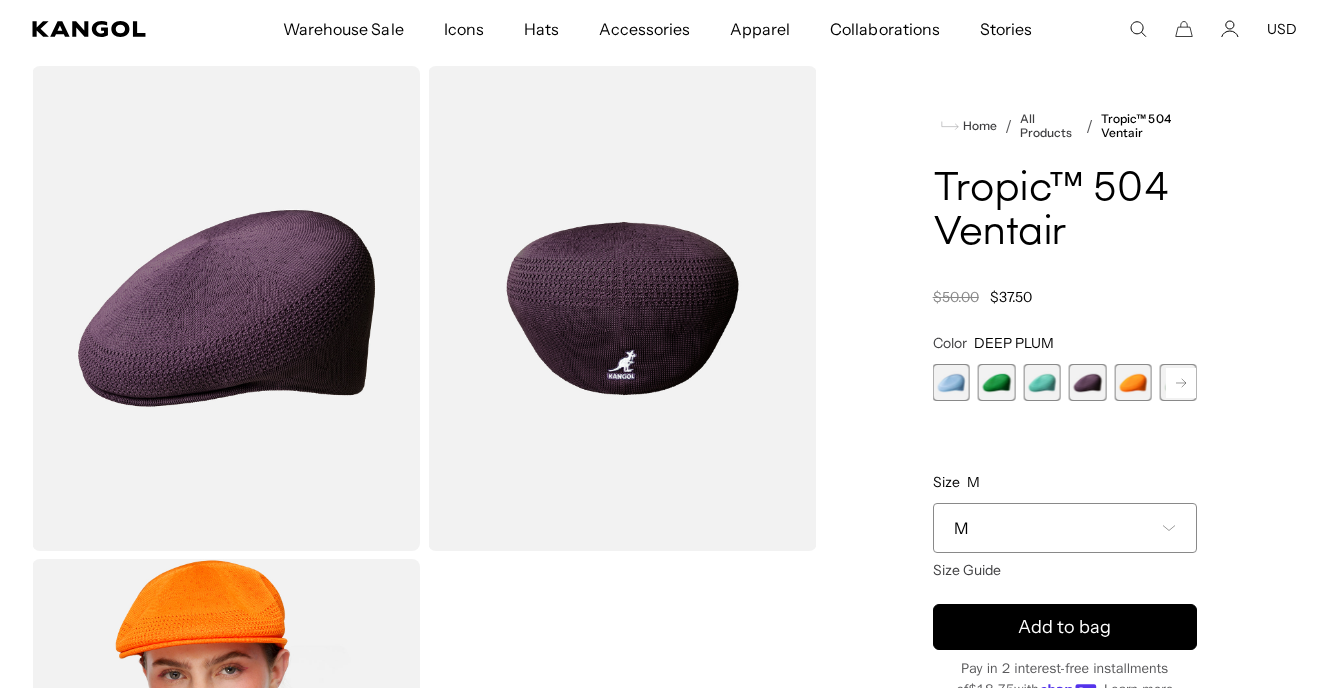 scroll, scrollTop: 0, scrollLeft: 412, axis: horizontal 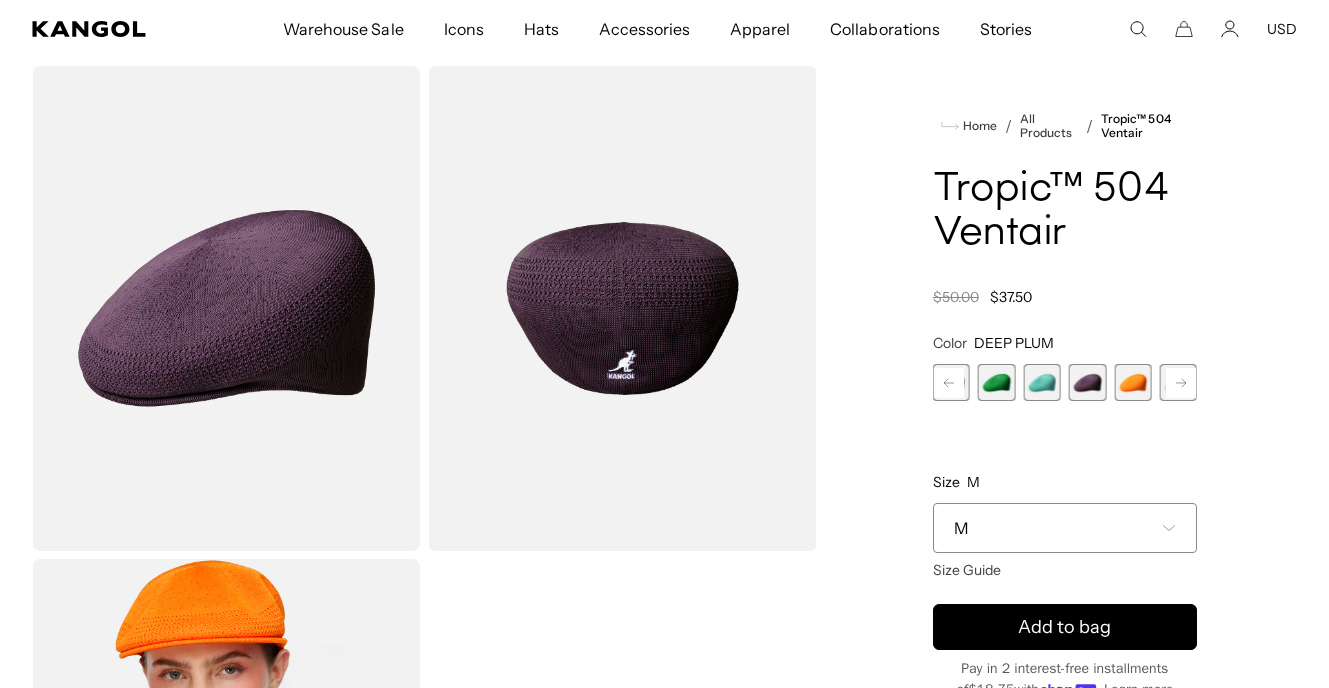 click 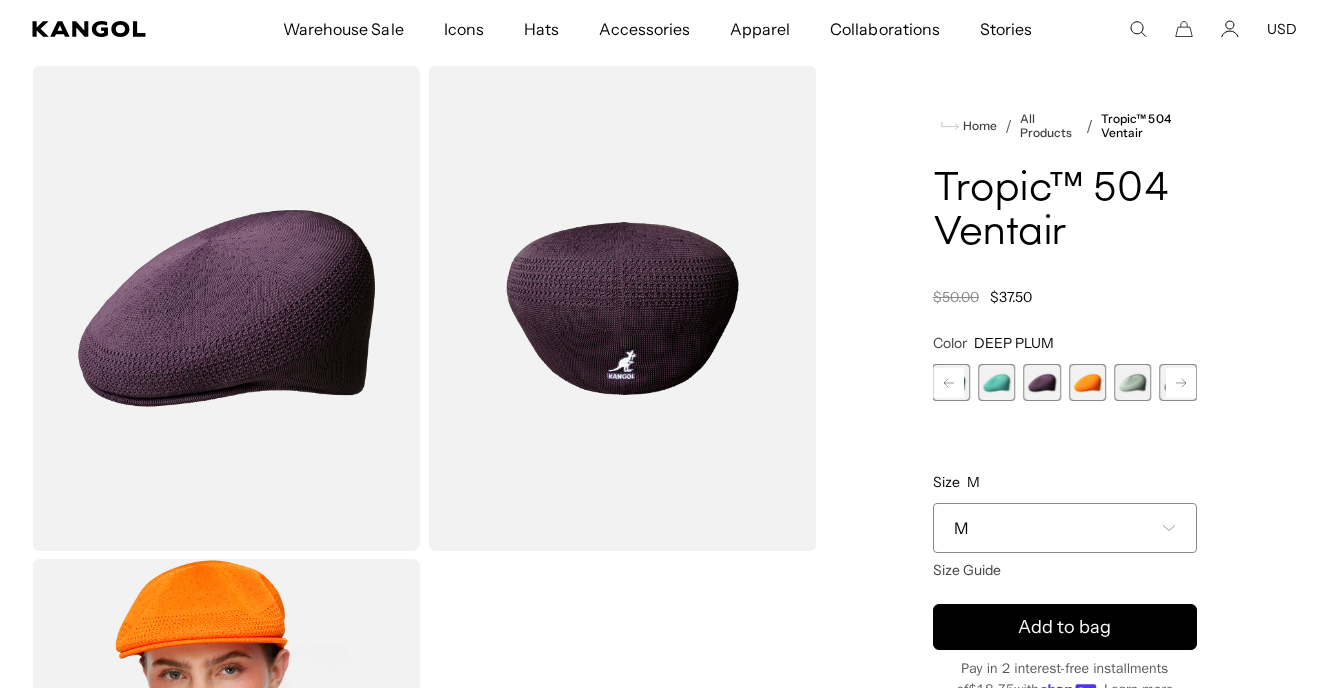 click at bounding box center (1041, 382) 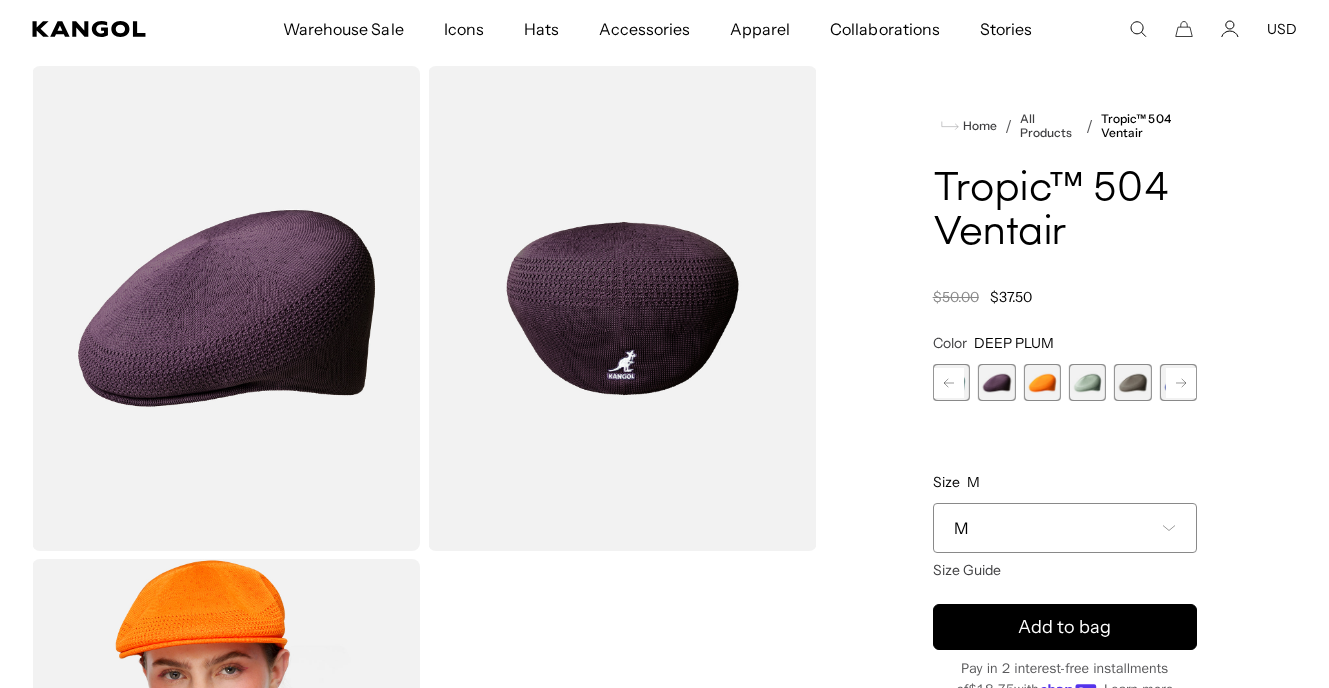 click 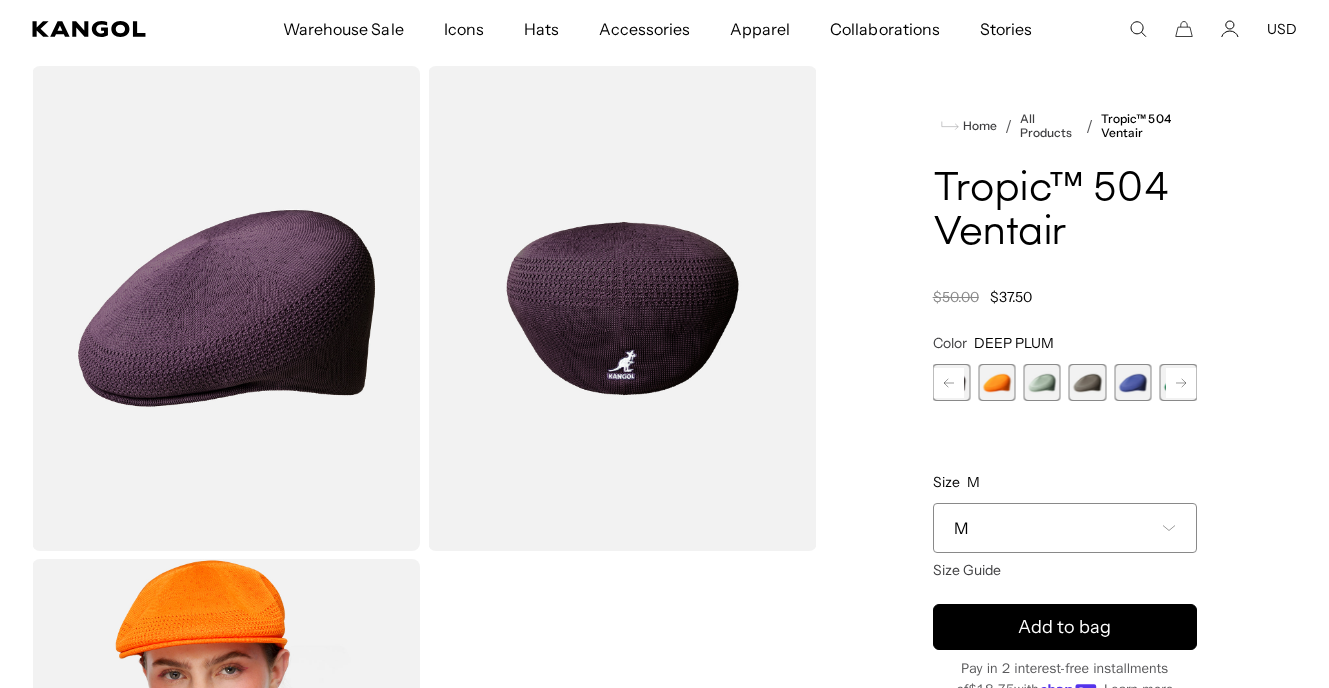 scroll, scrollTop: 0, scrollLeft: 412, axis: horizontal 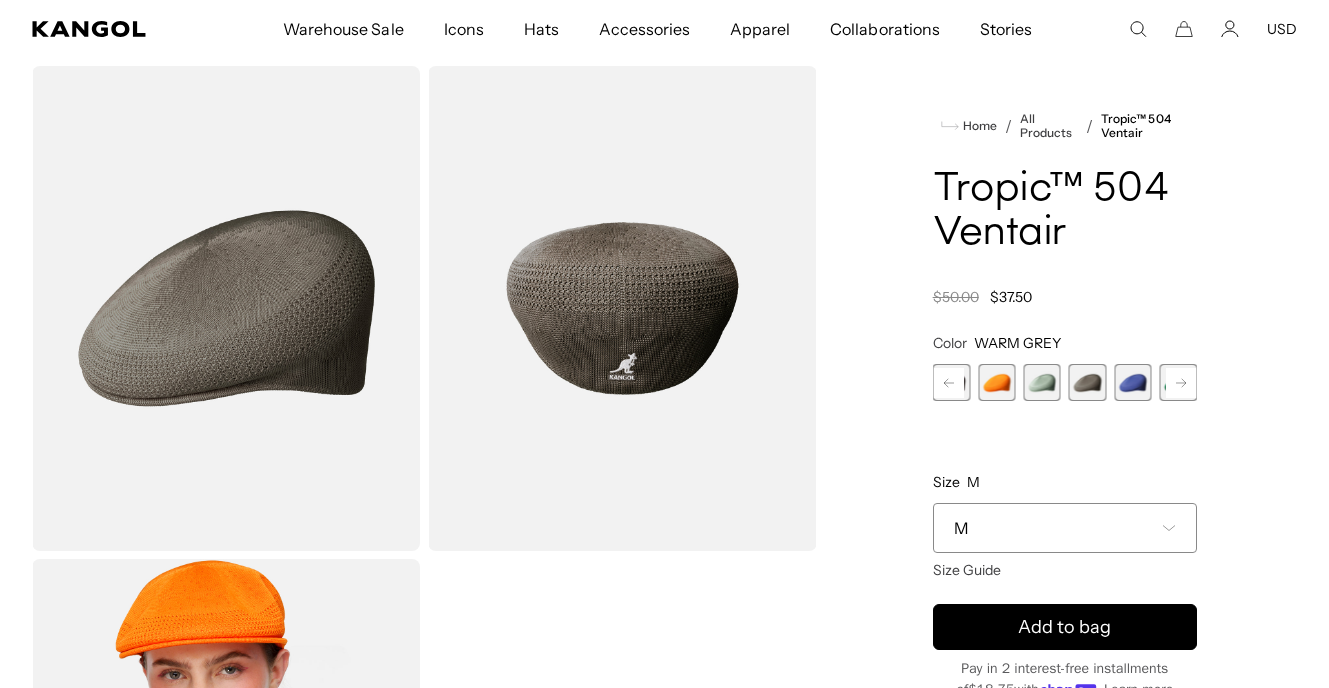 click 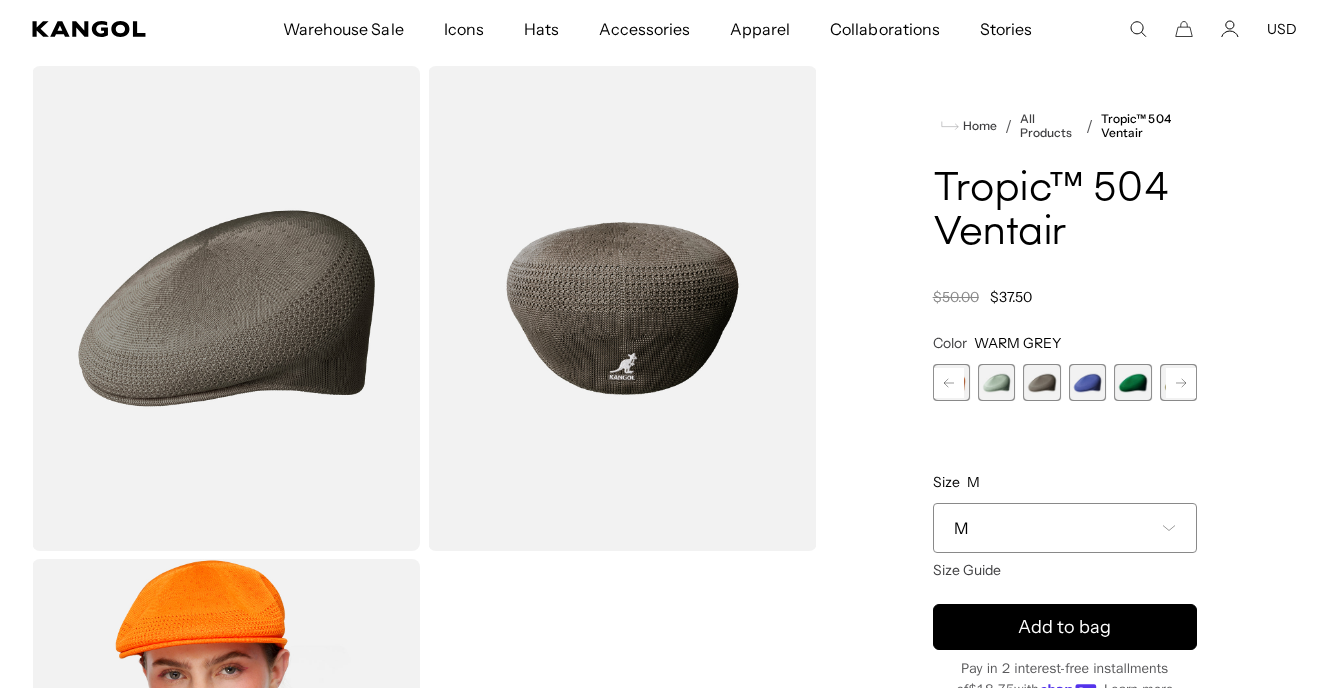 scroll, scrollTop: 0, scrollLeft: 0, axis: both 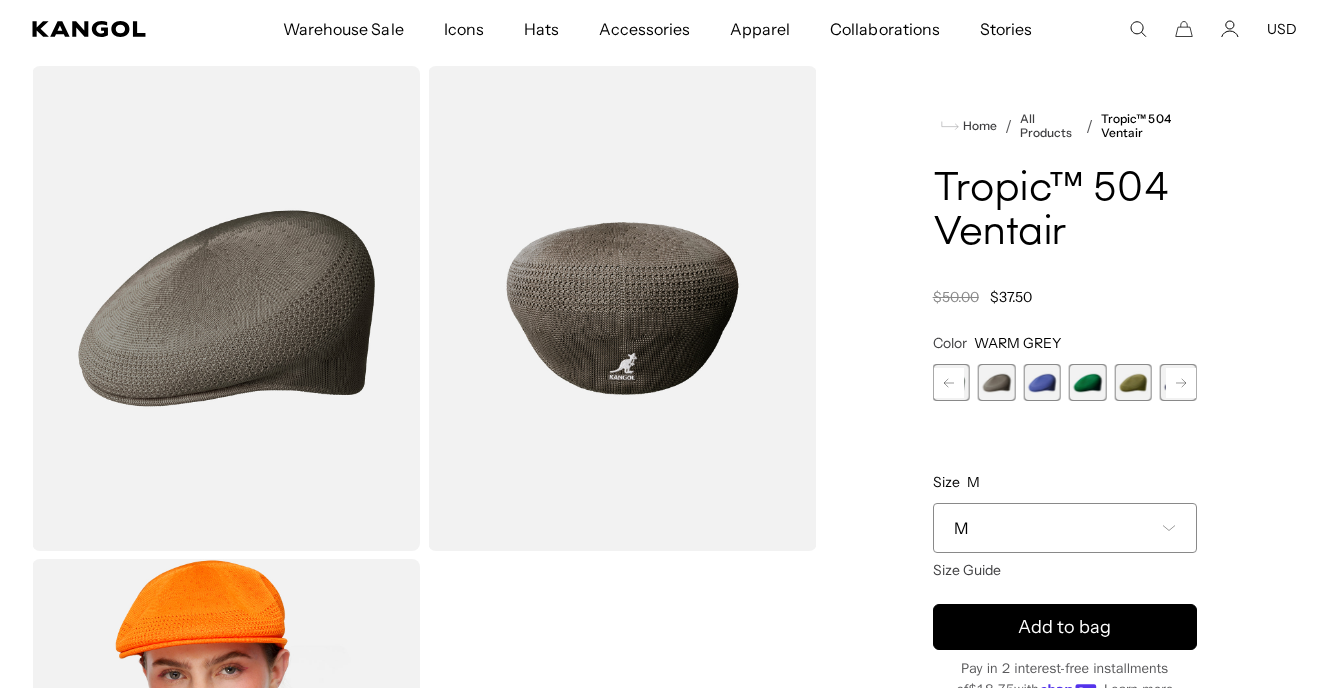 click 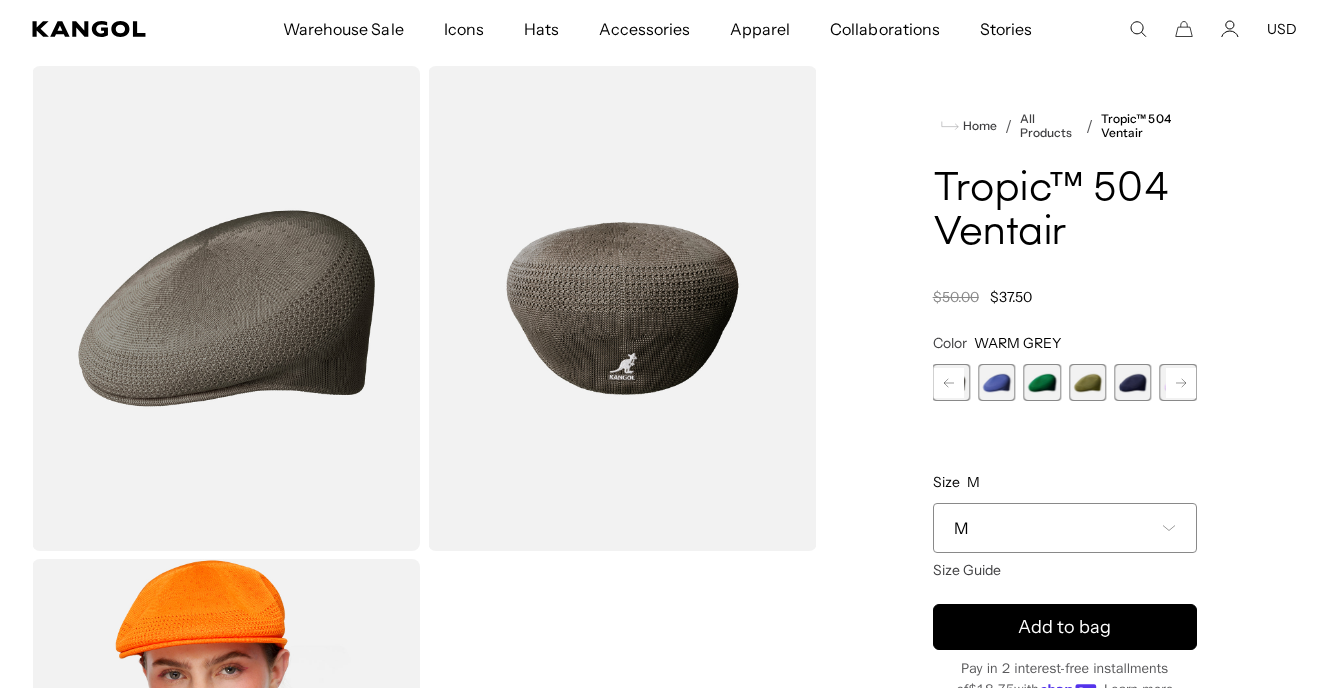 scroll, scrollTop: 0, scrollLeft: 0, axis: both 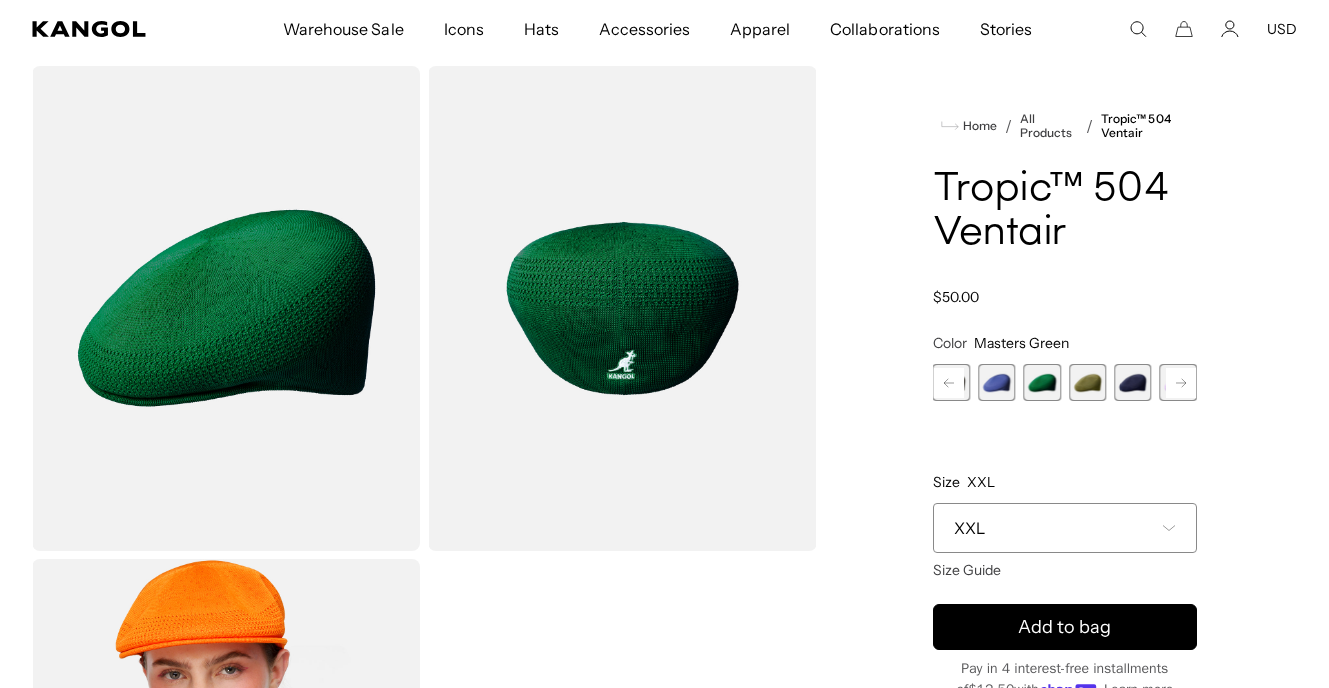 click at bounding box center (1087, 382) 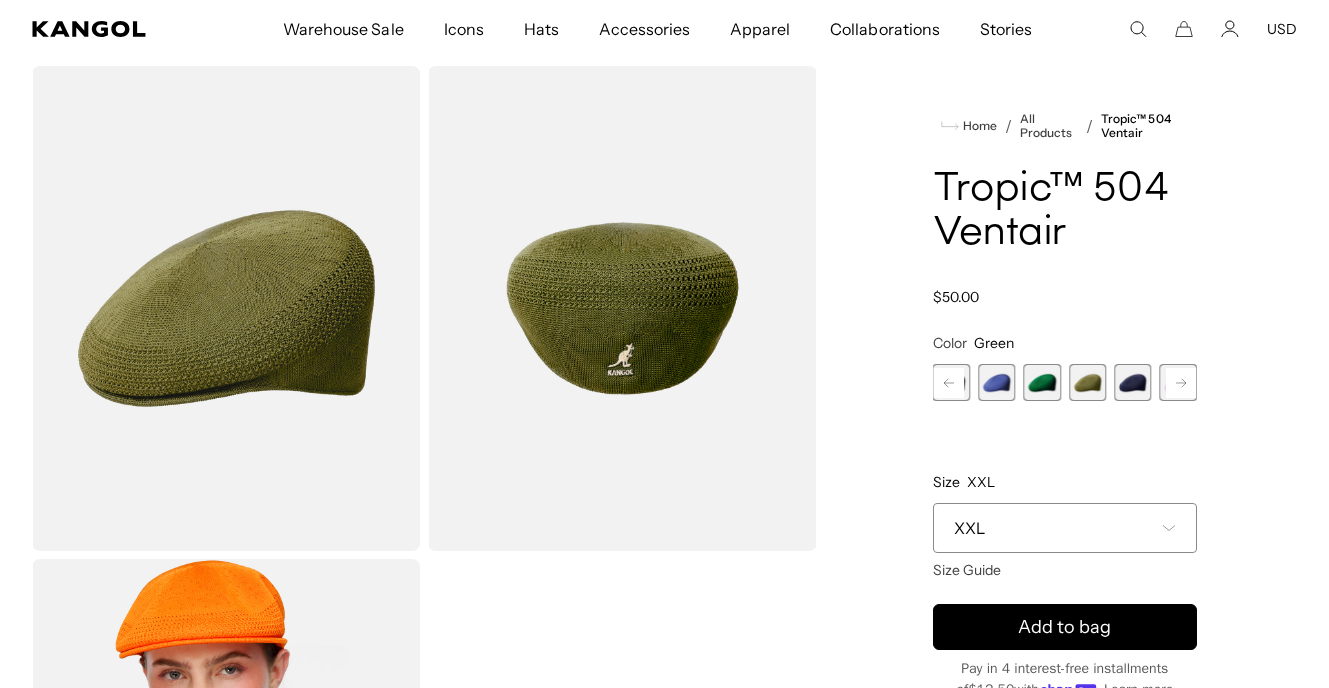 scroll, scrollTop: 0, scrollLeft: 412, axis: horizontal 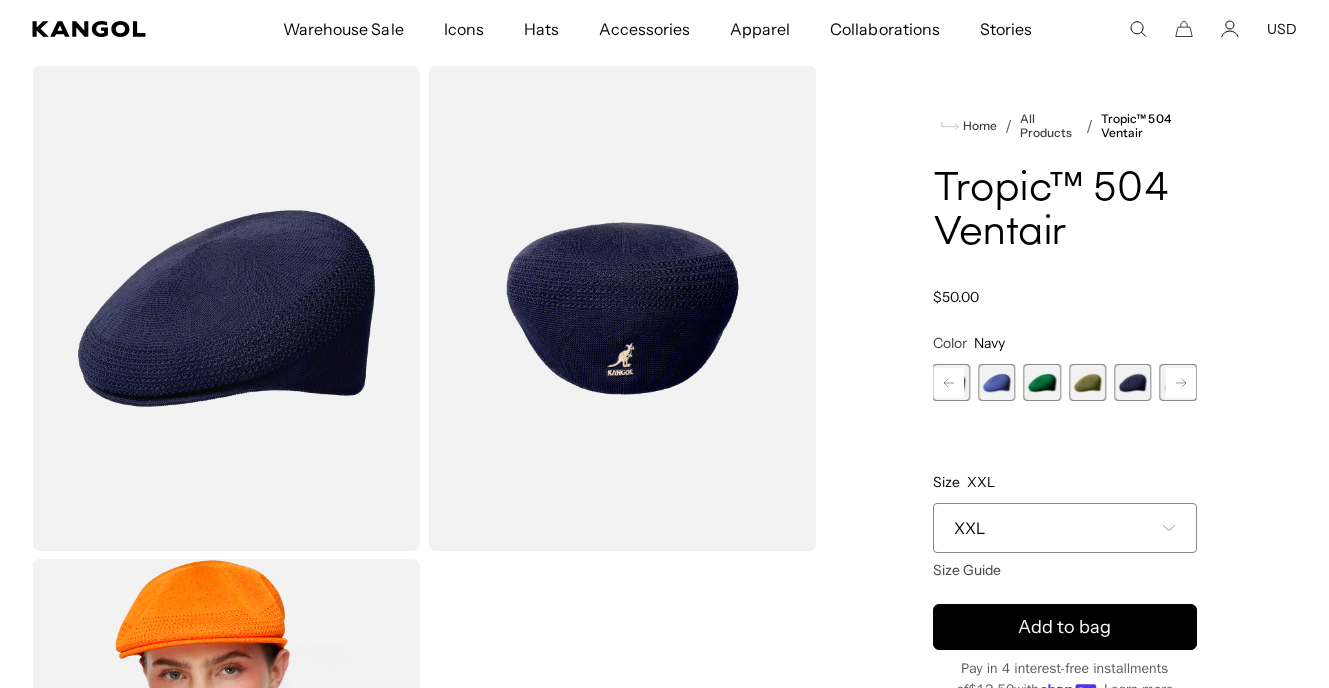 click 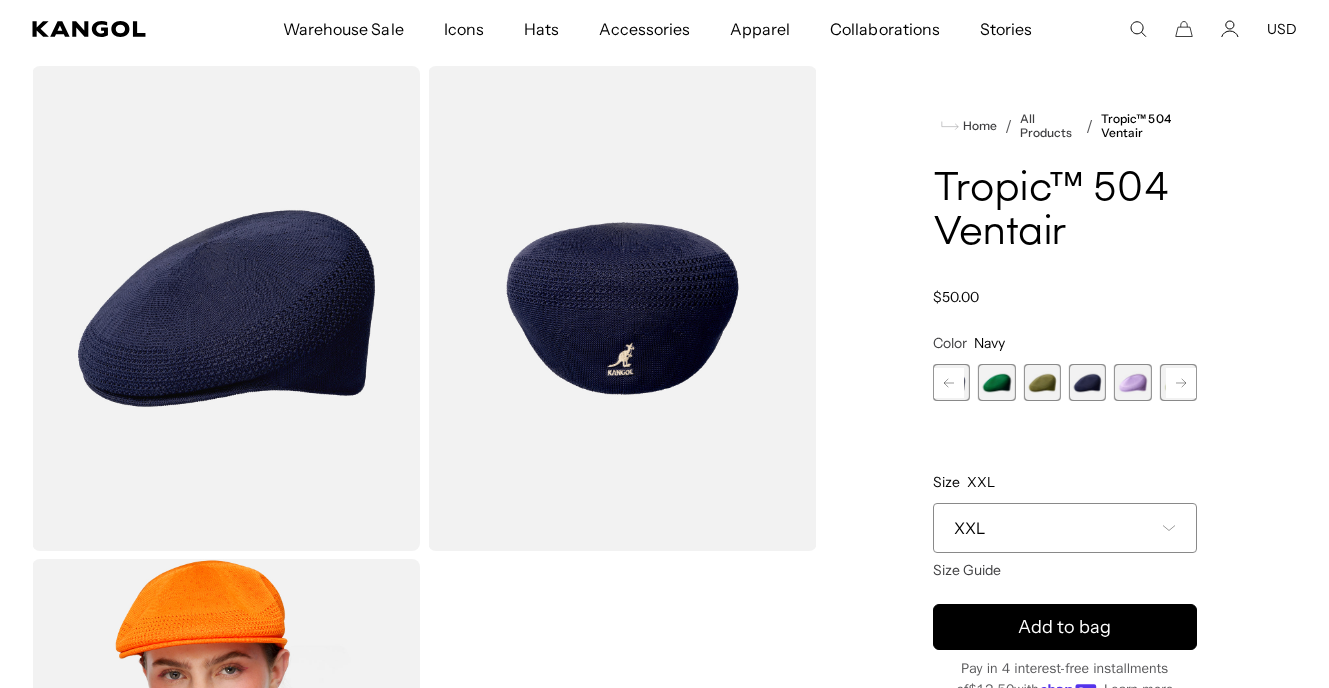 scroll, scrollTop: 0, scrollLeft: 0, axis: both 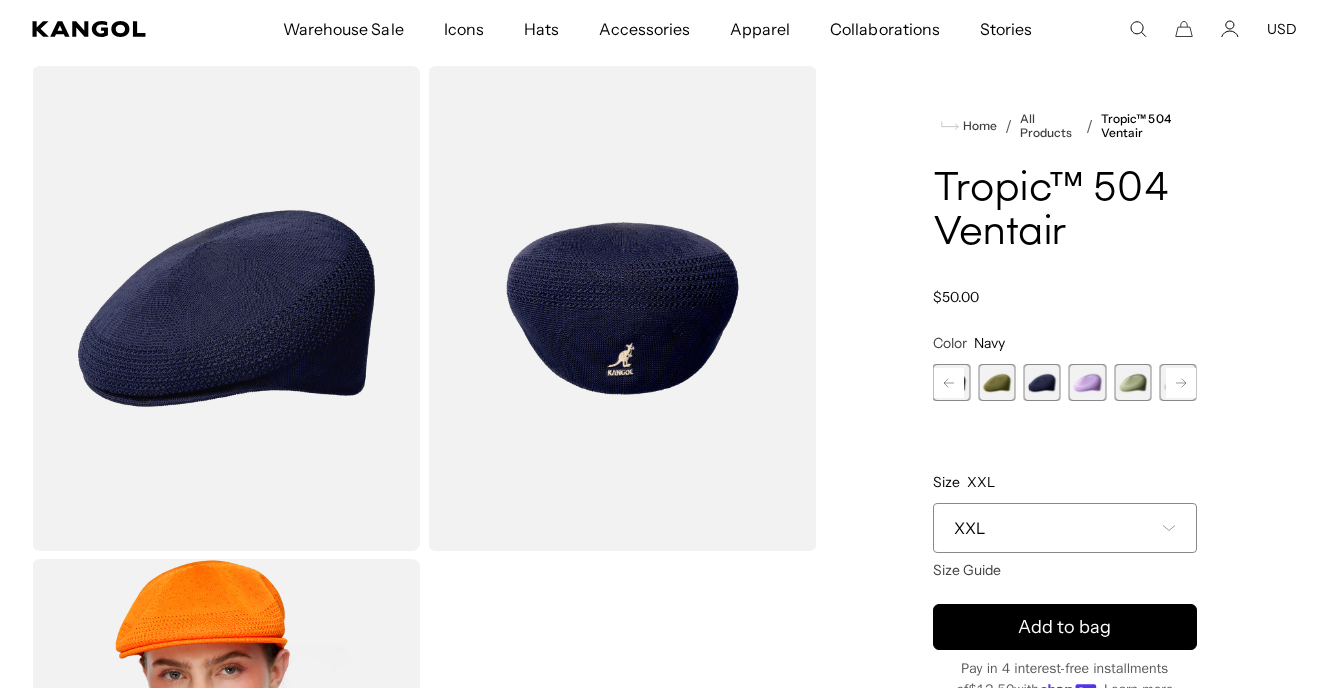 click at bounding box center (1087, 382) 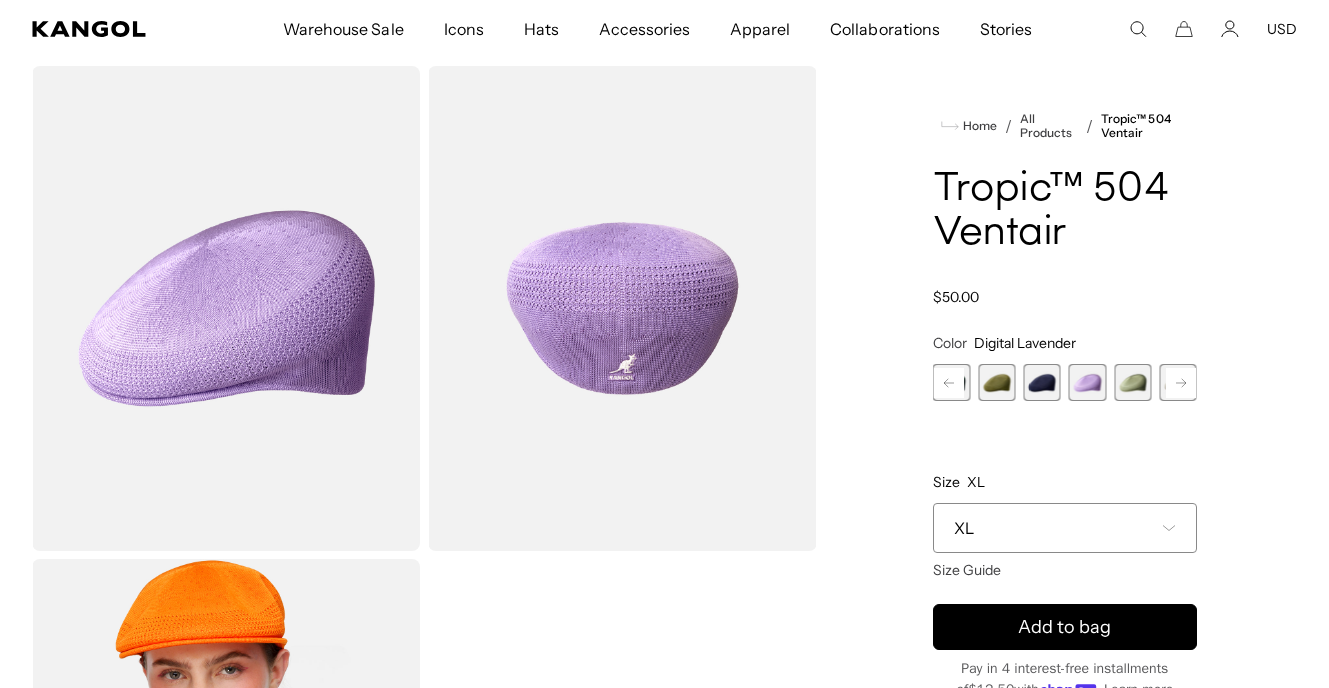 scroll, scrollTop: 0, scrollLeft: 0, axis: both 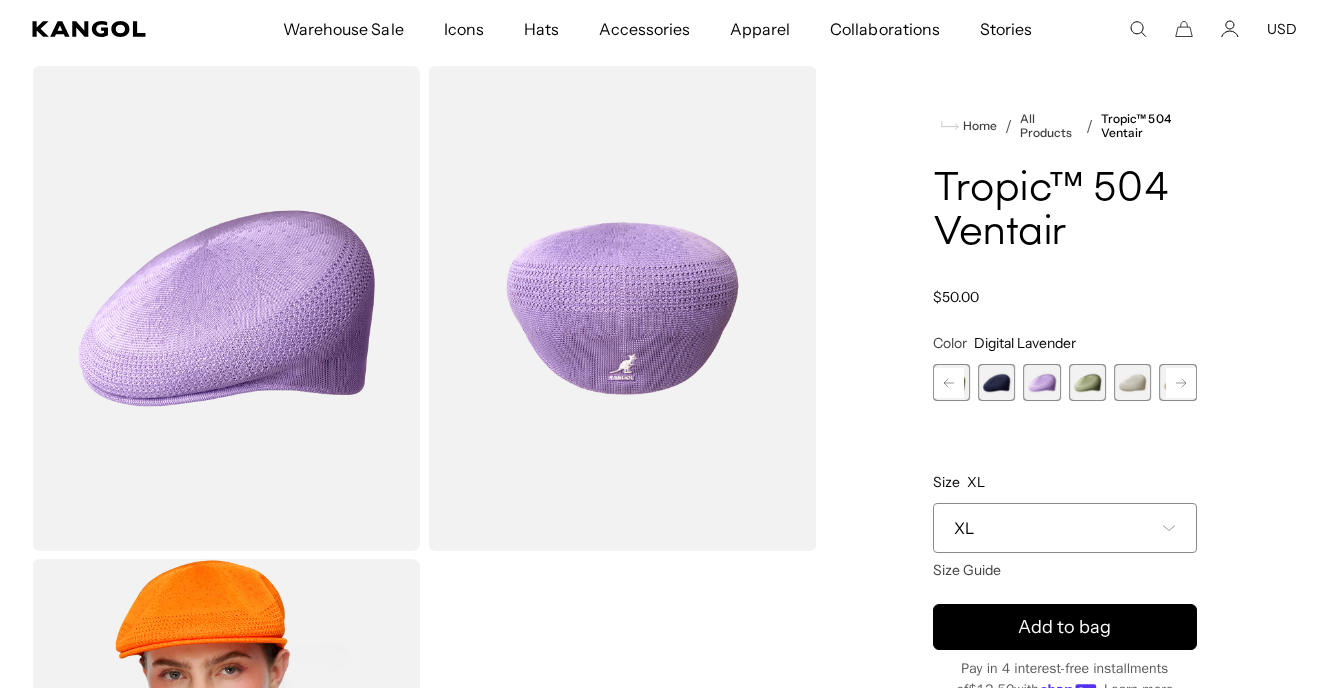 click 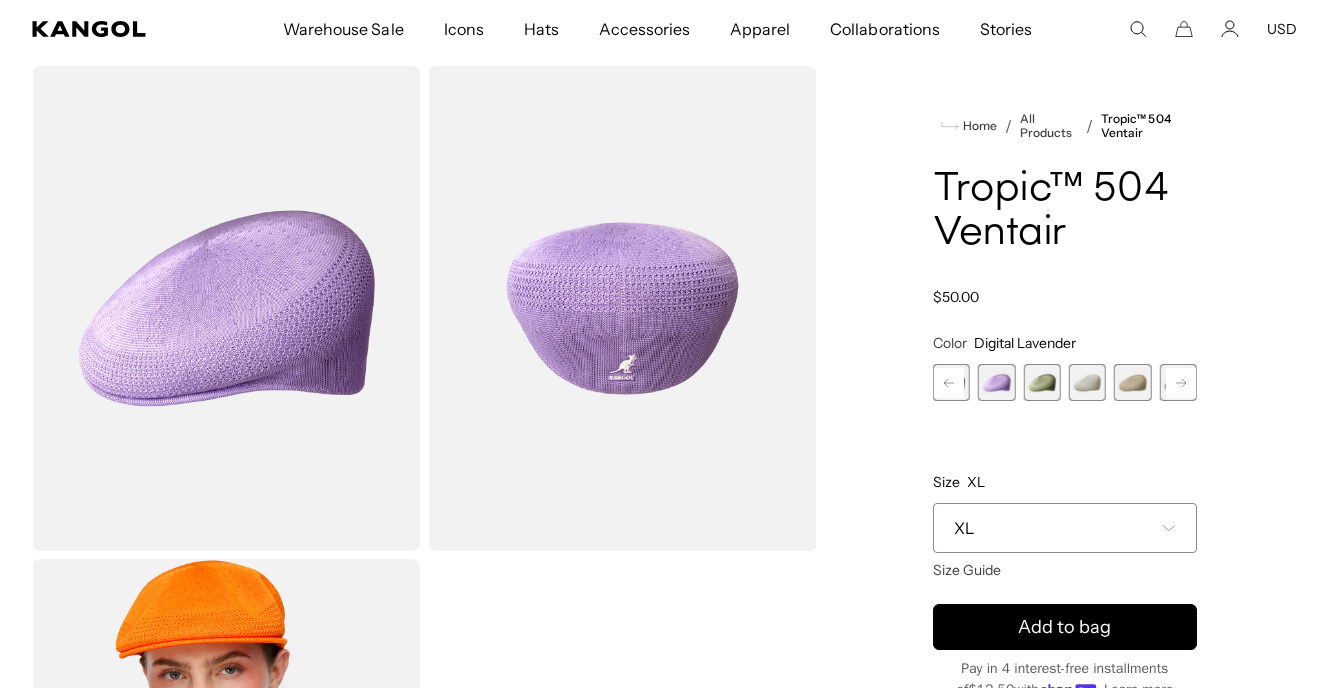 scroll, scrollTop: 0, scrollLeft: 412, axis: horizontal 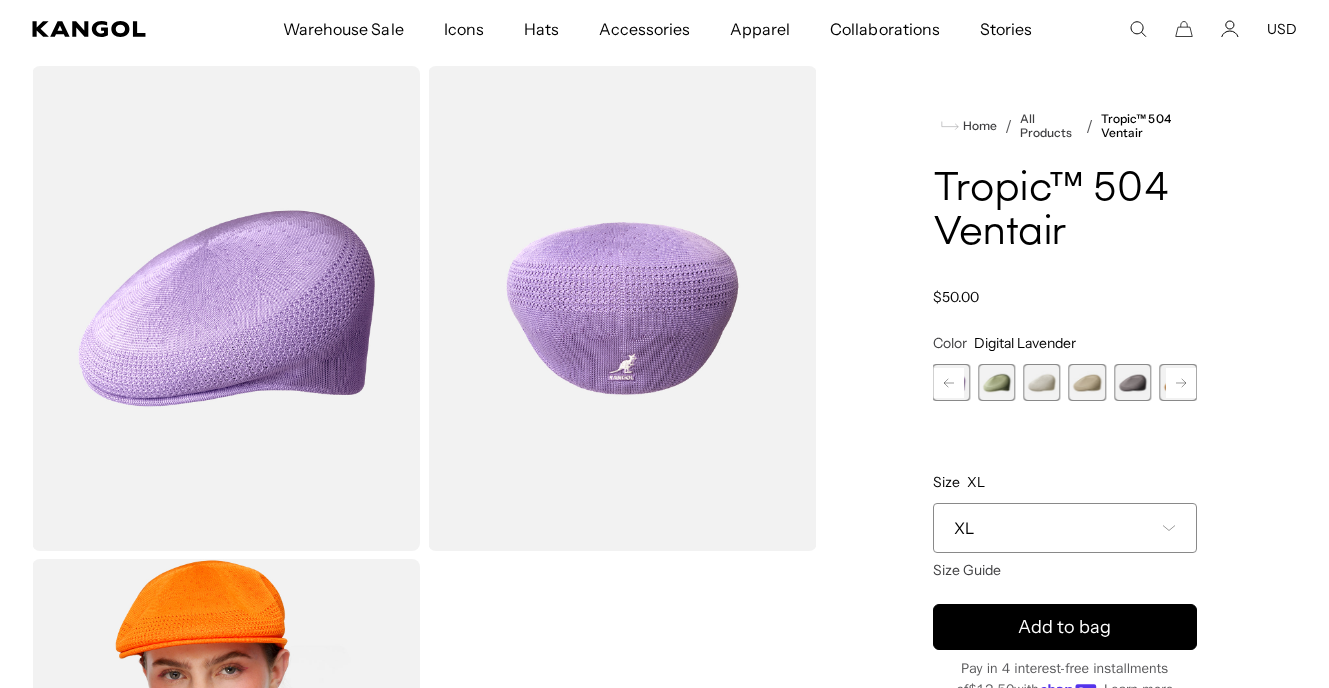 click at bounding box center [996, 382] 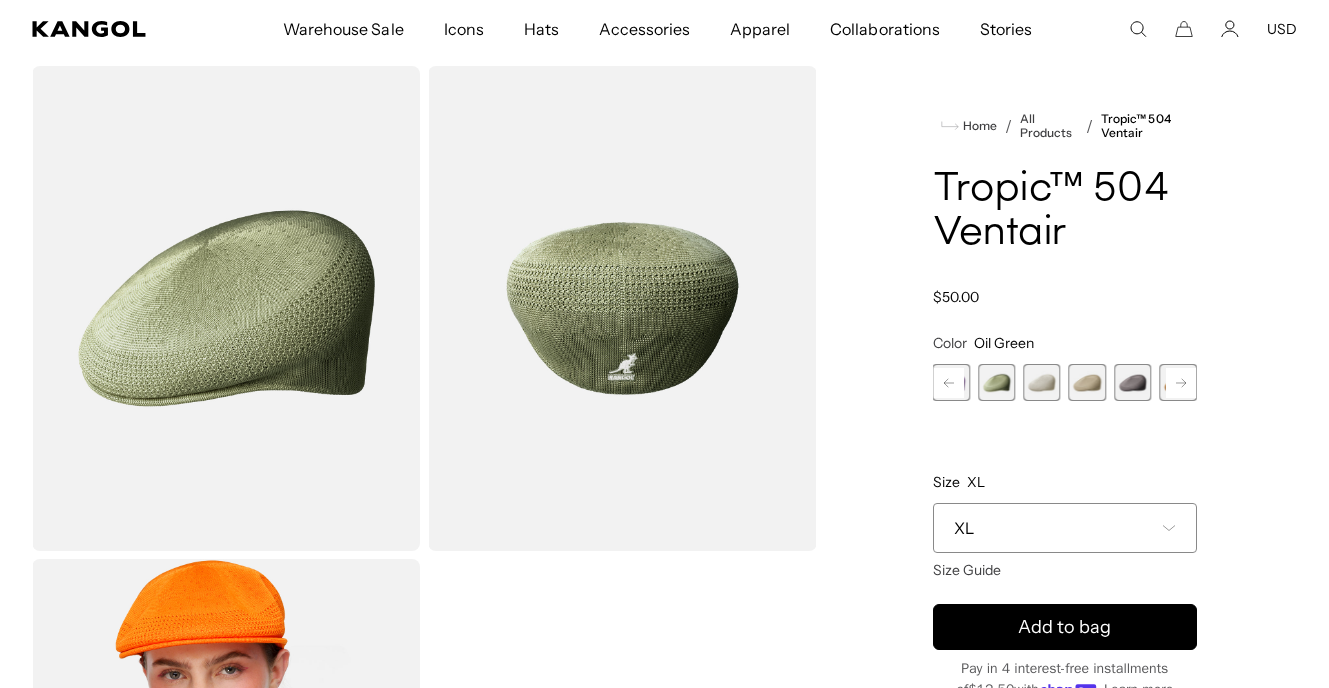 scroll, scrollTop: 0, scrollLeft: 412, axis: horizontal 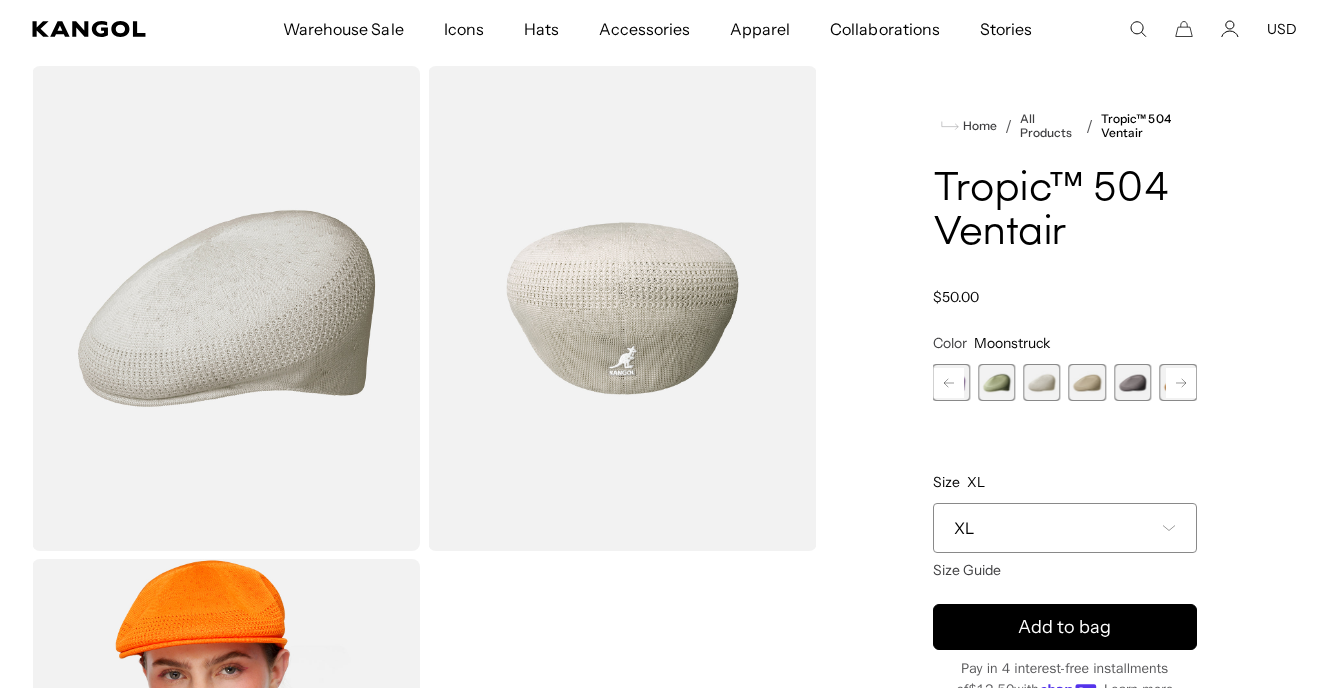 click at bounding box center (1087, 382) 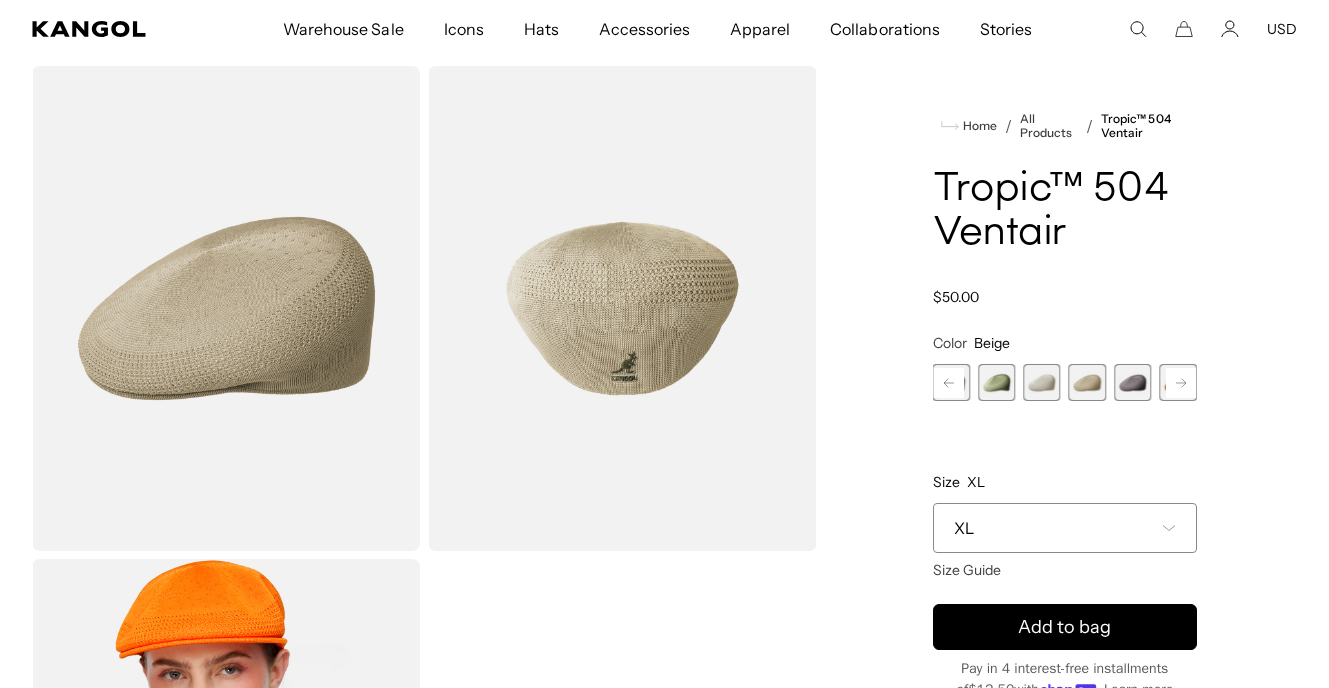 scroll, scrollTop: 0, scrollLeft: 0, axis: both 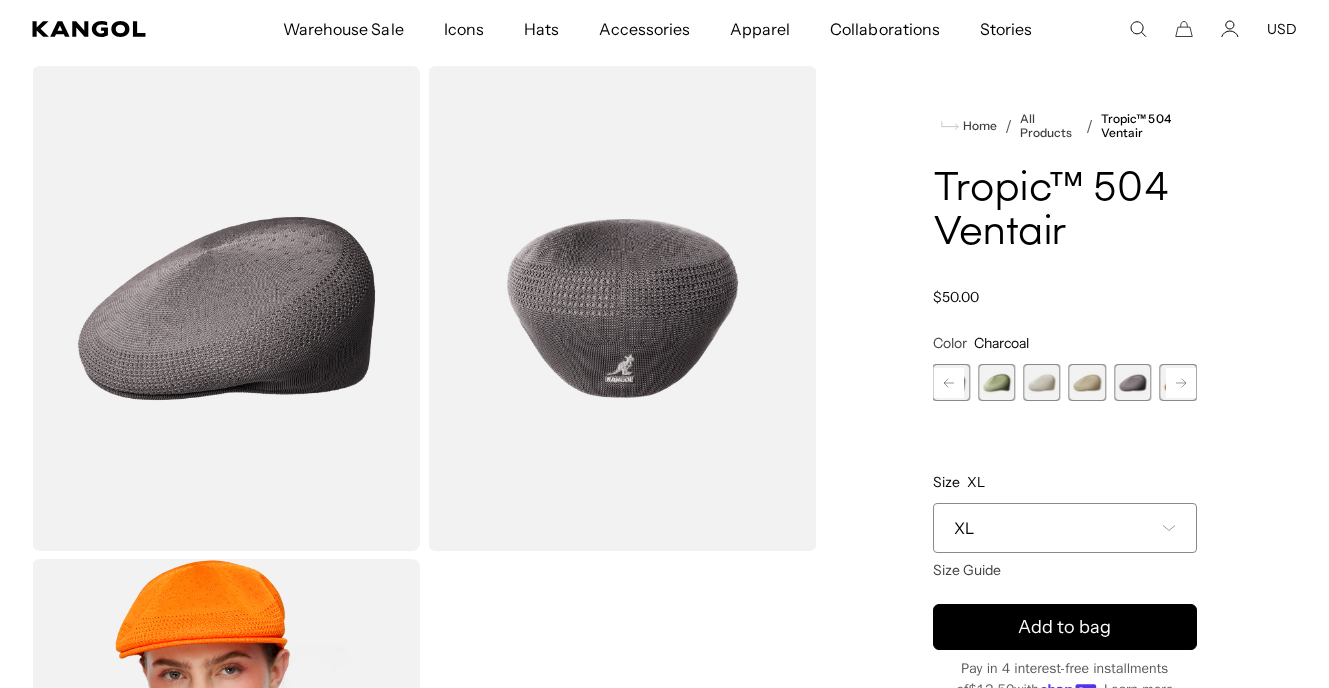 click 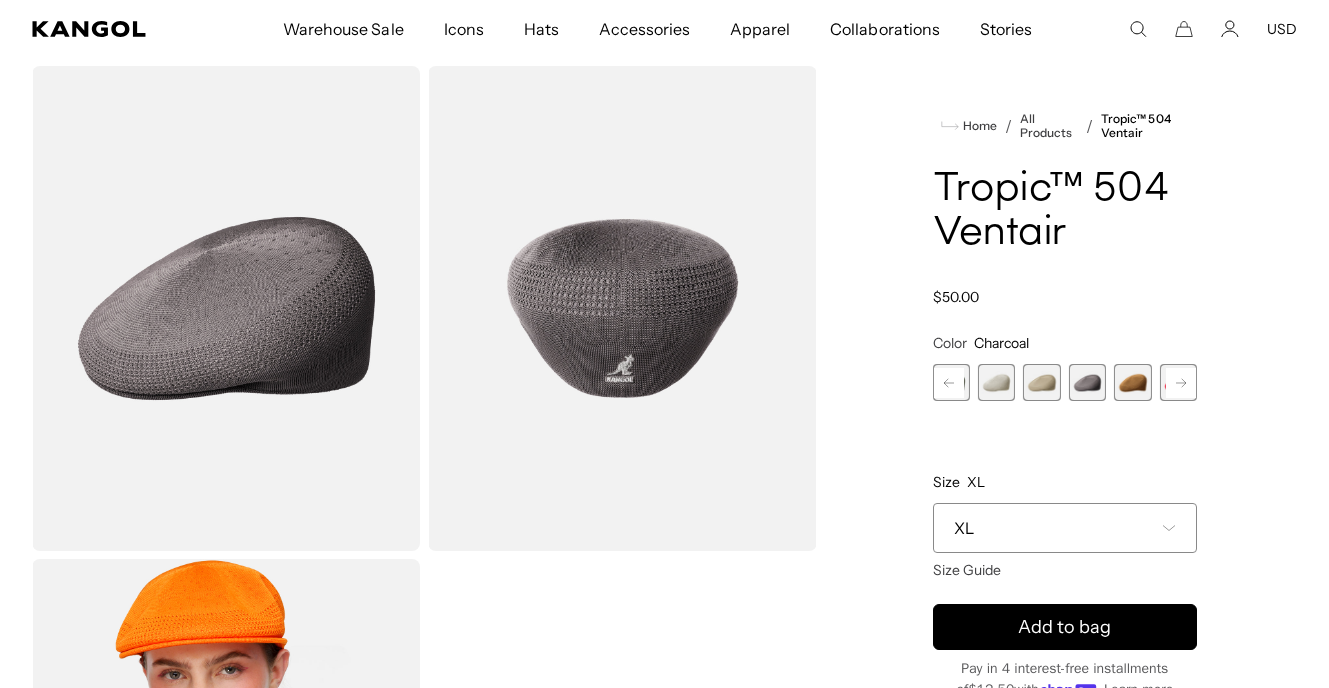 click 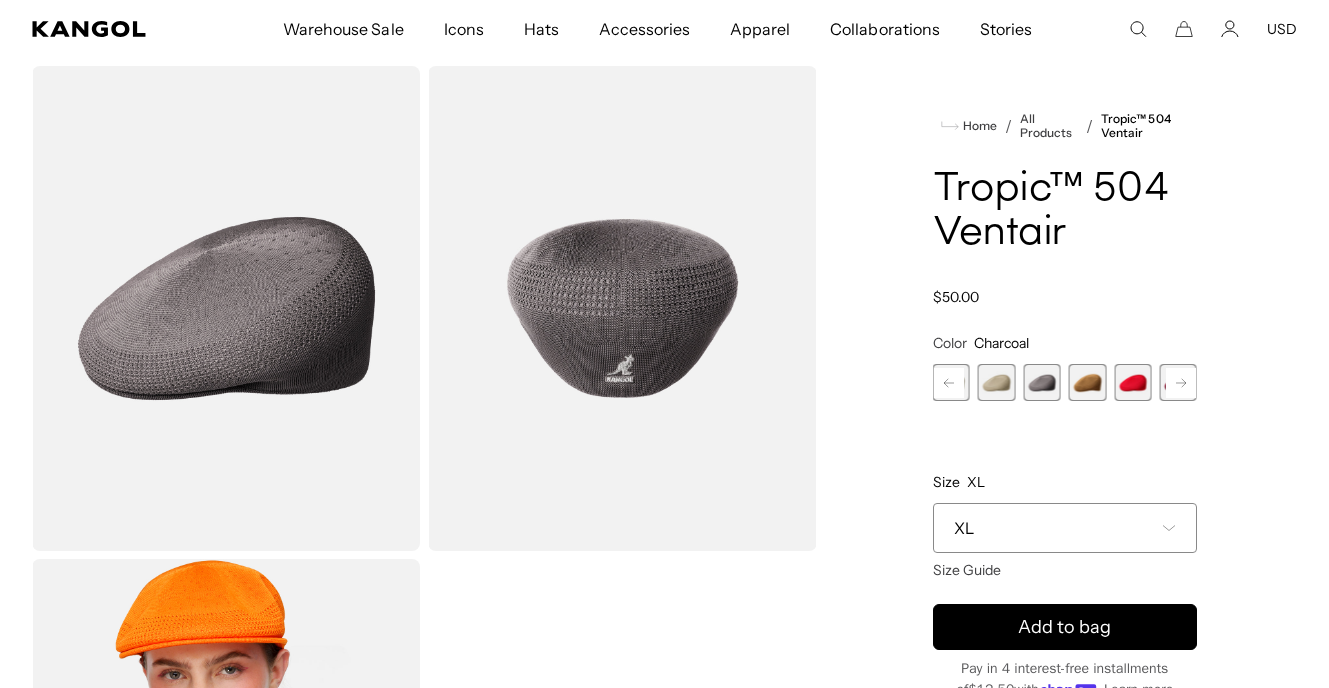 click 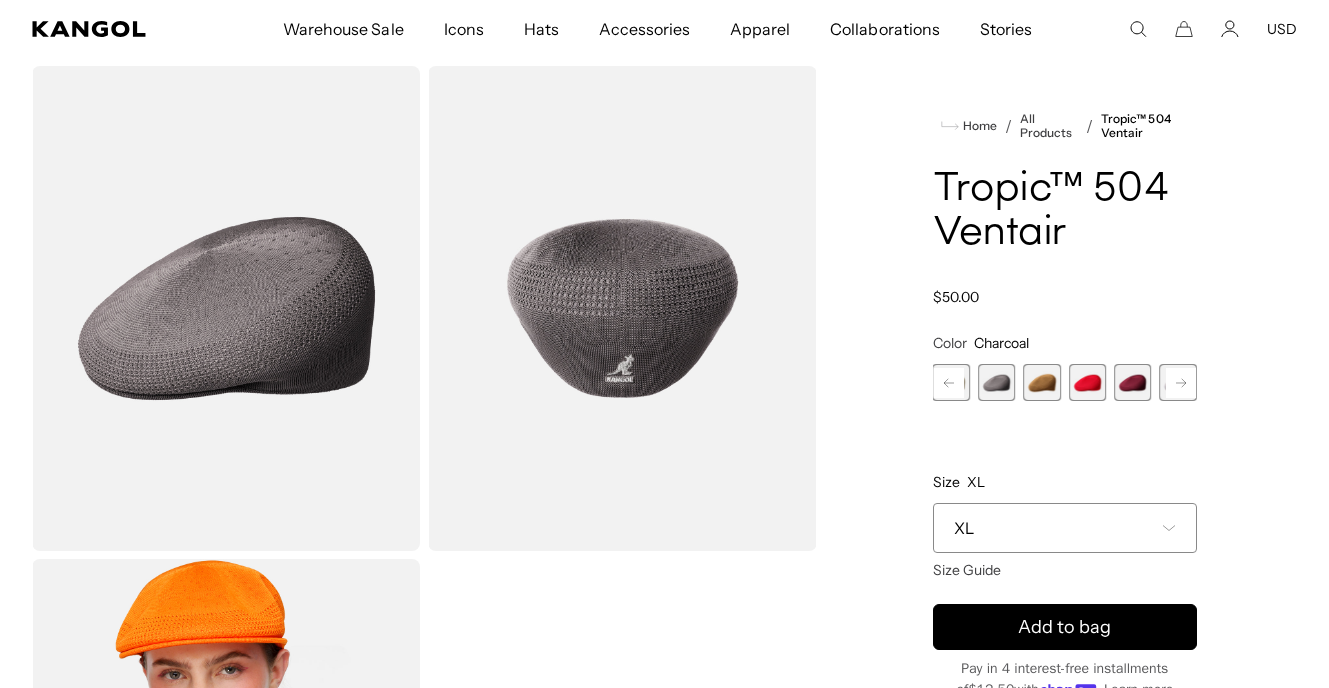 scroll, scrollTop: 0, scrollLeft: 0, axis: both 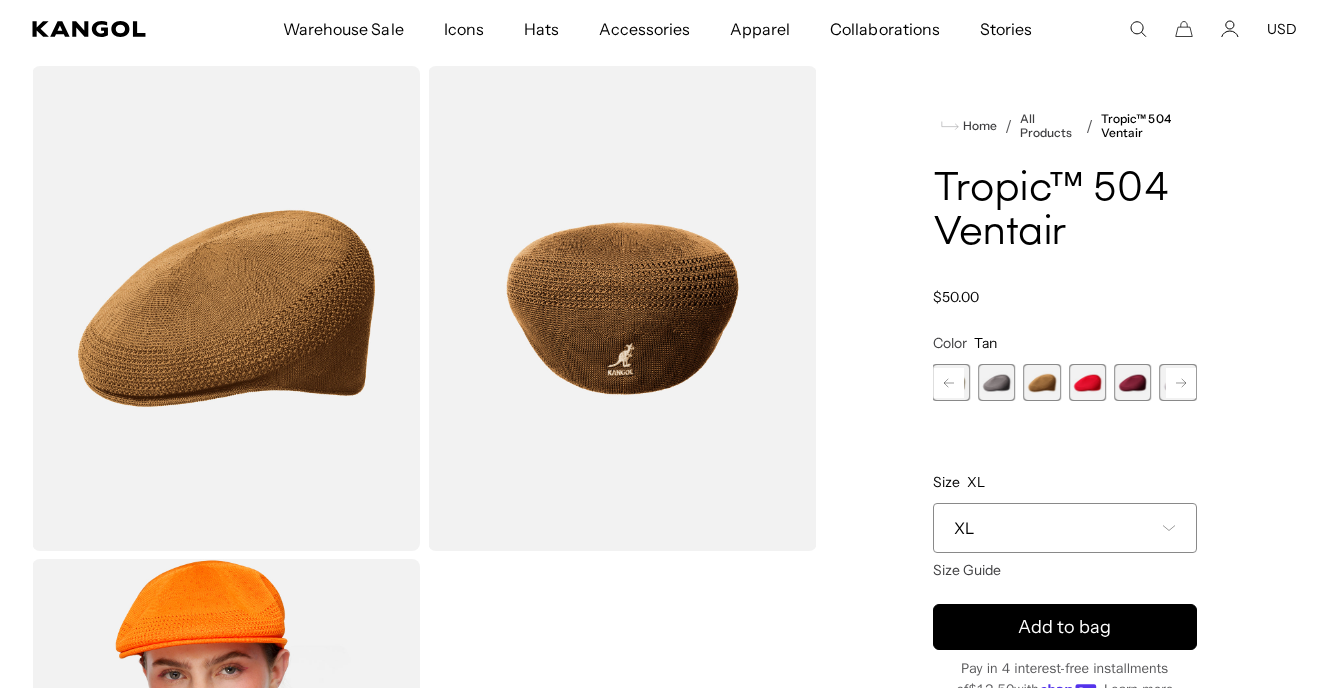 click at bounding box center [1132, 382] 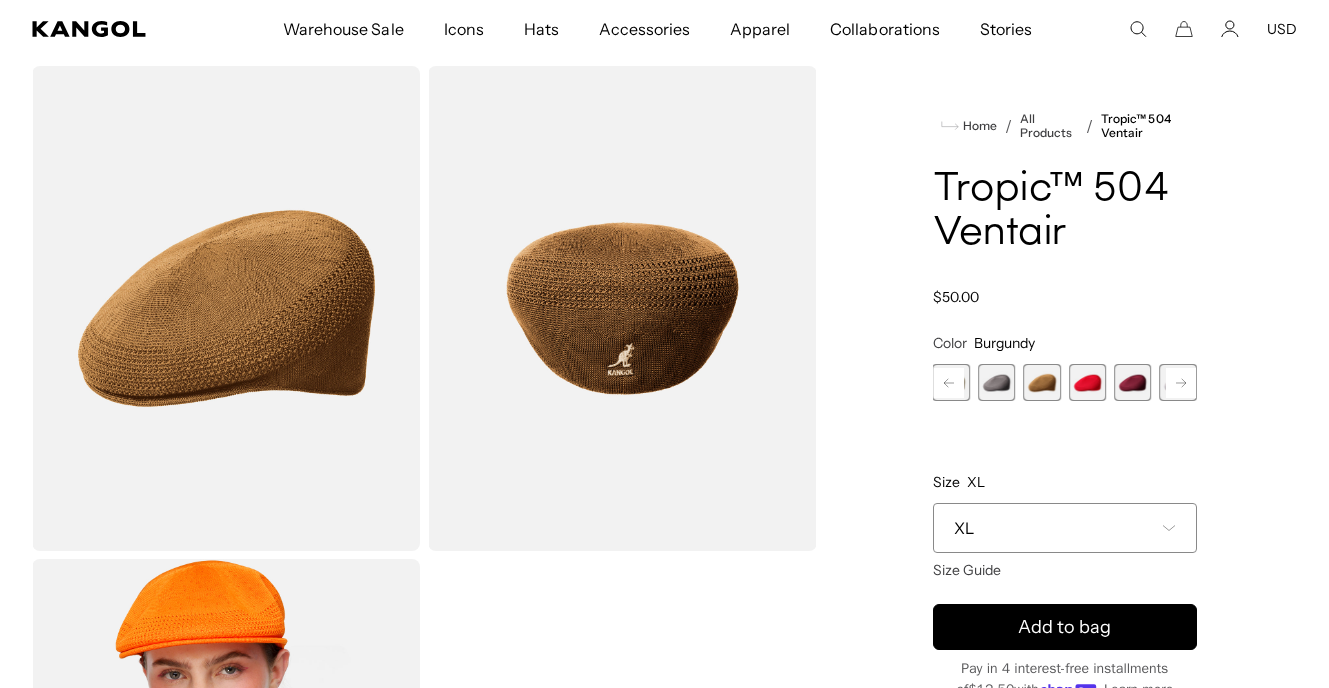 scroll, scrollTop: 0, scrollLeft: 412, axis: horizontal 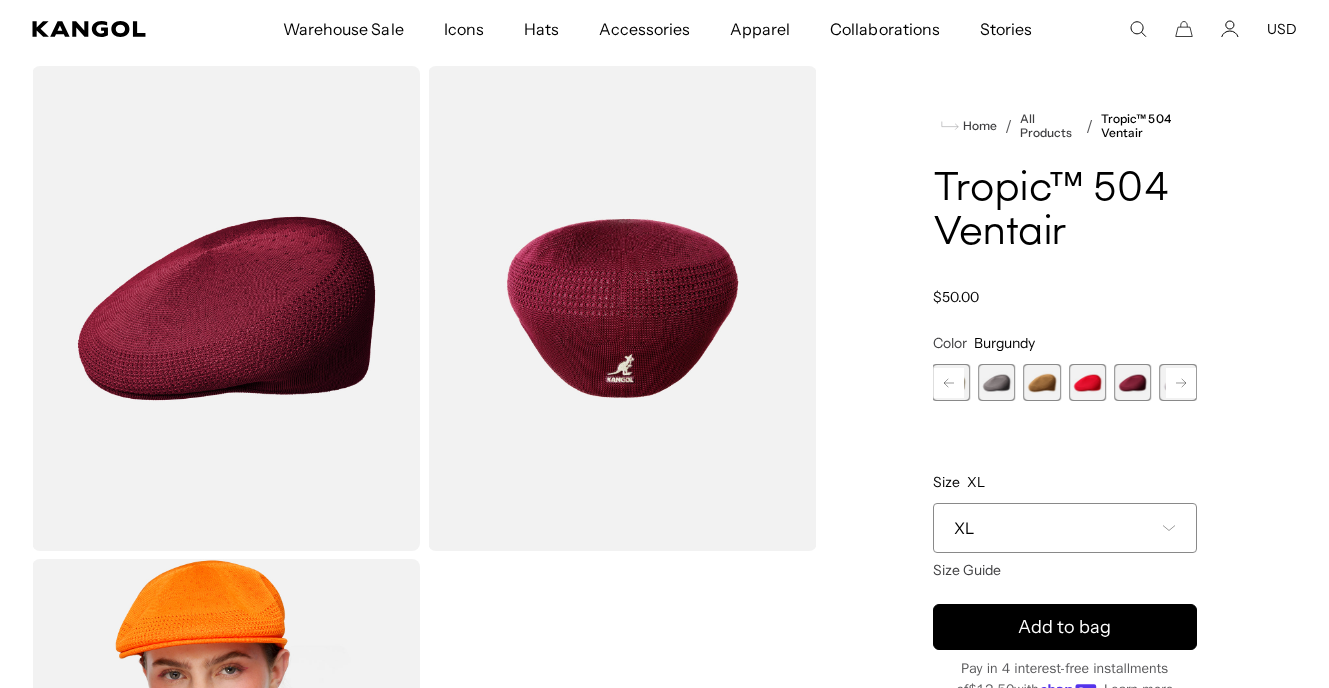 click 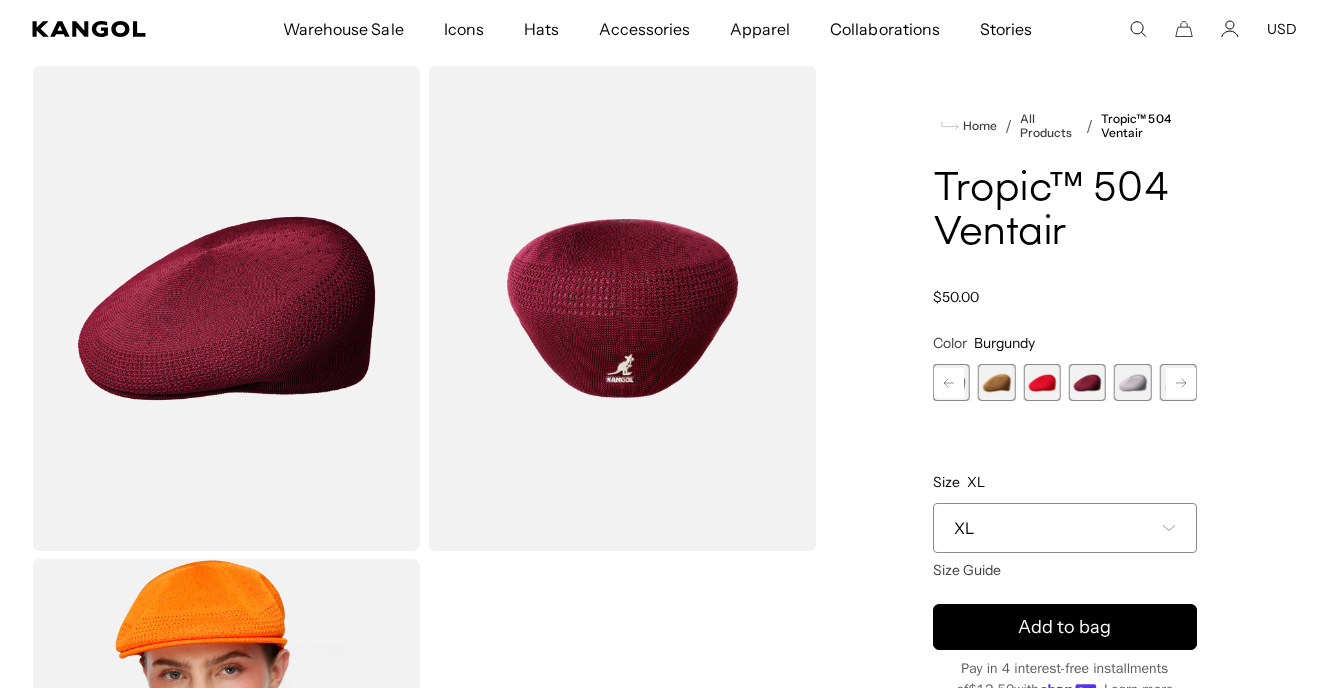scroll, scrollTop: 0, scrollLeft: 0, axis: both 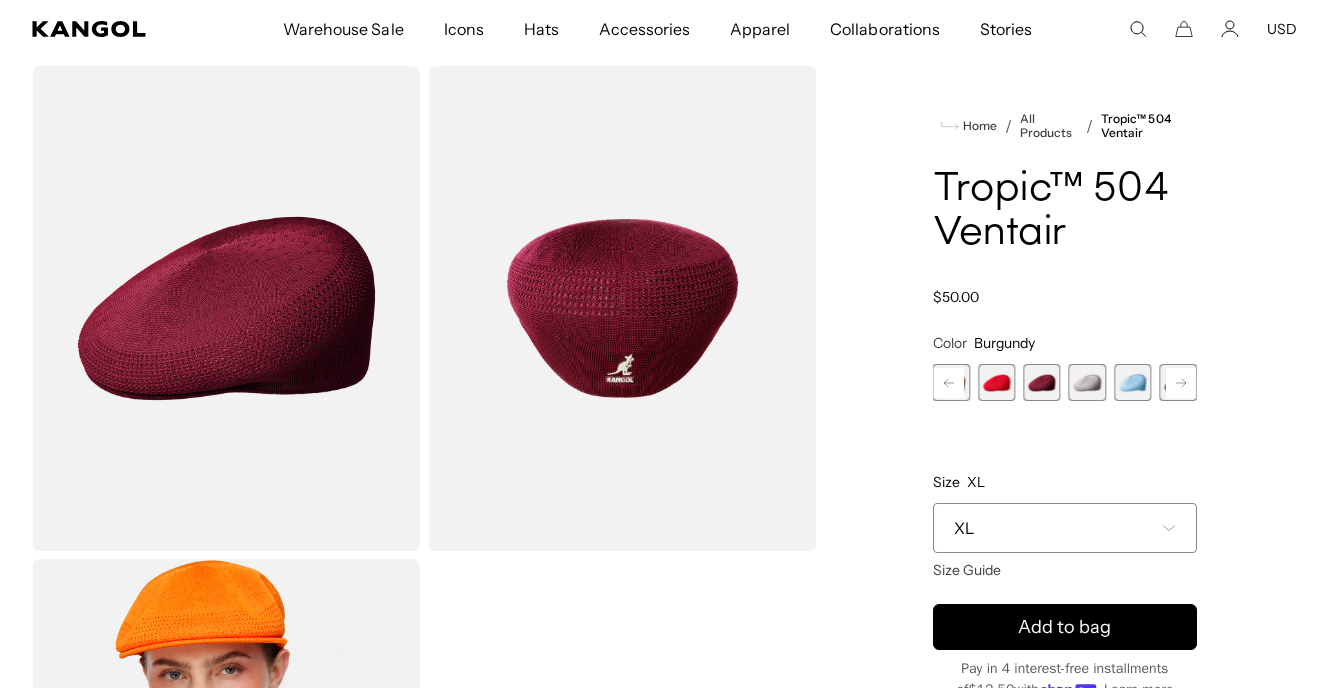 click 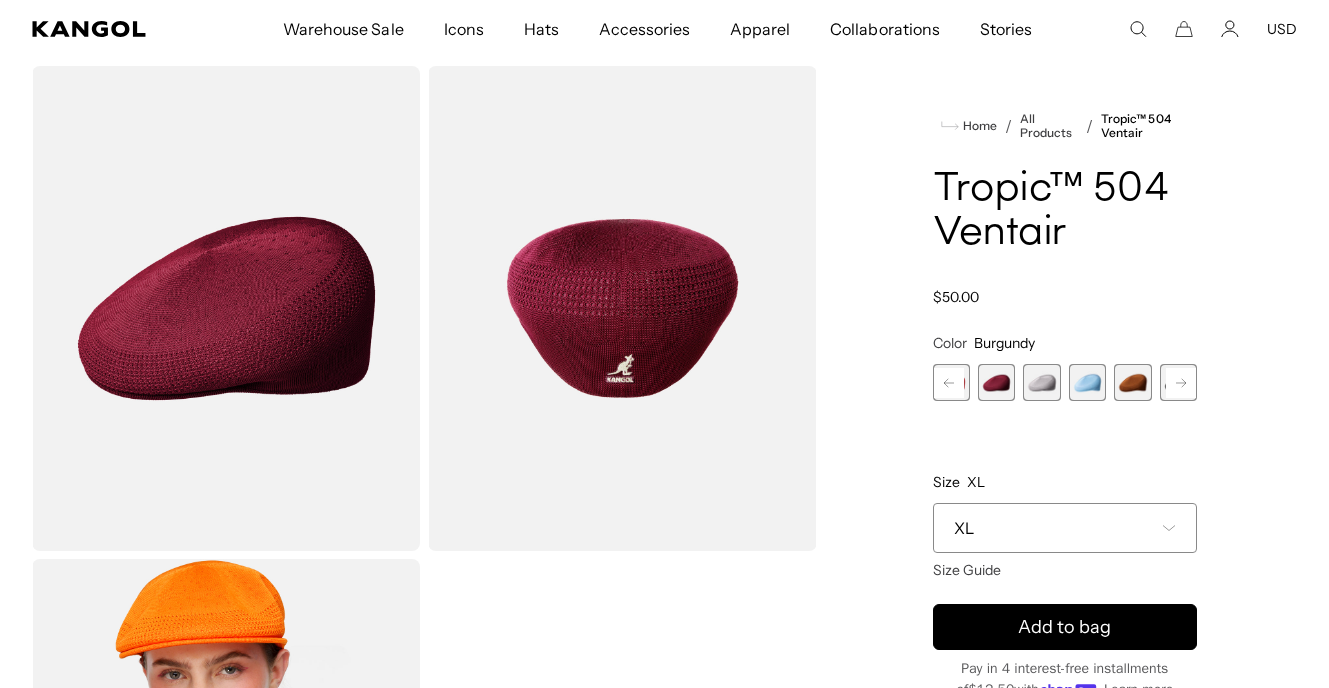 scroll, scrollTop: 0, scrollLeft: 412, axis: horizontal 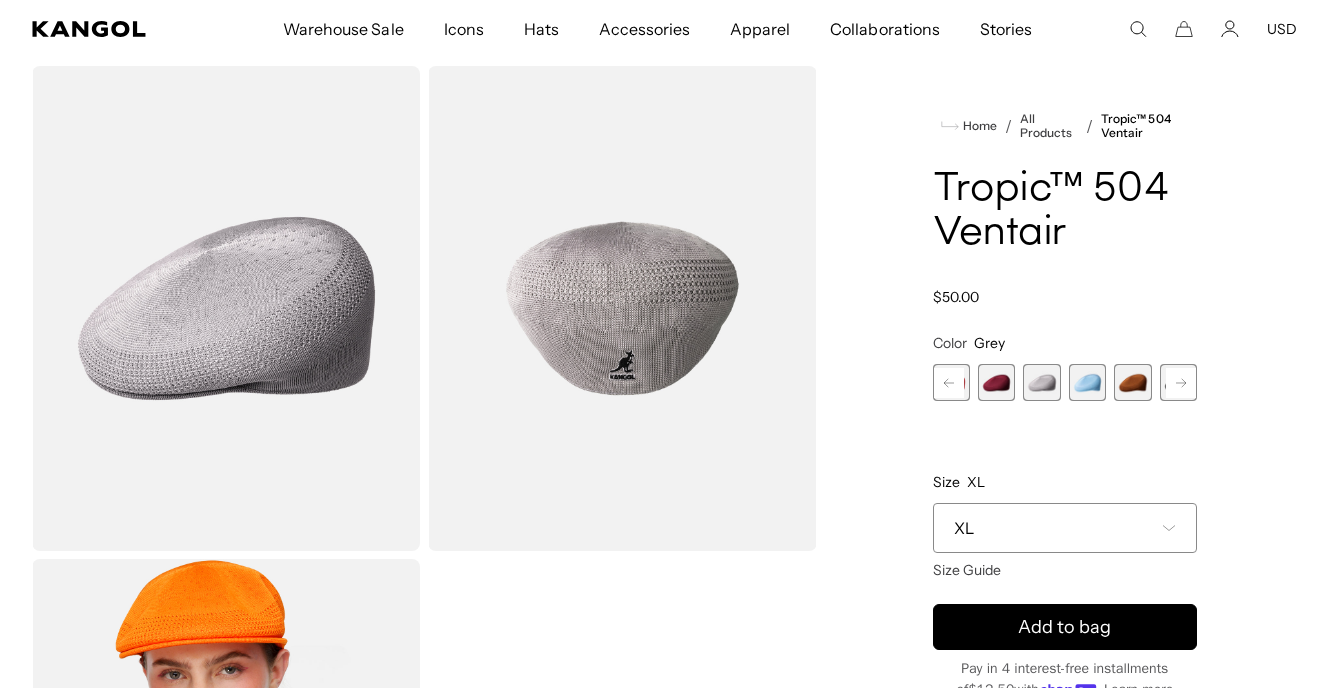 click at bounding box center (1132, 382) 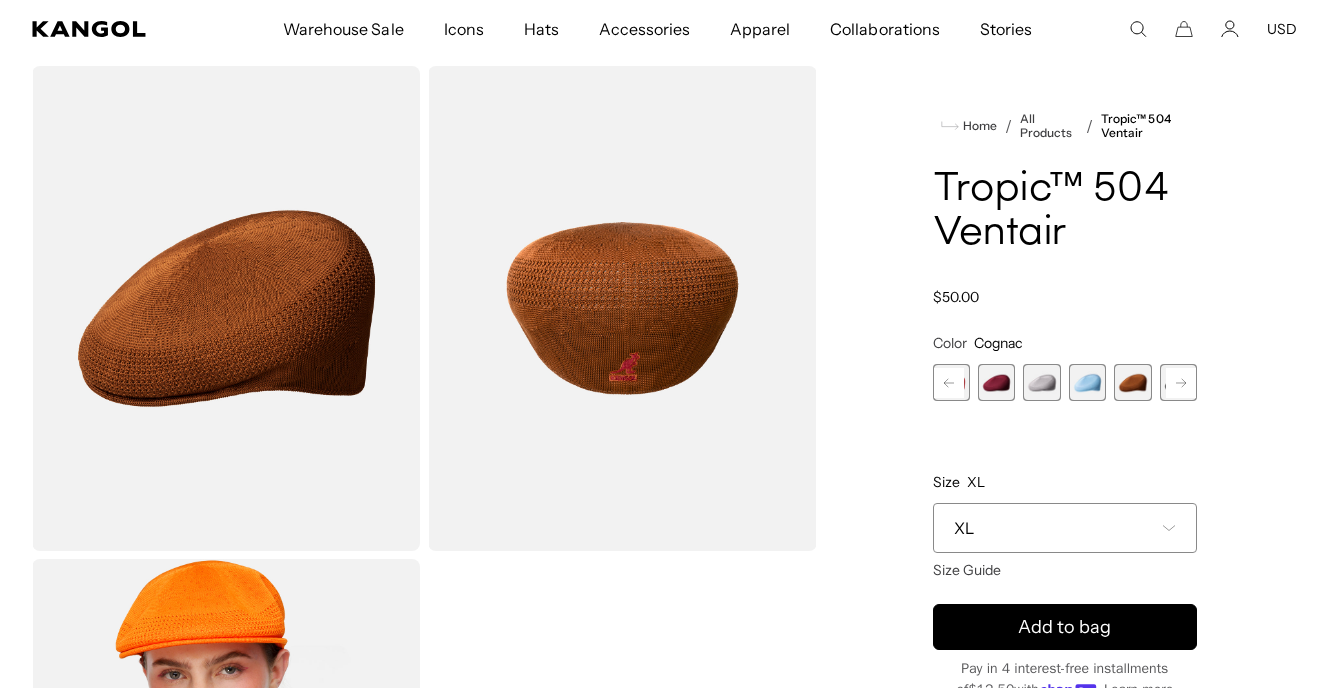 scroll, scrollTop: 0, scrollLeft: 412, axis: horizontal 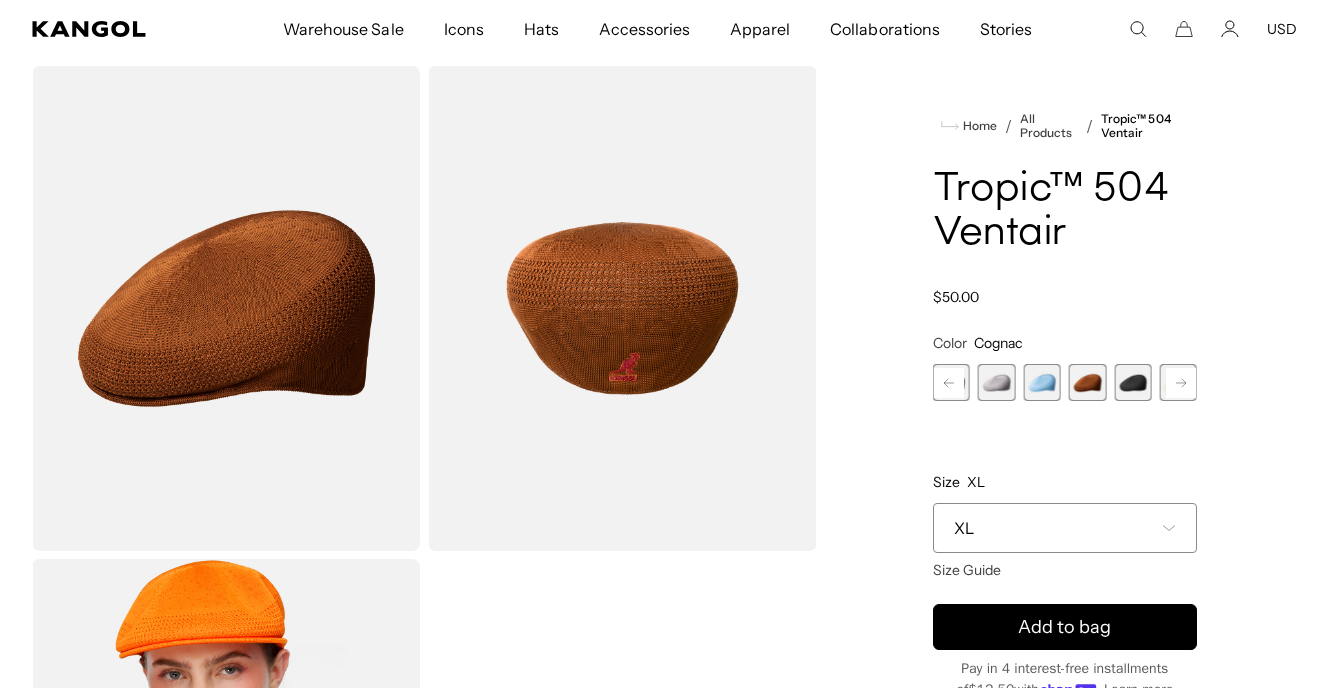 click at bounding box center [1087, 382] 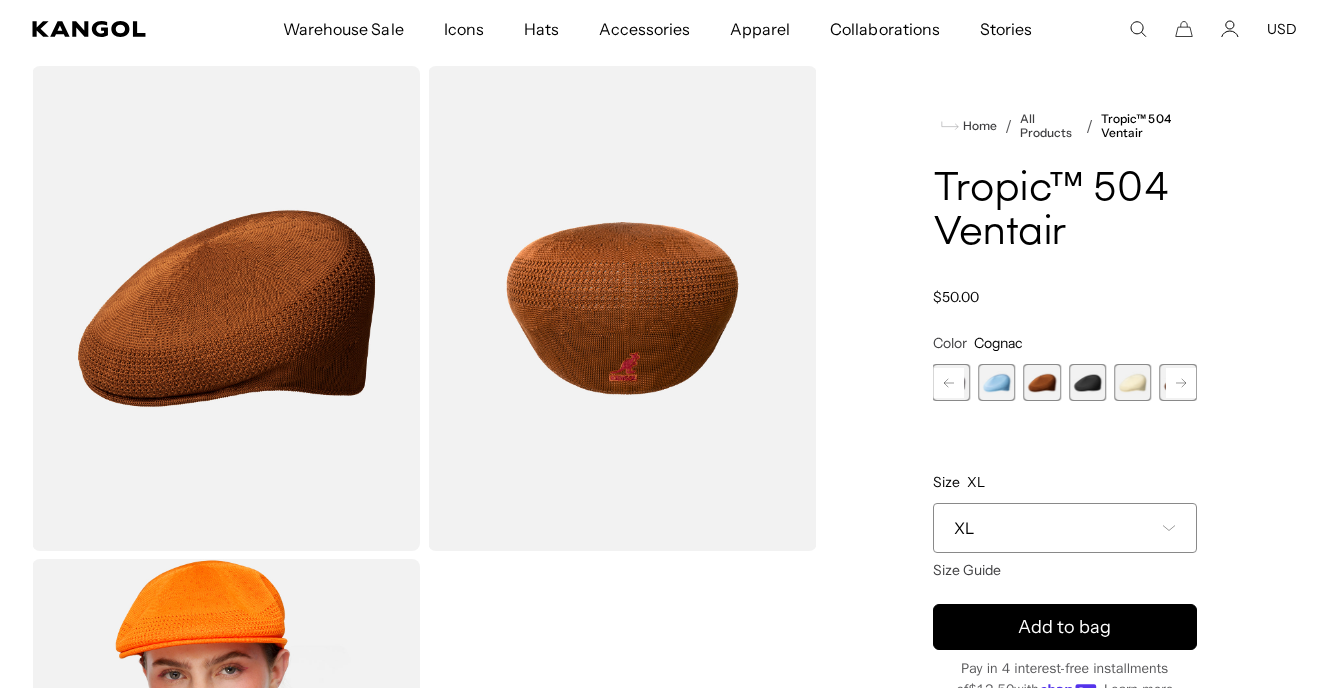 click 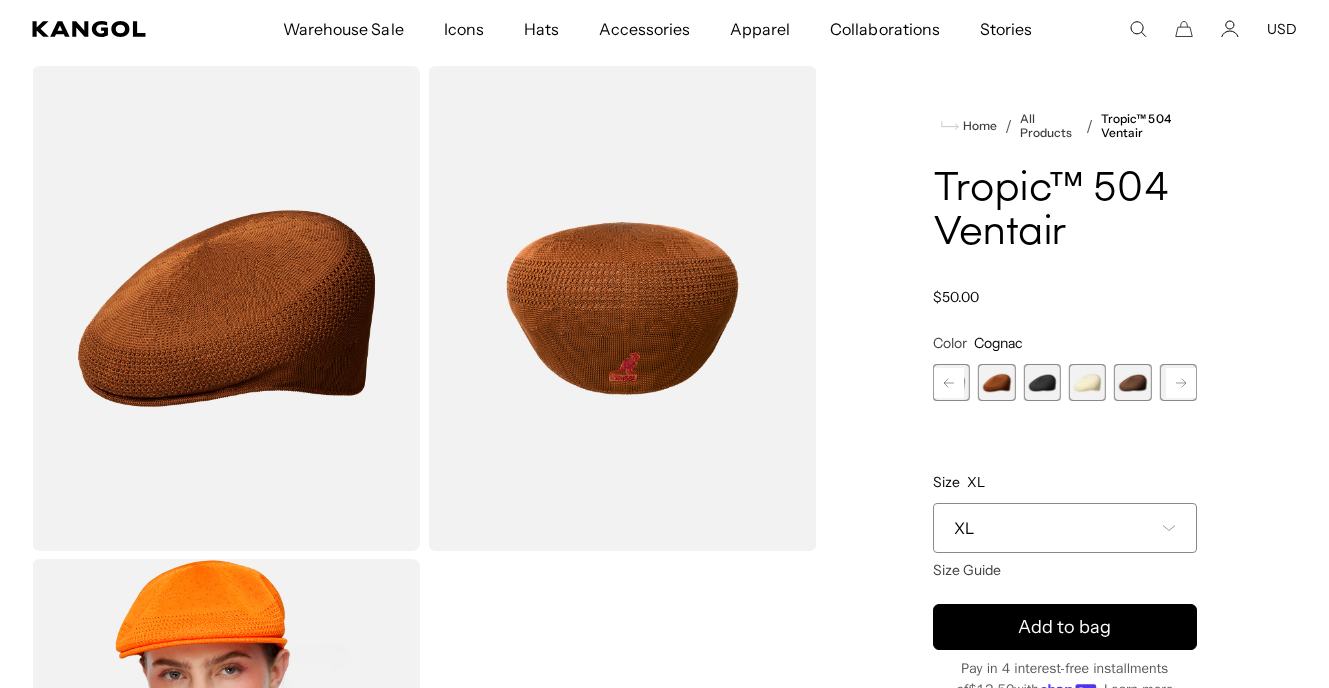 click 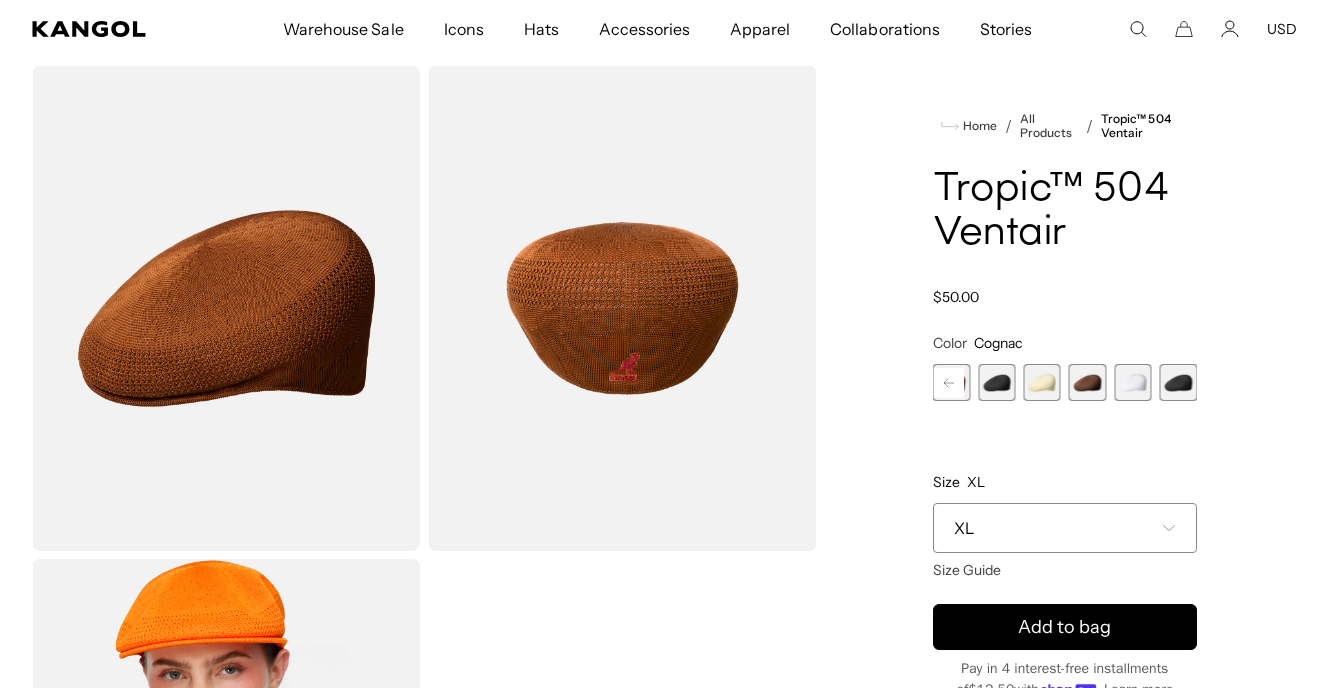 scroll, scrollTop: 0, scrollLeft: 0, axis: both 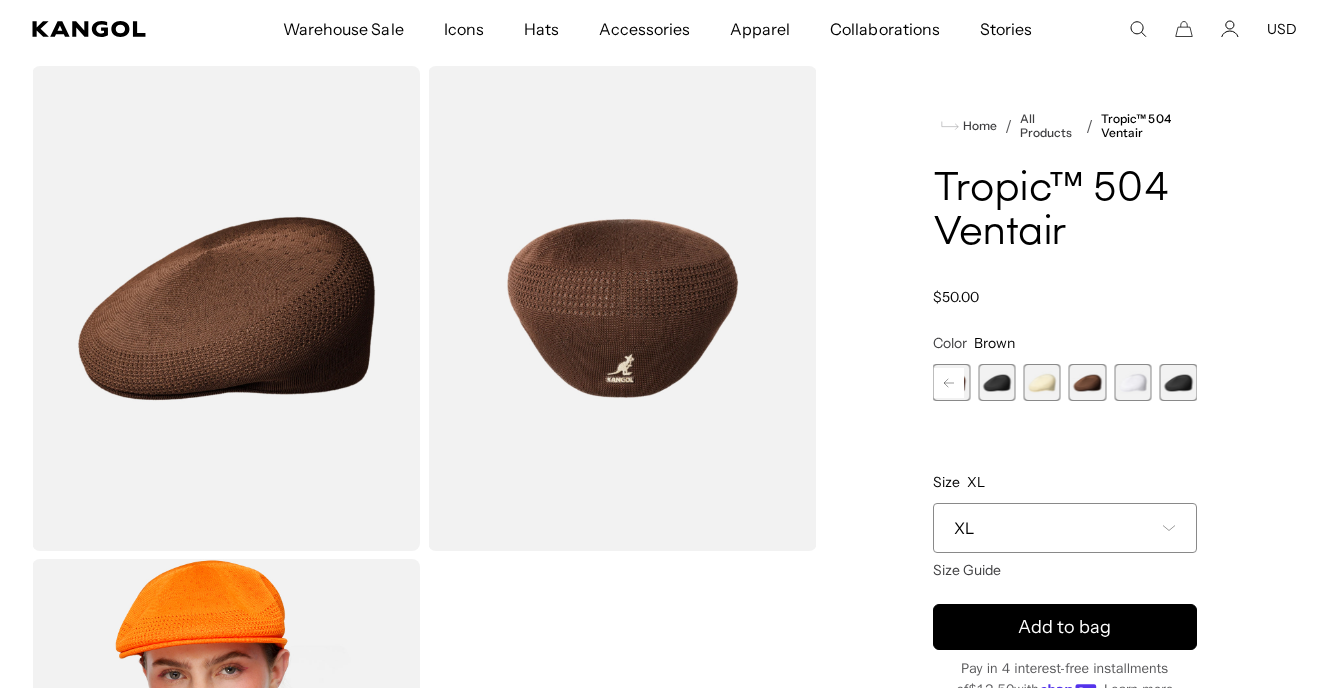 click 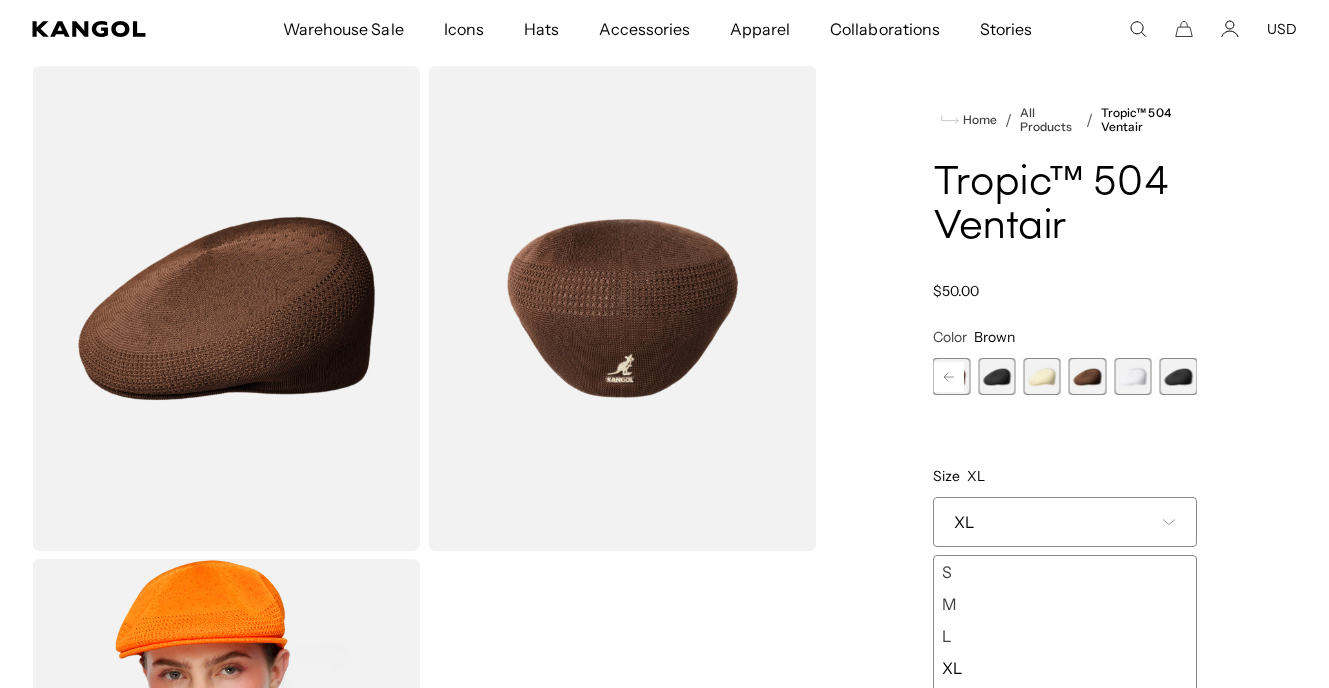 scroll, scrollTop: 0, scrollLeft: 412, axis: horizontal 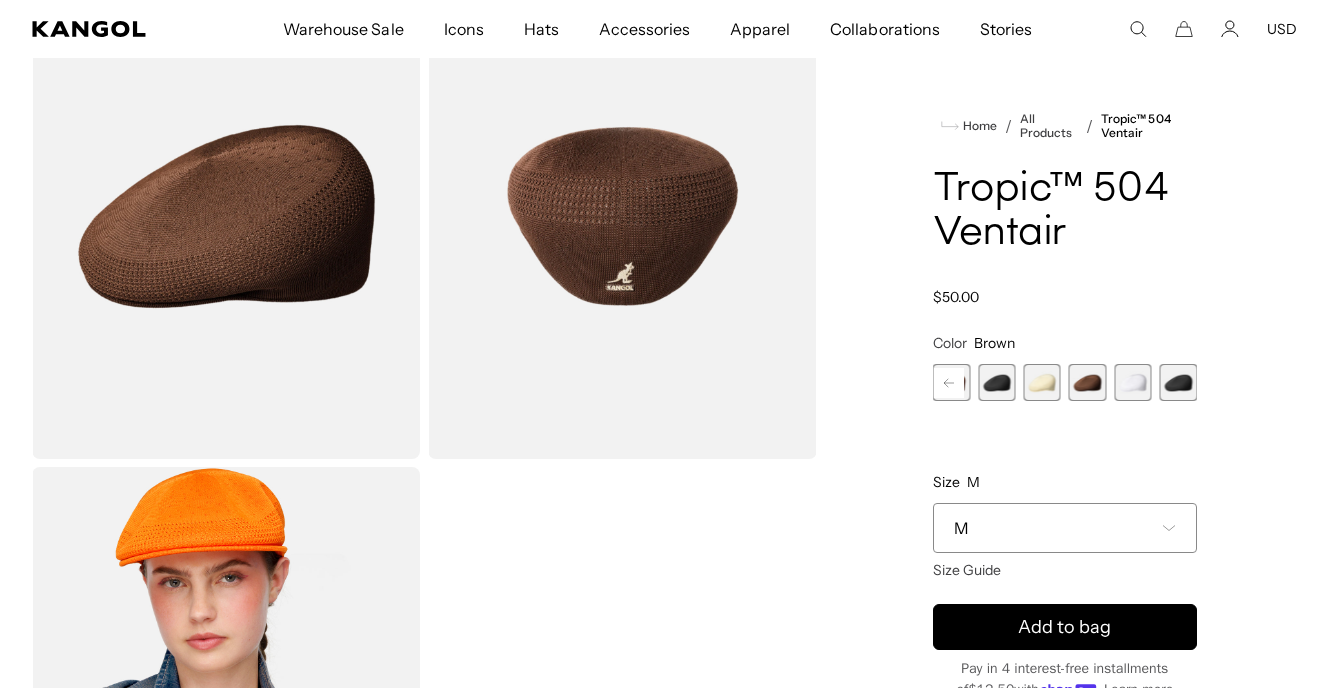 click at bounding box center [1178, 382] 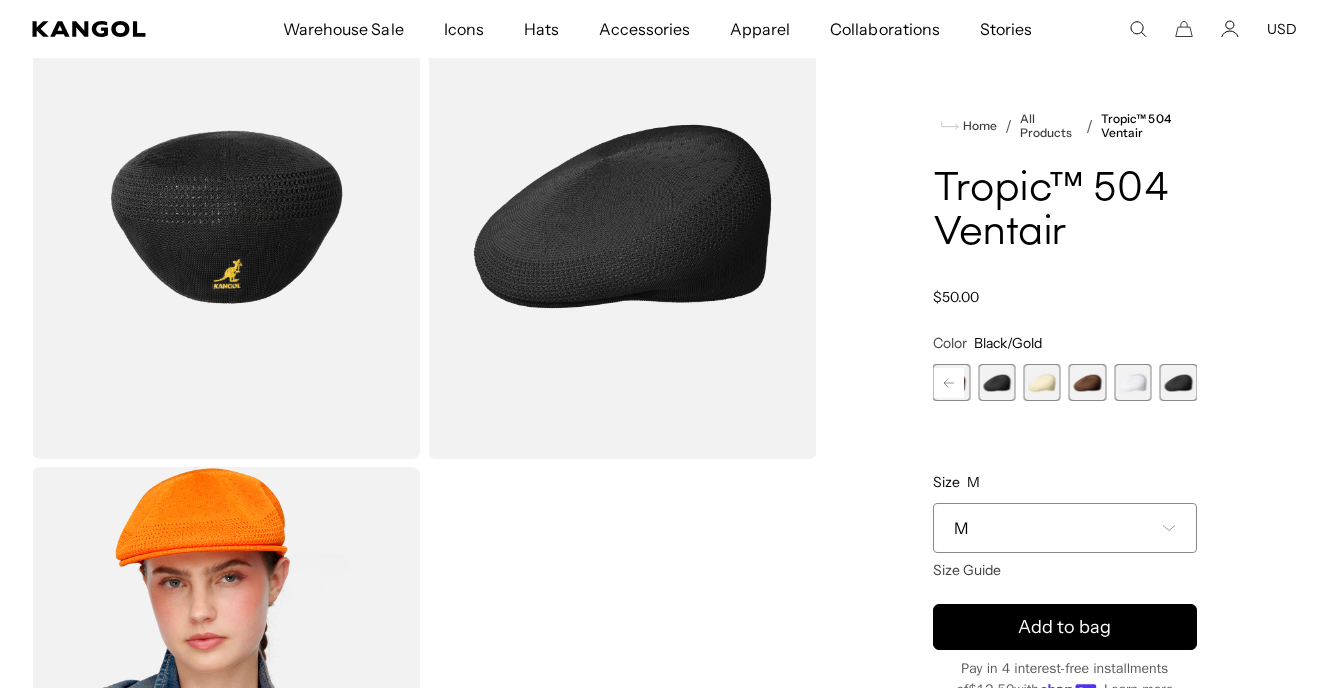 scroll, scrollTop: 0, scrollLeft: 412, axis: horizontal 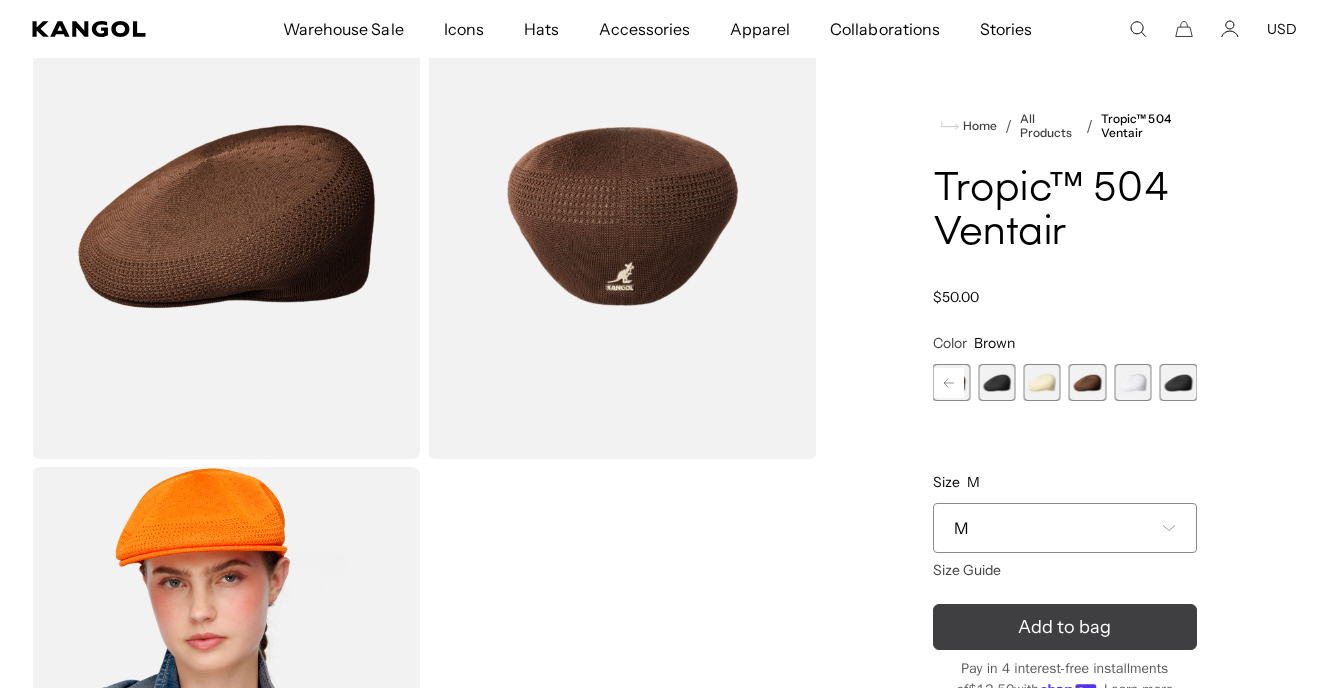 click 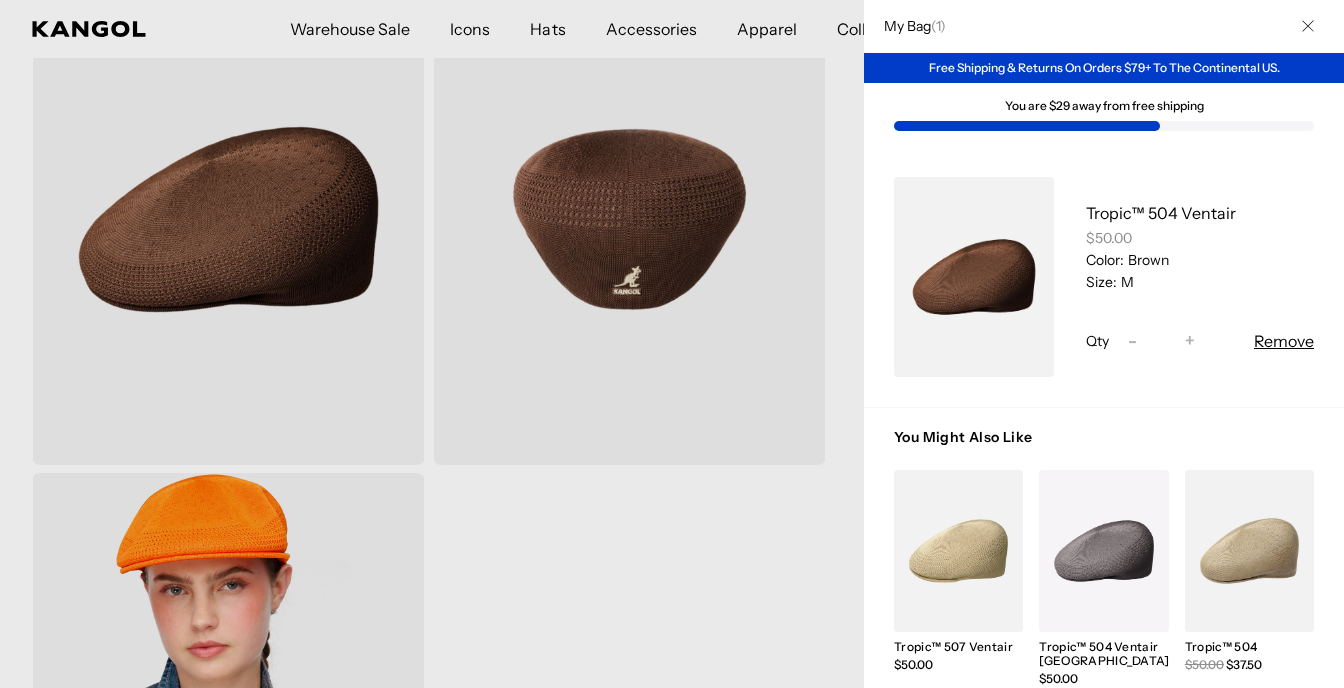 scroll, scrollTop: 0, scrollLeft: 0, axis: both 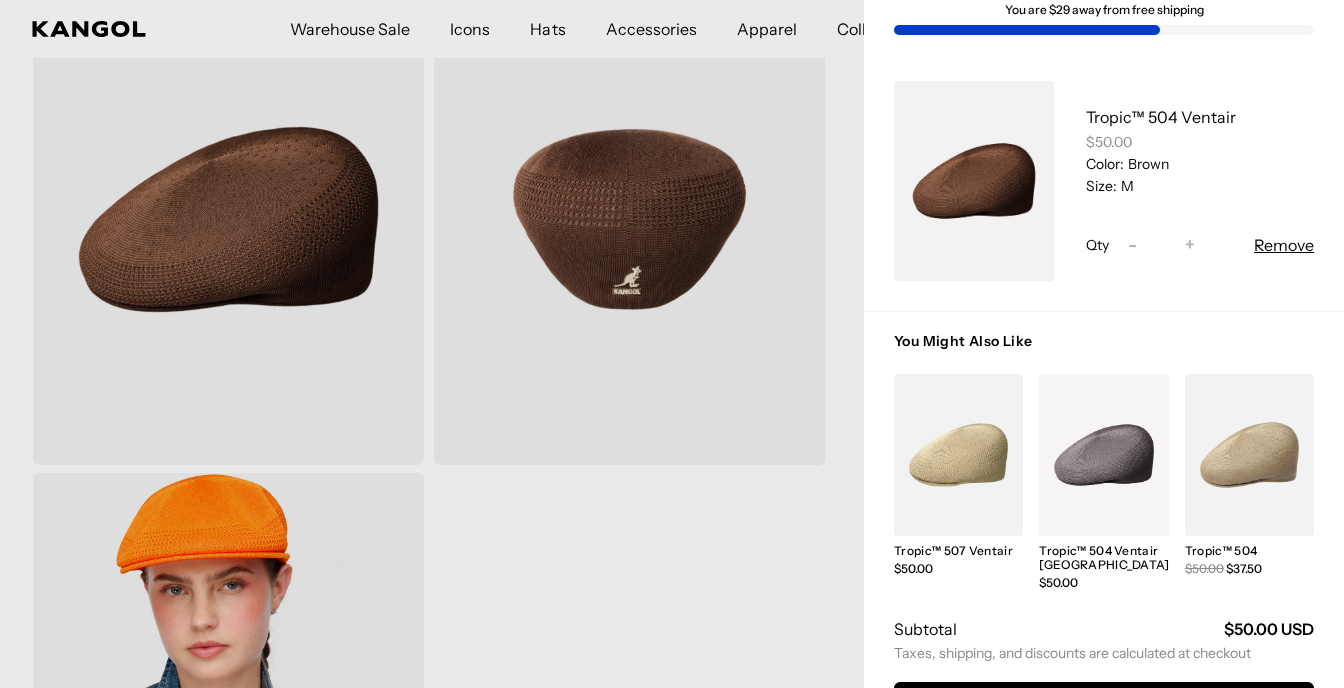 click at bounding box center [672, 344] 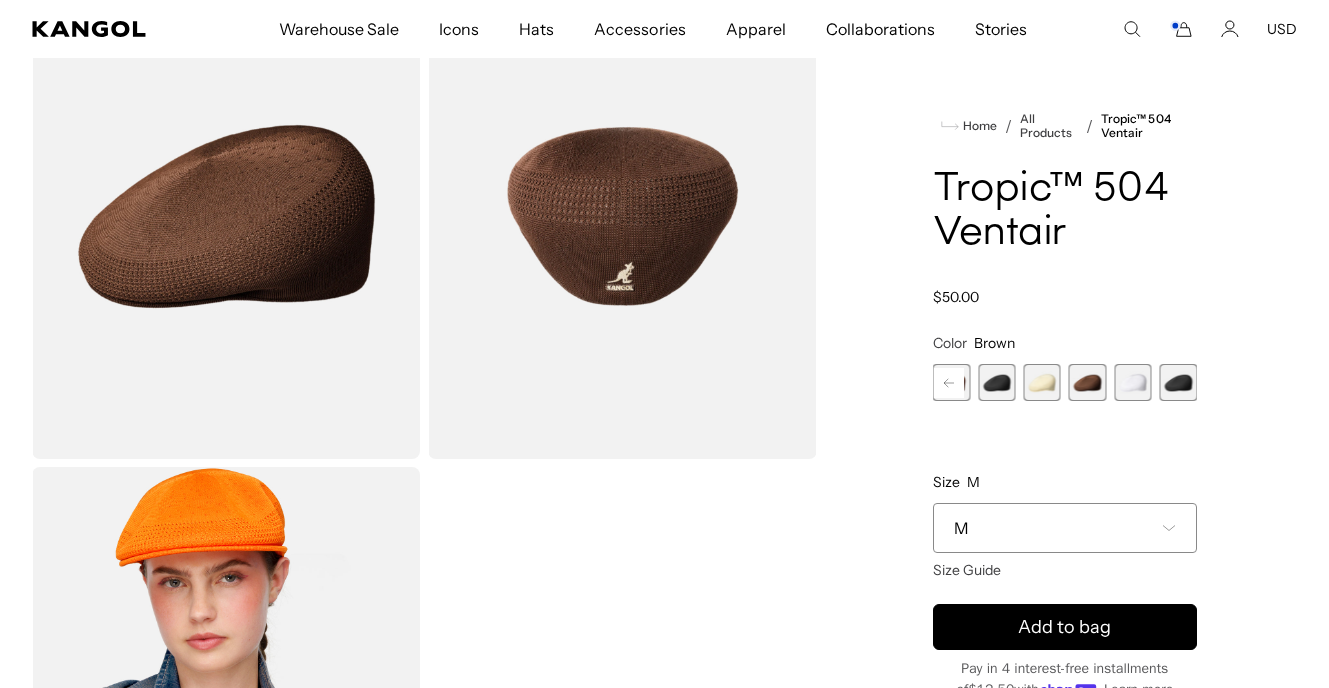 scroll, scrollTop: 0, scrollLeft: 0, axis: both 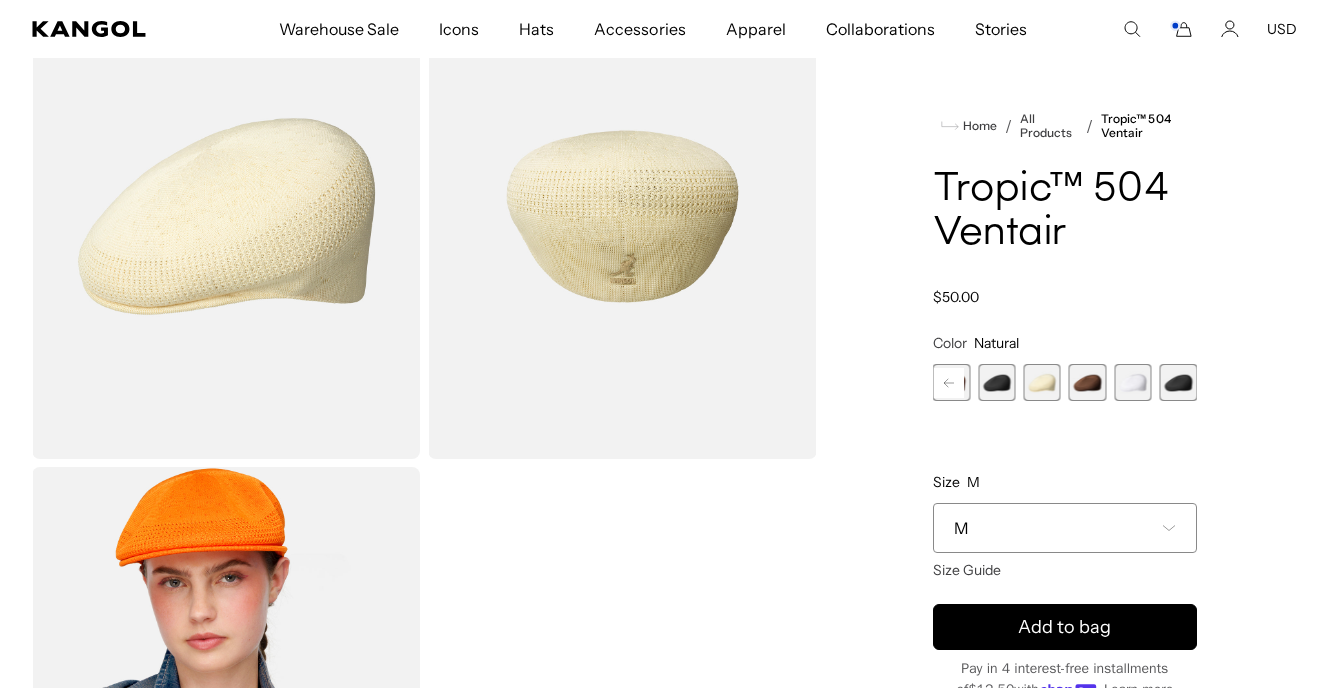 click 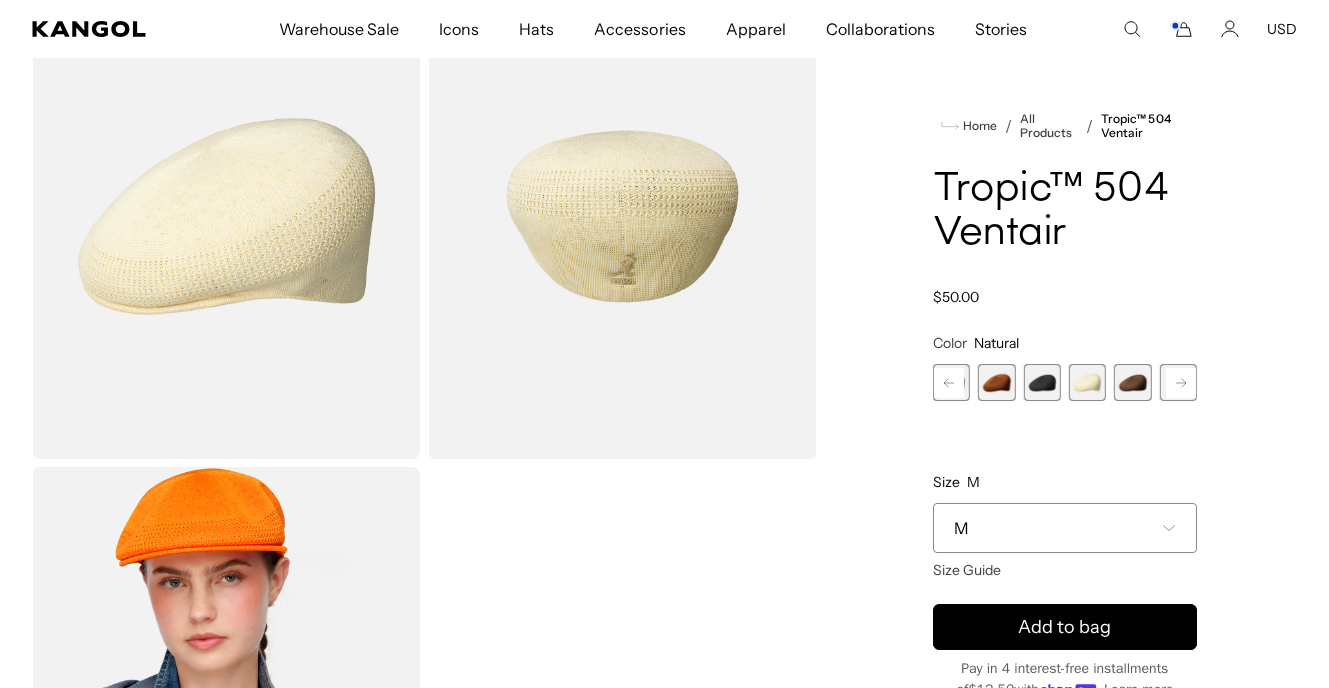 scroll, scrollTop: 0, scrollLeft: 412, axis: horizontal 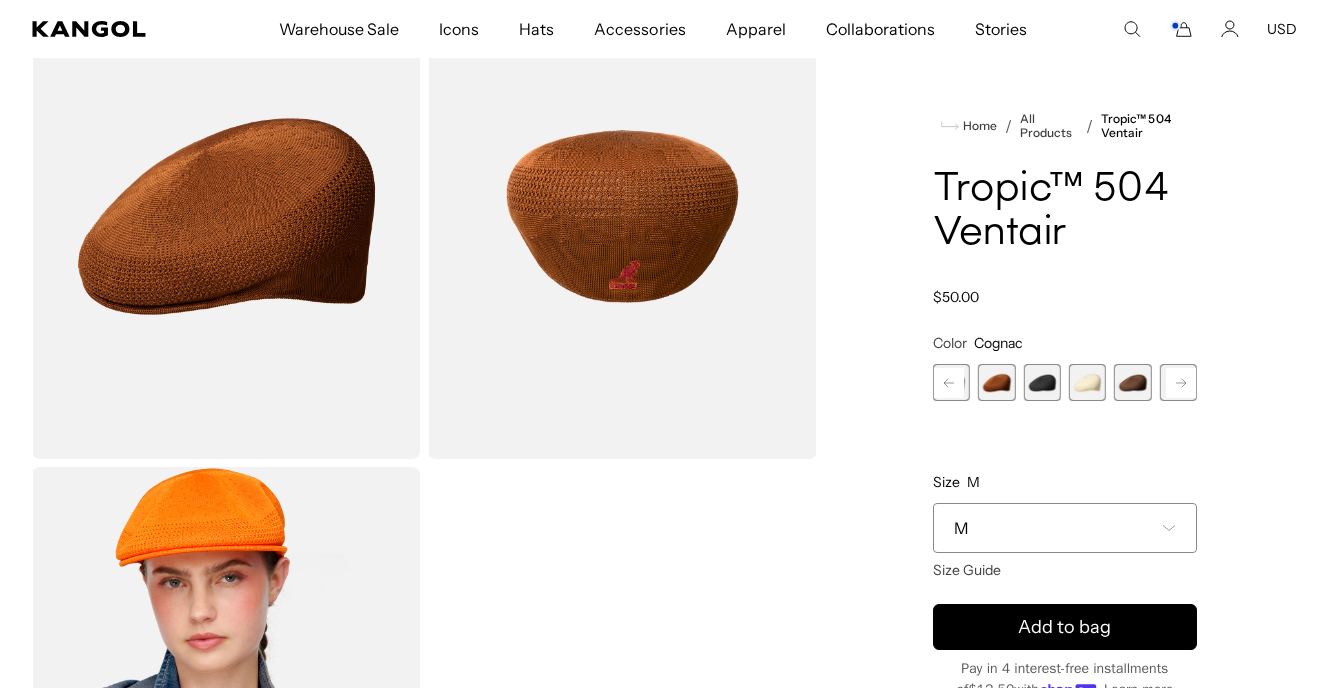 click 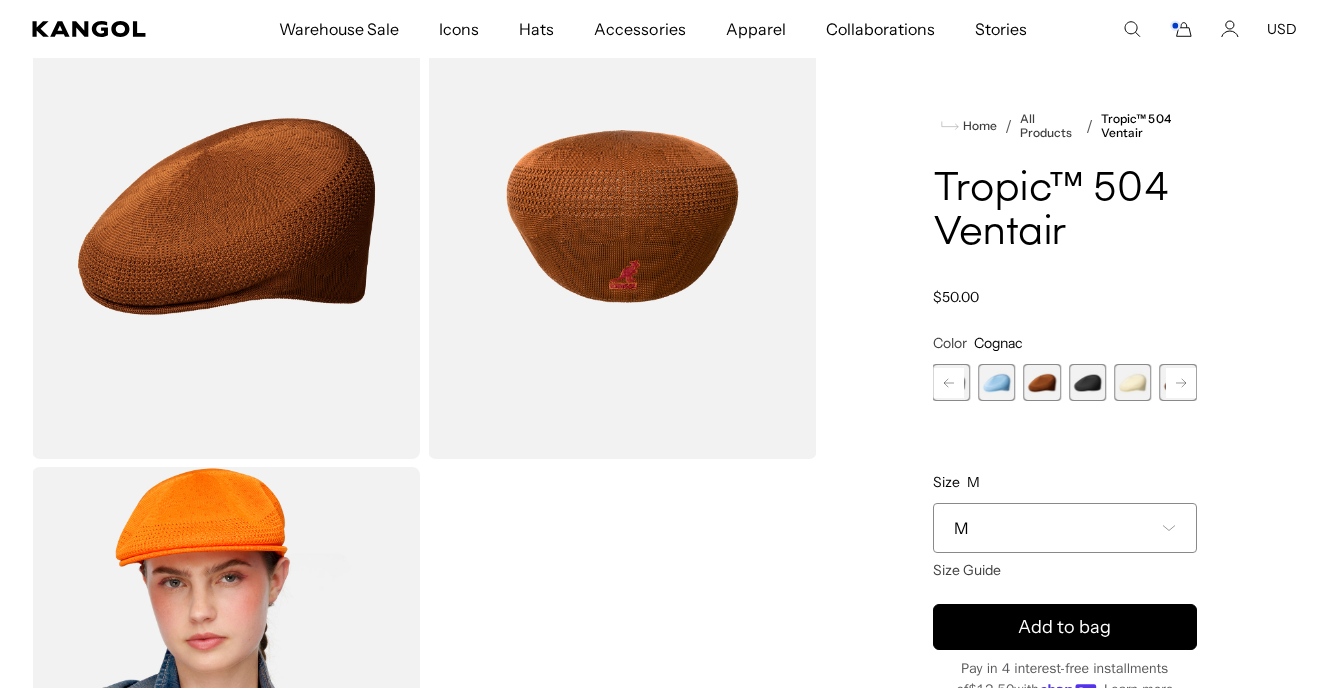 click 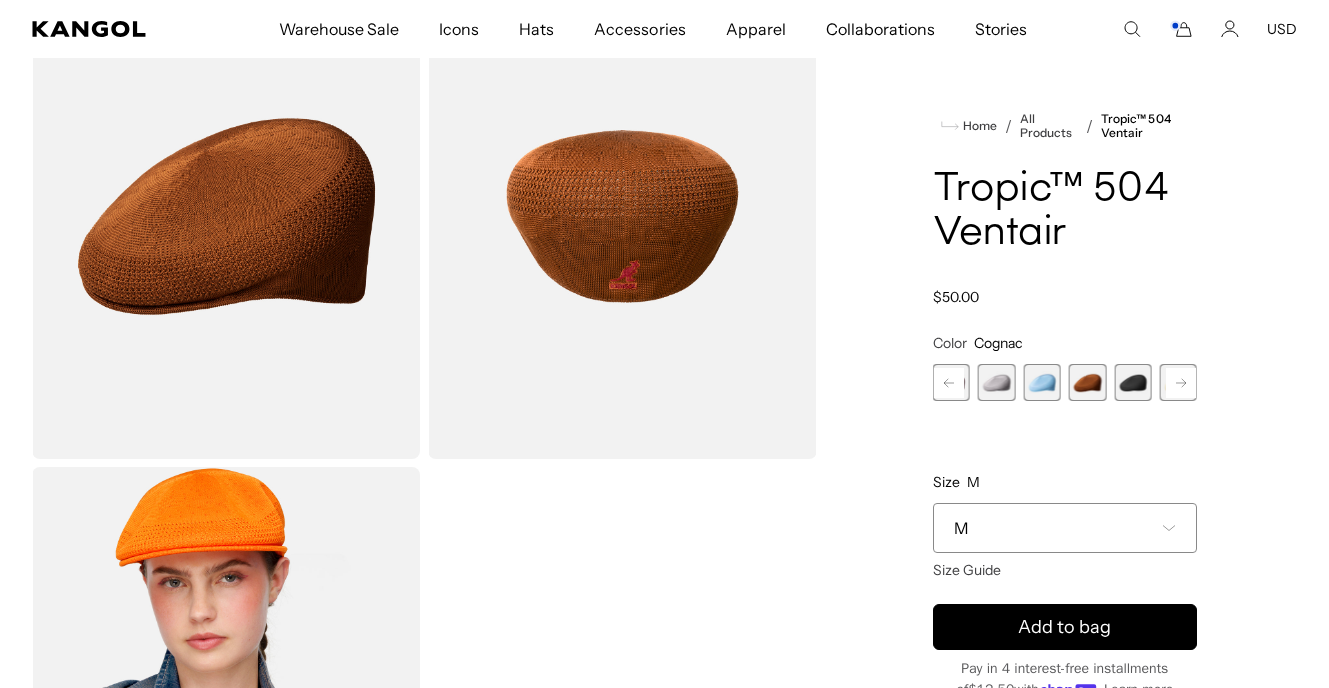 scroll, scrollTop: 0, scrollLeft: 412, axis: horizontal 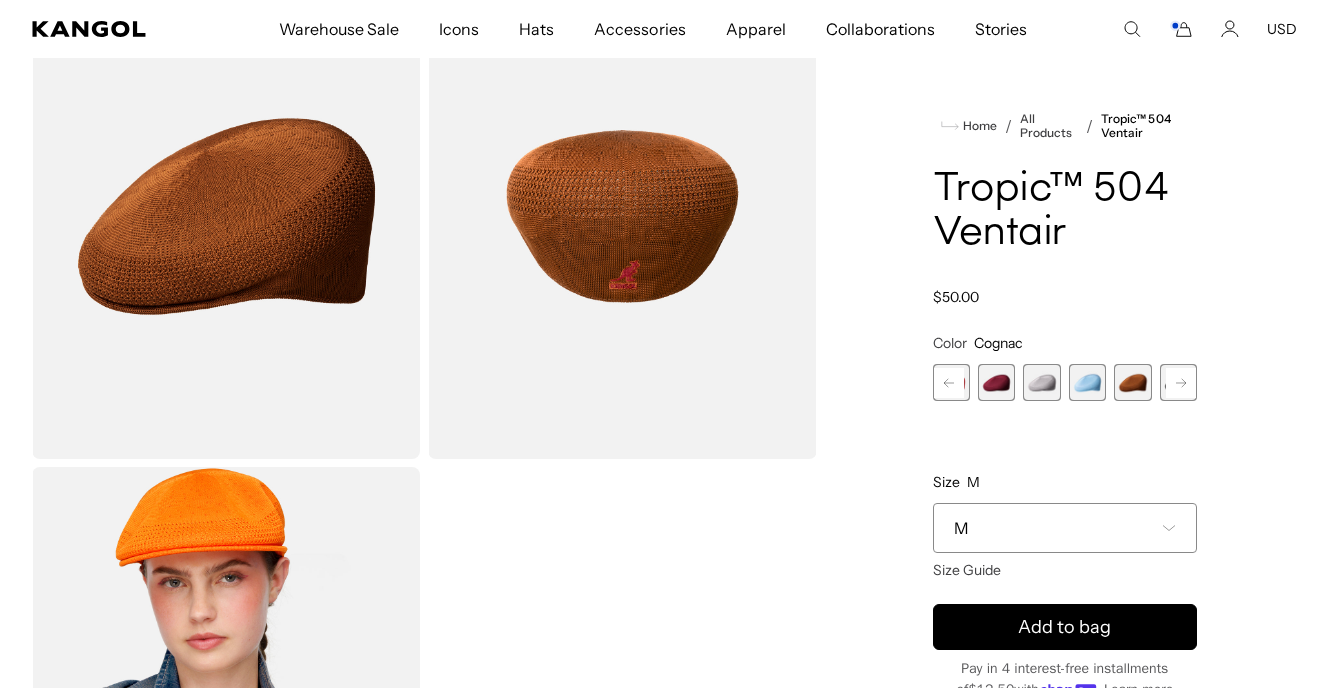 click at bounding box center (1041, 382) 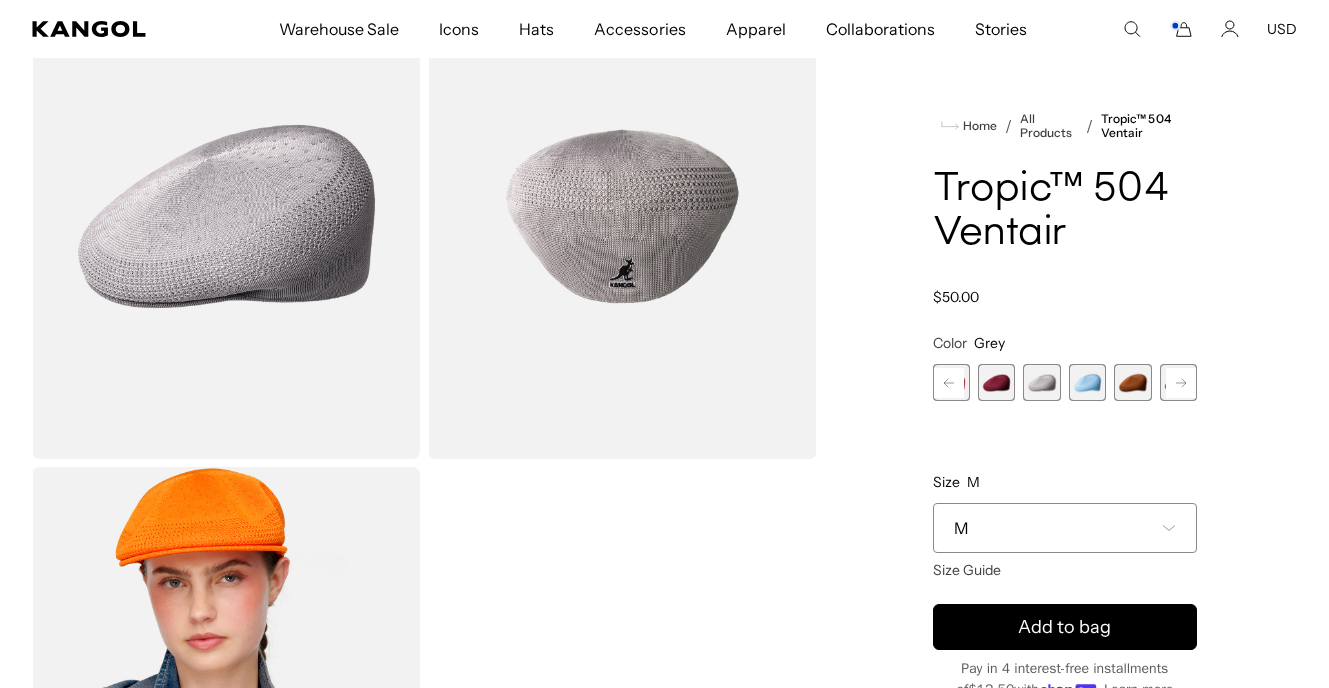 scroll, scrollTop: 0, scrollLeft: 412, axis: horizontal 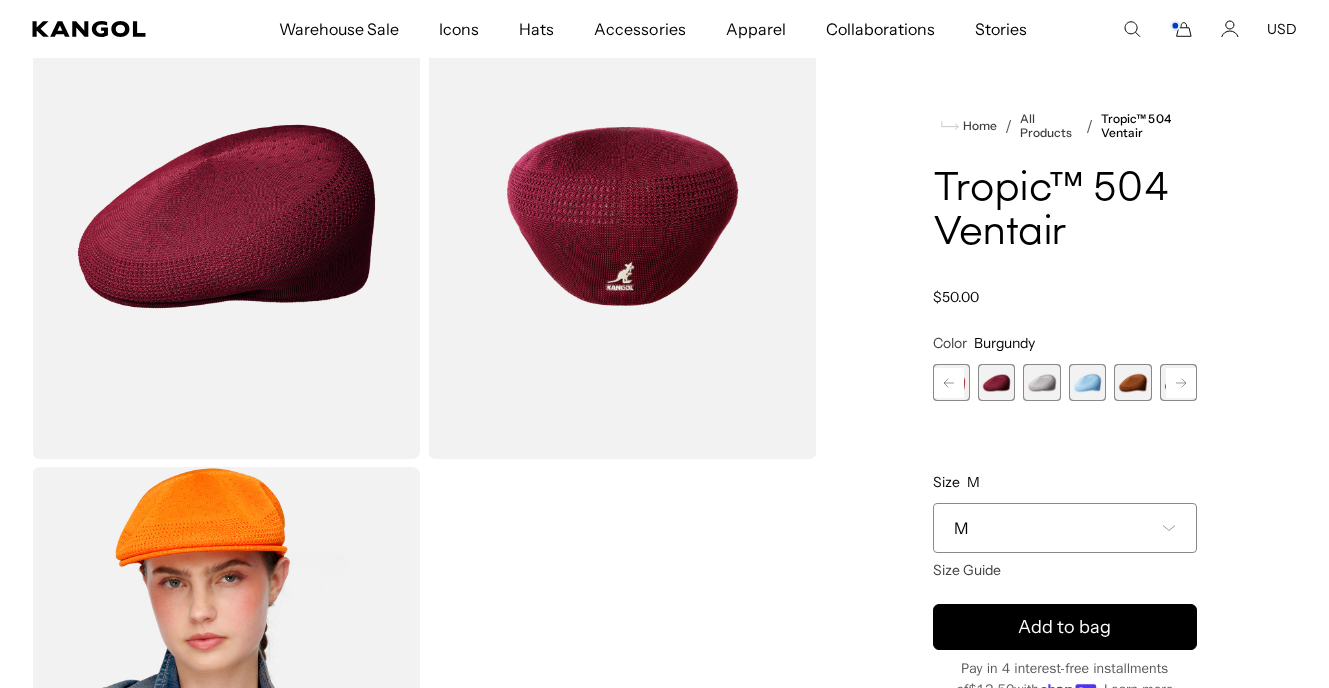 click 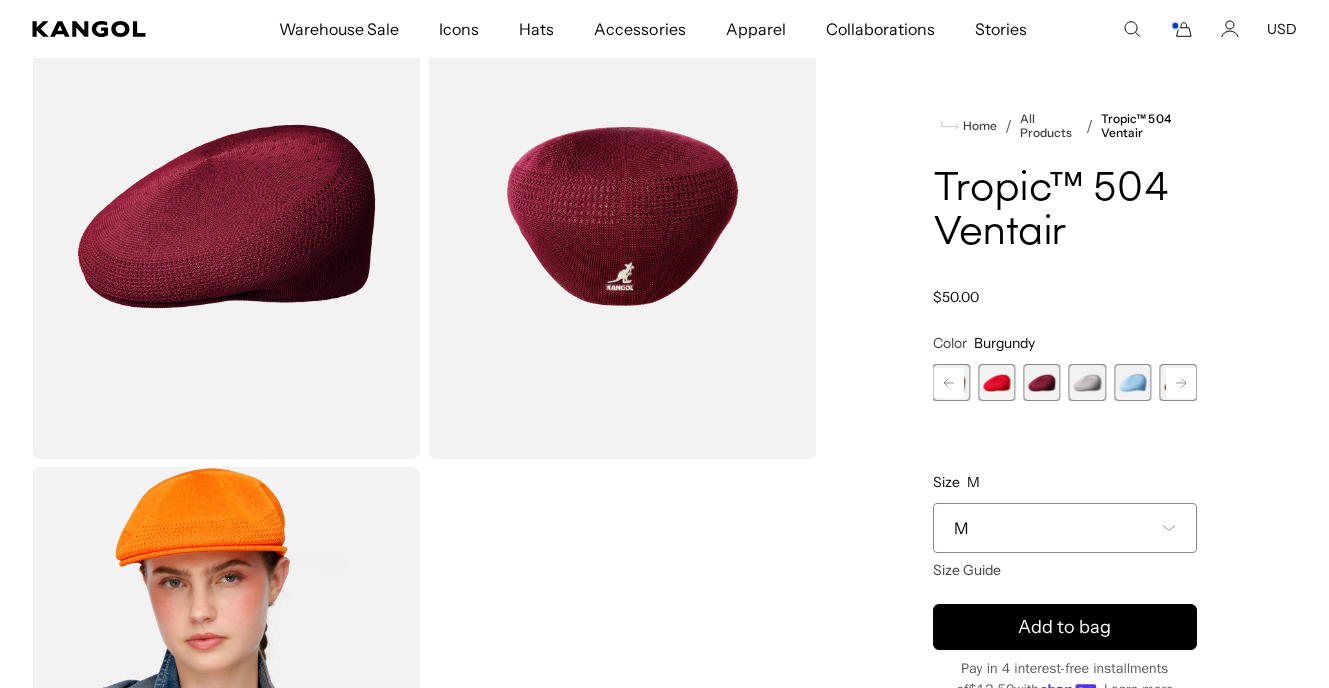 scroll, scrollTop: 0, scrollLeft: 412, axis: horizontal 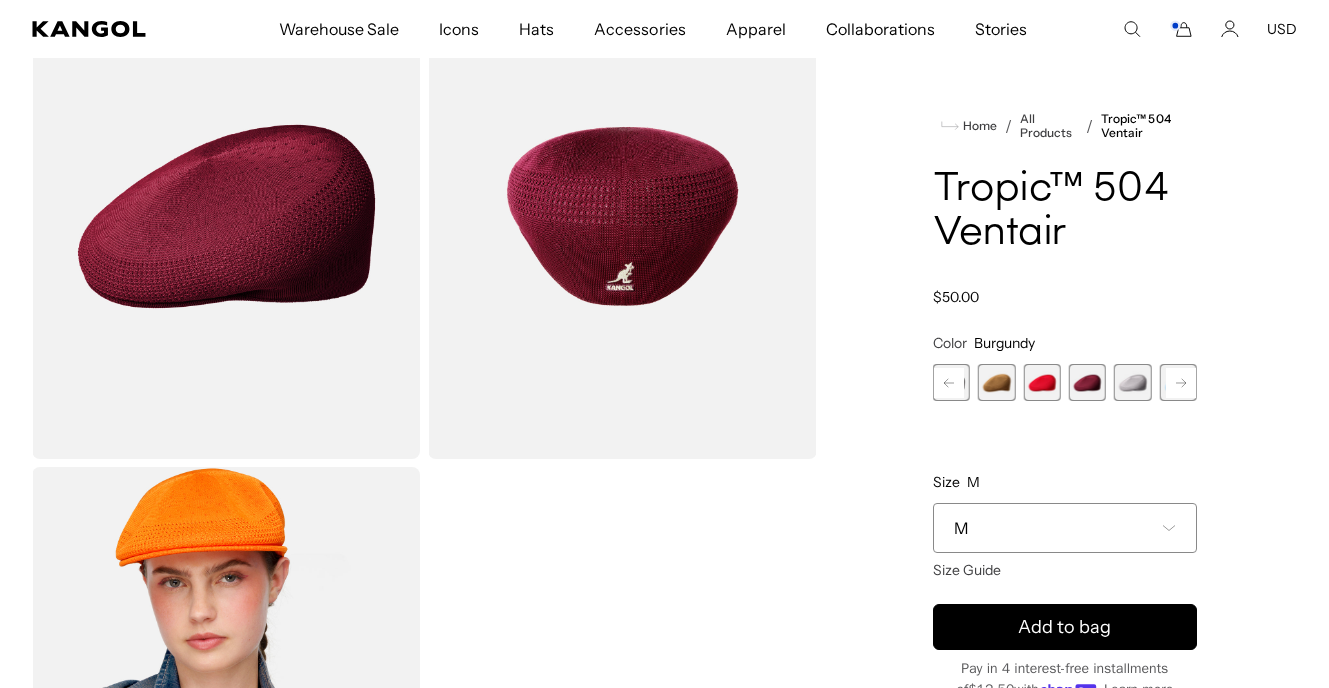 click 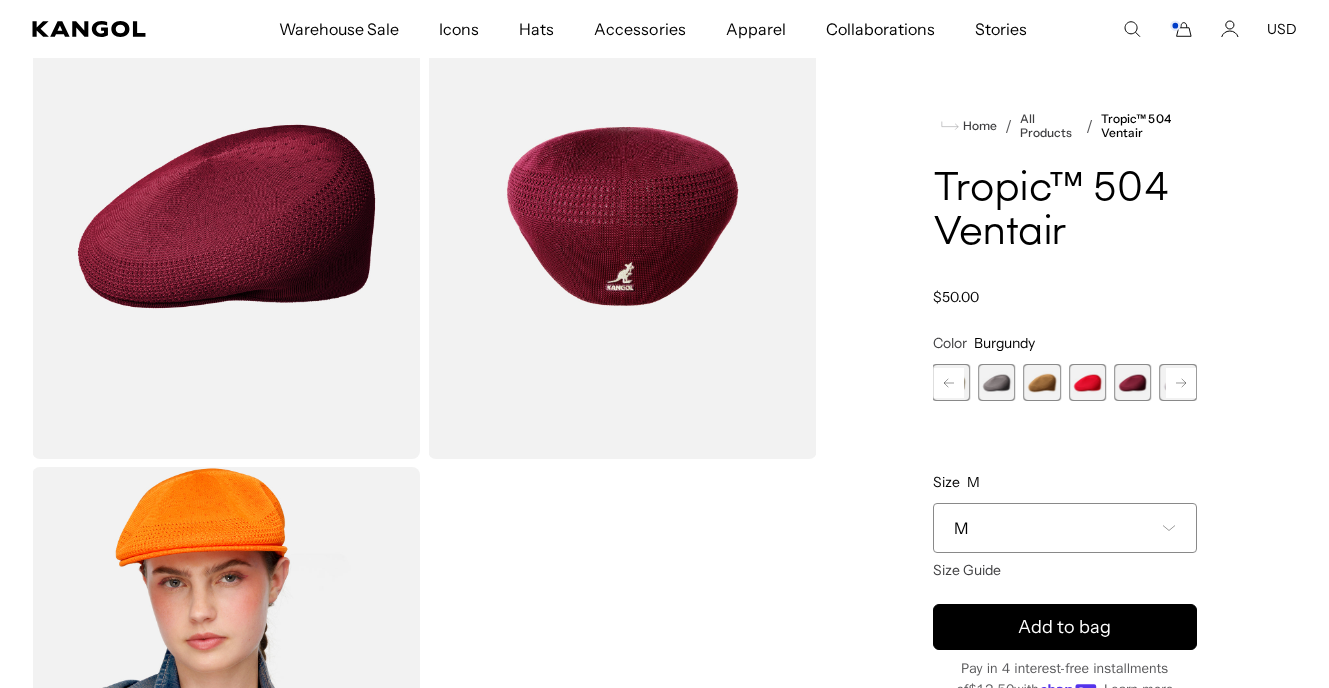 scroll, scrollTop: 0, scrollLeft: 0, axis: both 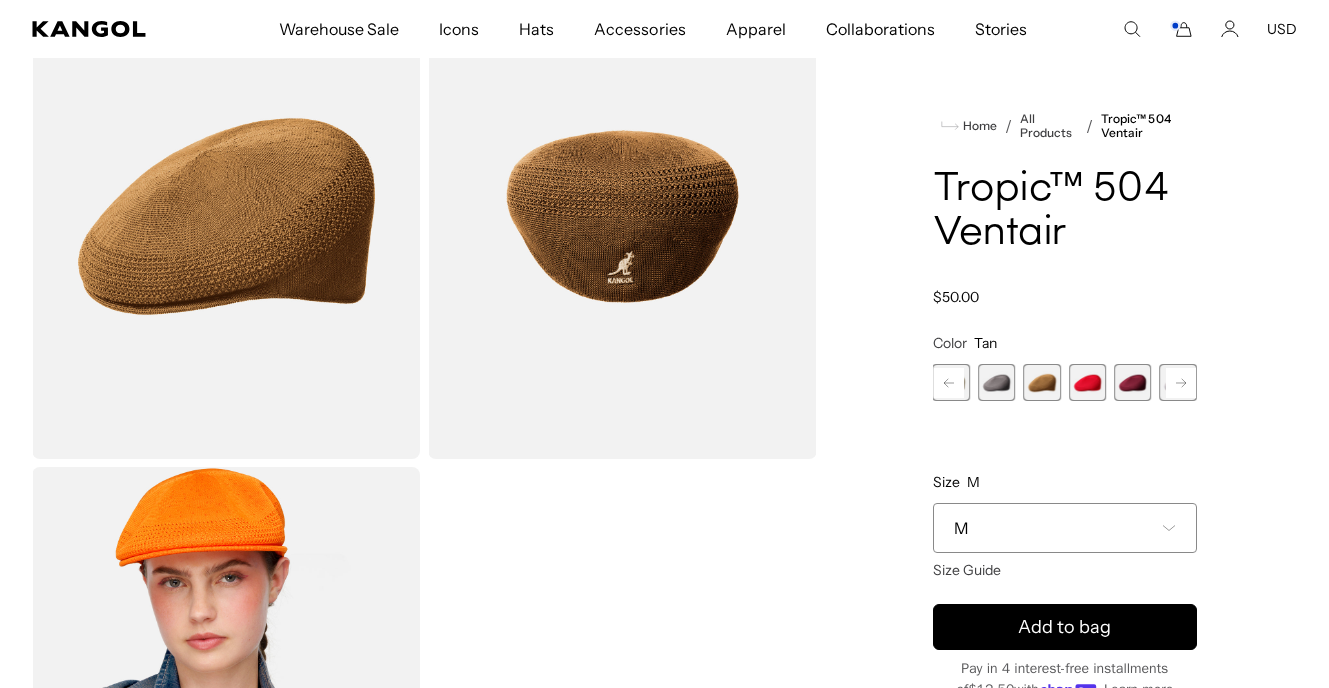click at bounding box center (996, 382) 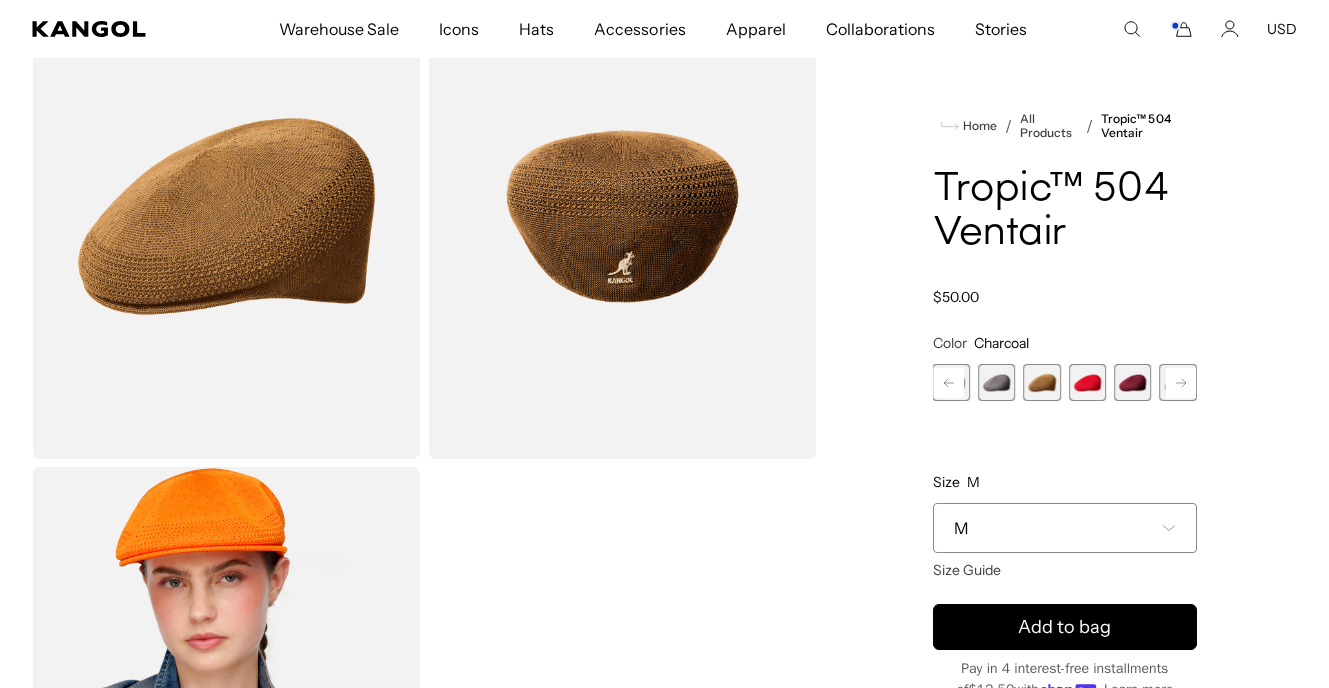 scroll, scrollTop: 0, scrollLeft: 0, axis: both 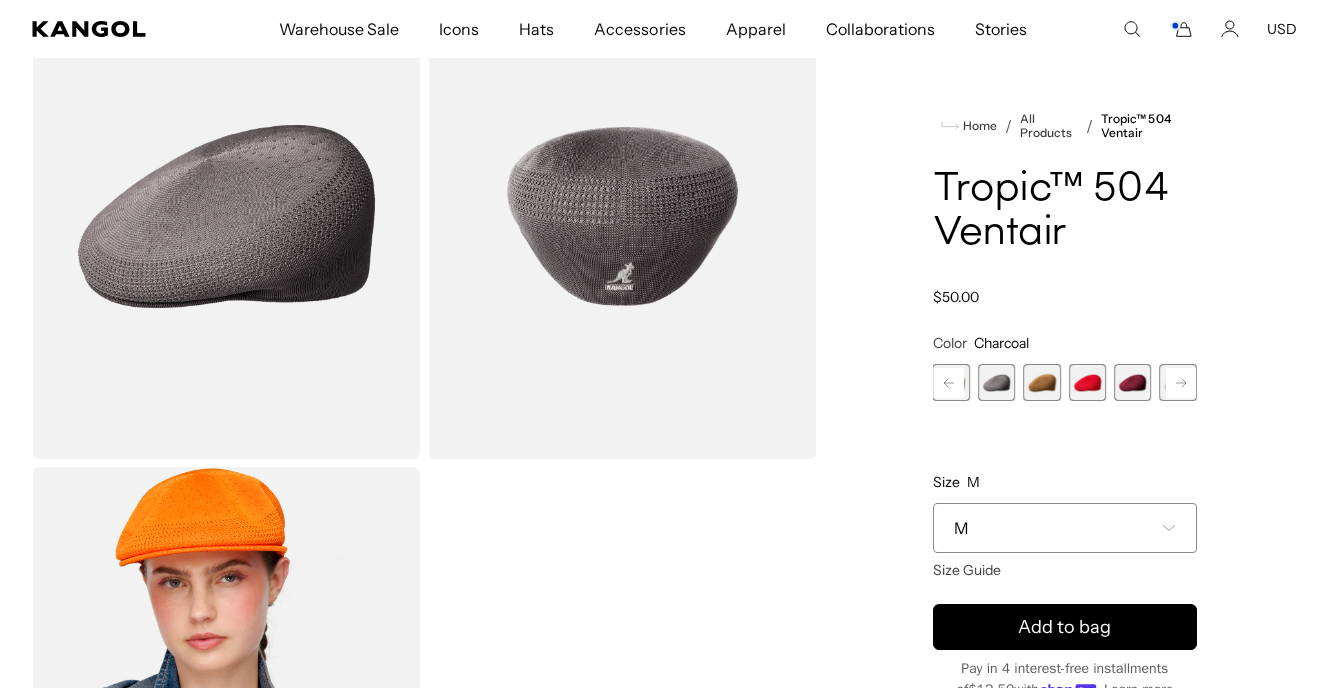 click 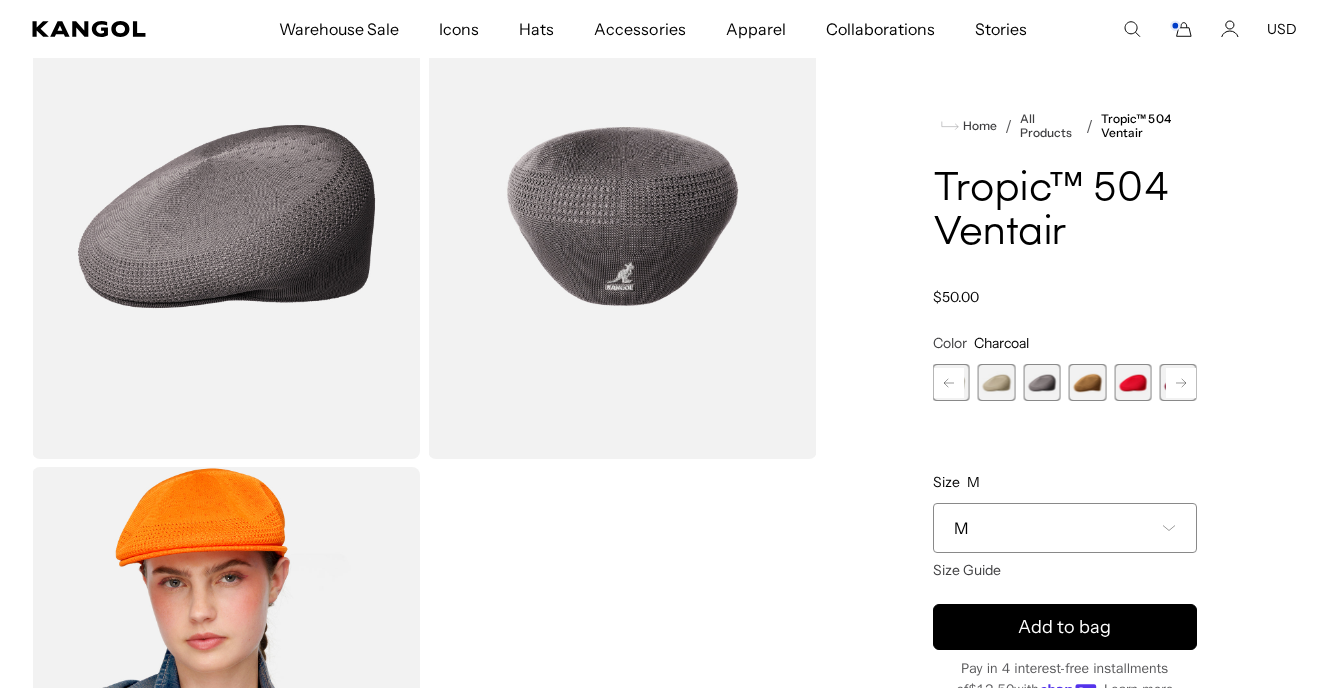 click at bounding box center (996, 382) 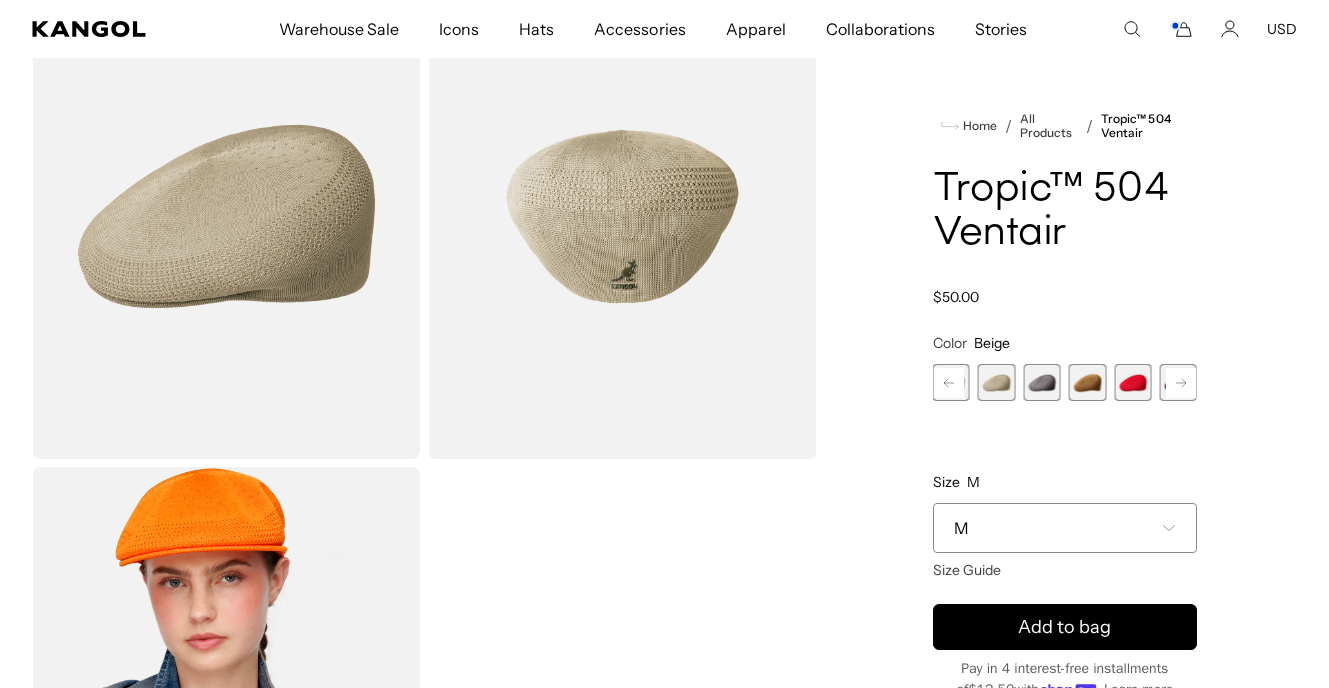scroll, scrollTop: 0, scrollLeft: 412, axis: horizontal 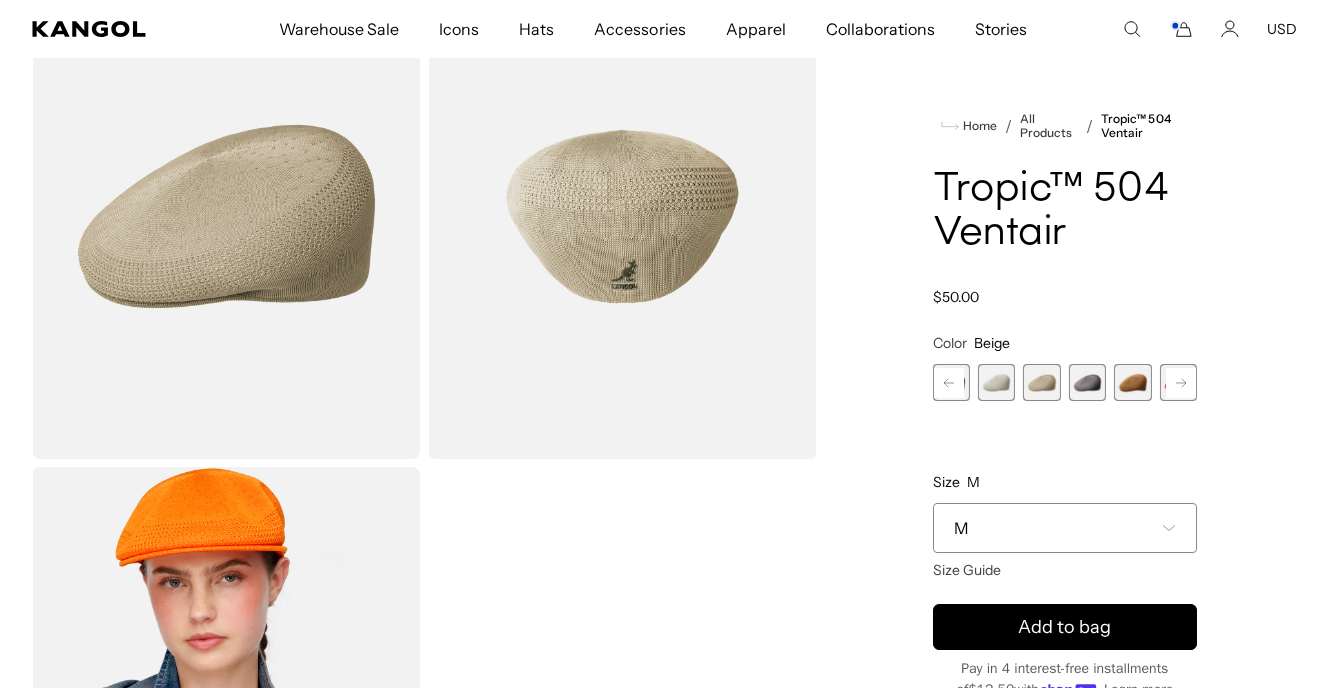 click 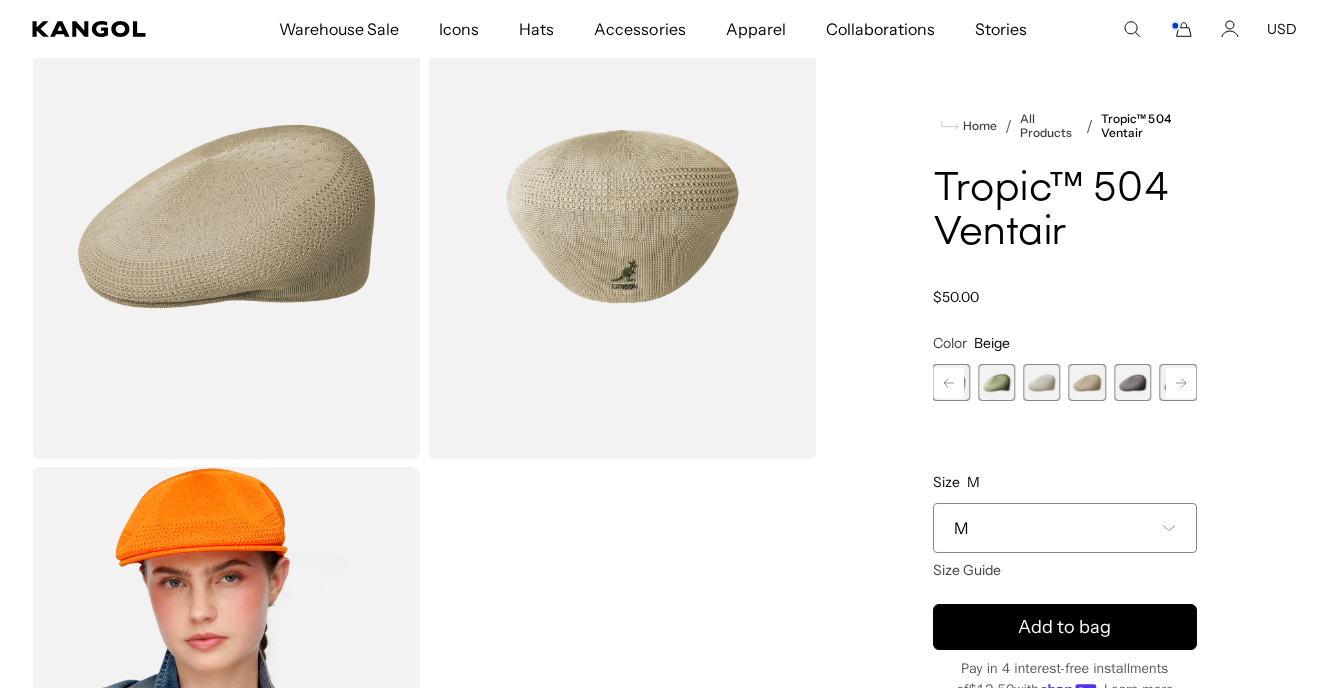 scroll, scrollTop: 0, scrollLeft: 412, axis: horizontal 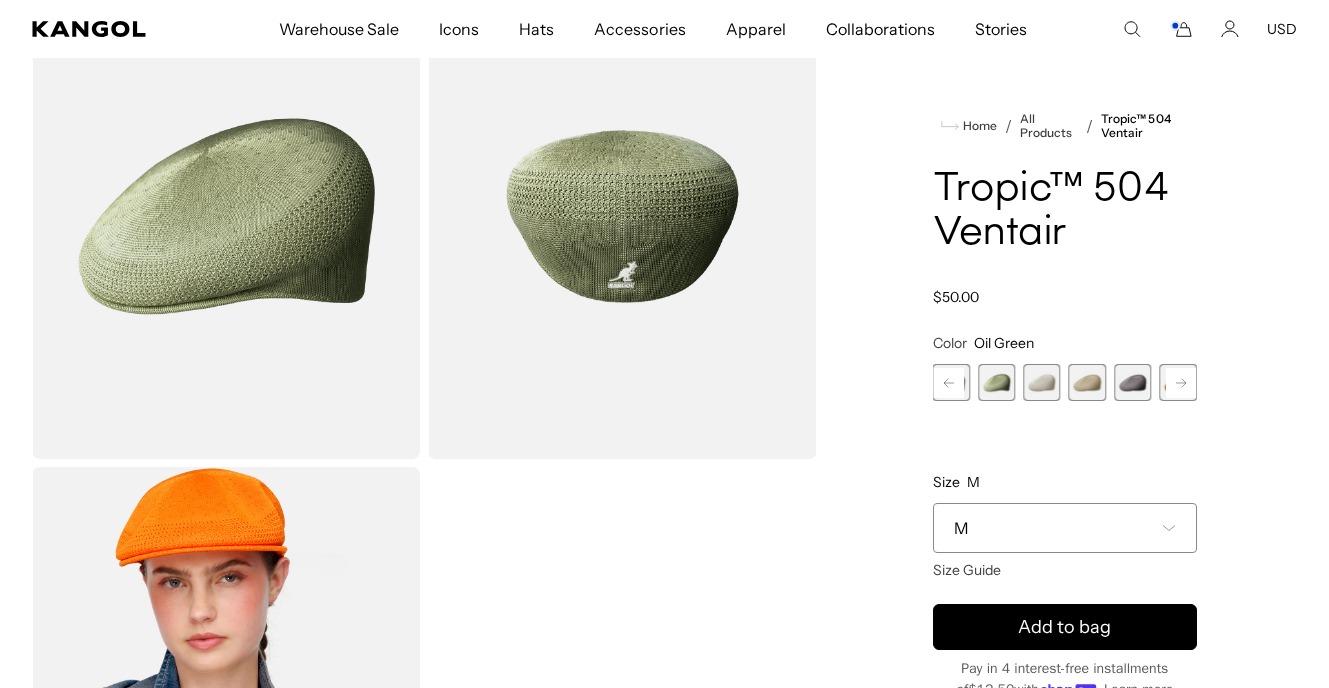 click 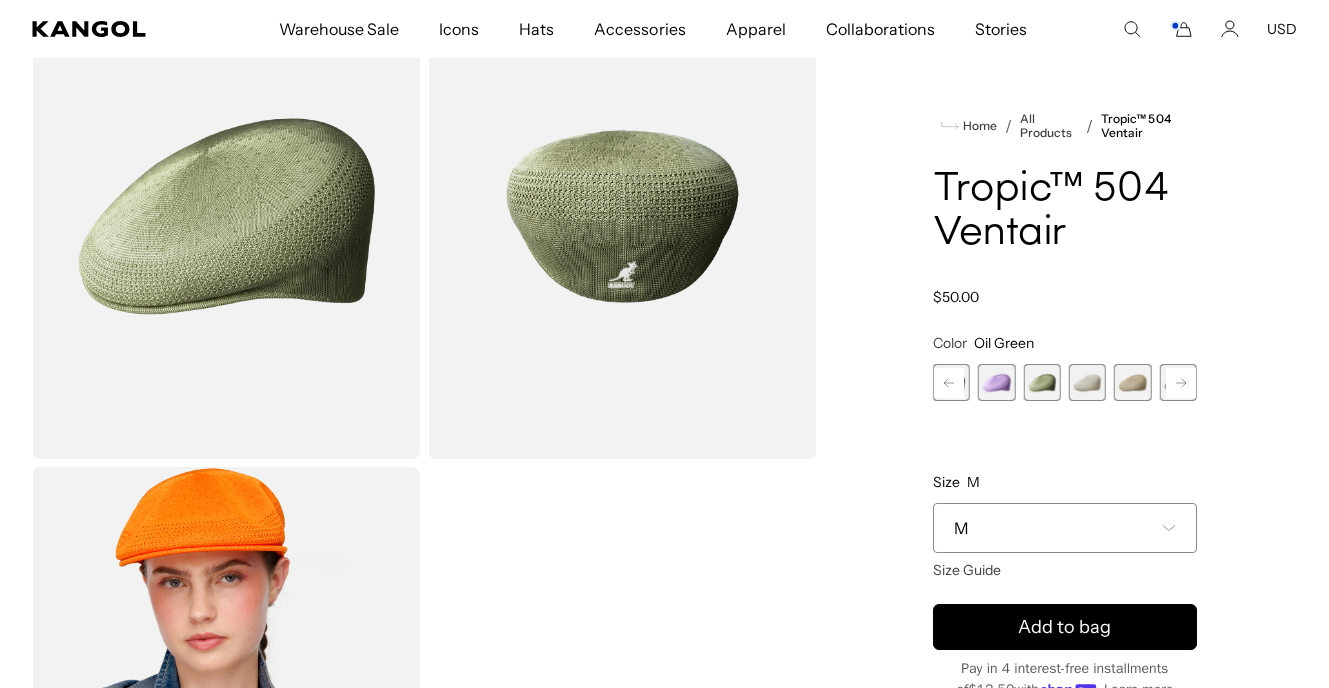 scroll, scrollTop: 0, scrollLeft: 412, axis: horizontal 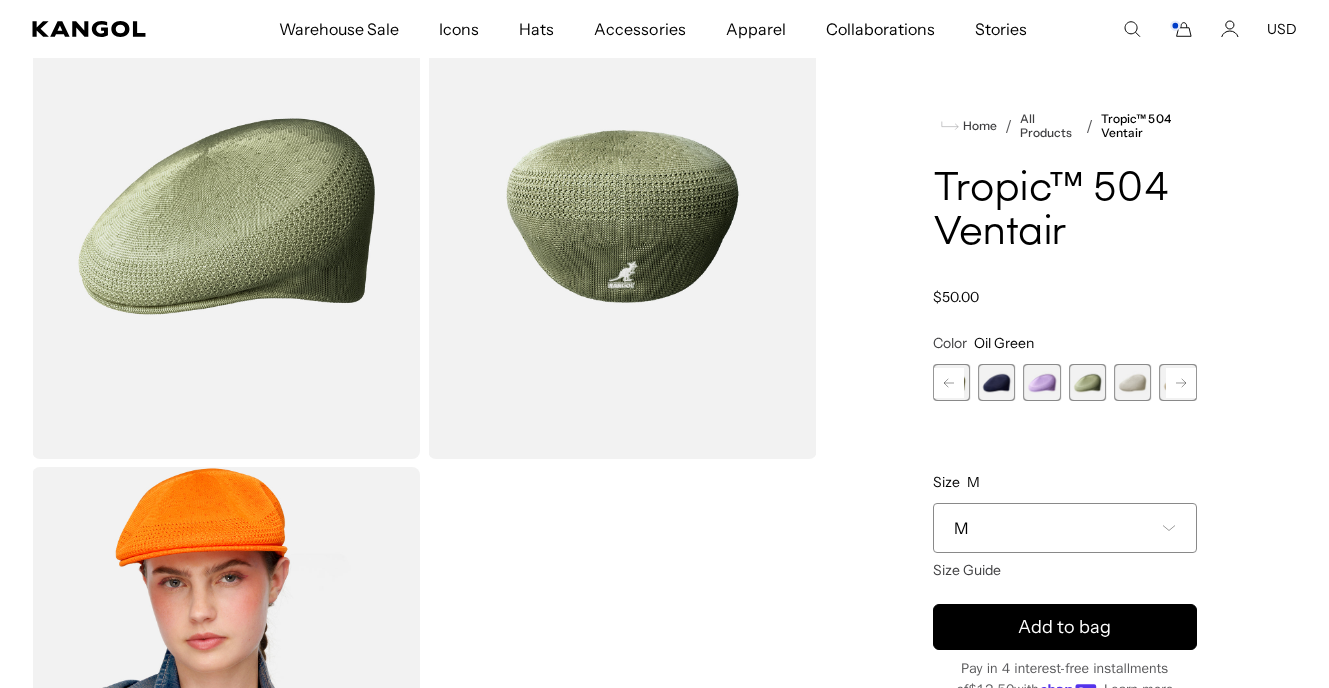 click 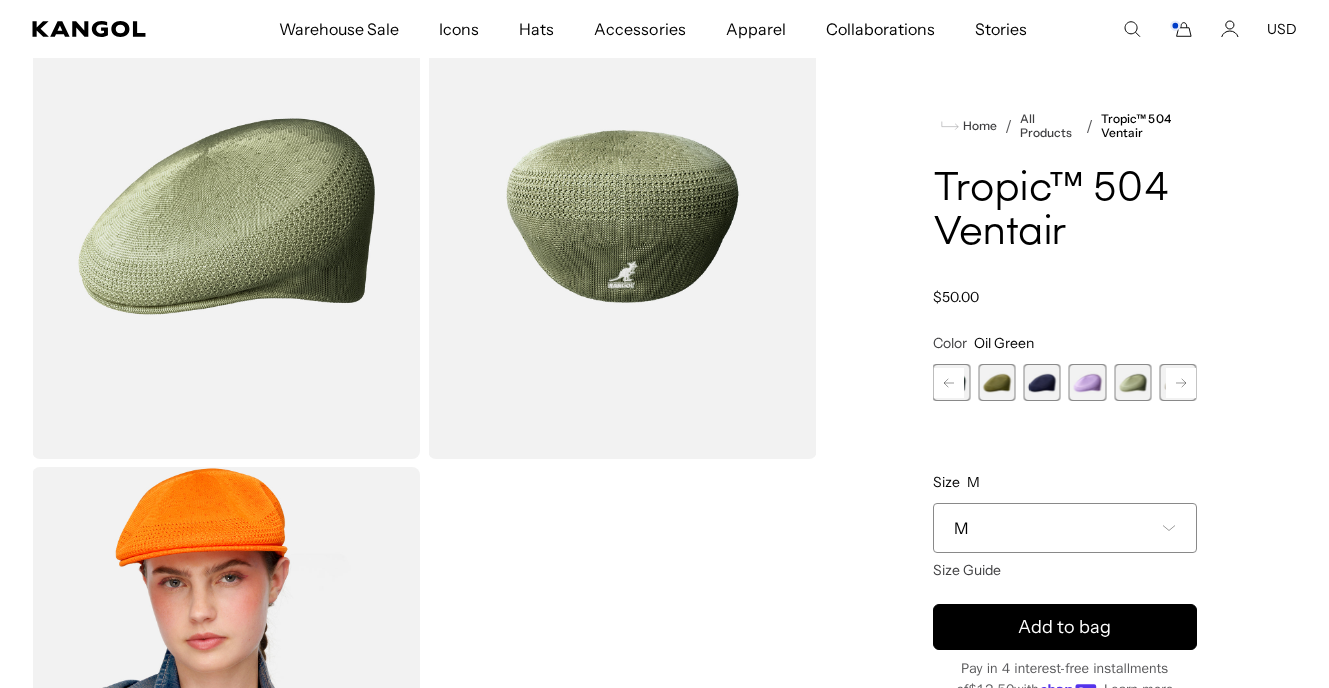 scroll, scrollTop: 0, scrollLeft: 0, axis: both 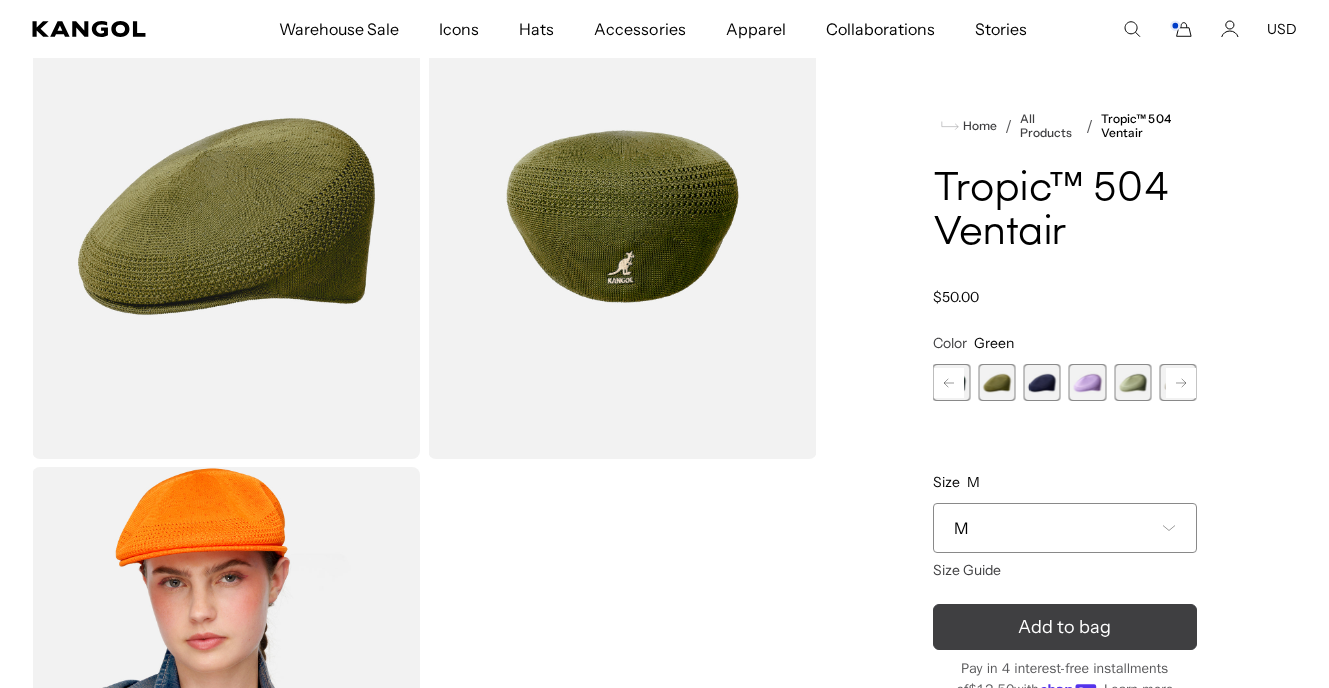 click on "Add to bag" at bounding box center (1065, 627) 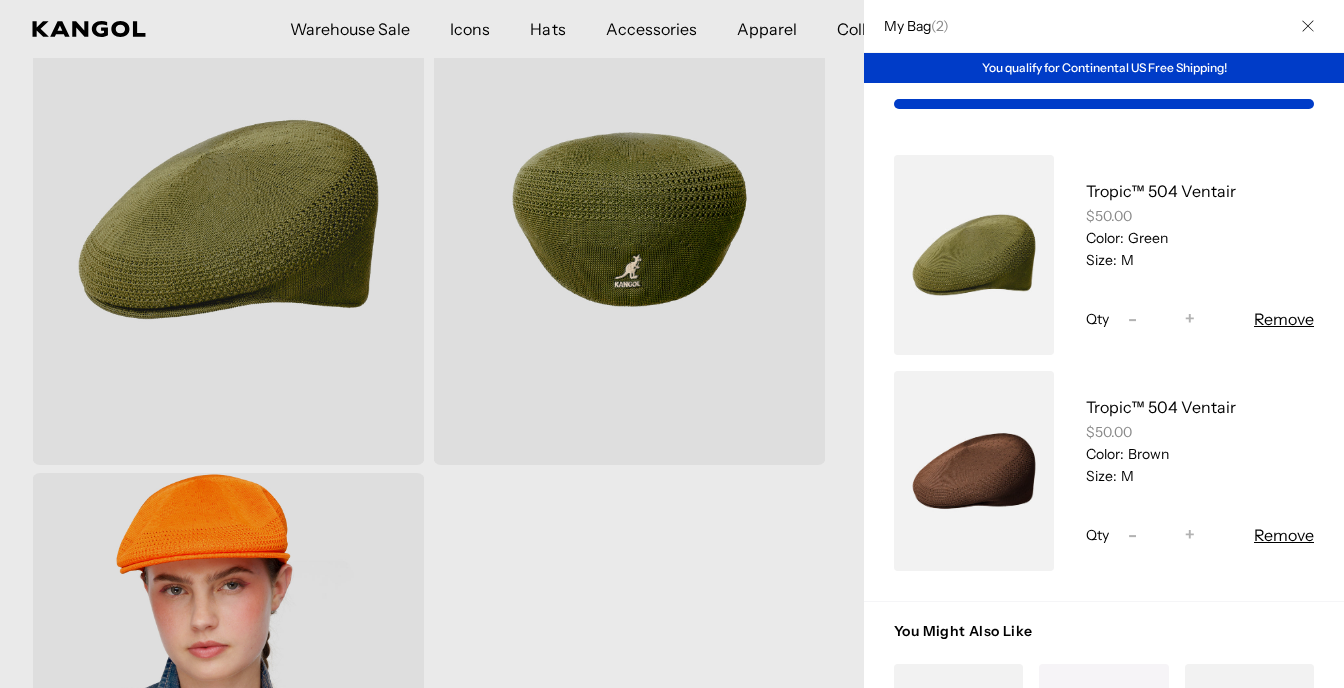 scroll, scrollTop: 0, scrollLeft: 412, axis: horizontal 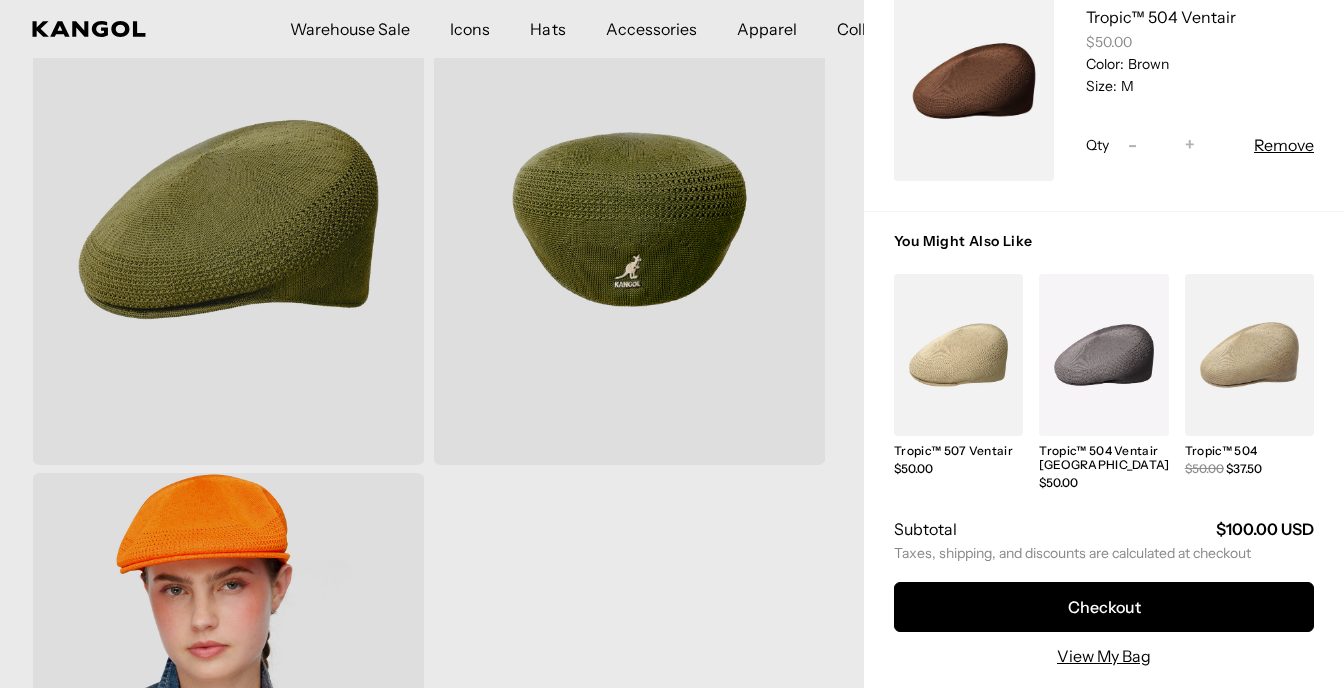 click at bounding box center [958, 355] 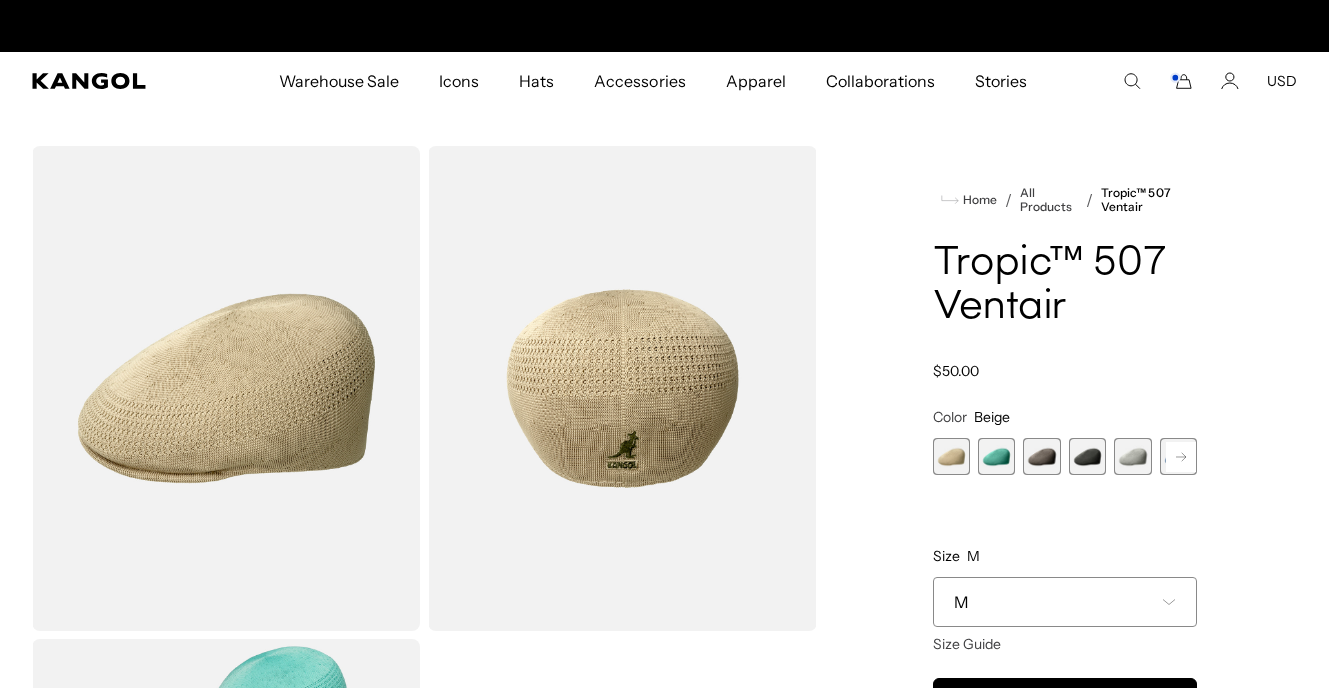scroll, scrollTop: 1, scrollLeft: 0, axis: vertical 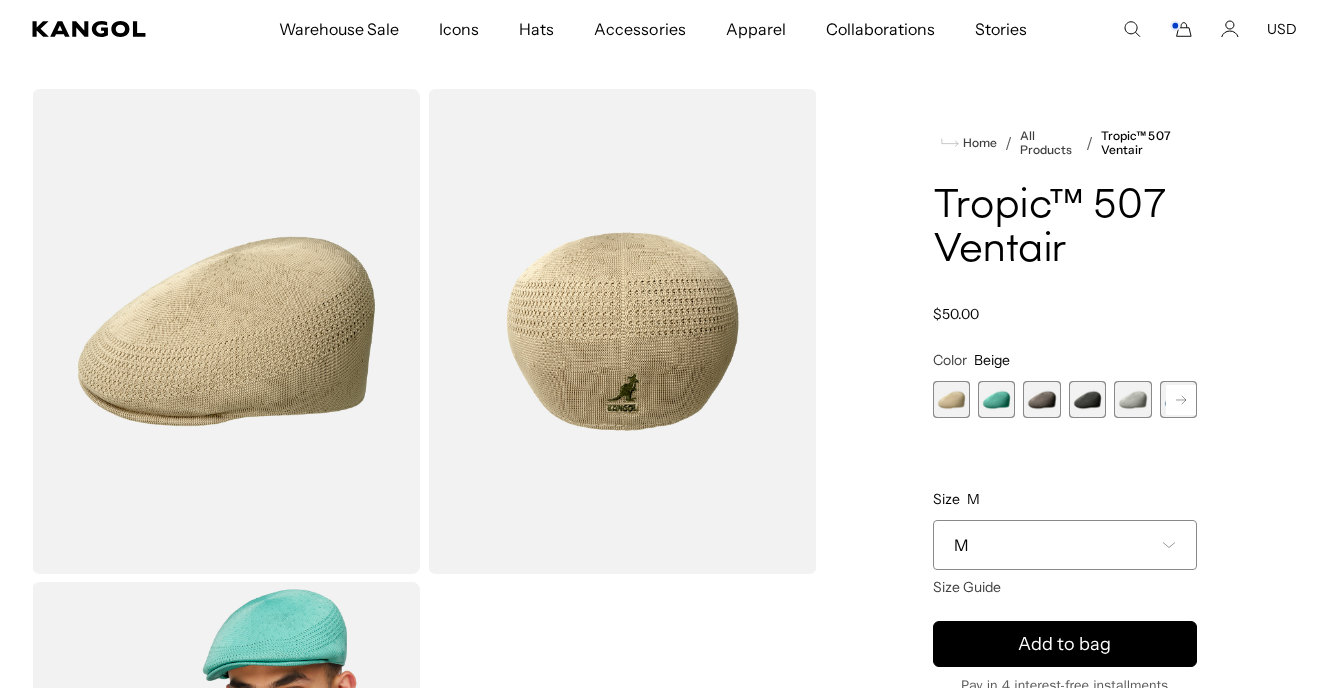 click 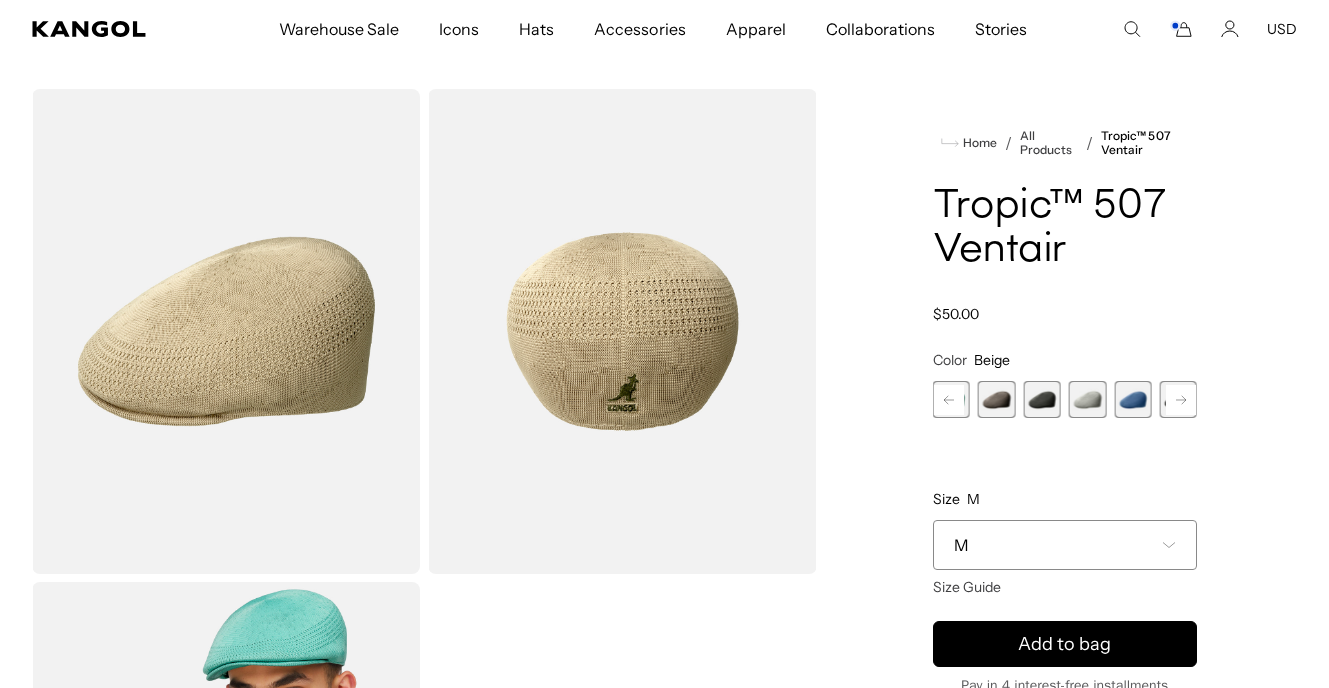 scroll, scrollTop: 0, scrollLeft: 412, axis: horizontal 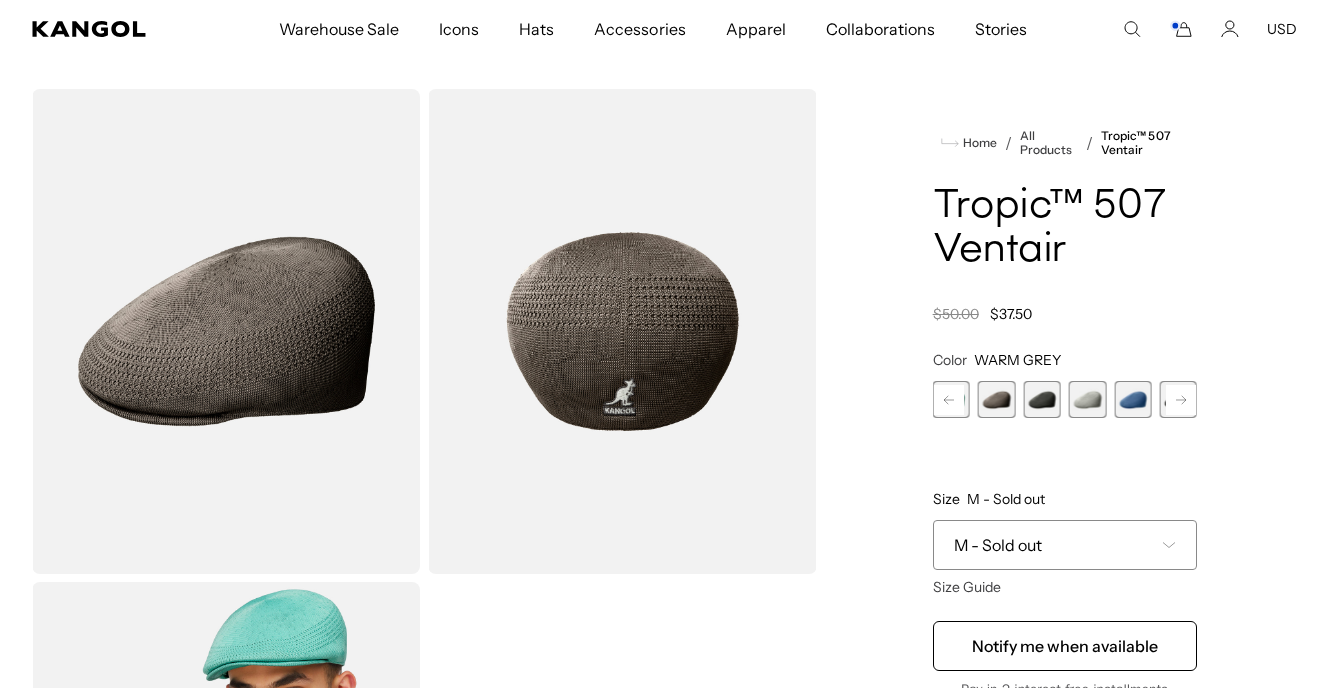 click 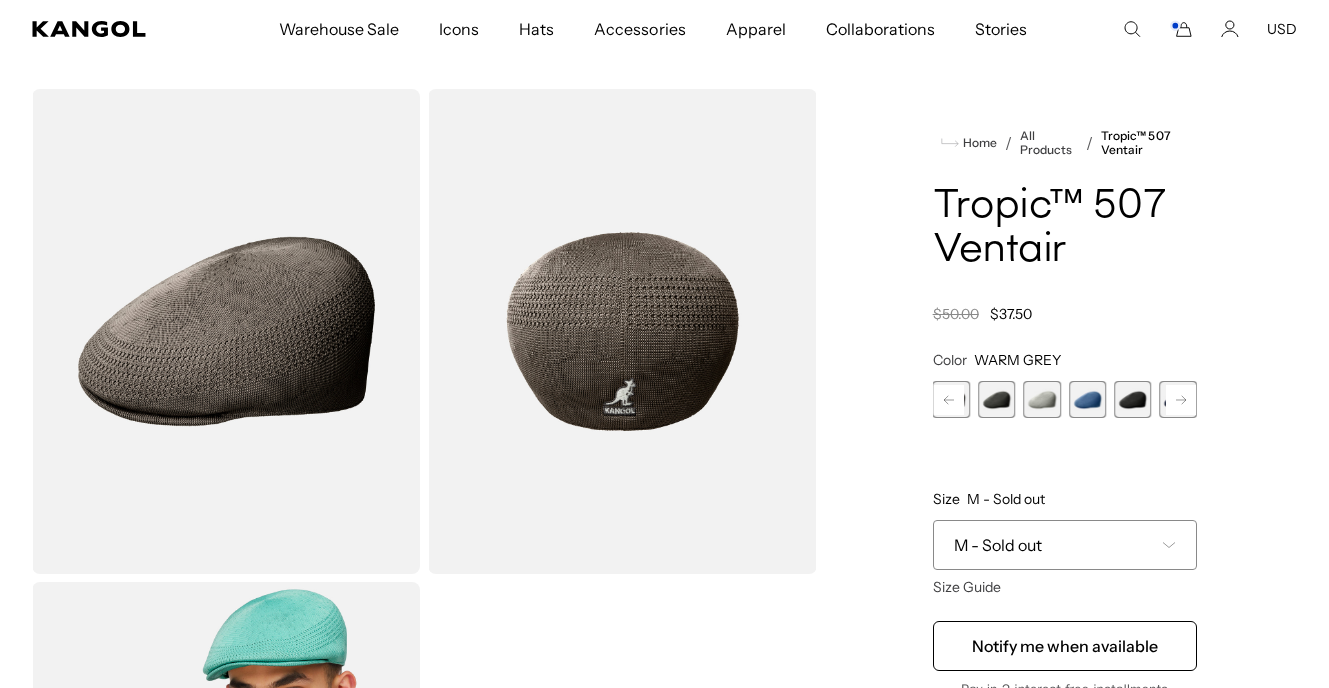 scroll, scrollTop: 0, scrollLeft: 412, axis: horizontal 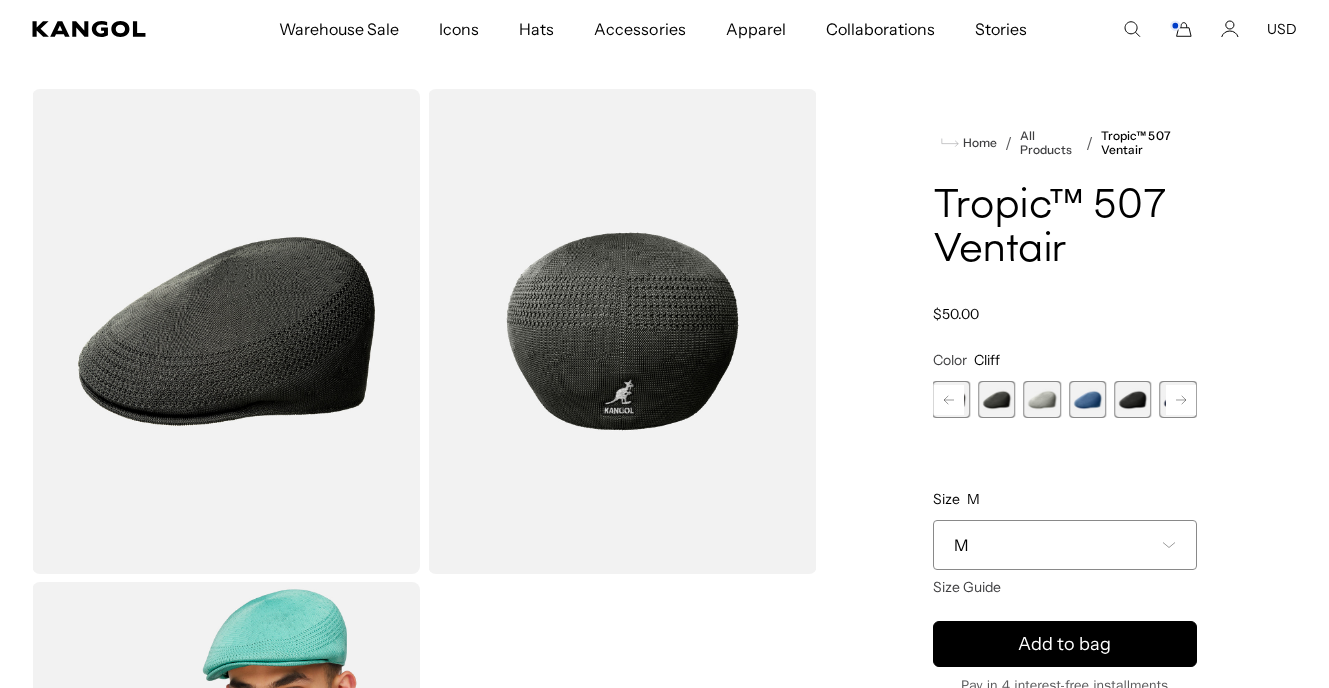 click at bounding box center [1041, 399] 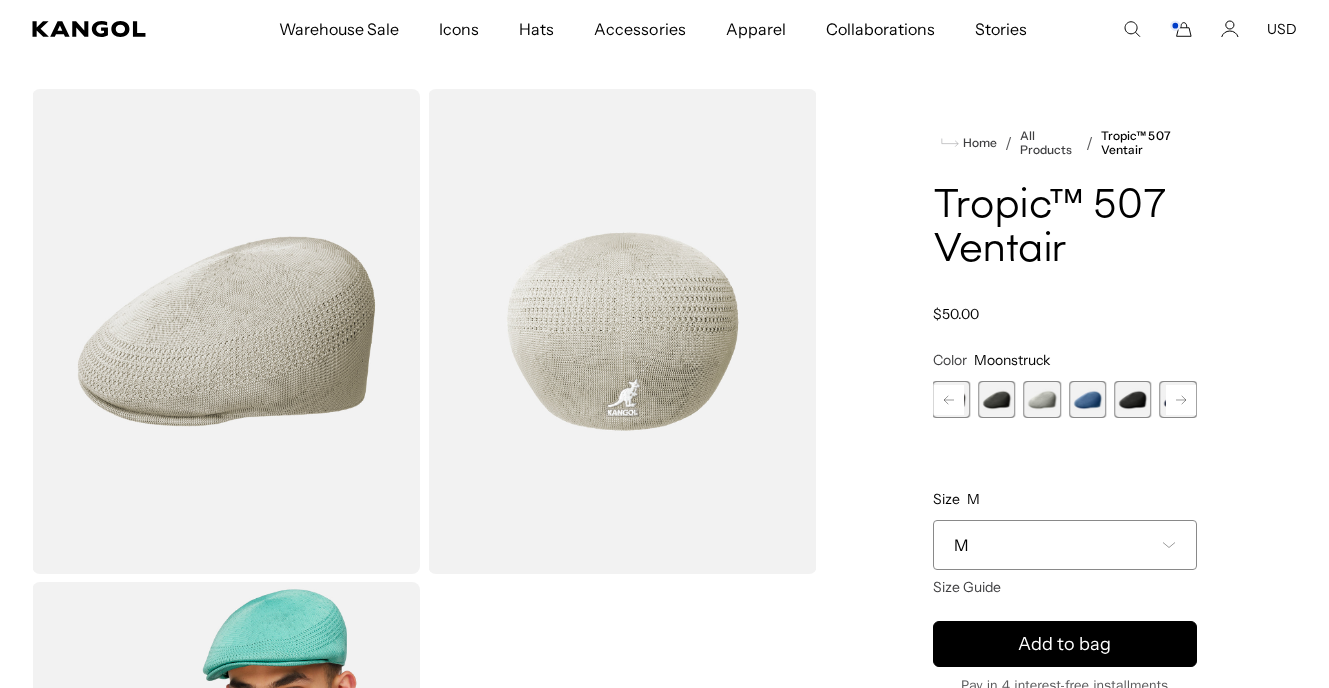 scroll, scrollTop: 0, scrollLeft: 412, axis: horizontal 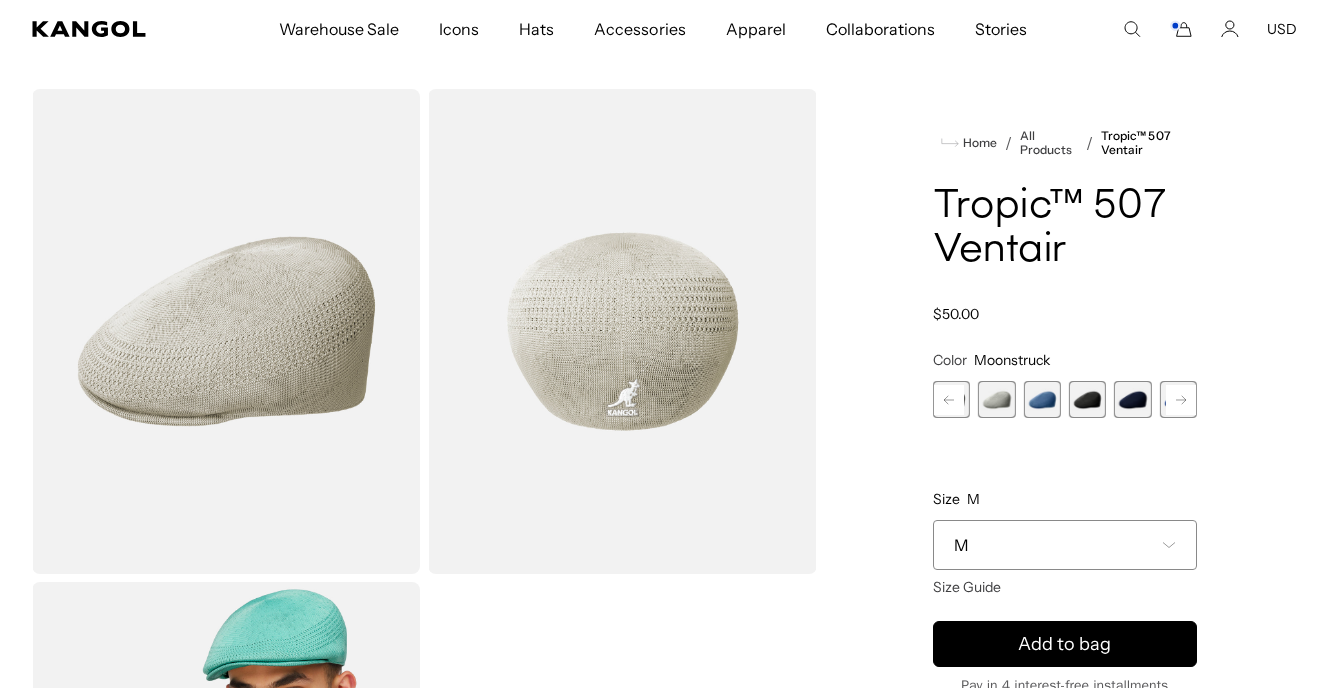 click 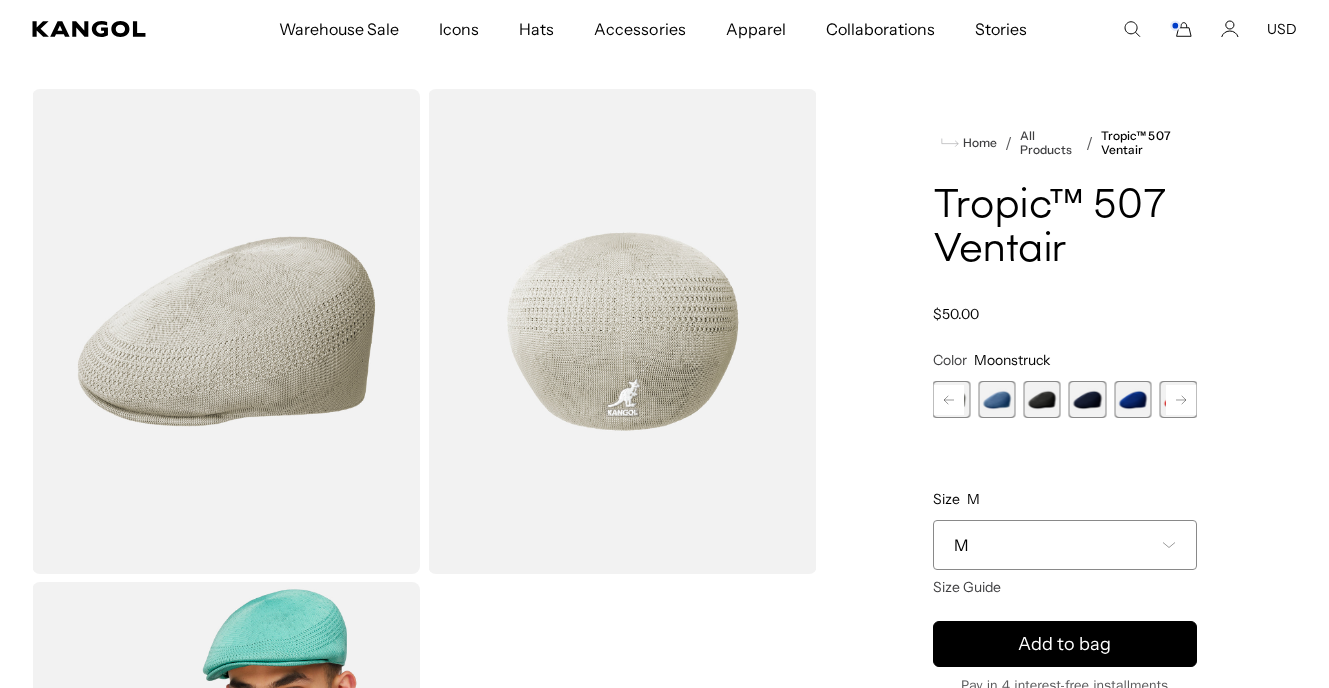 scroll, scrollTop: 0, scrollLeft: 0, axis: both 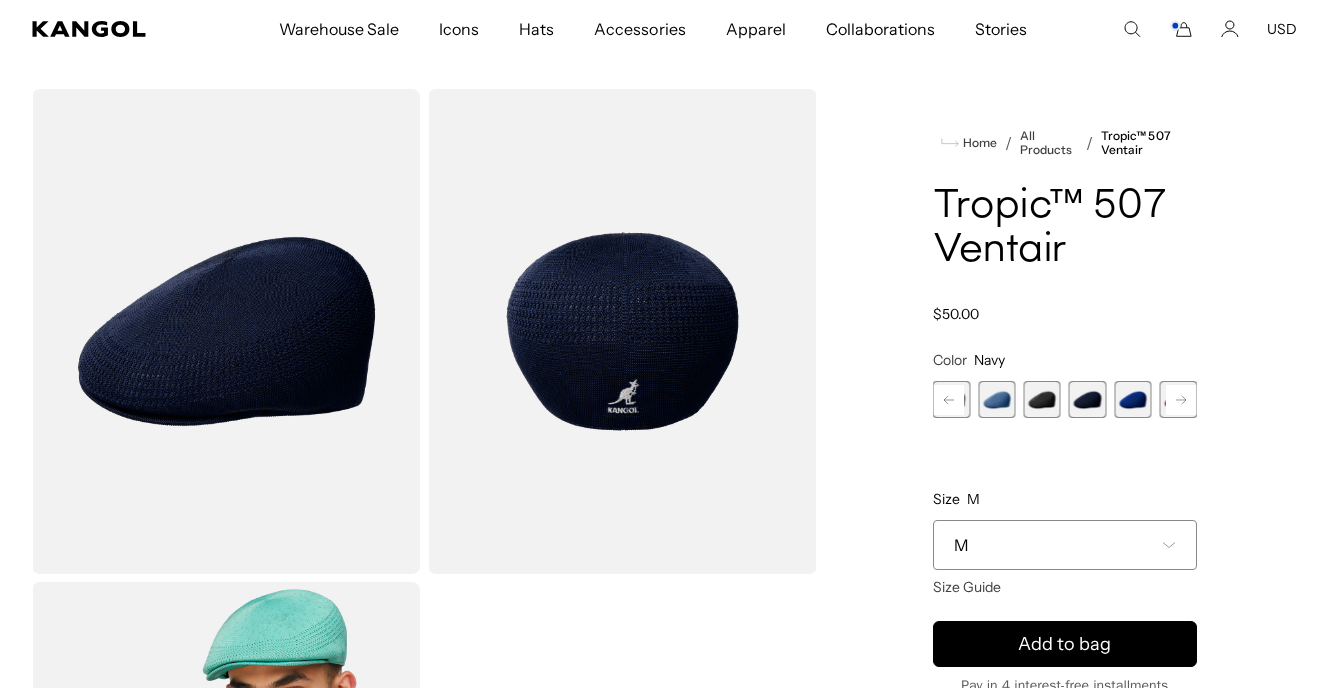 click 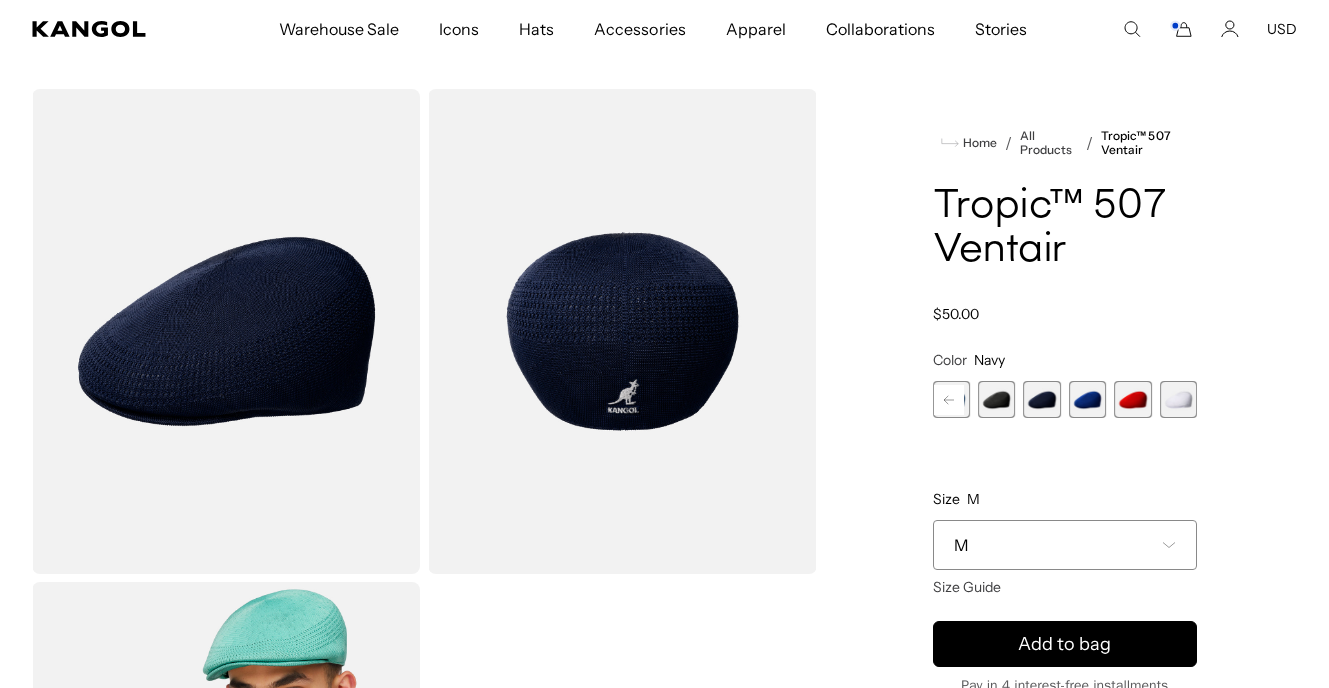 scroll, scrollTop: 0, scrollLeft: 412, axis: horizontal 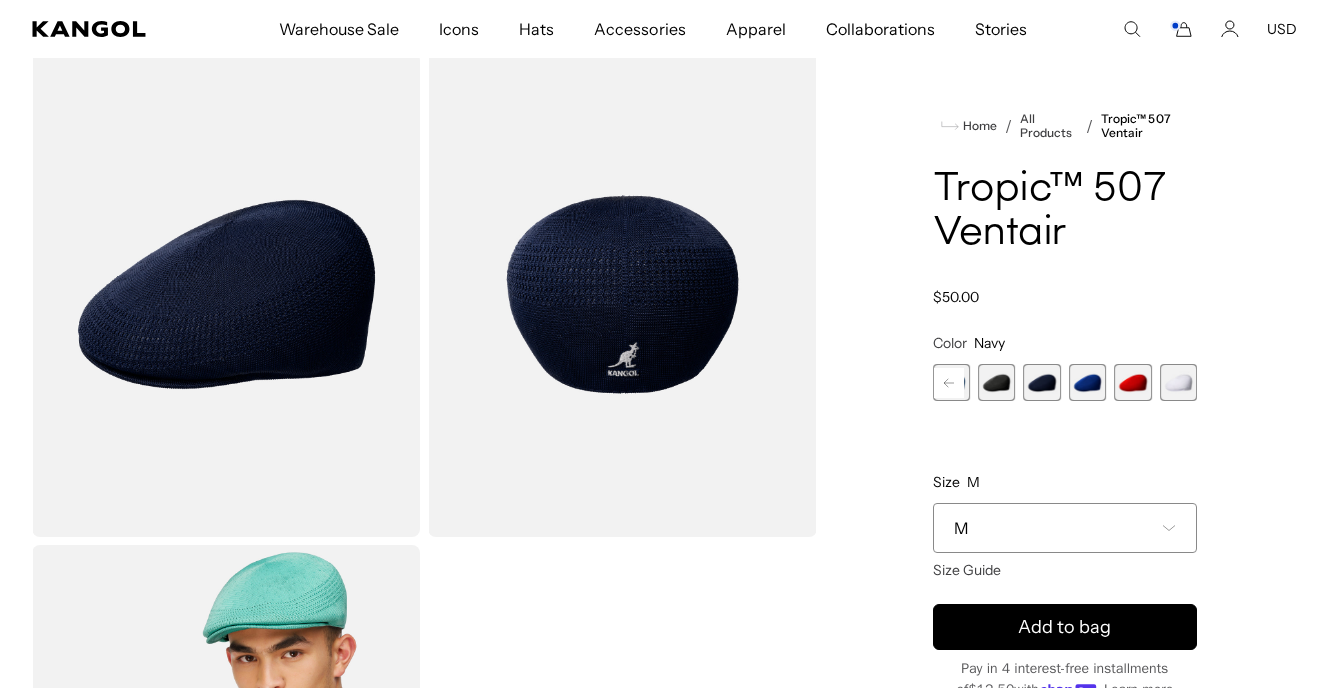 click 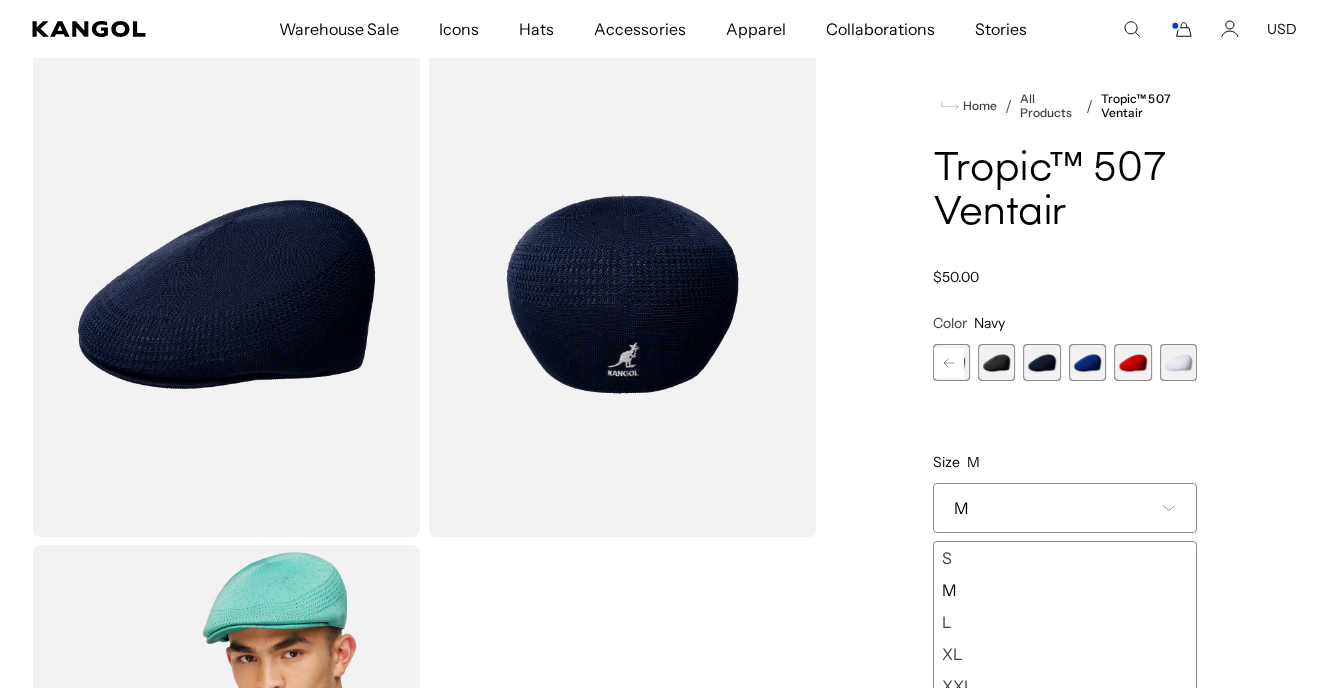 scroll, scrollTop: 0, scrollLeft: 412, axis: horizontal 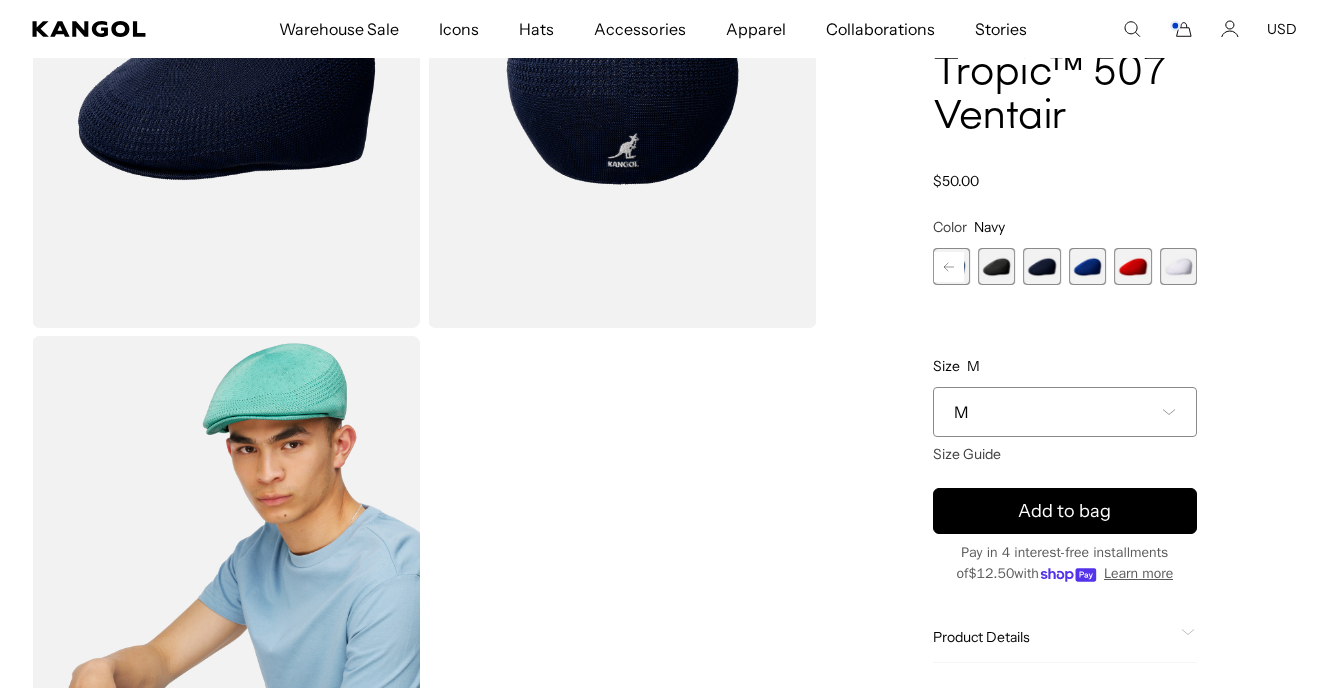click 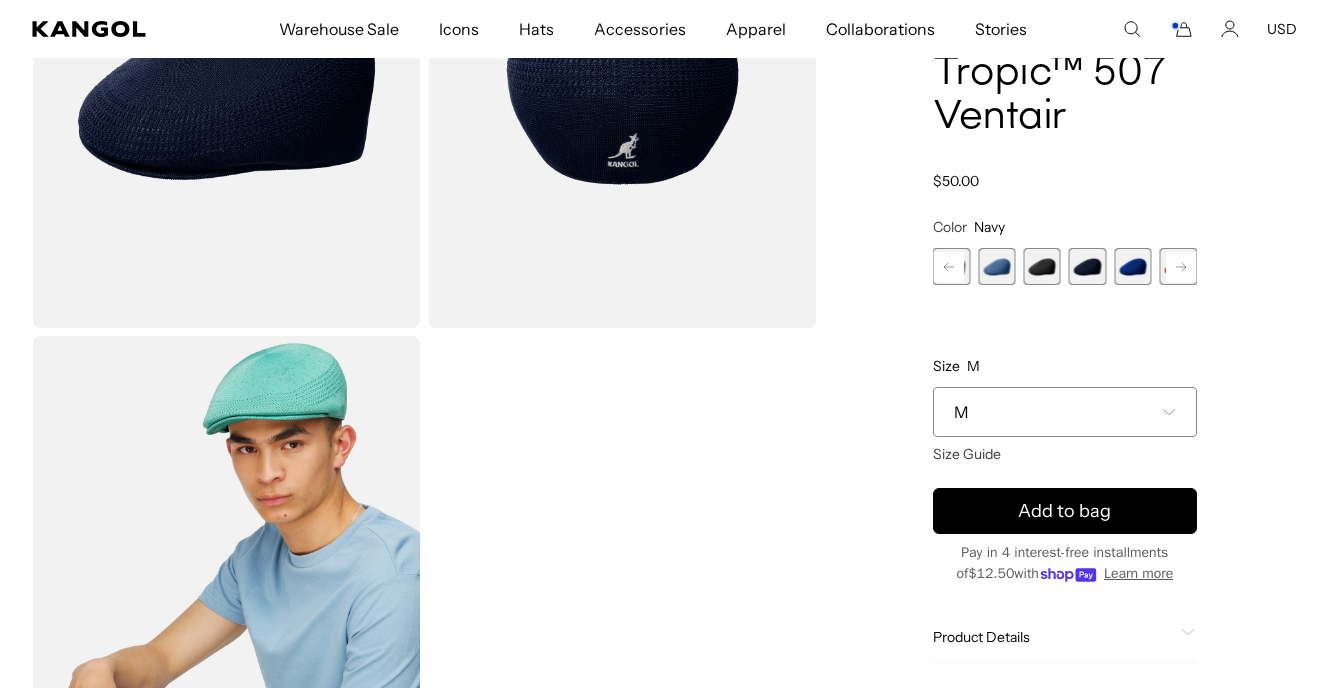 scroll, scrollTop: 0, scrollLeft: 0, axis: both 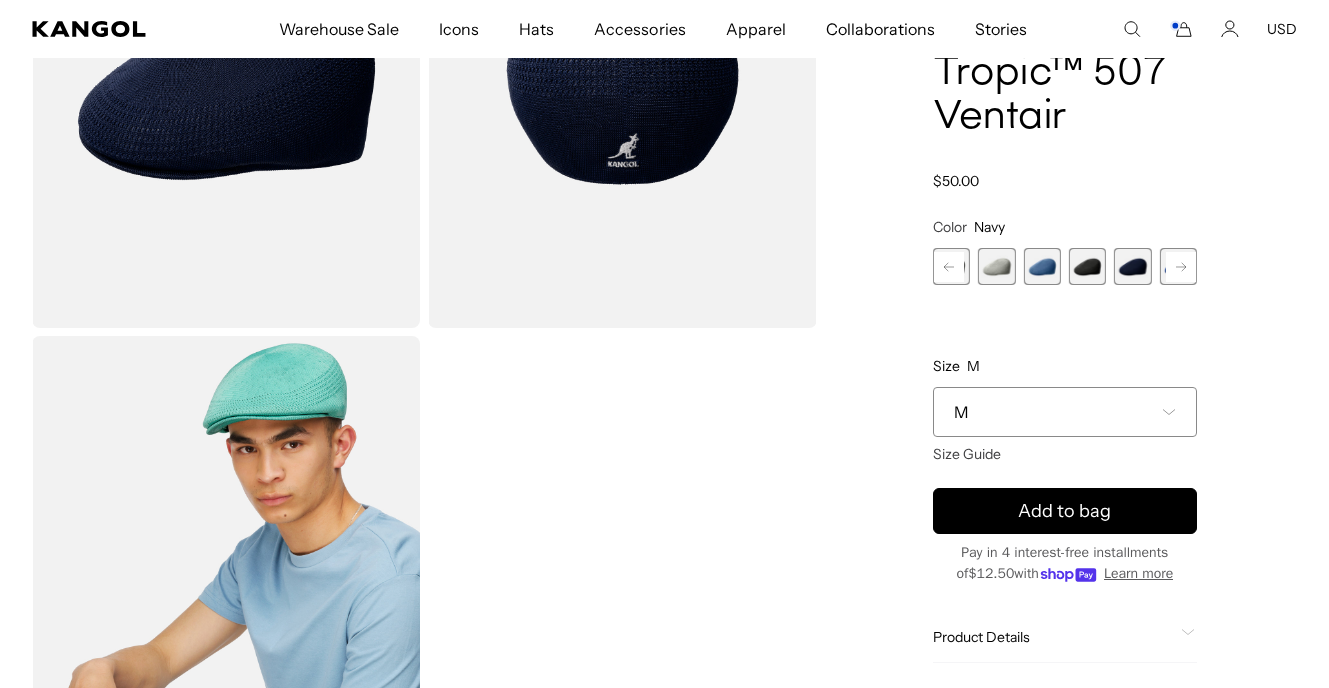 click 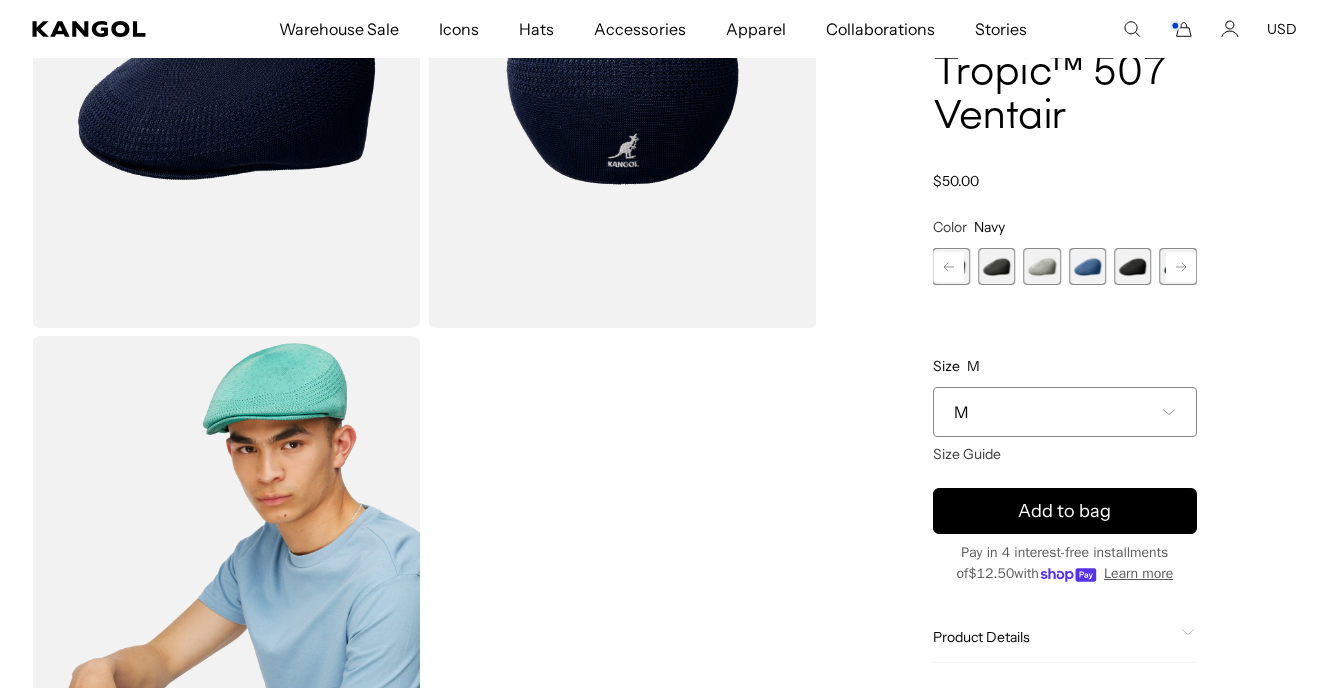 click 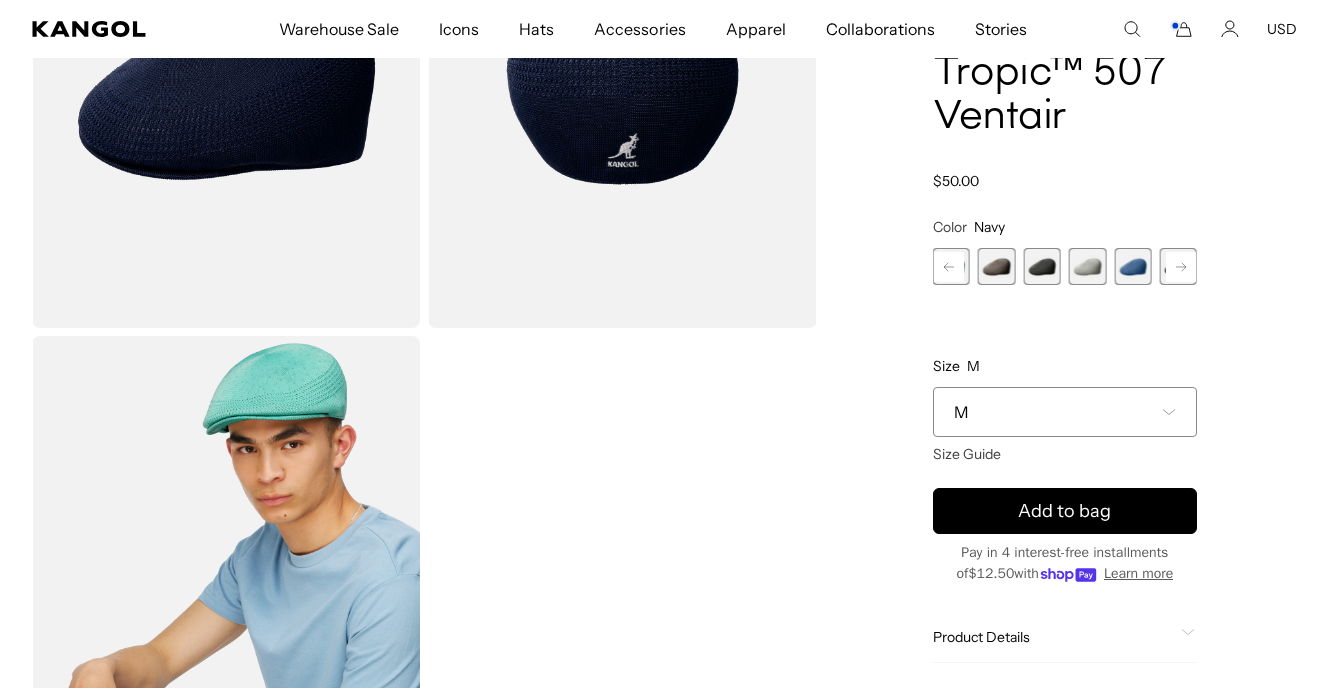 scroll, scrollTop: 0, scrollLeft: 412, axis: horizontal 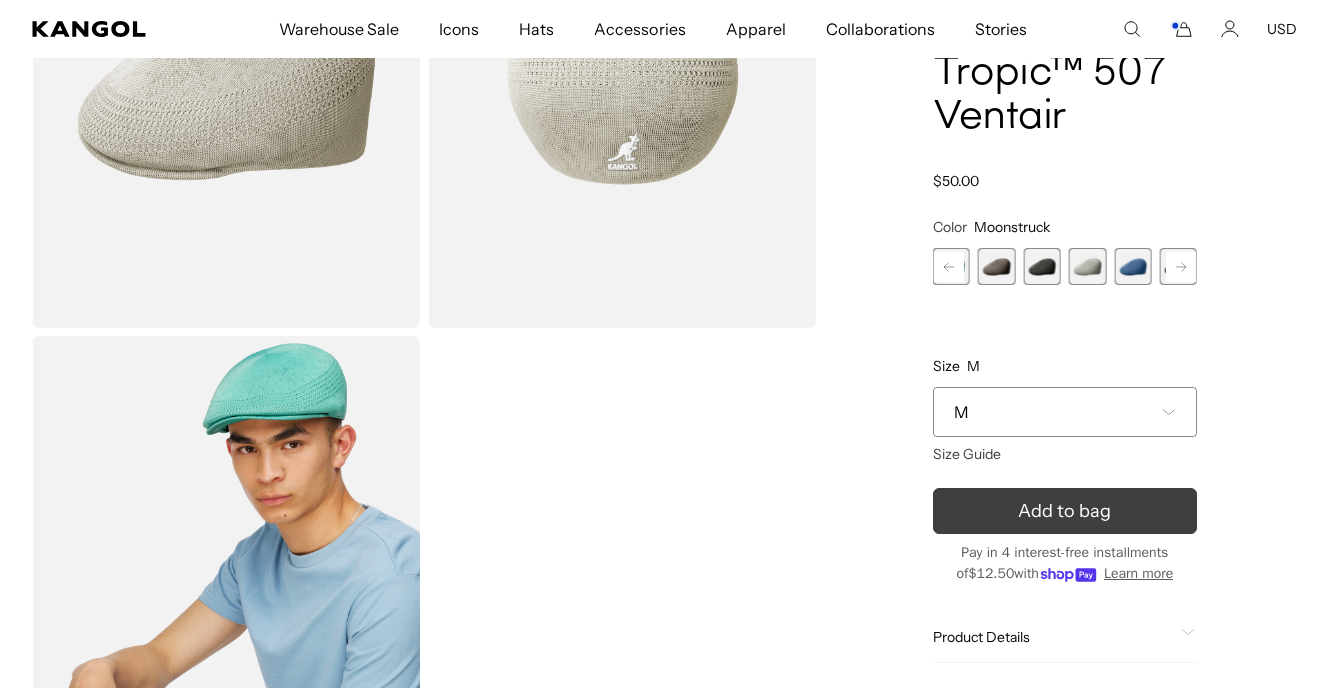 click on "Add to bag" at bounding box center (1065, 512) 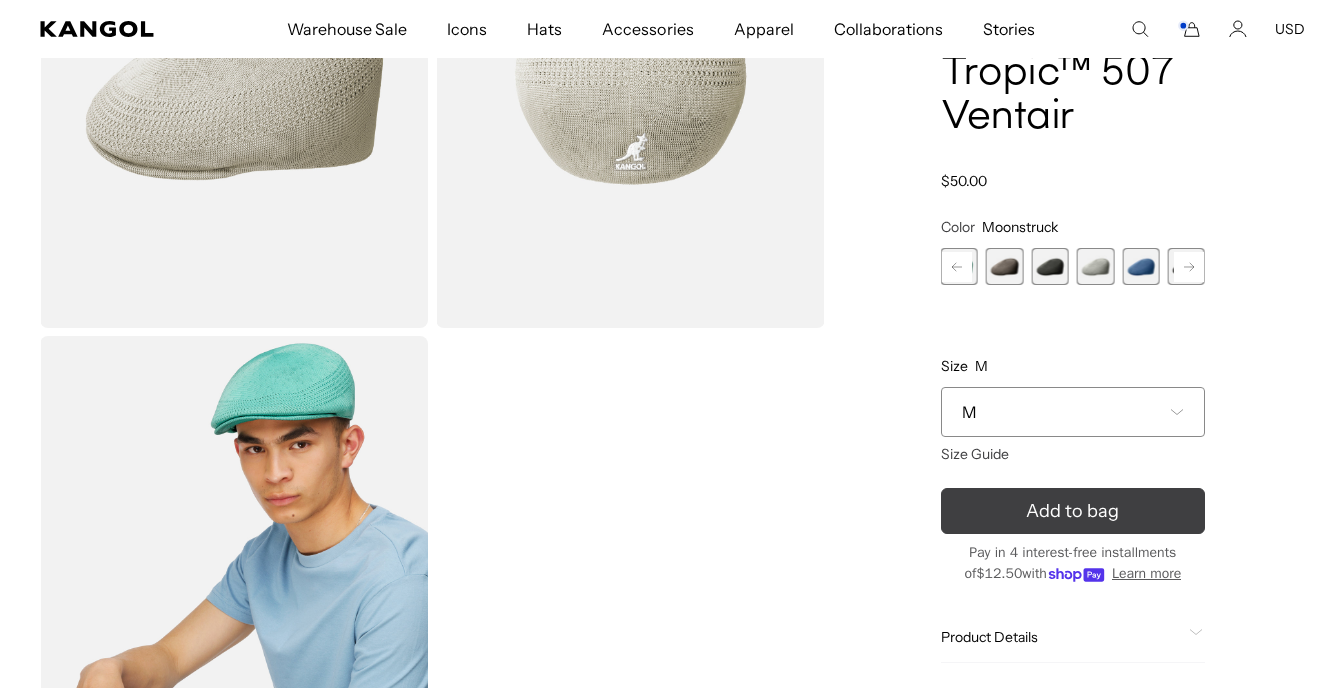 scroll, scrollTop: 0, scrollLeft: 0, axis: both 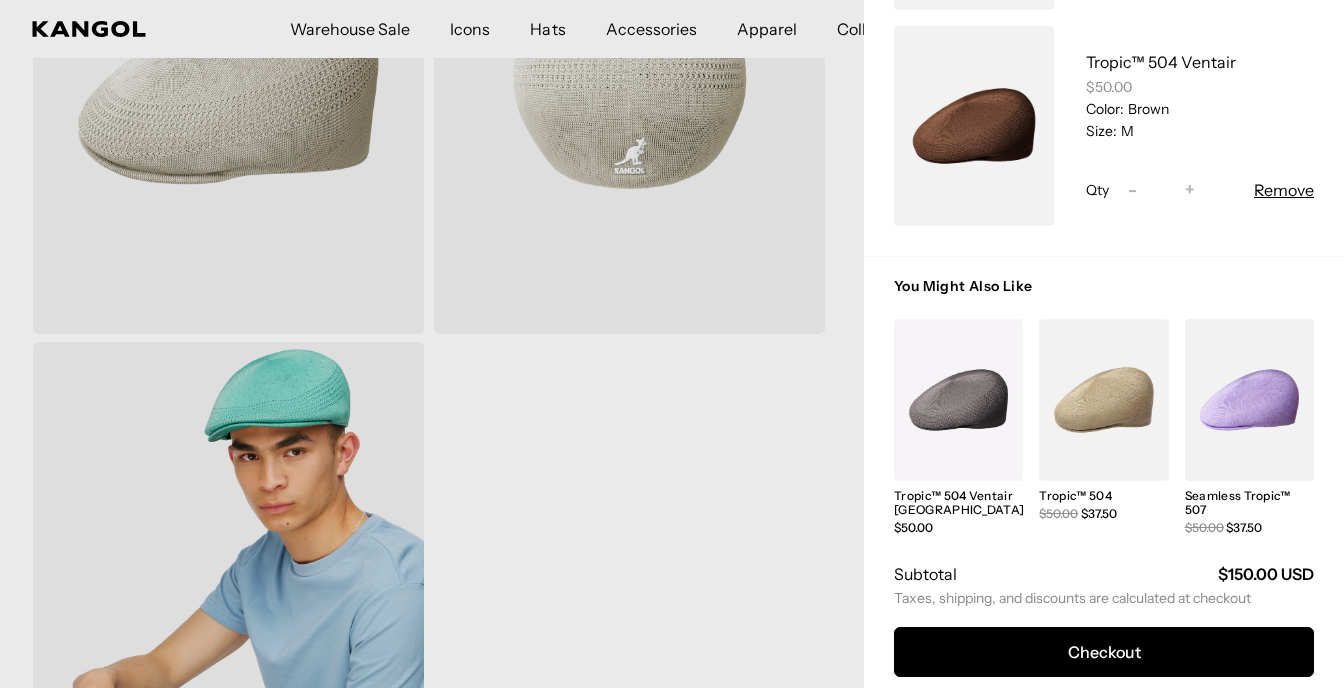 click at bounding box center [958, 400] 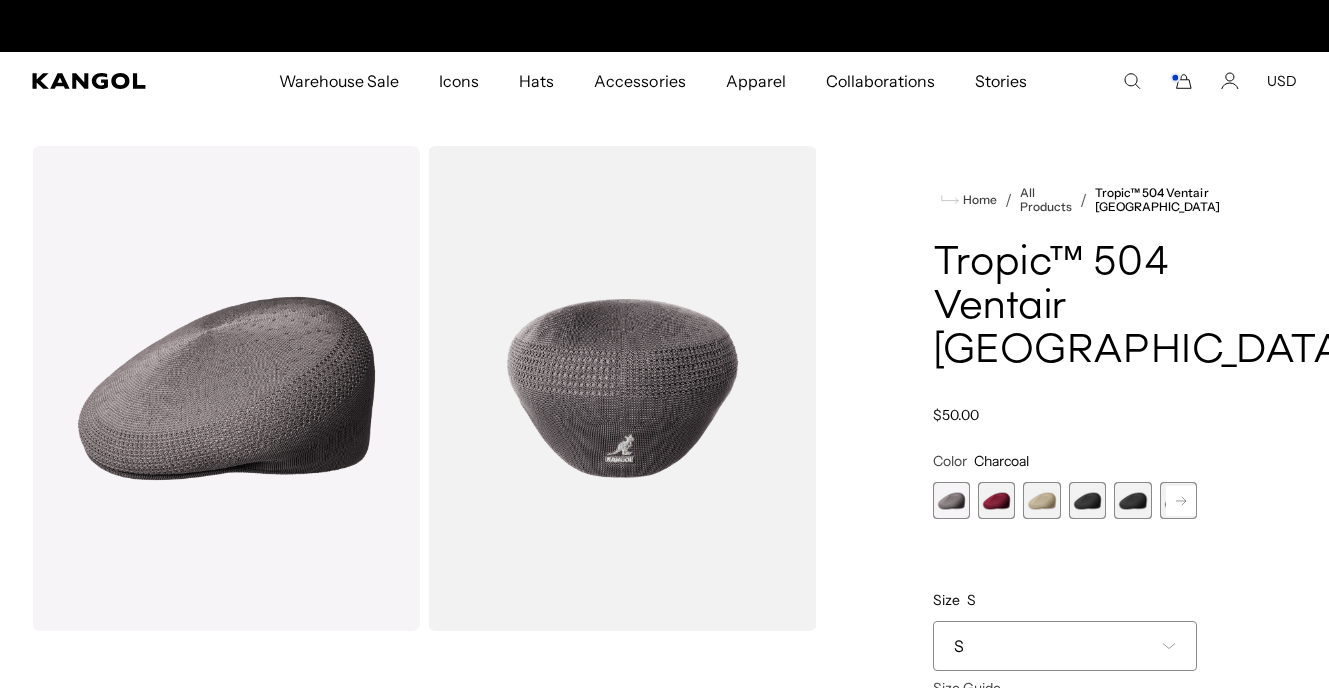 scroll, scrollTop: 0, scrollLeft: 0, axis: both 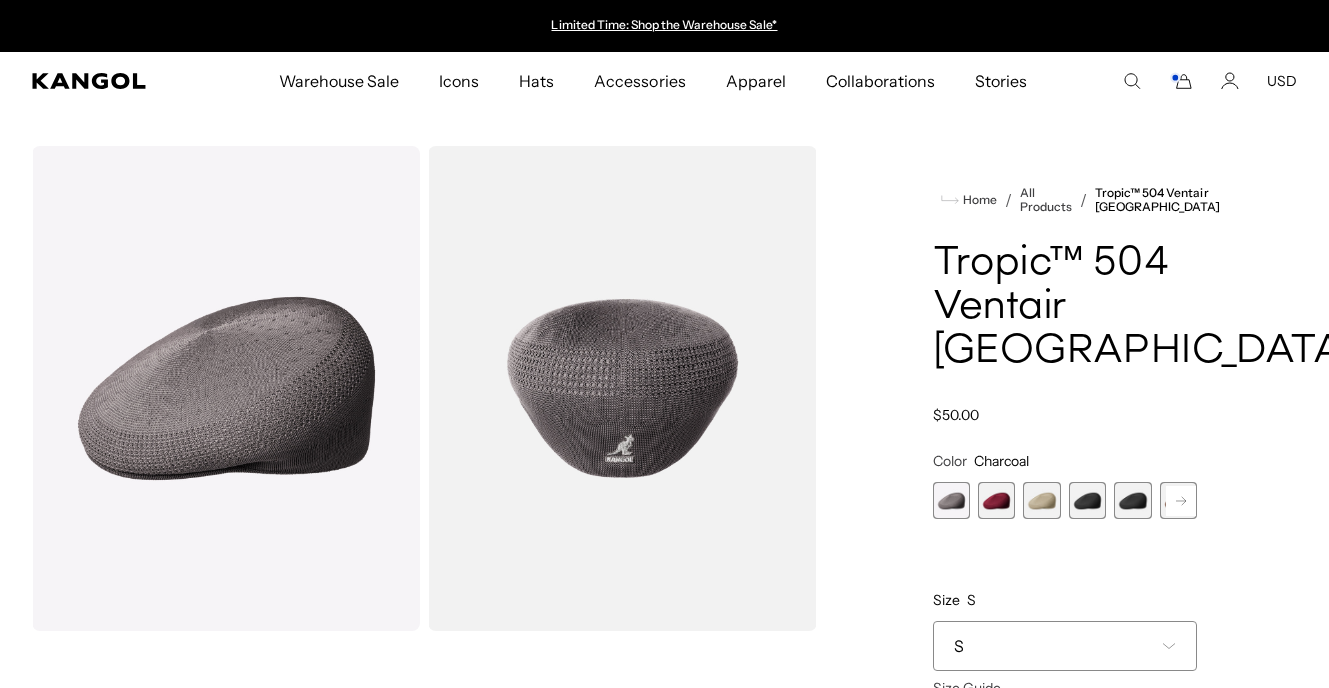click on "S" at bounding box center [1065, 646] 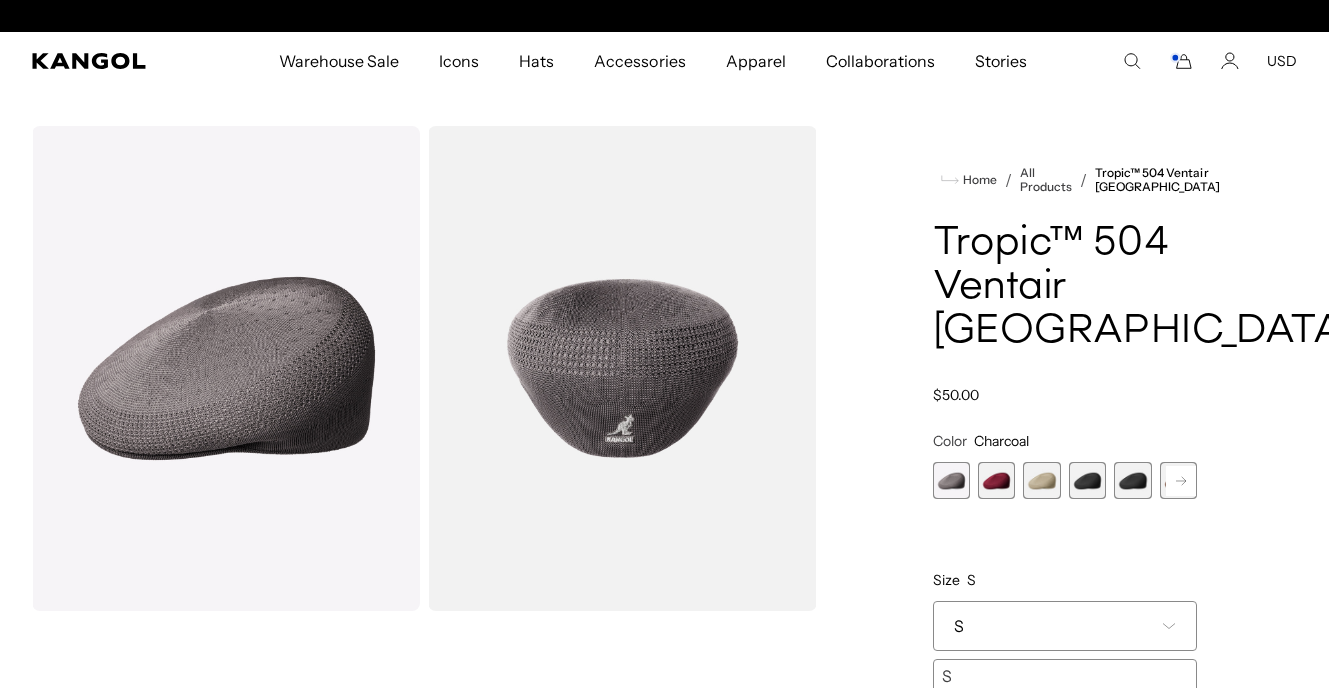 scroll, scrollTop: 76, scrollLeft: 0, axis: vertical 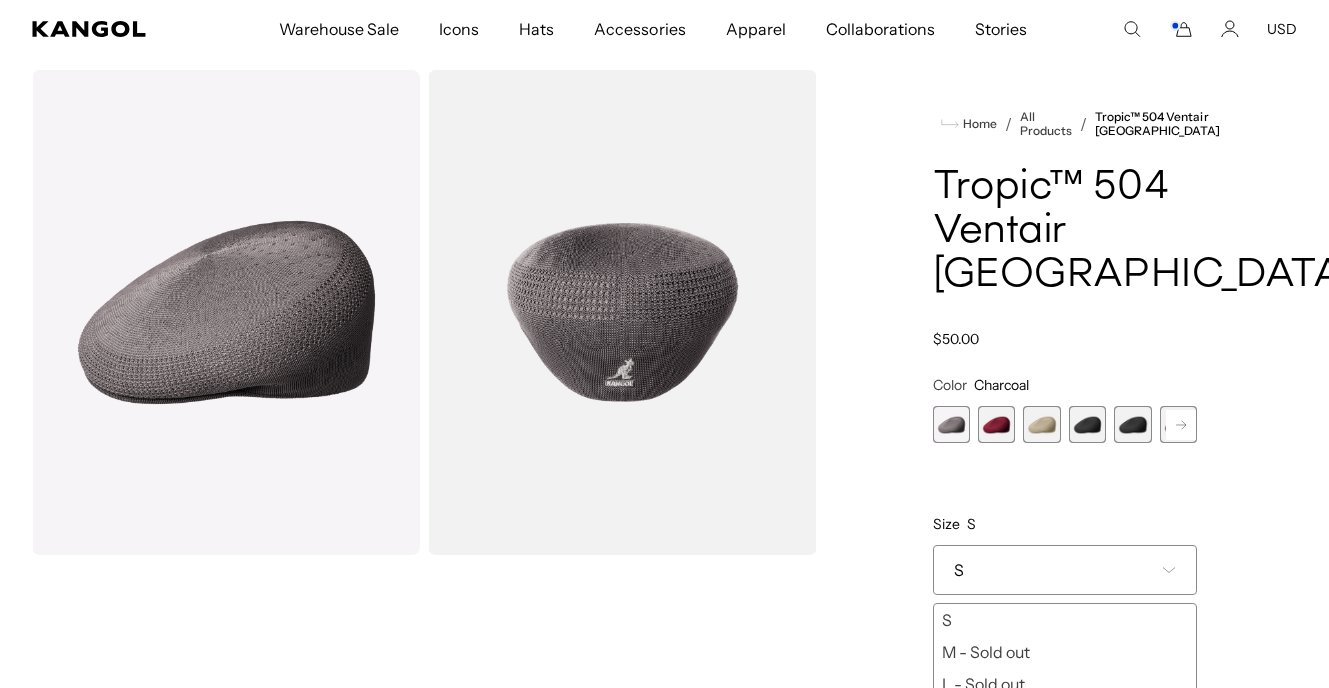click at bounding box center (1132, 424) 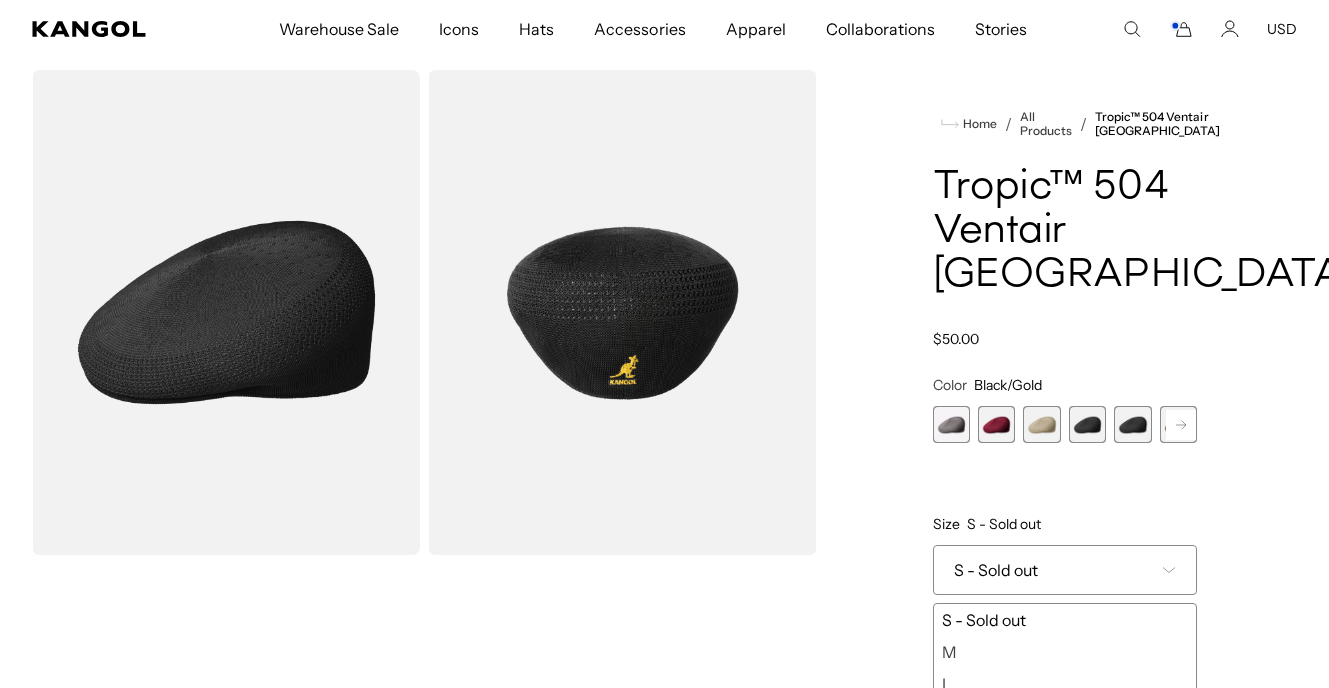scroll, scrollTop: 0, scrollLeft: 0, axis: both 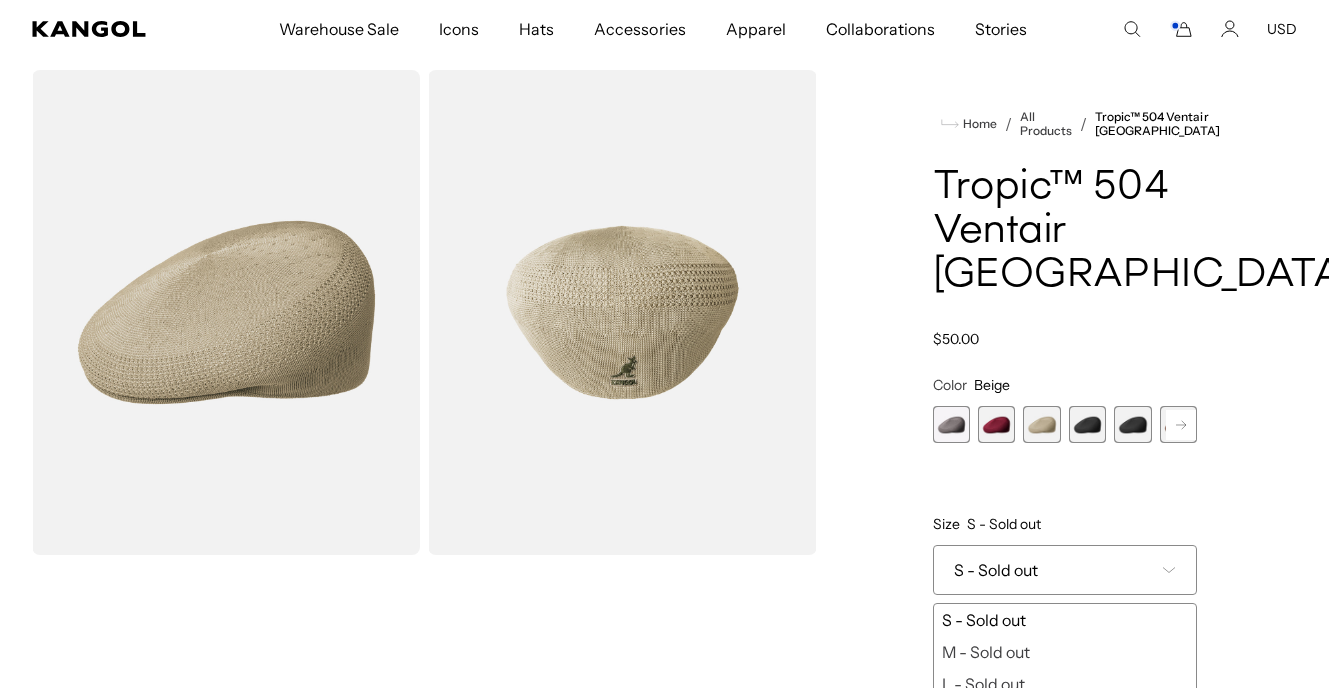 click at bounding box center [951, 424] 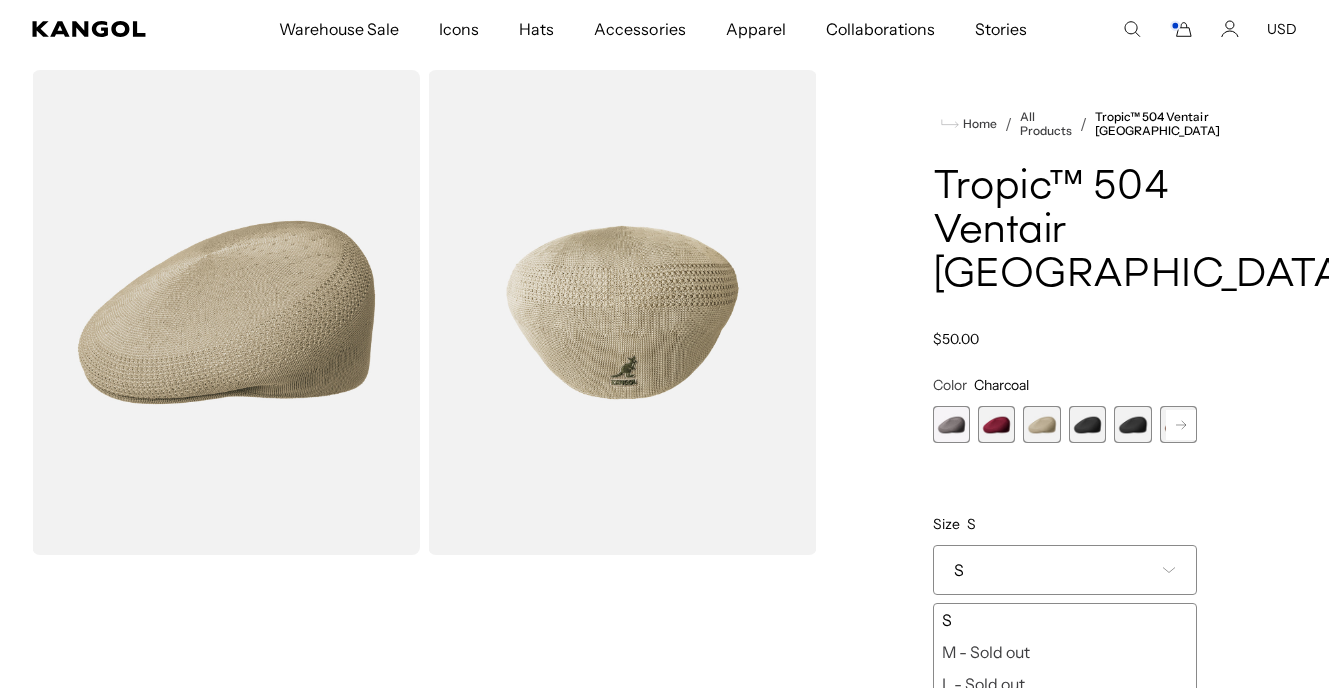 scroll, scrollTop: 0, scrollLeft: 412, axis: horizontal 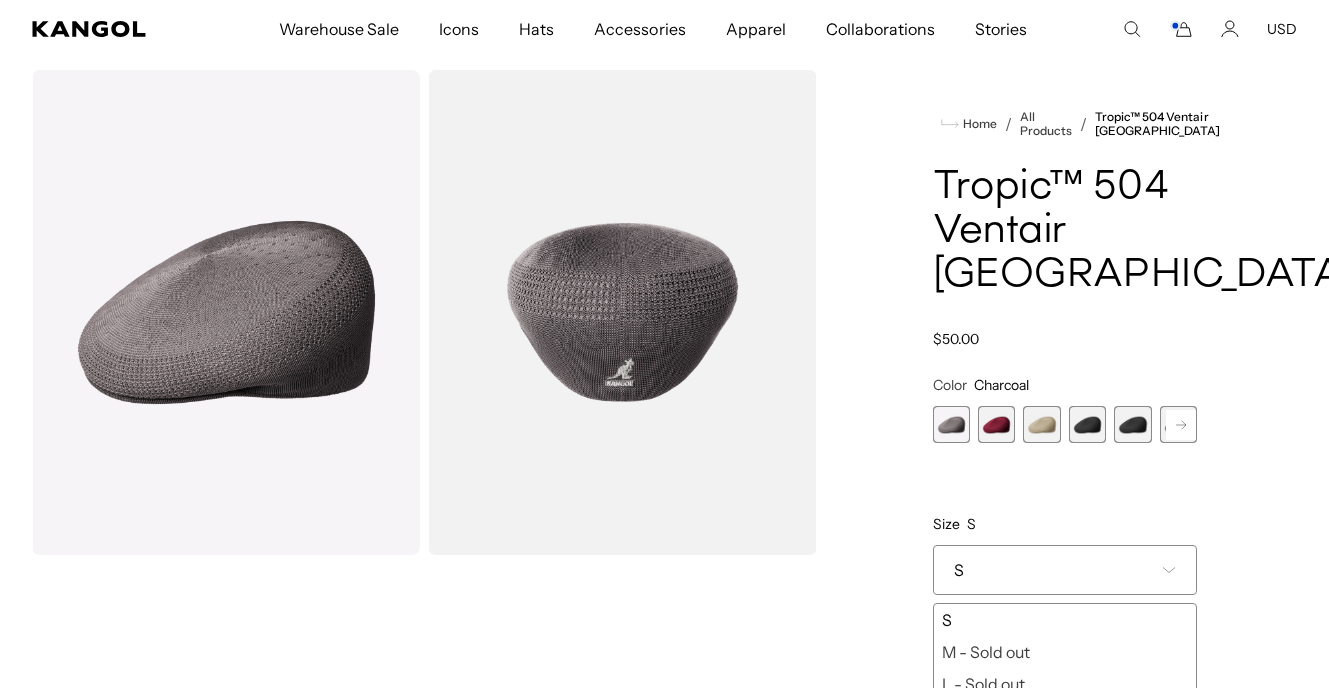 click 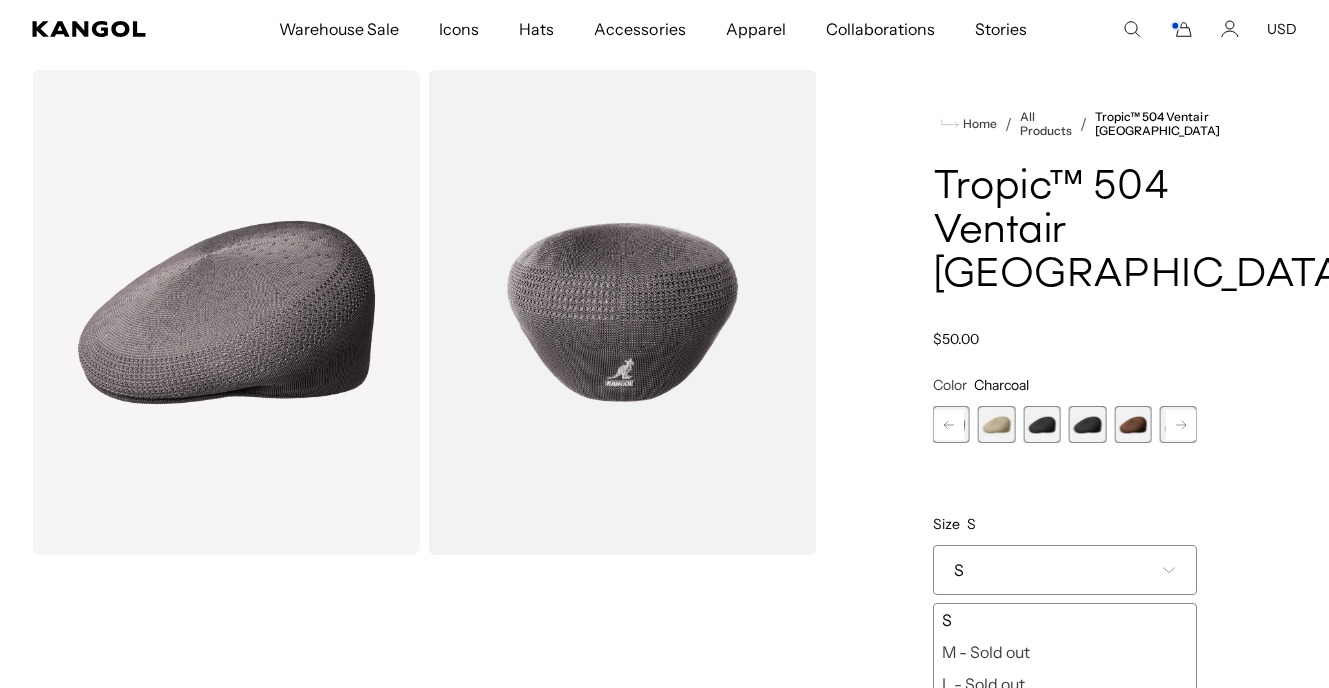 scroll, scrollTop: 0, scrollLeft: 0, axis: both 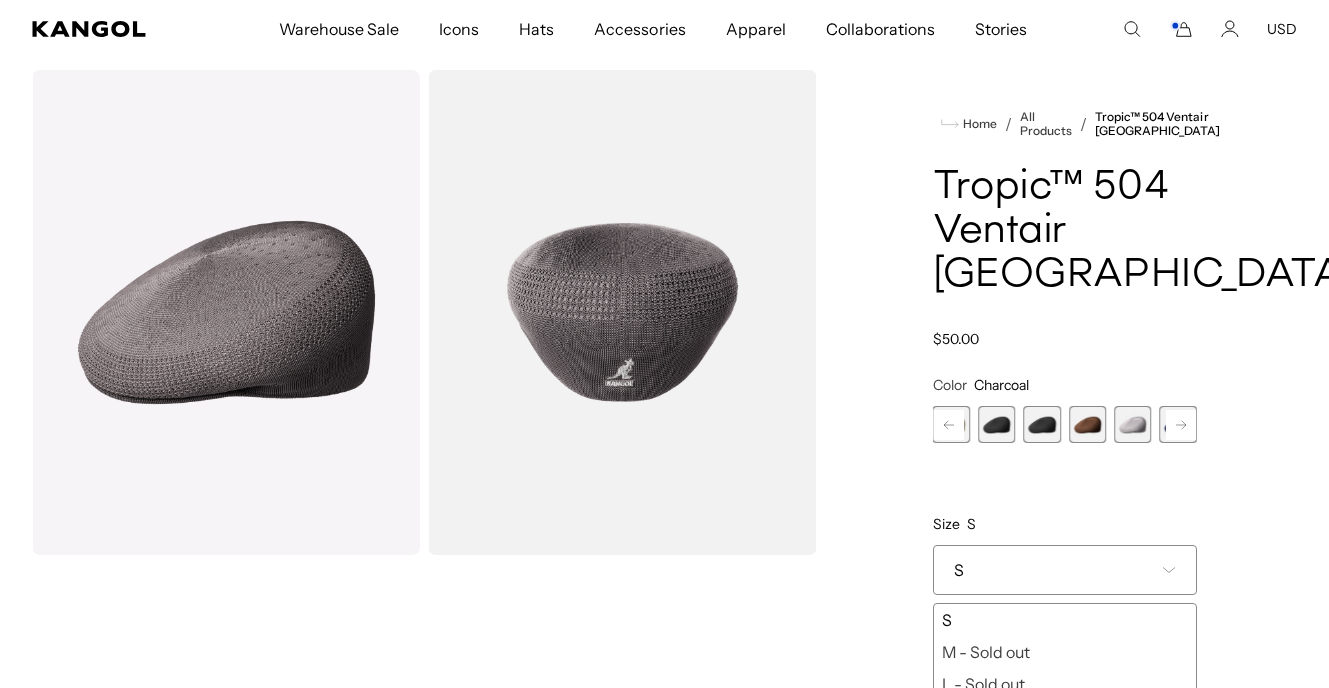 click 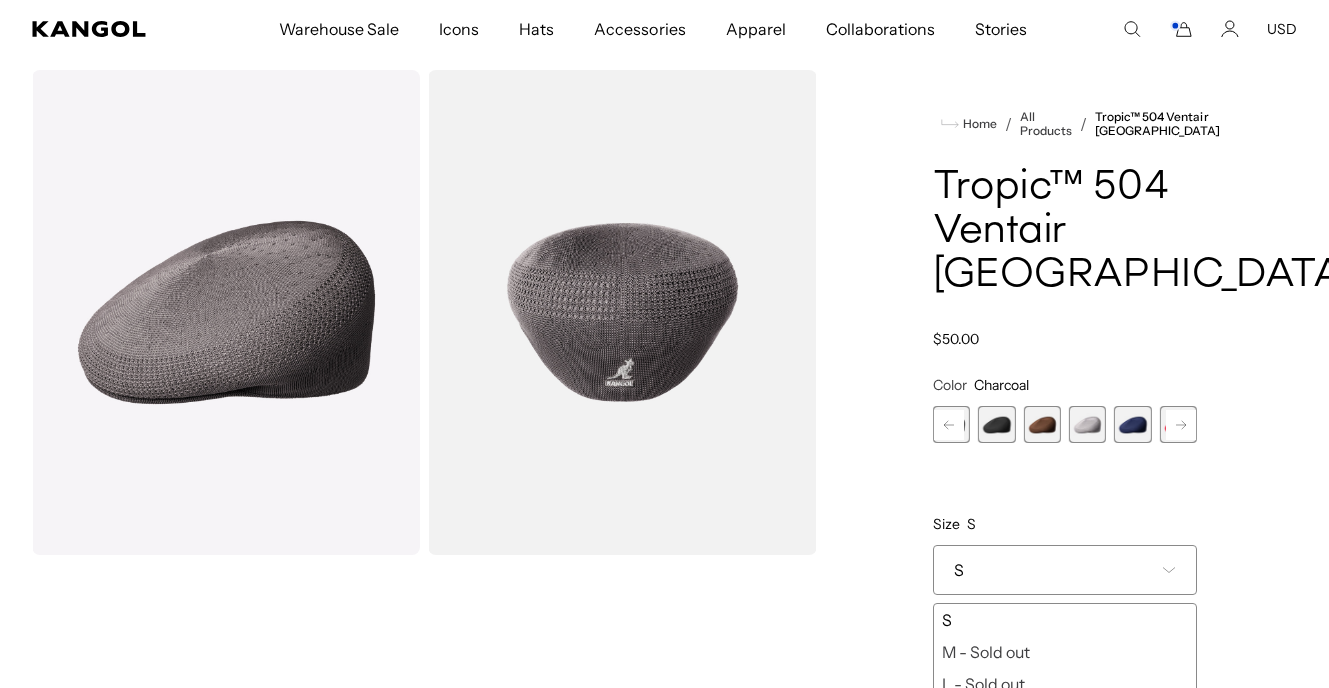 click 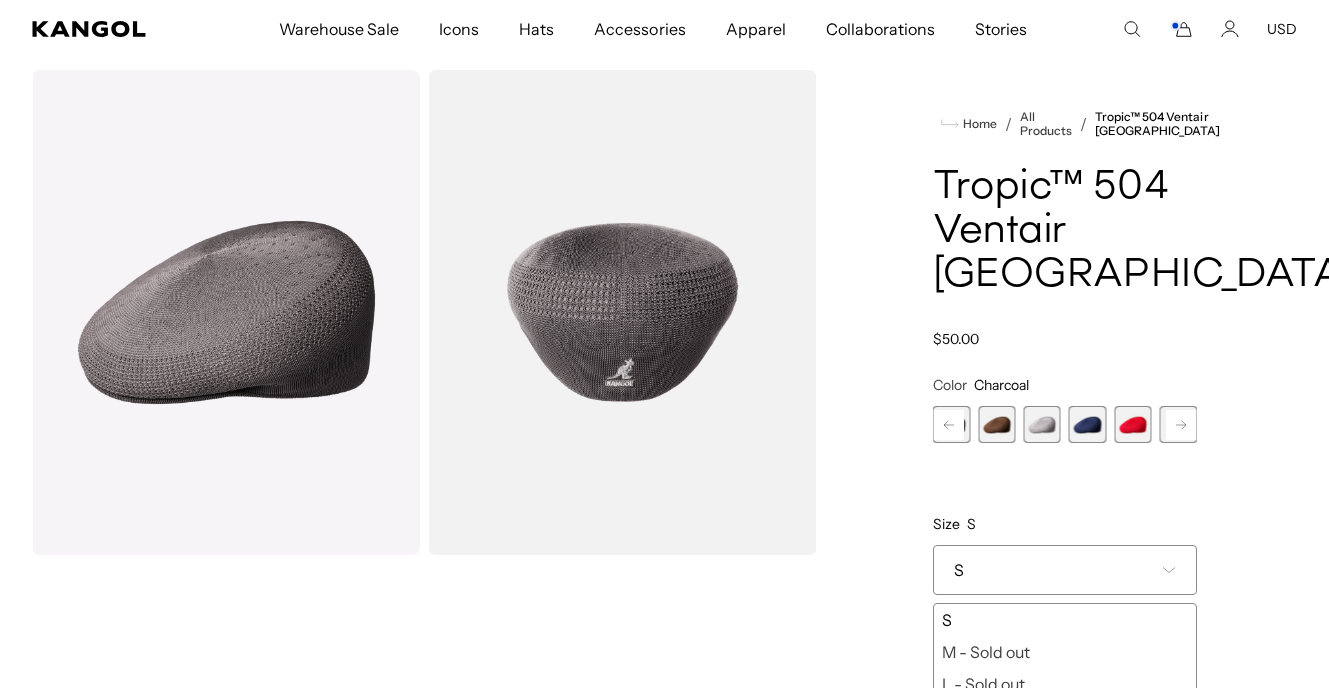 click 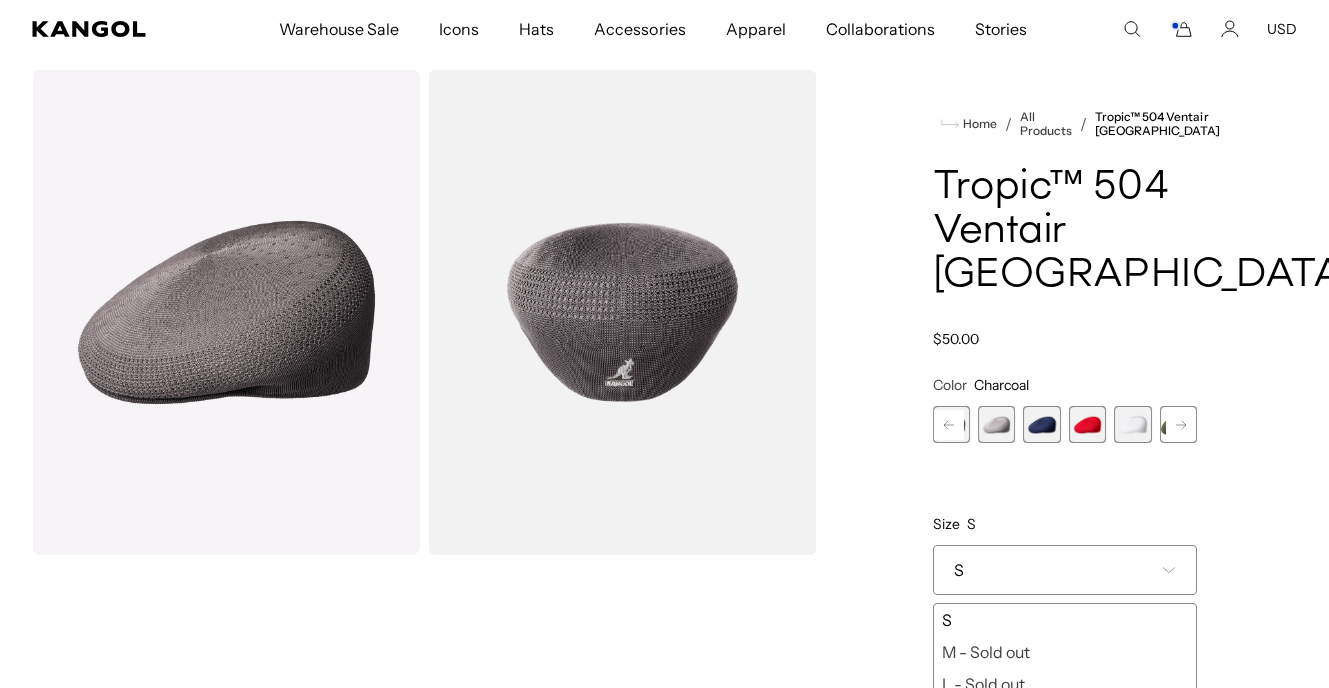 scroll, scrollTop: 0, scrollLeft: 412, axis: horizontal 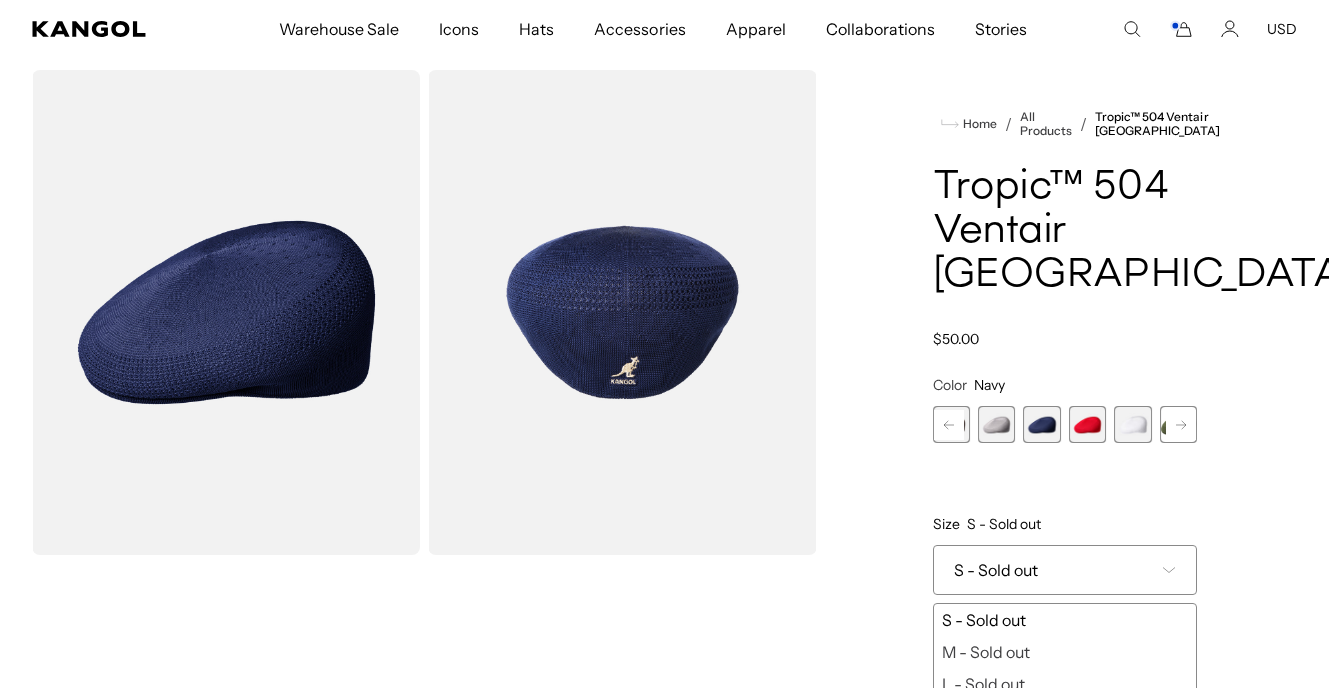 click on "S - Sold out" at bounding box center [1065, 570] 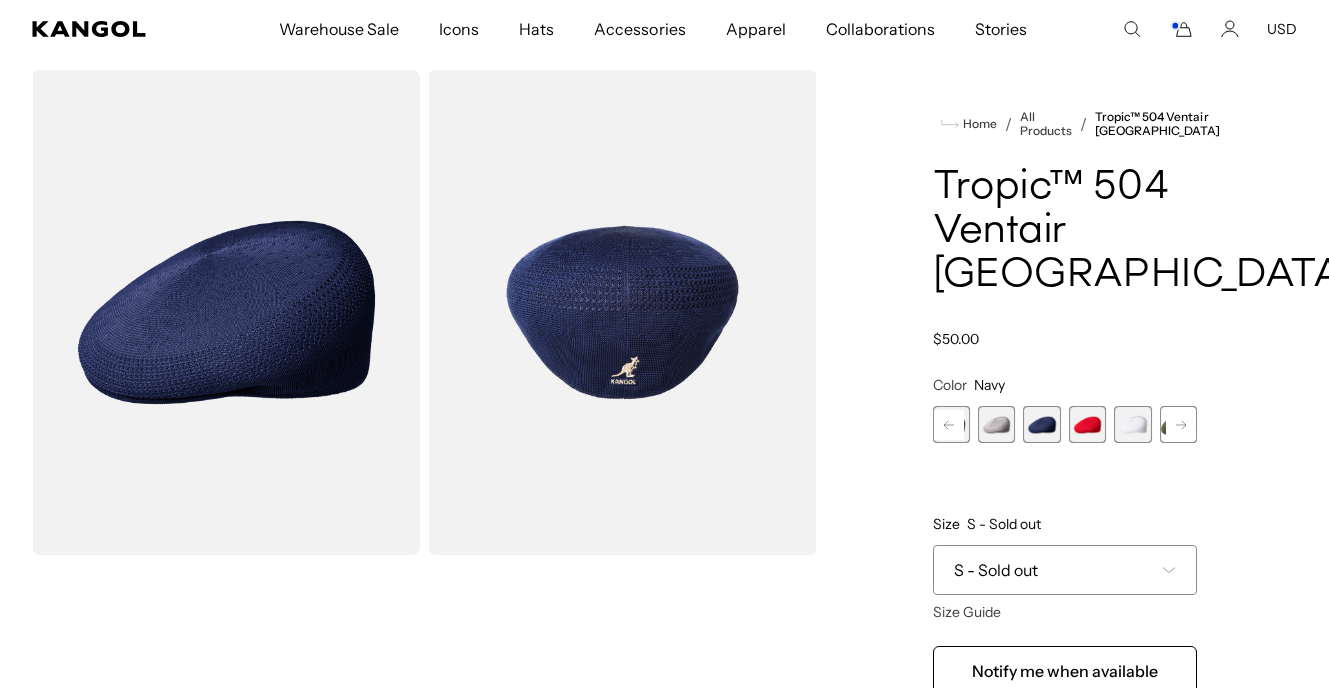 scroll, scrollTop: 0, scrollLeft: 0, axis: both 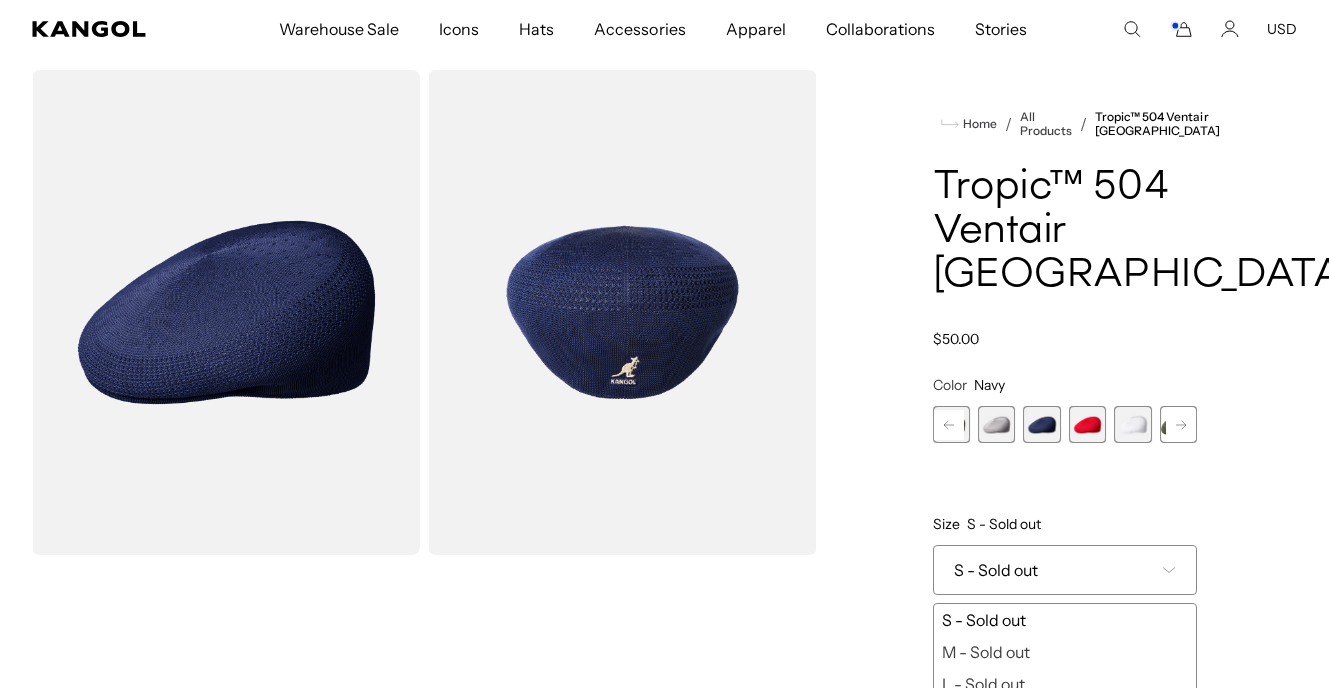 click 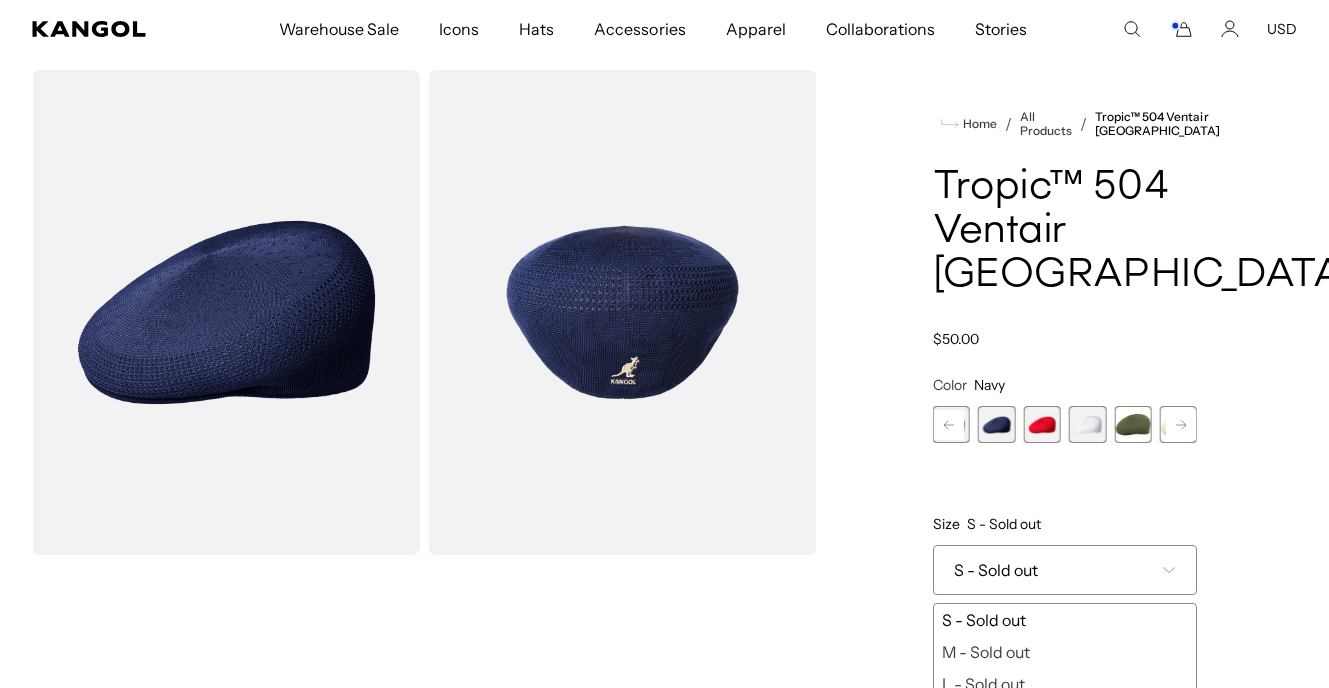 scroll, scrollTop: 0, scrollLeft: 412, axis: horizontal 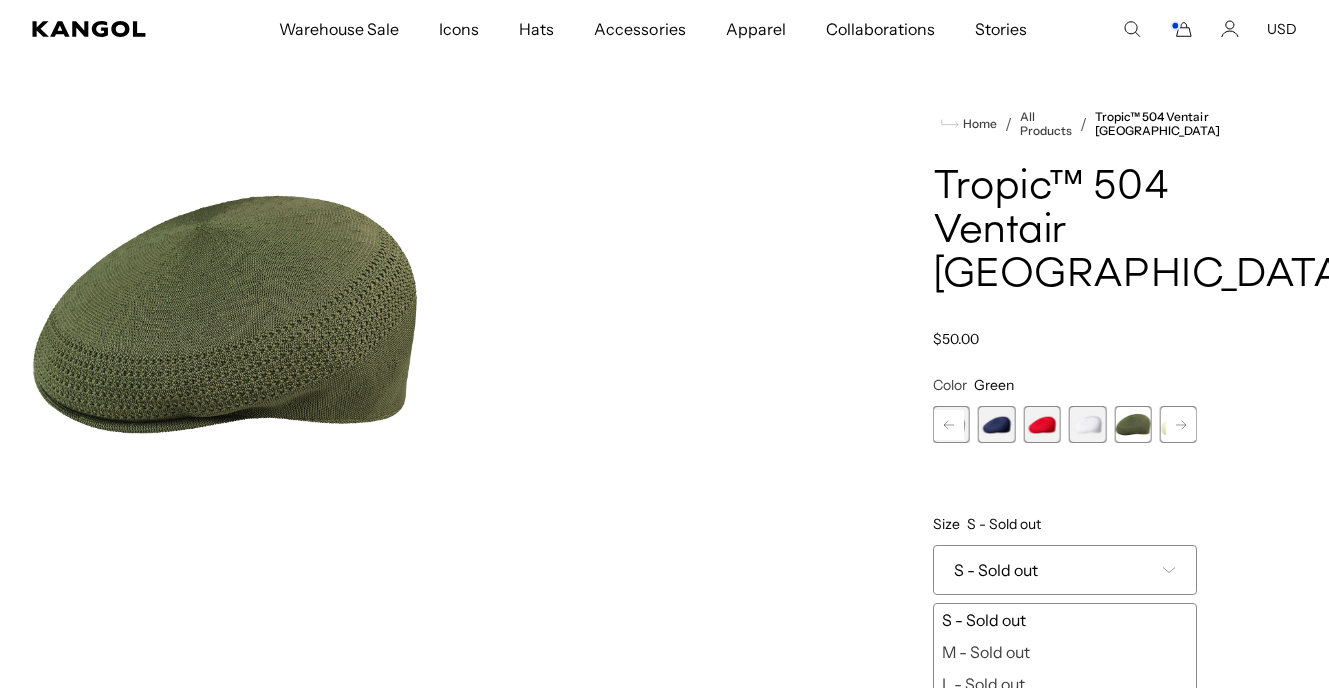 click 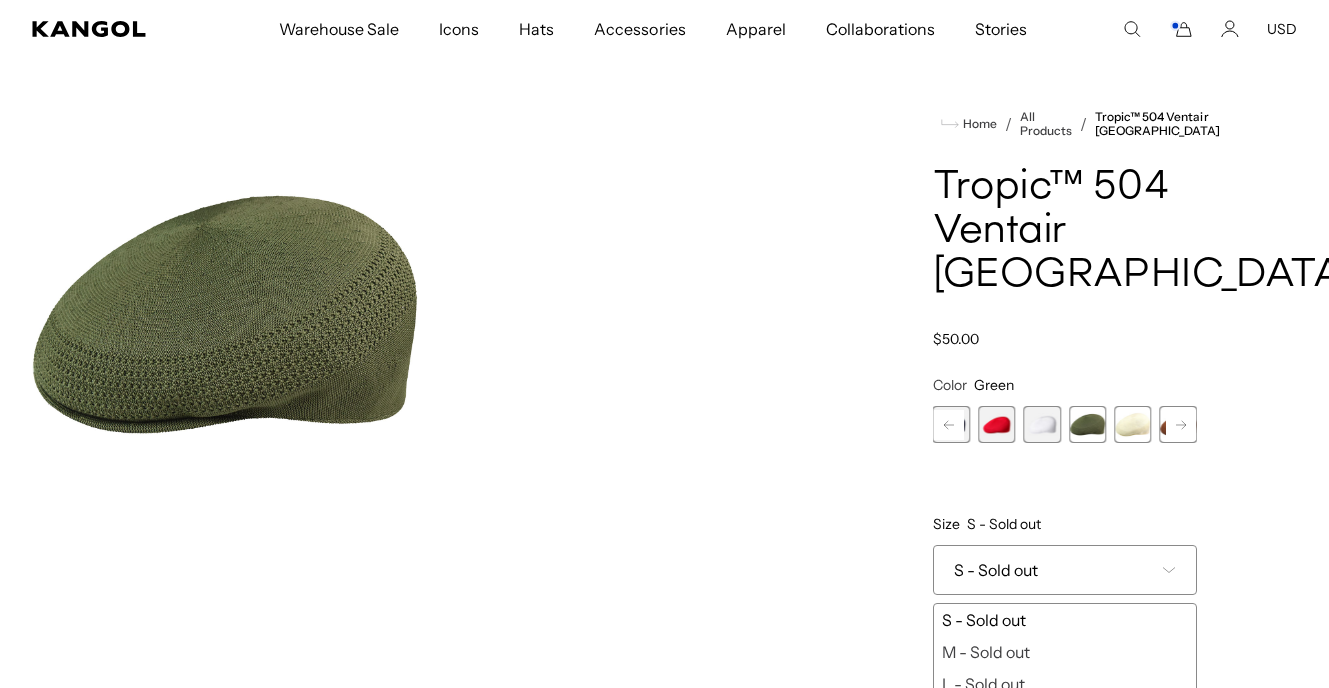 click 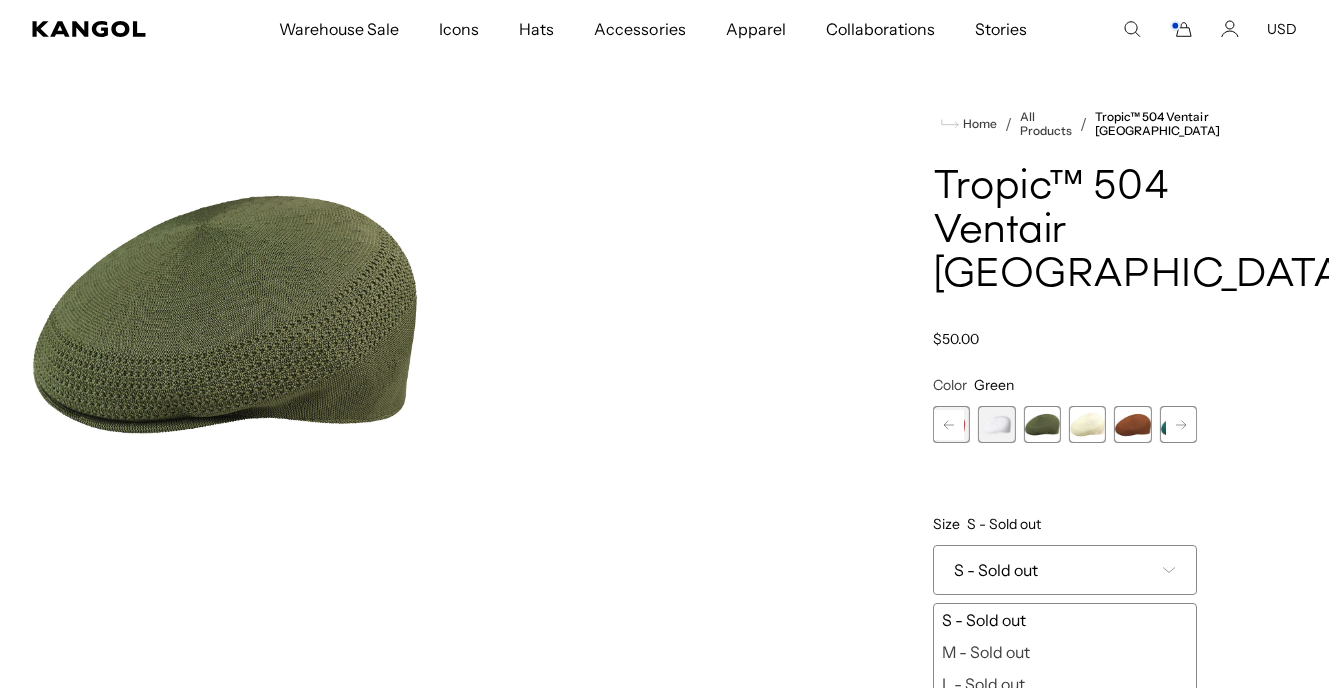 scroll, scrollTop: 0, scrollLeft: 0, axis: both 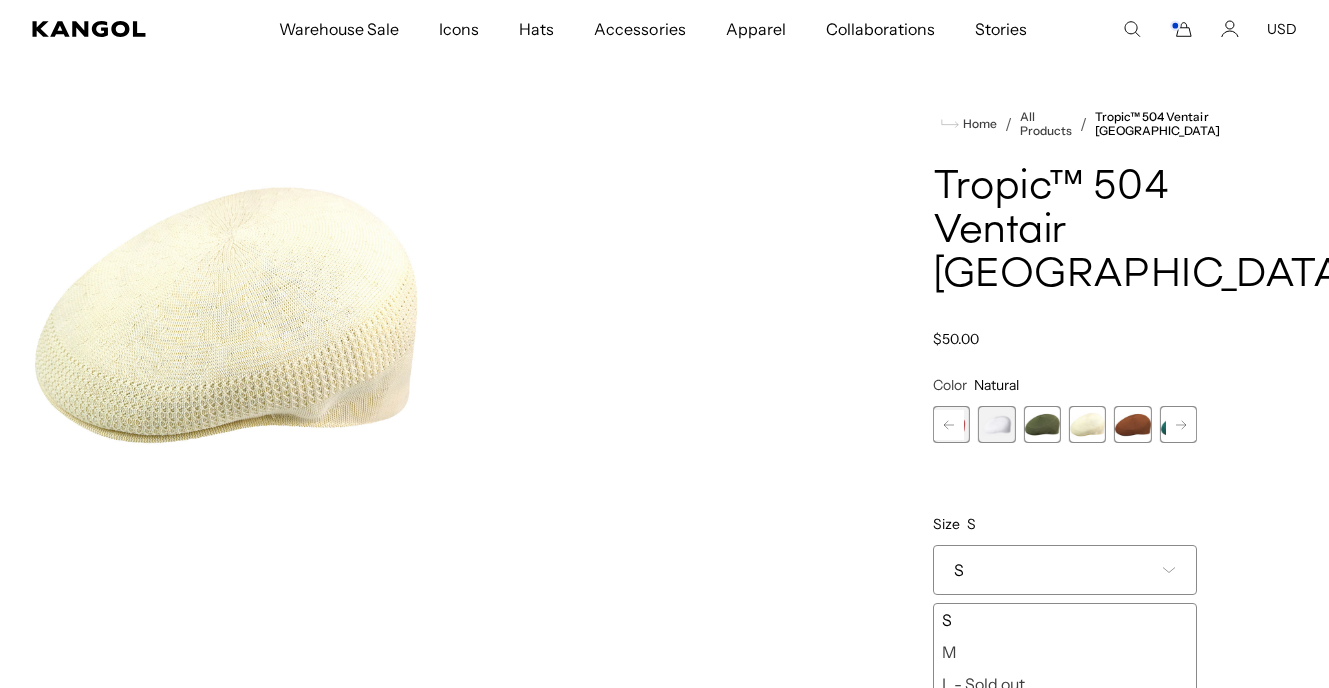 click 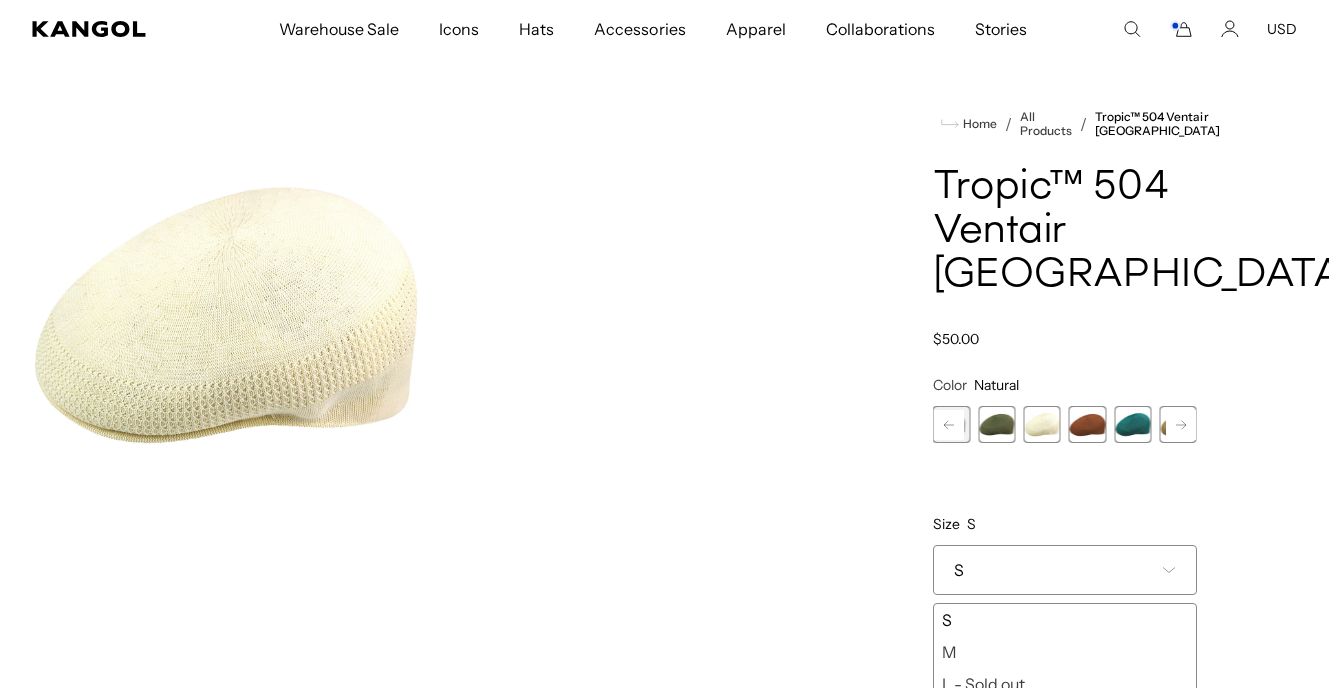 click 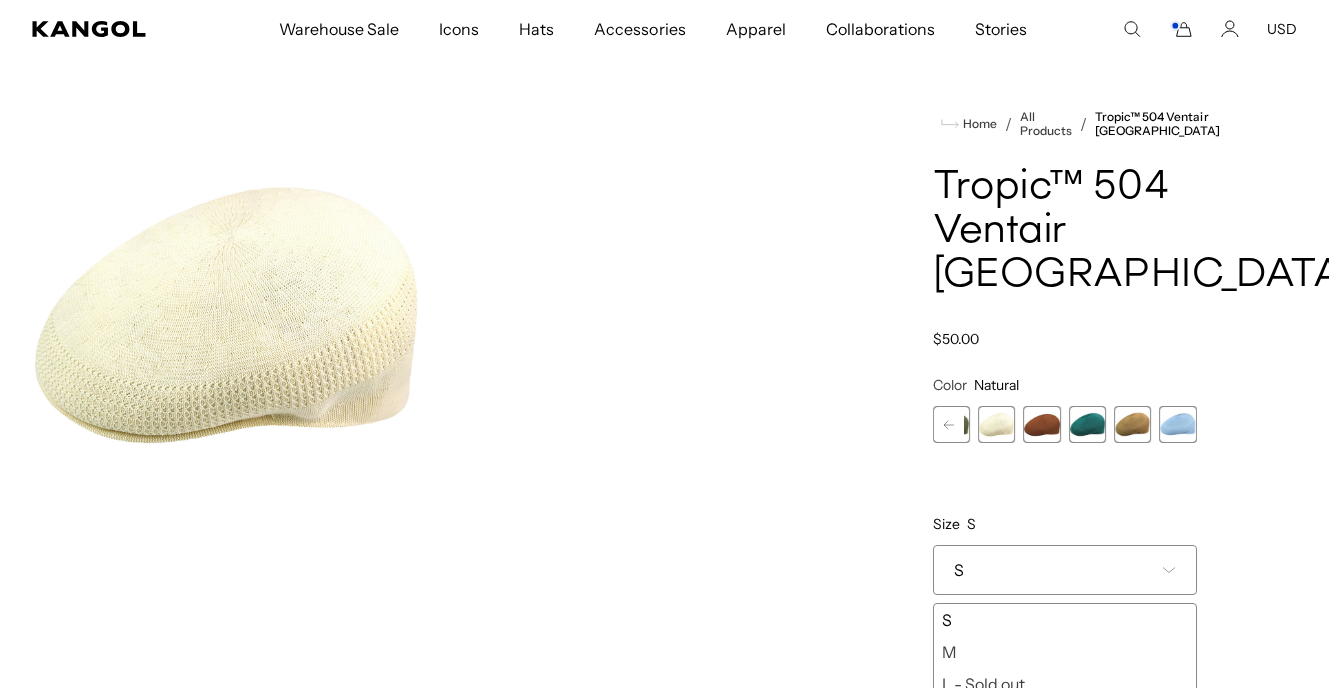 click at bounding box center [1178, 424] 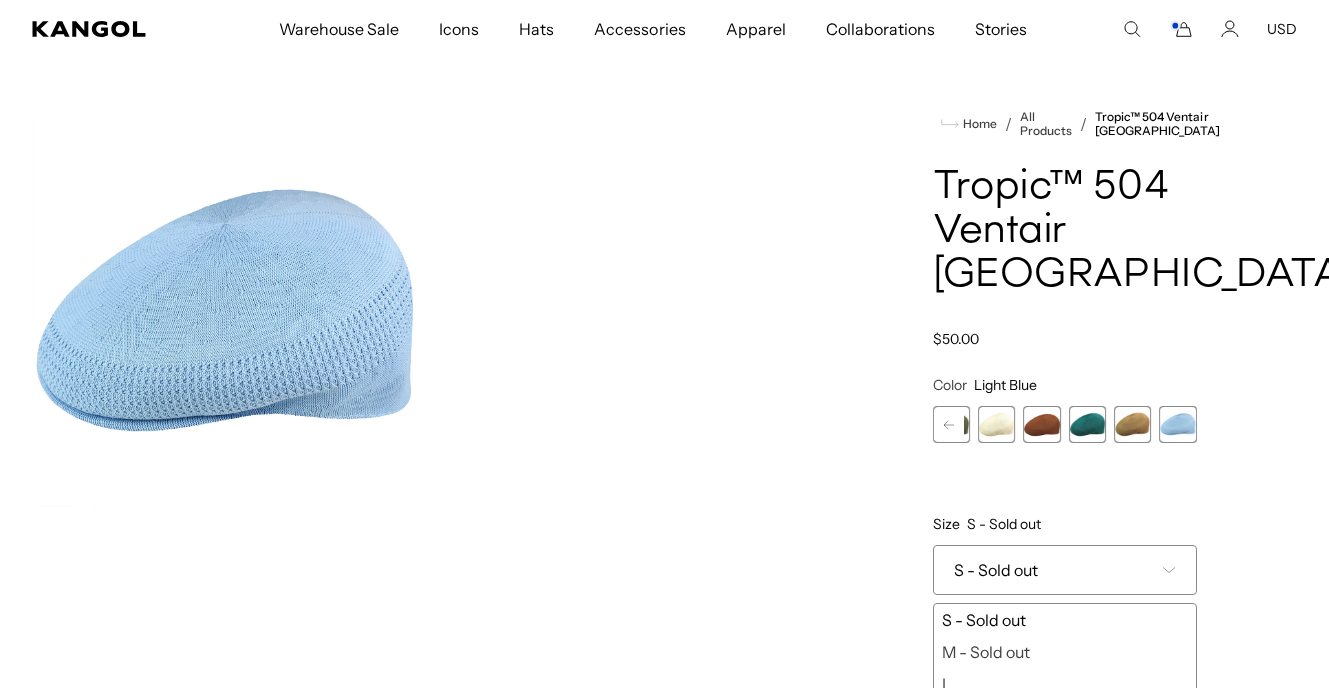 scroll, scrollTop: 0, scrollLeft: 0, axis: both 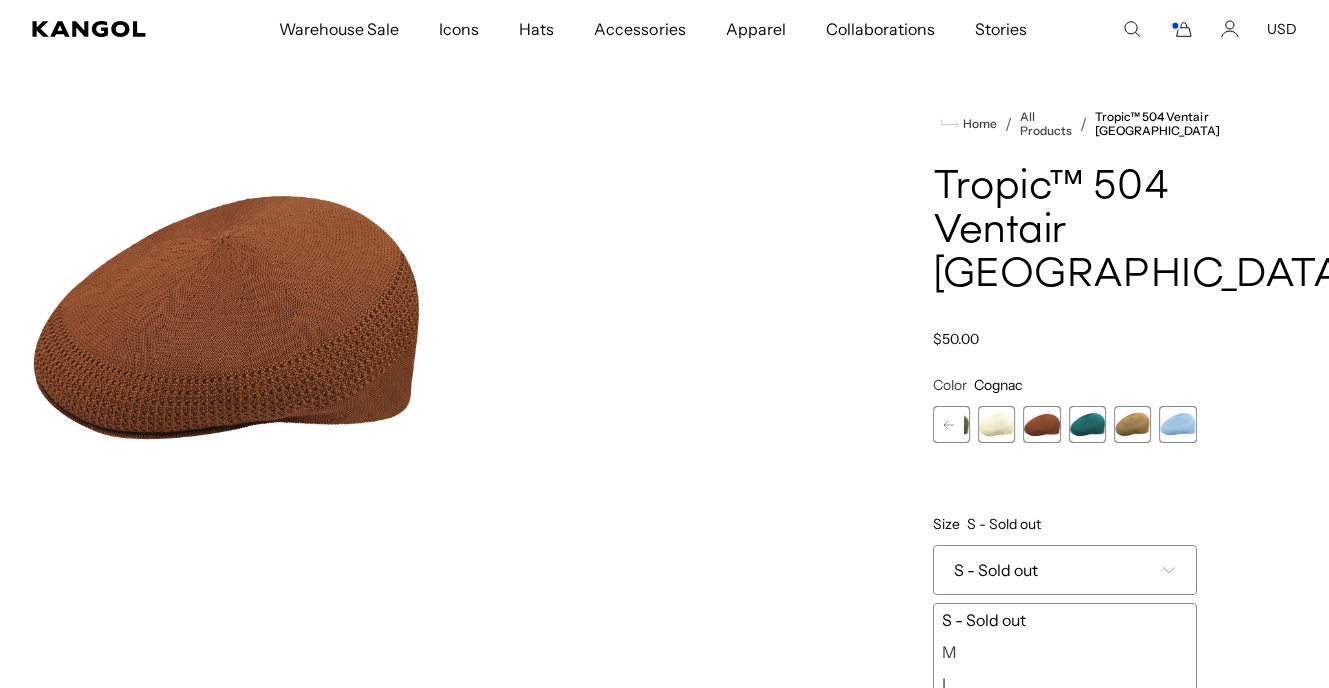 click at bounding box center (1087, 424) 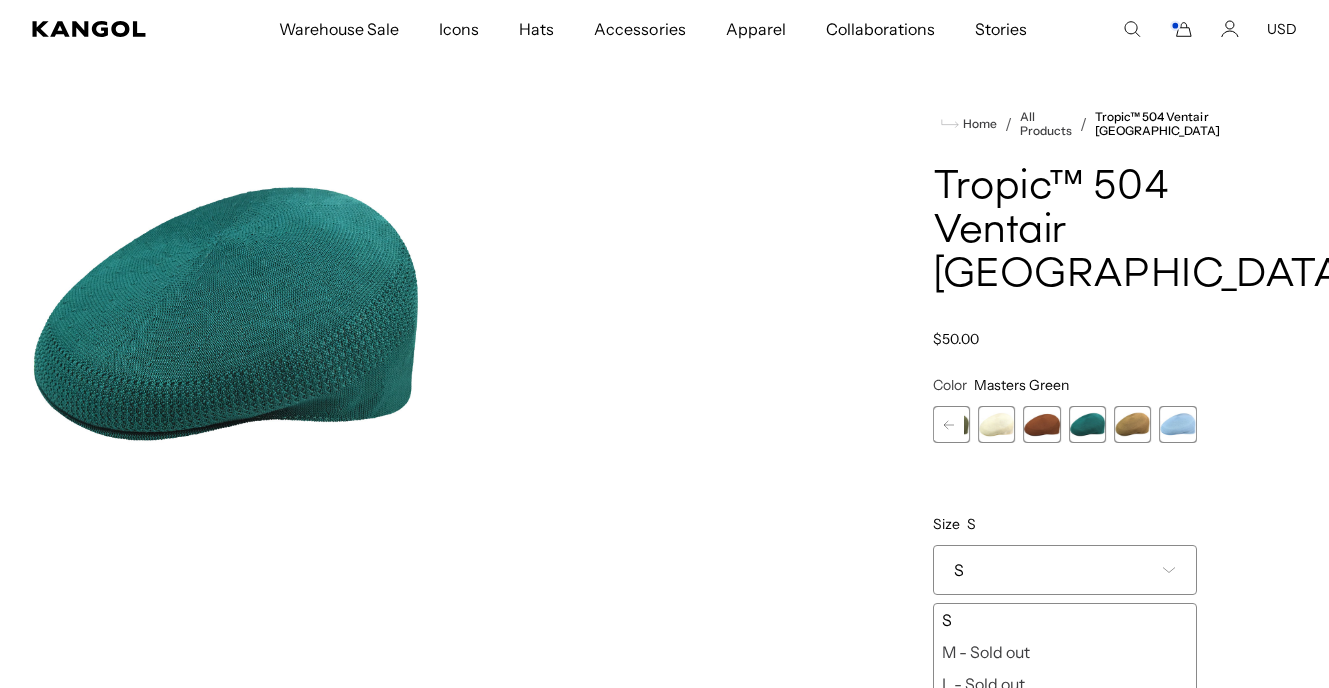 scroll, scrollTop: 0, scrollLeft: 412, axis: horizontal 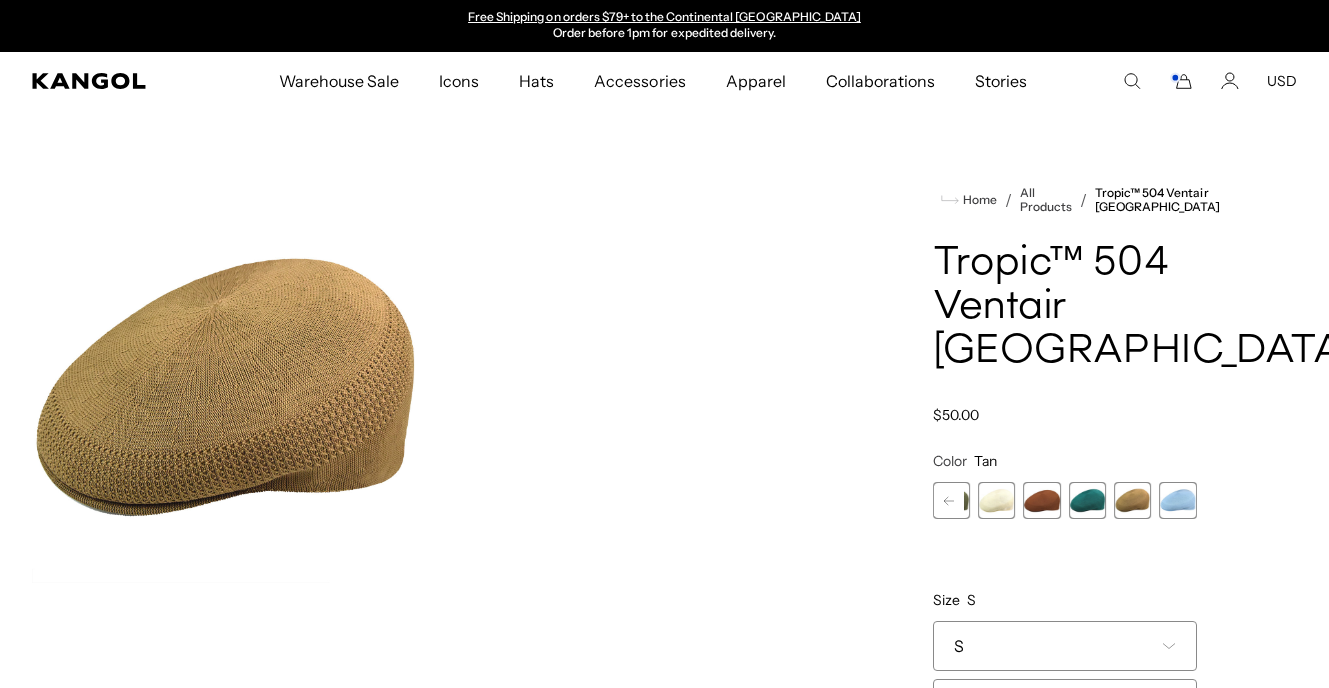 click 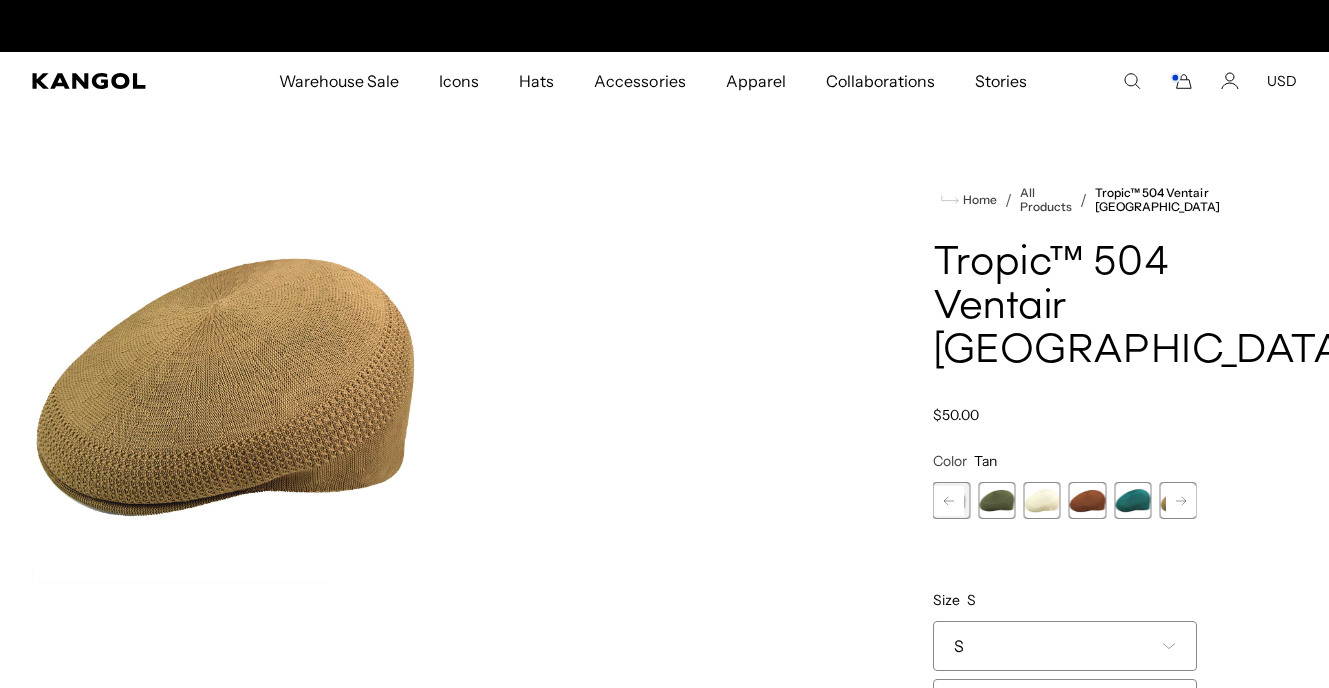 scroll, scrollTop: 0, scrollLeft: 0, axis: both 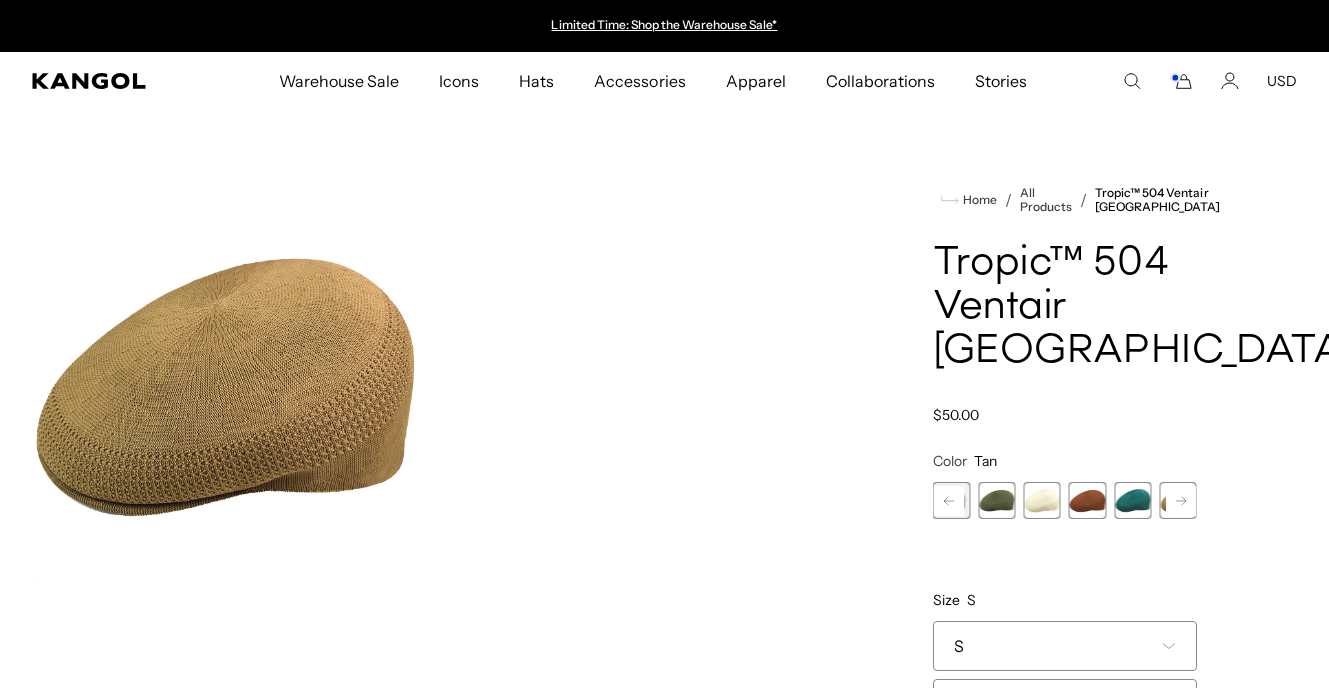 click at bounding box center (996, 500) 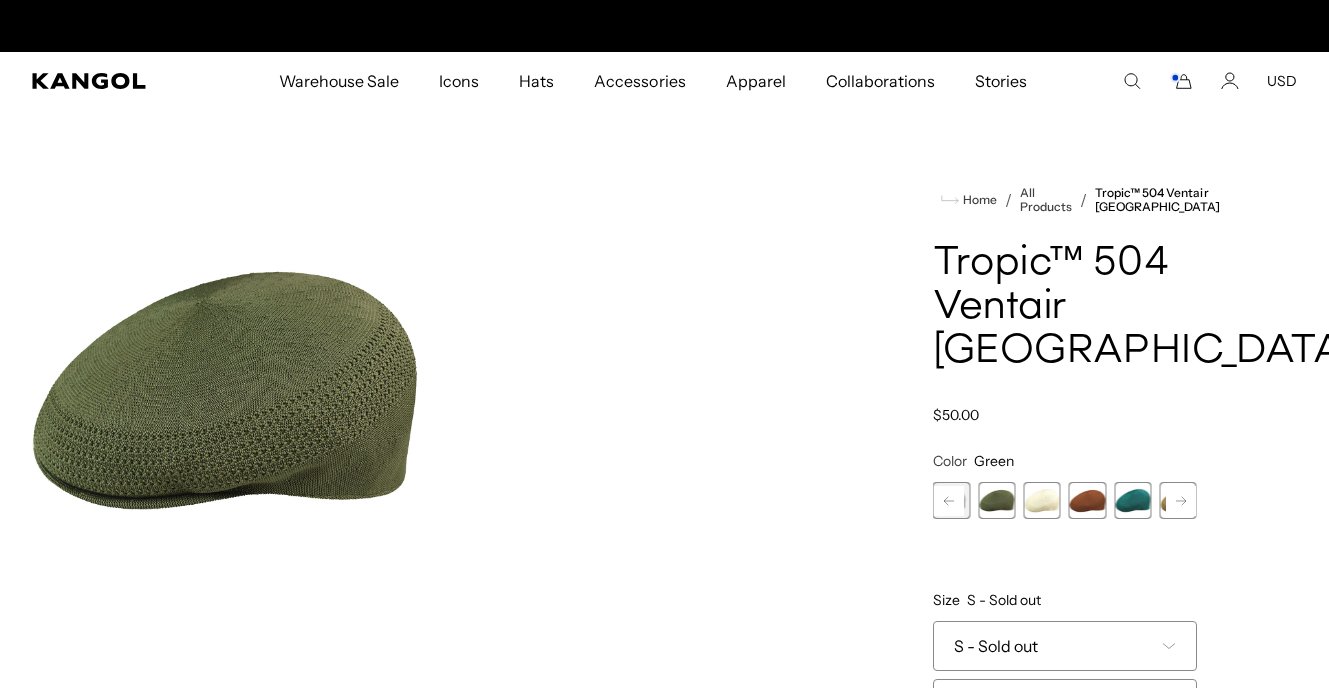 scroll, scrollTop: 0, scrollLeft: 412, axis: horizontal 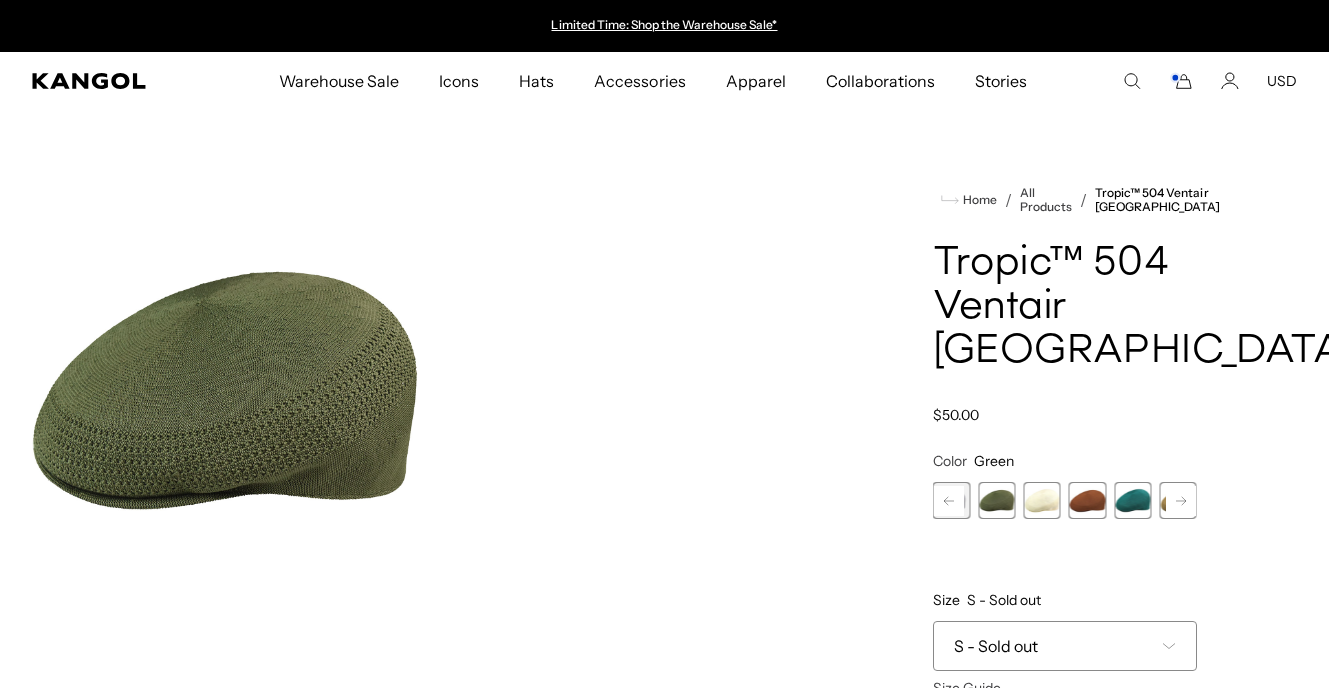 click at bounding box center (951, 500) 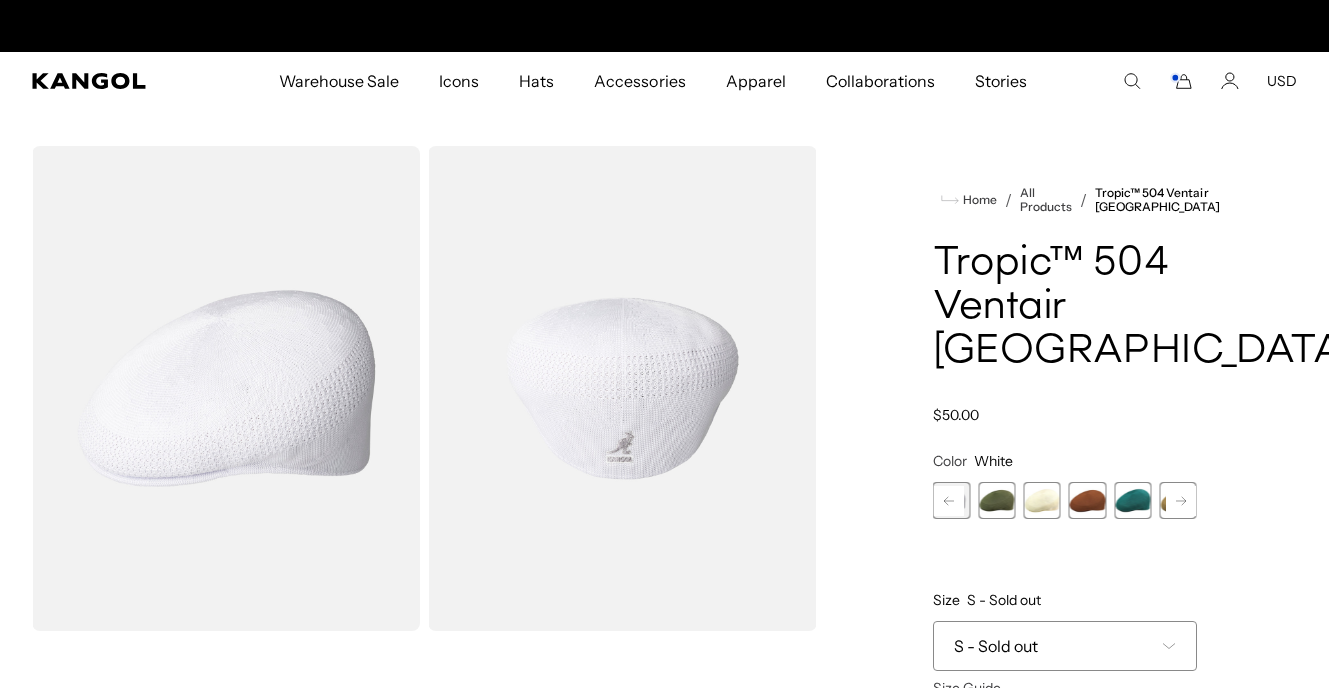 scroll, scrollTop: 0, scrollLeft: 412, axis: horizontal 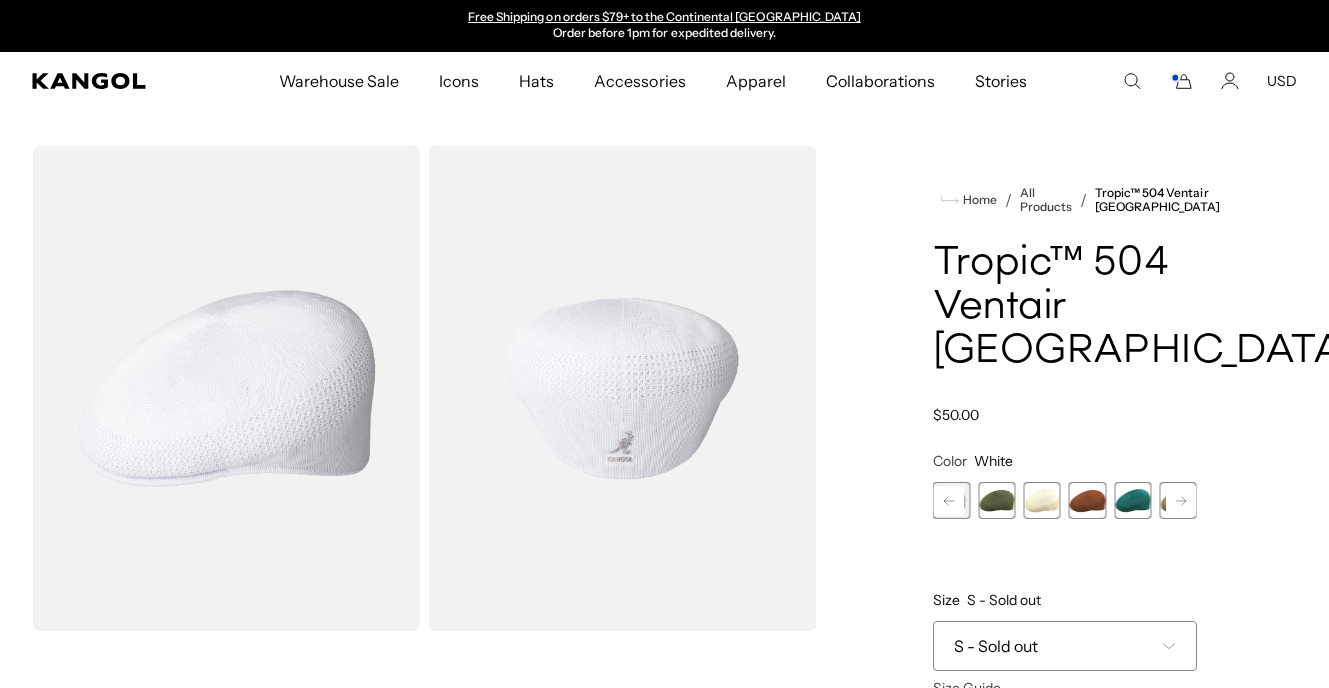 click at bounding box center [951, 500] 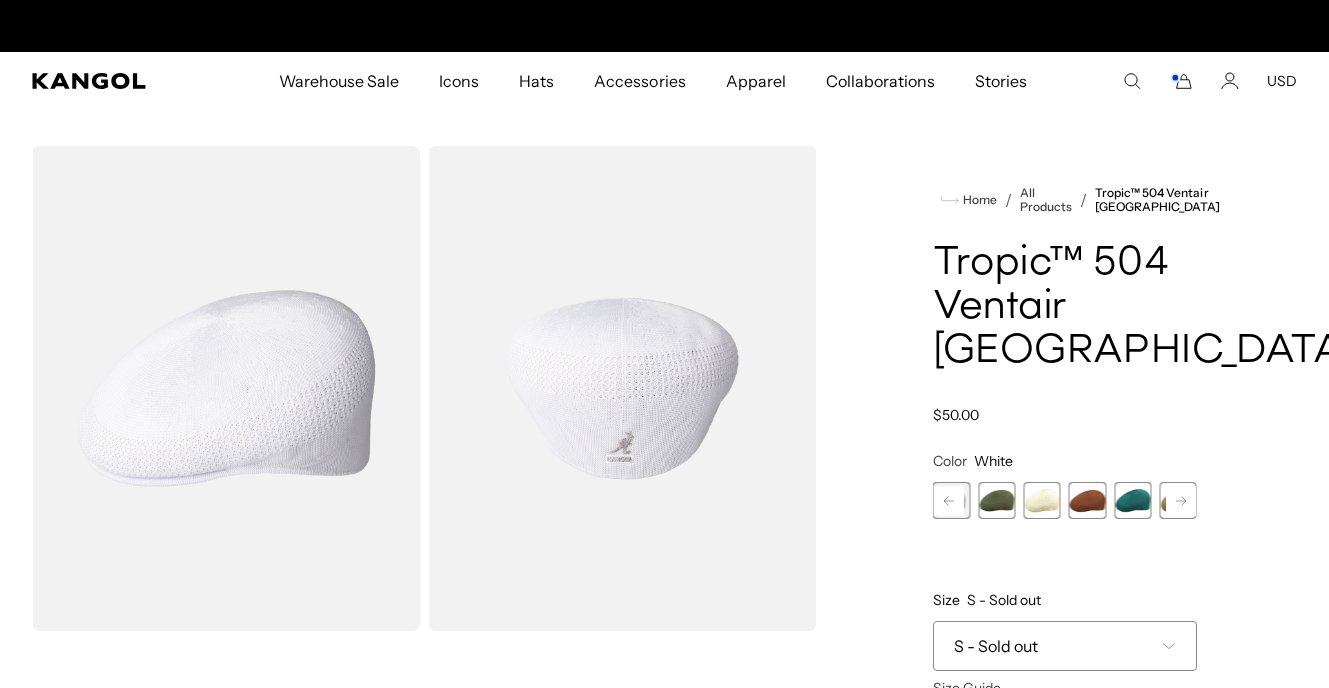 scroll, scrollTop: 0, scrollLeft: 0, axis: both 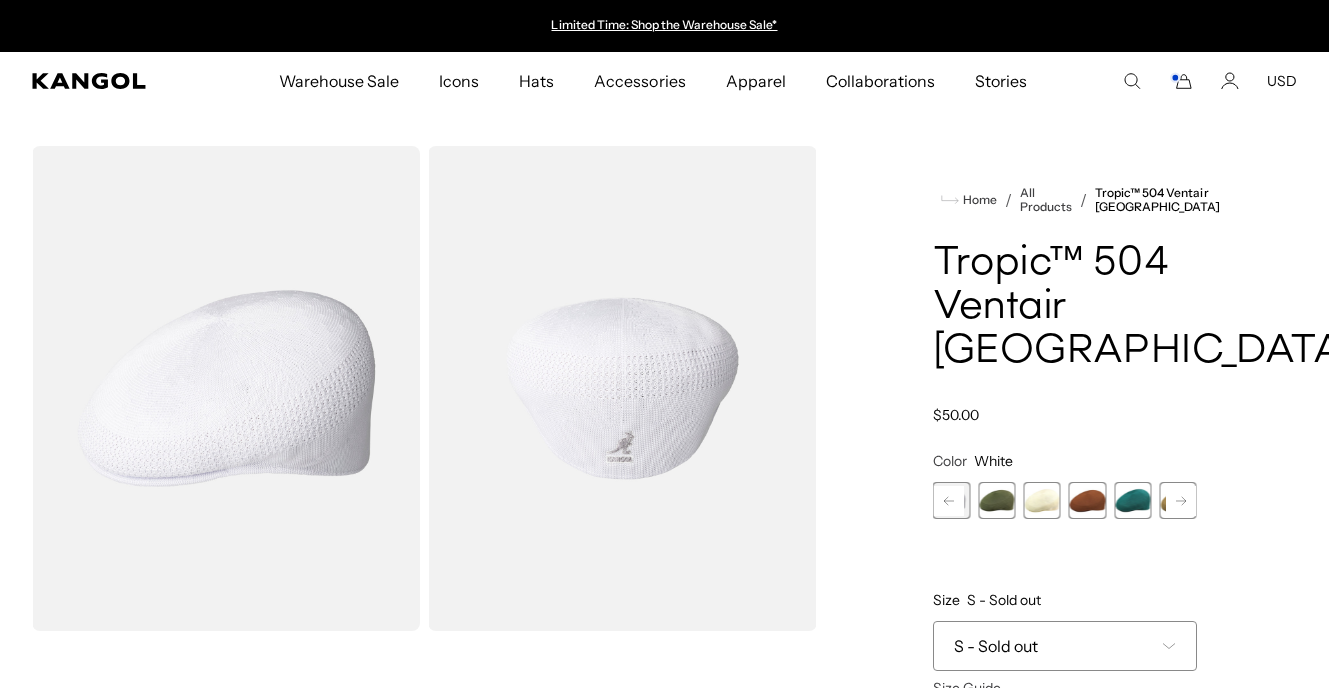 click 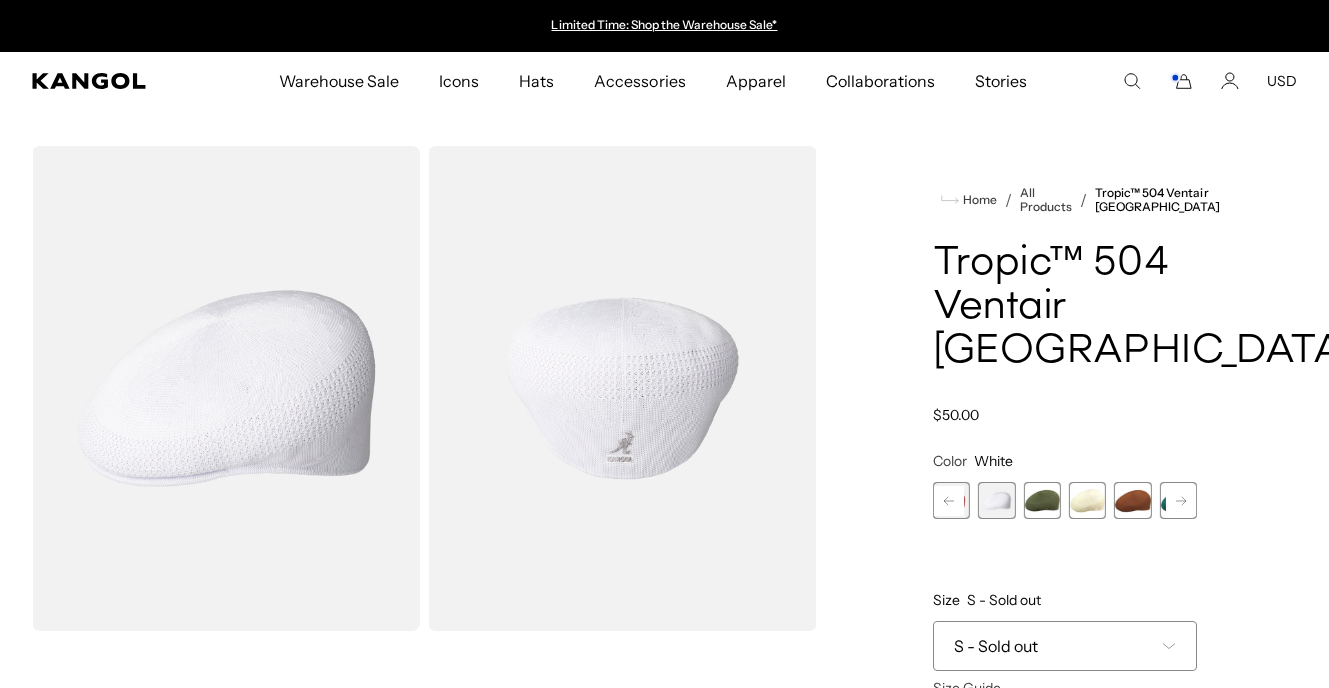 click 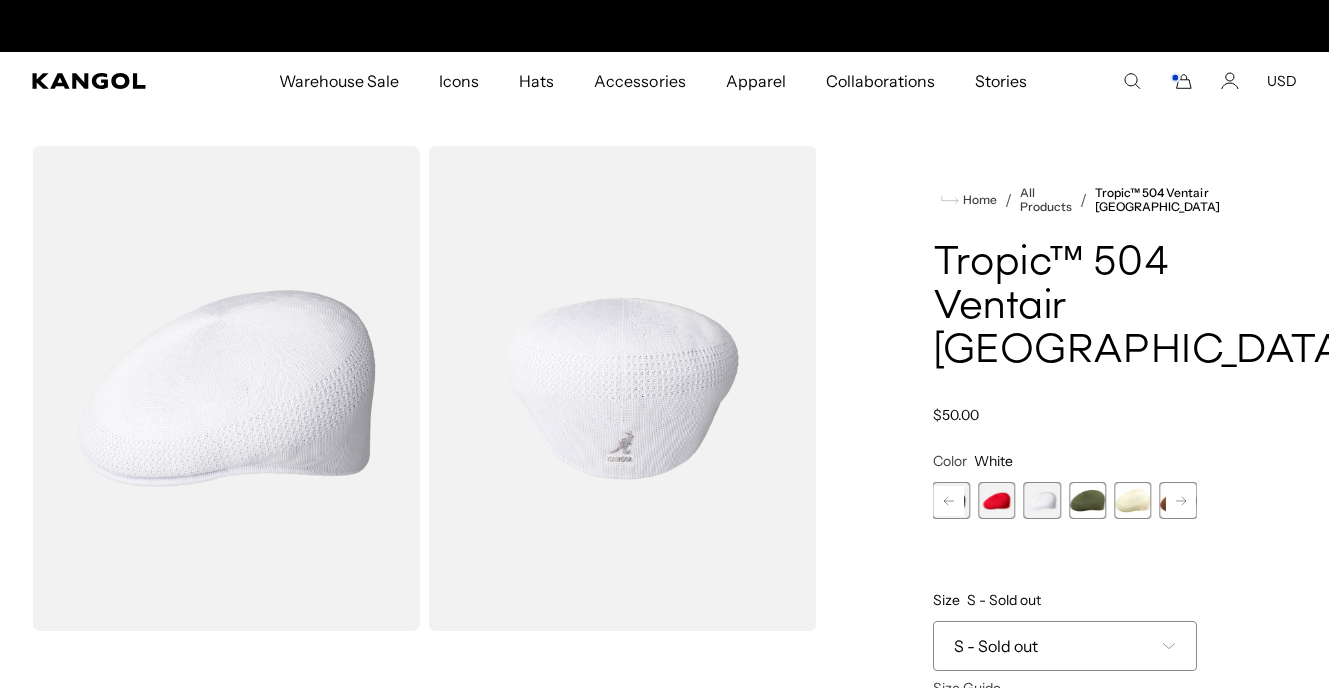 scroll, scrollTop: 0, scrollLeft: 412, axis: horizontal 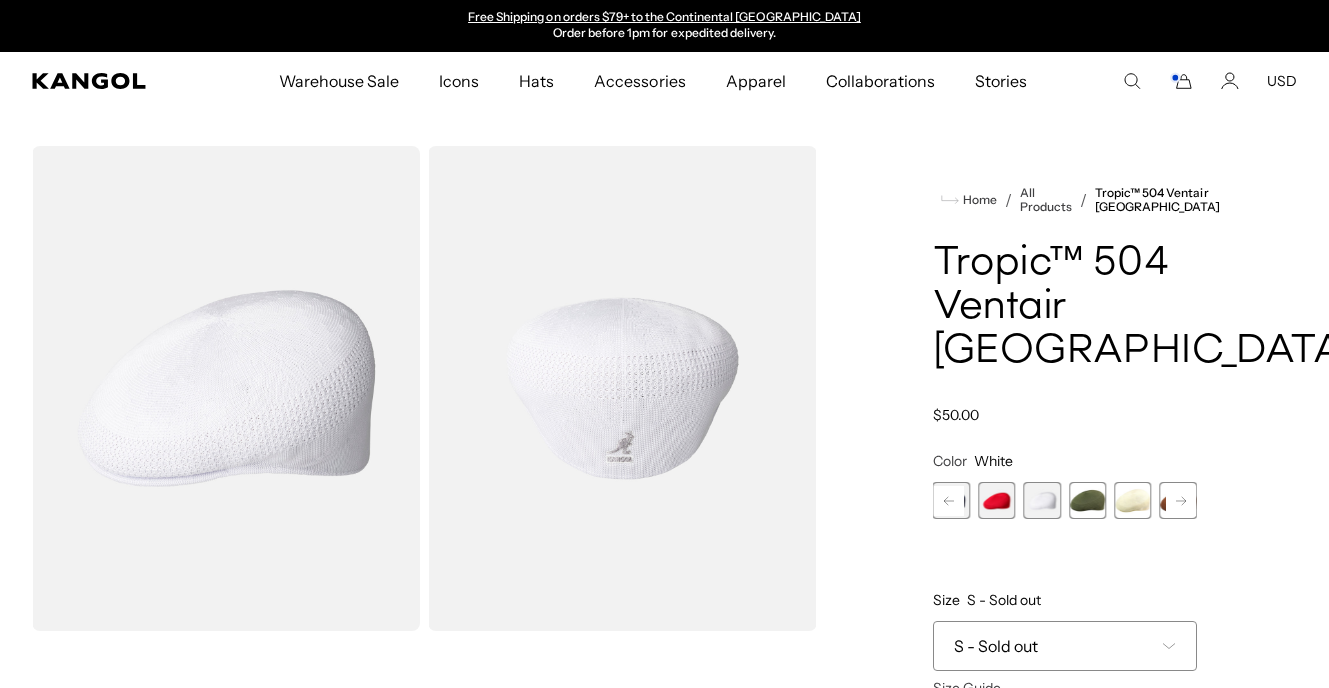 click 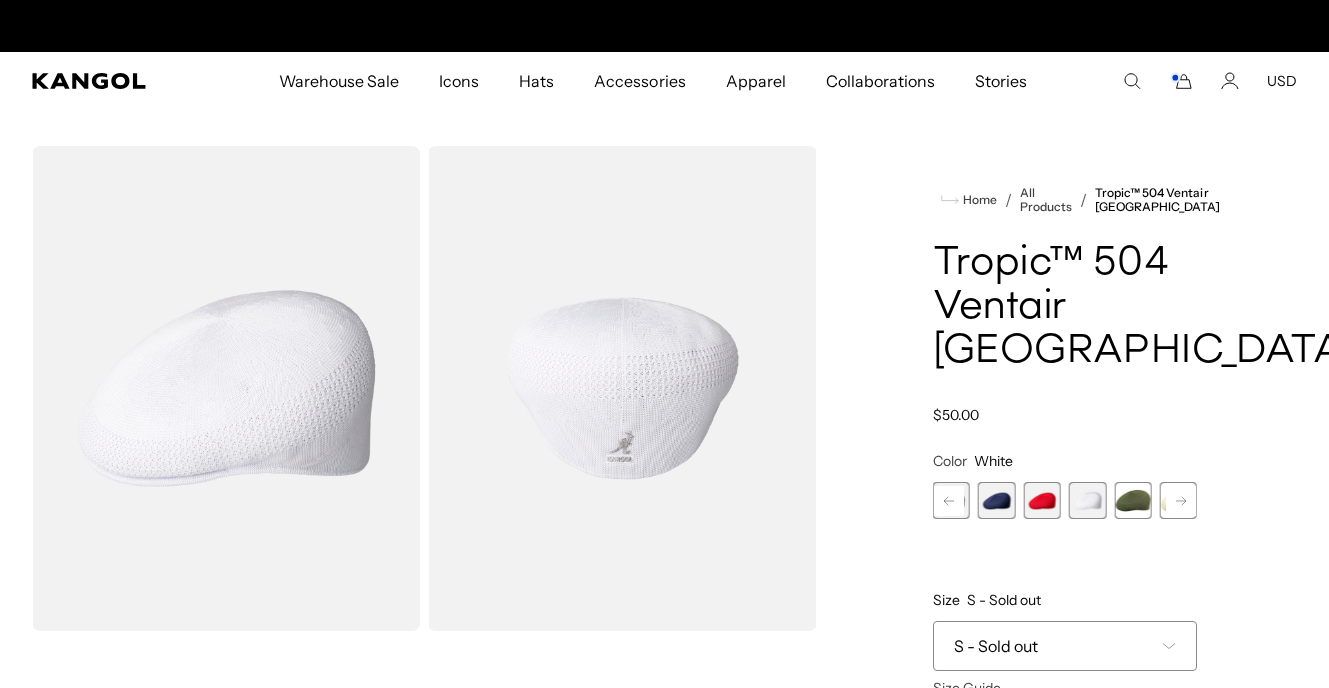scroll, scrollTop: 0, scrollLeft: 0, axis: both 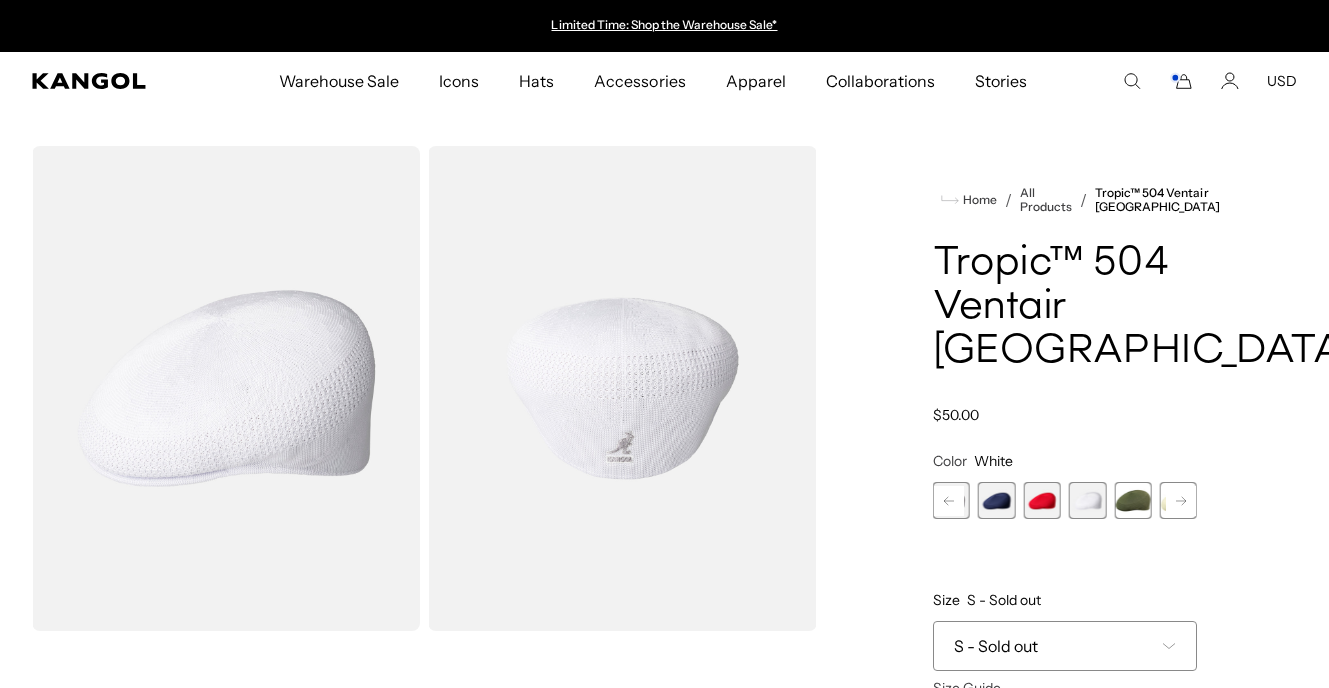 click 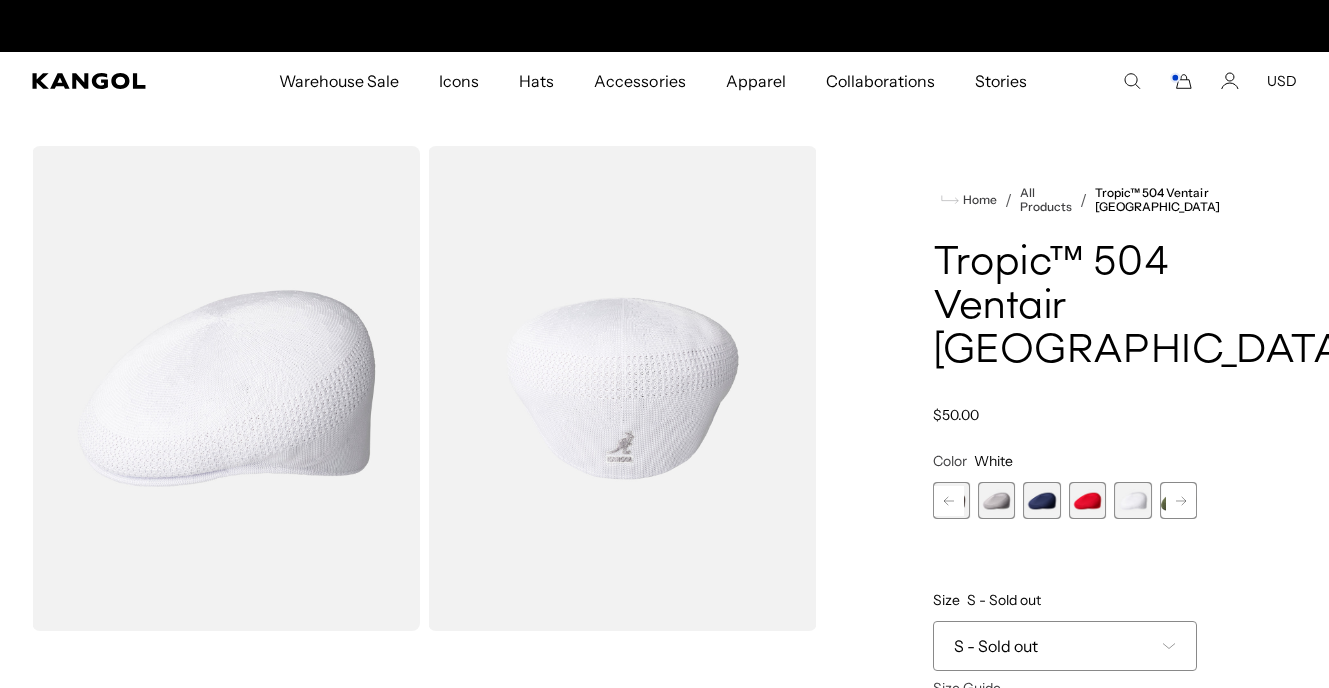 scroll, scrollTop: 0, scrollLeft: 412, axis: horizontal 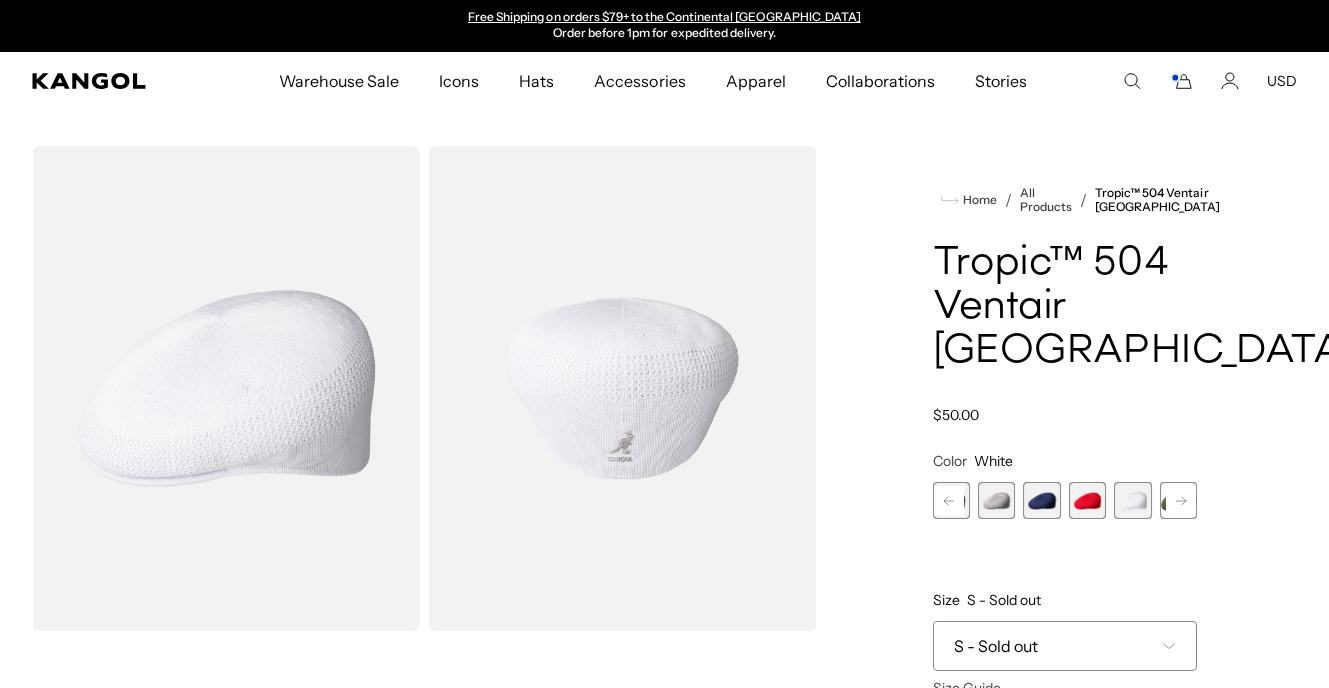 click 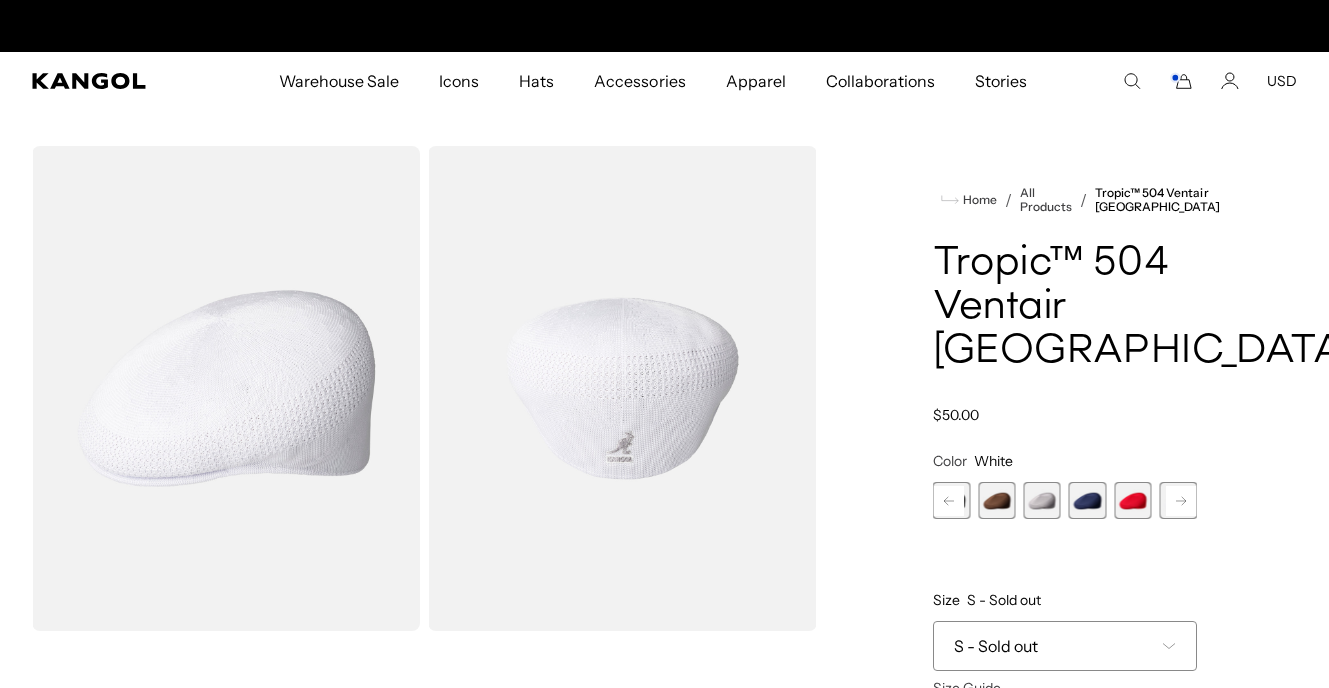 scroll, scrollTop: 0, scrollLeft: 0, axis: both 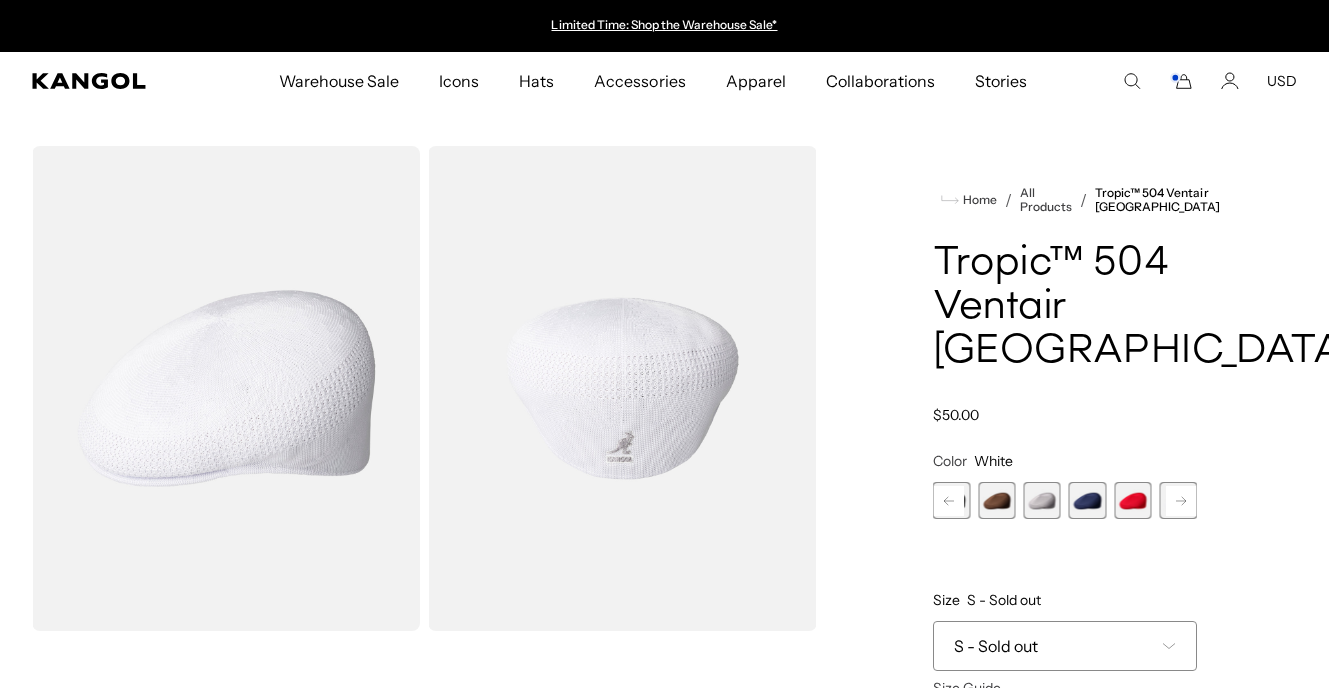 click at bounding box center (996, 500) 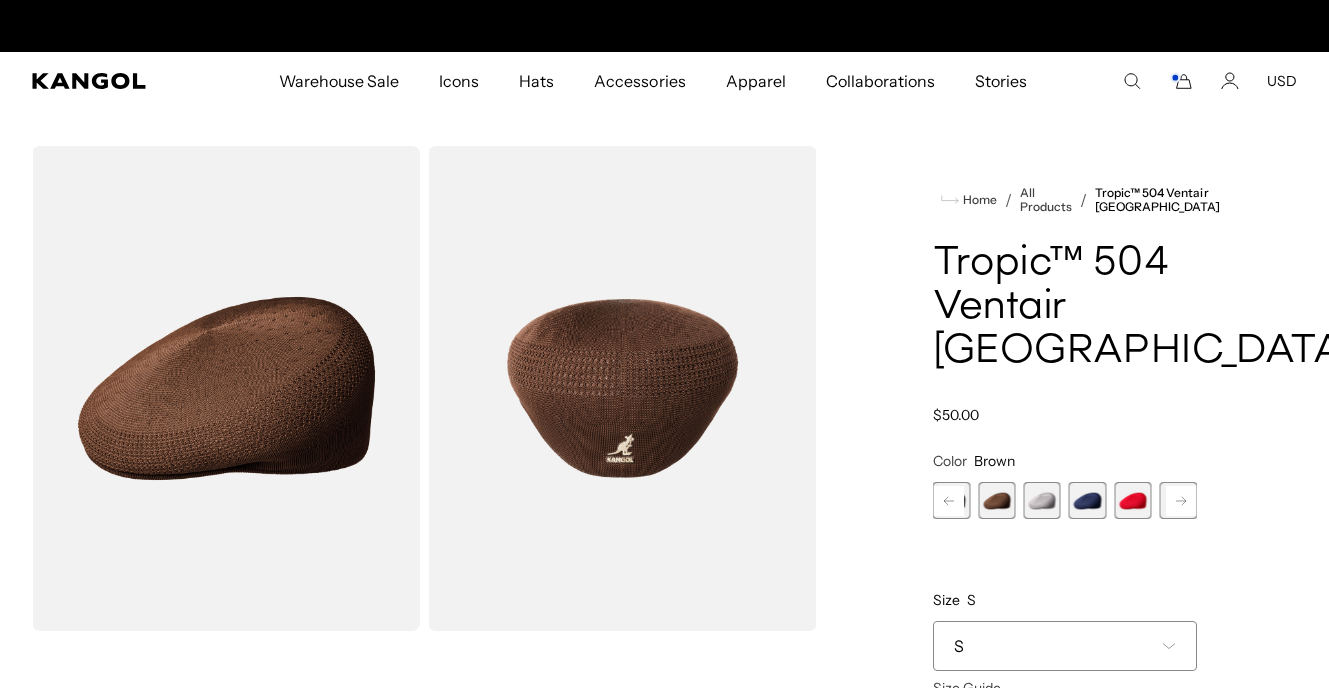 scroll, scrollTop: 0, scrollLeft: 0, axis: both 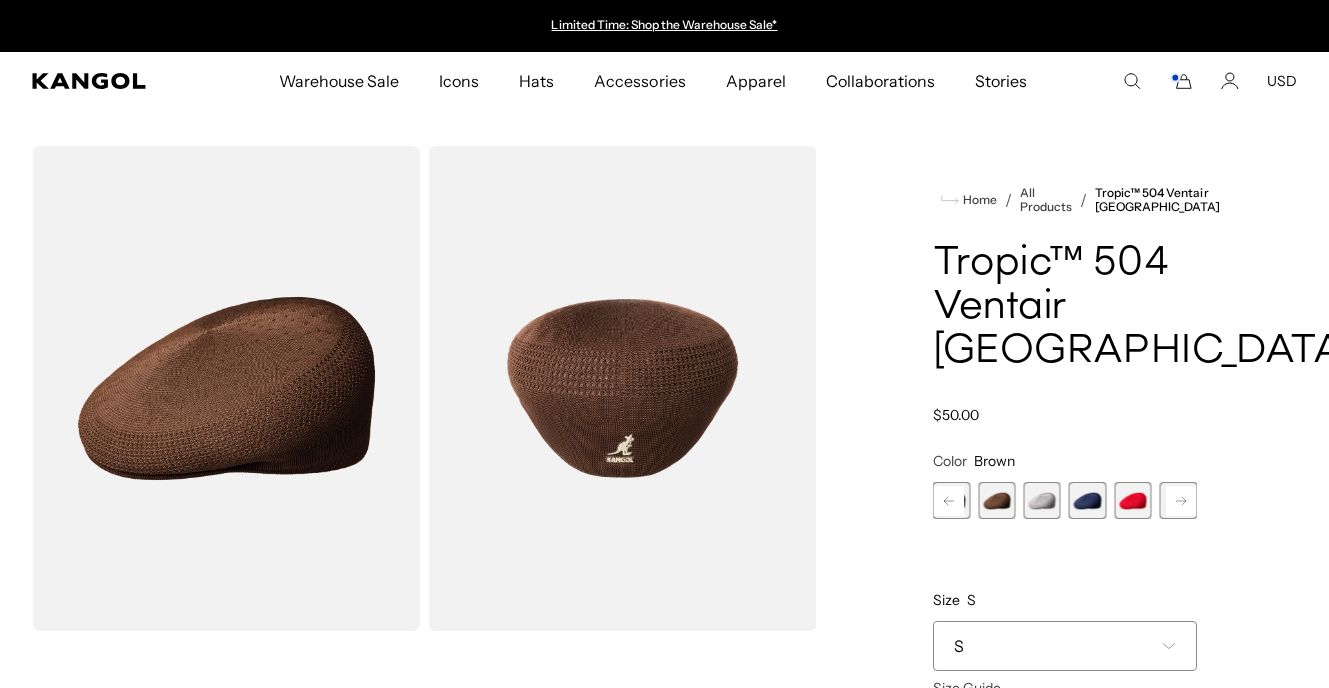 click 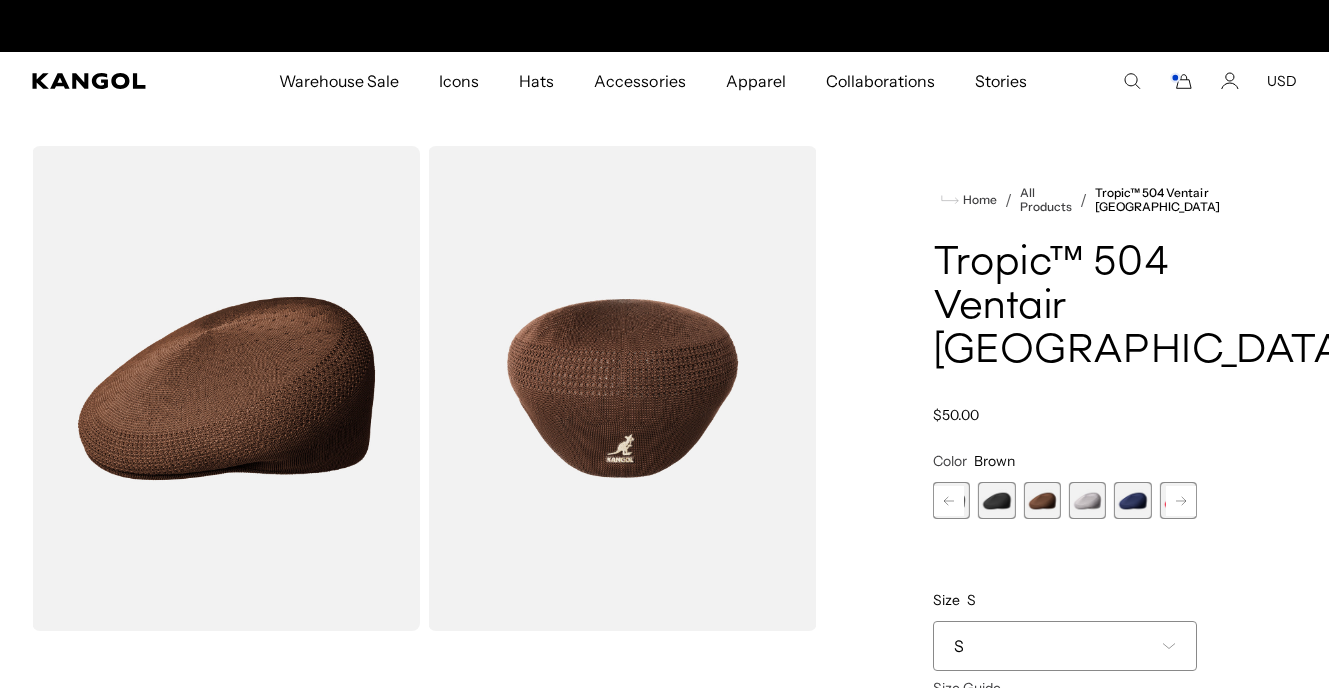 scroll, scrollTop: 0, scrollLeft: 412, axis: horizontal 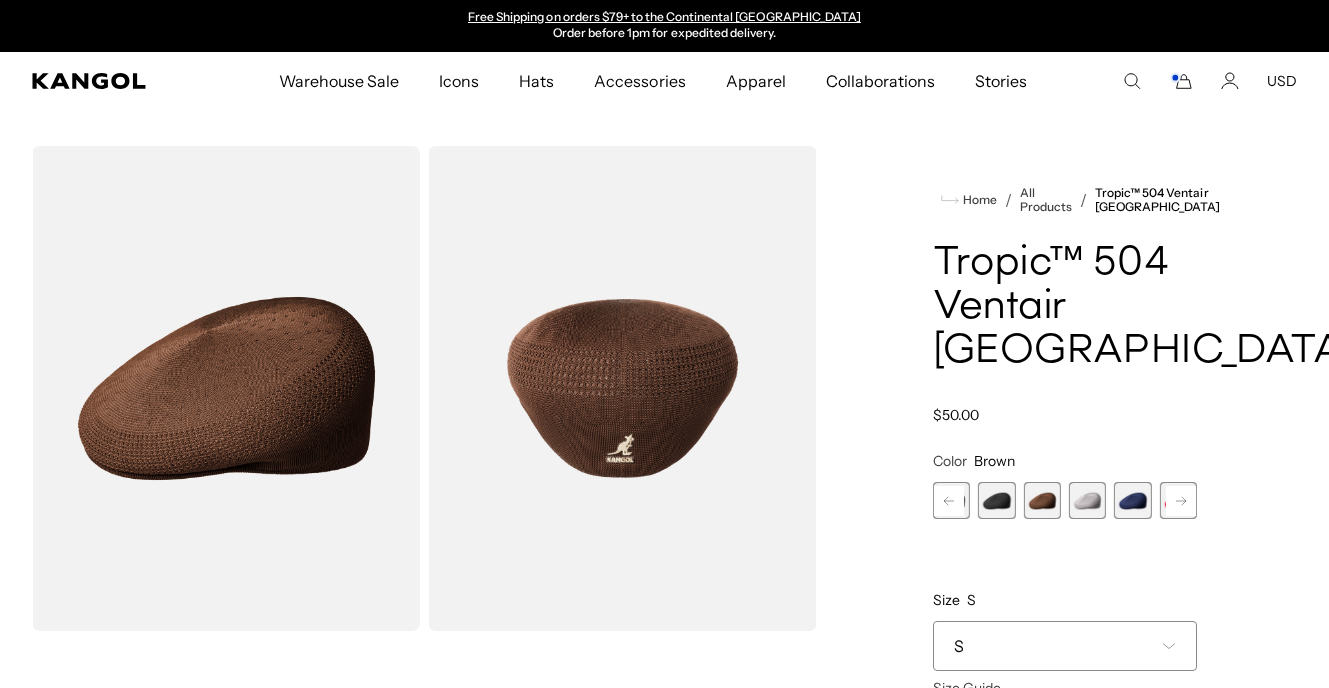 click at bounding box center (996, 500) 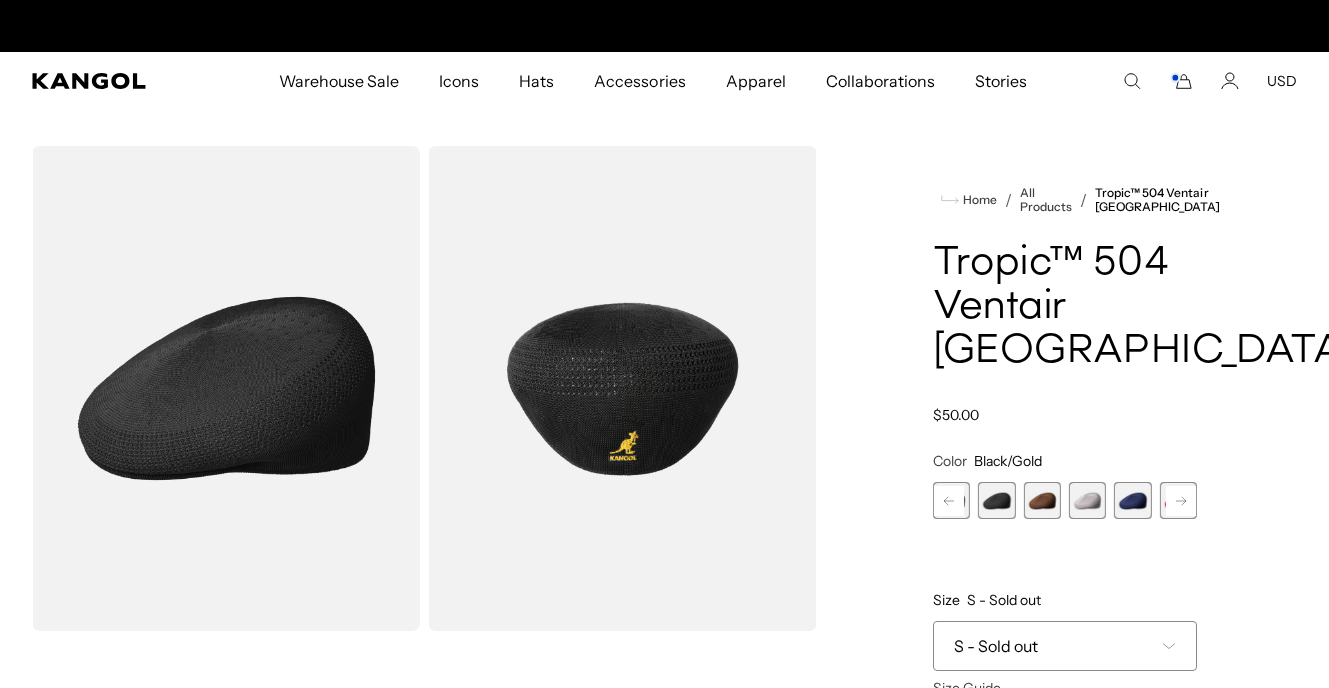 scroll, scrollTop: 0, scrollLeft: 412, axis: horizontal 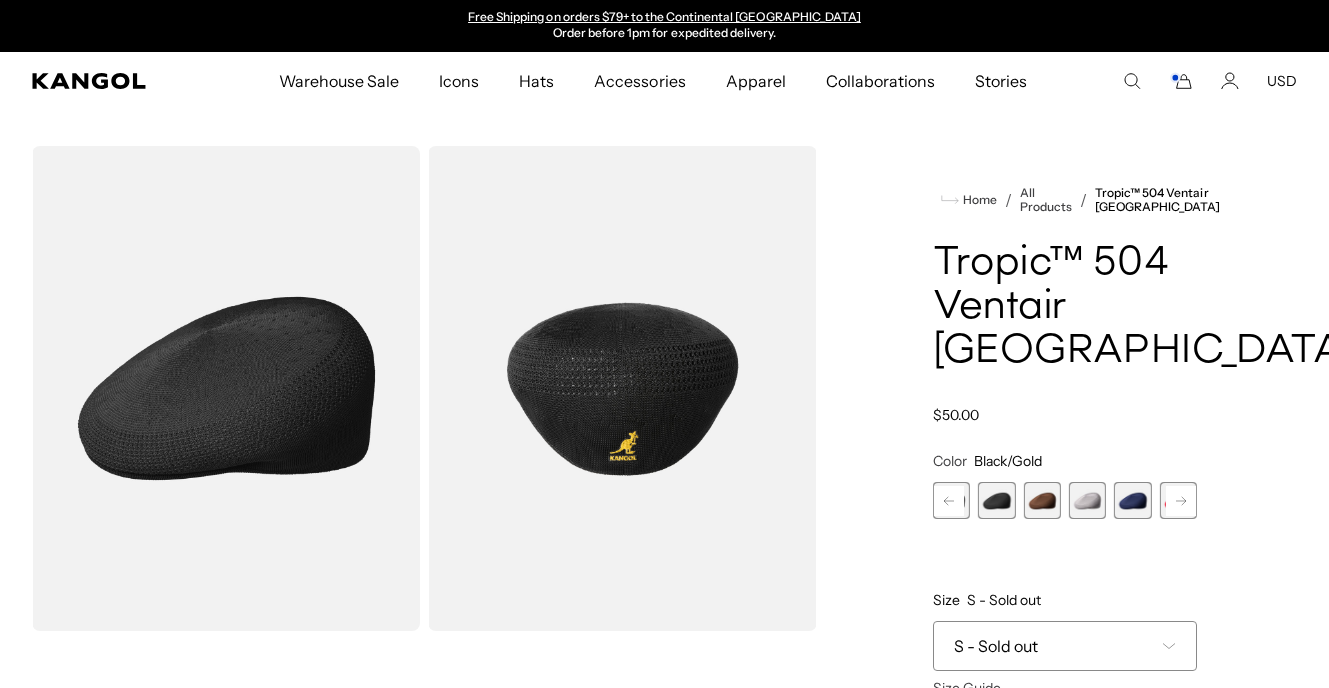 click 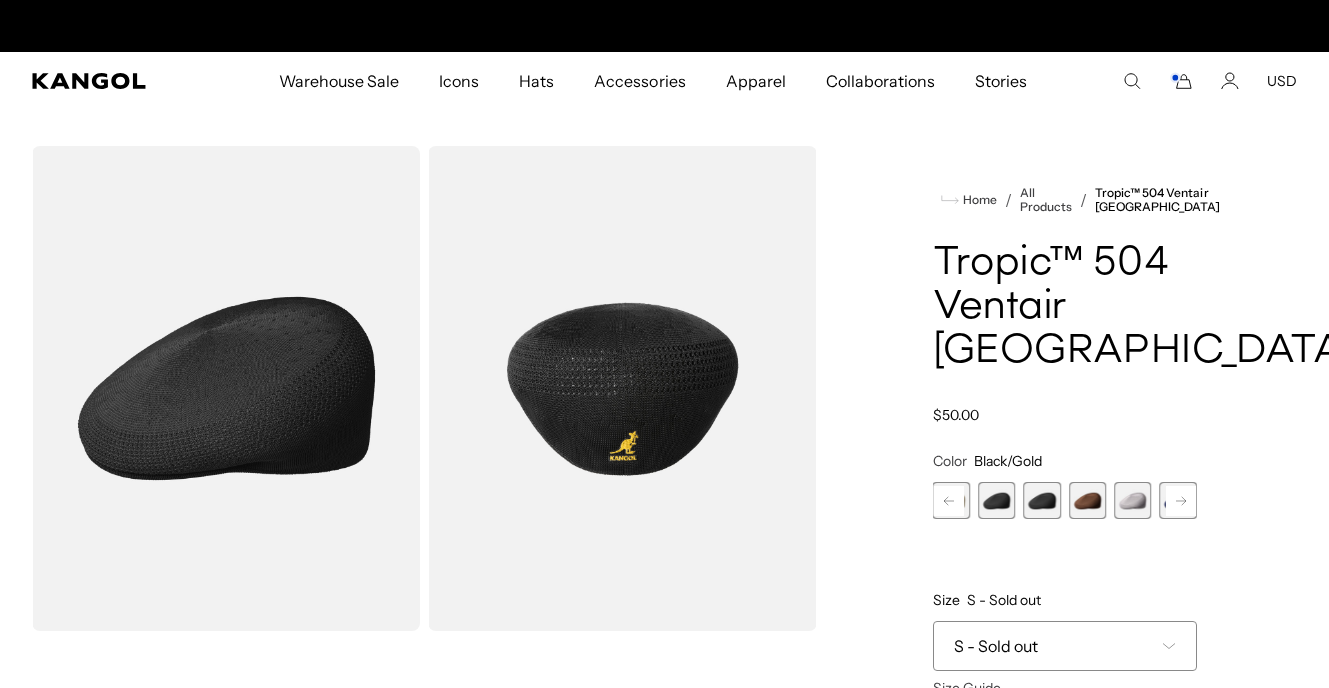 scroll, scrollTop: 0, scrollLeft: 0, axis: both 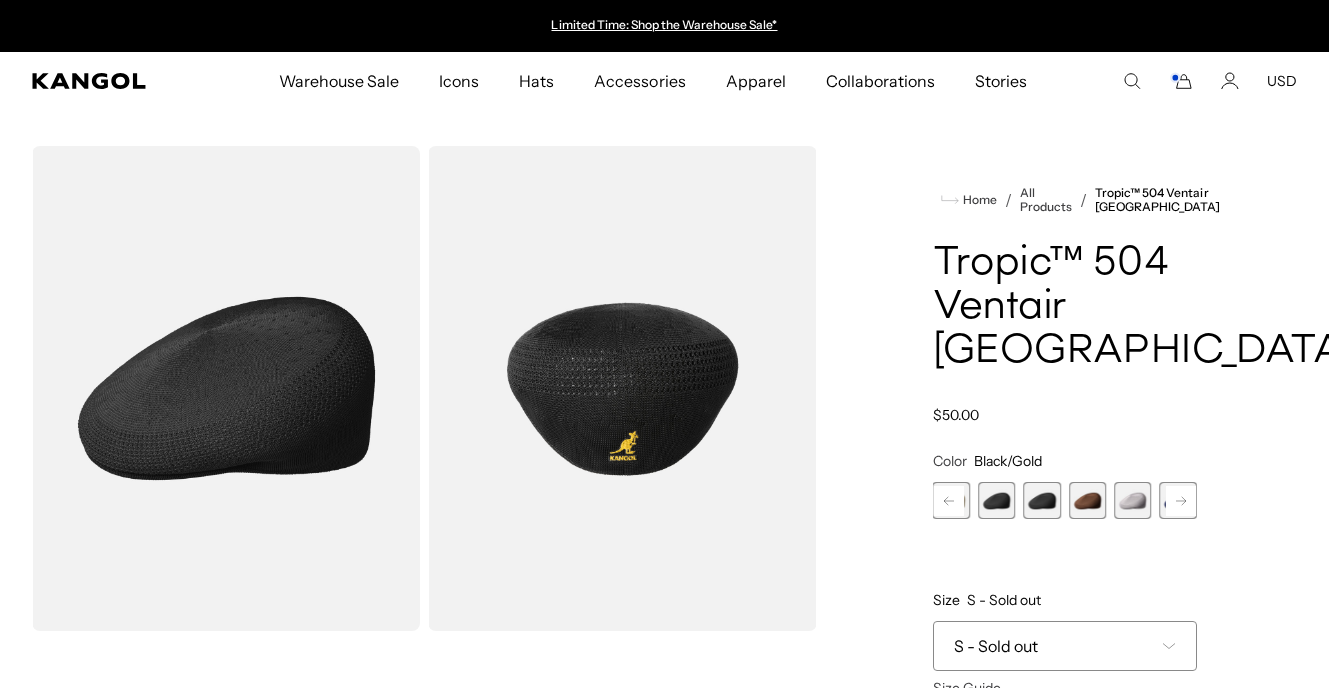 click at bounding box center [996, 500] 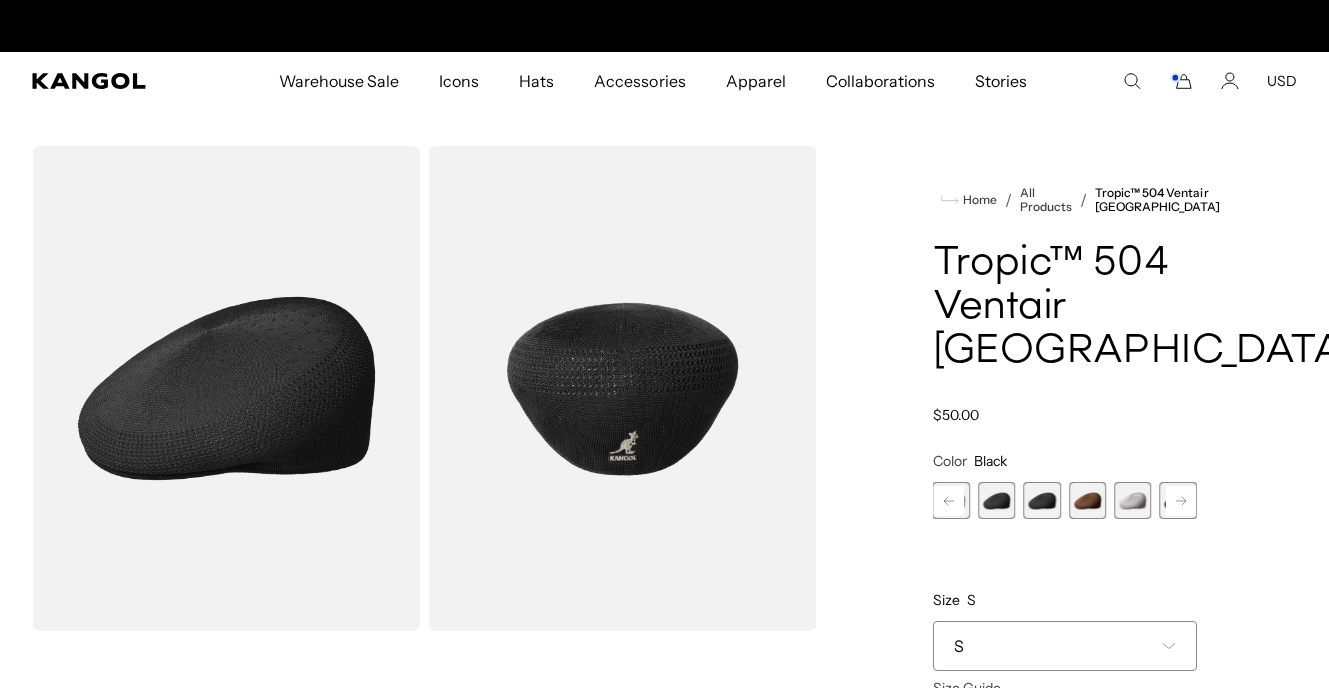 scroll, scrollTop: 0, scrollLeft: 0, axis: both 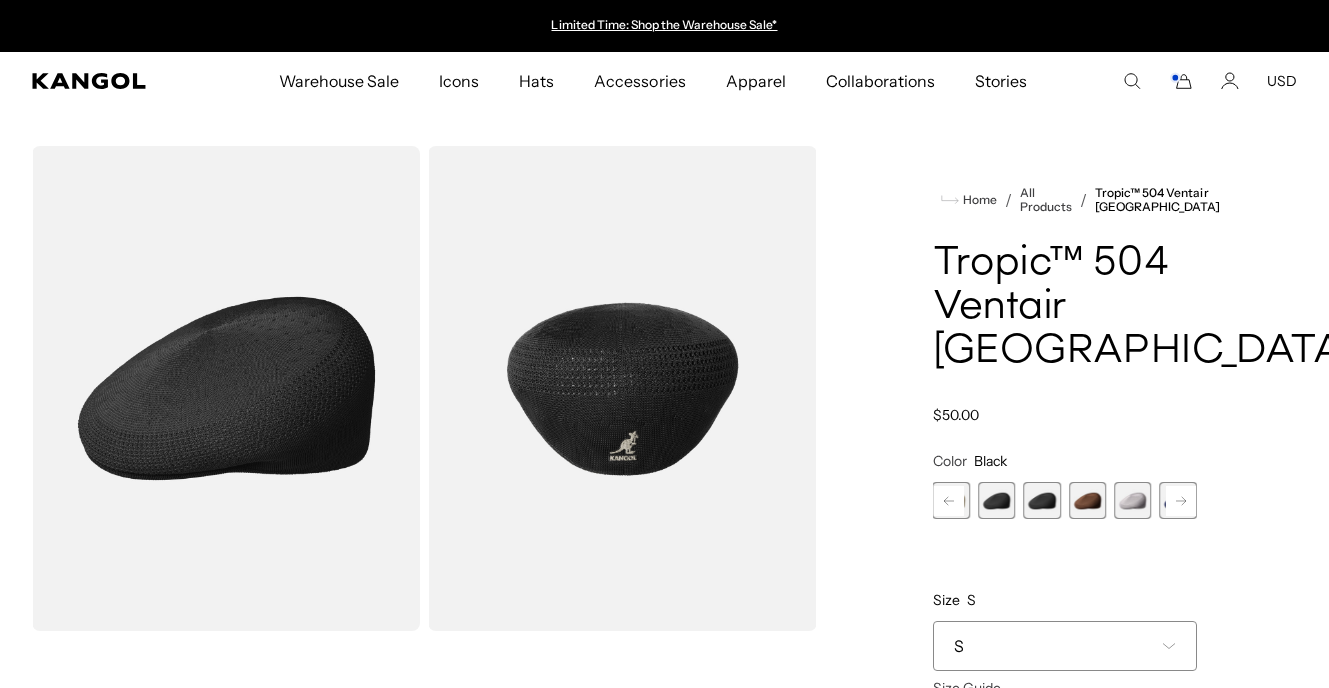 click on "S" at bounding box center (1065, 646) 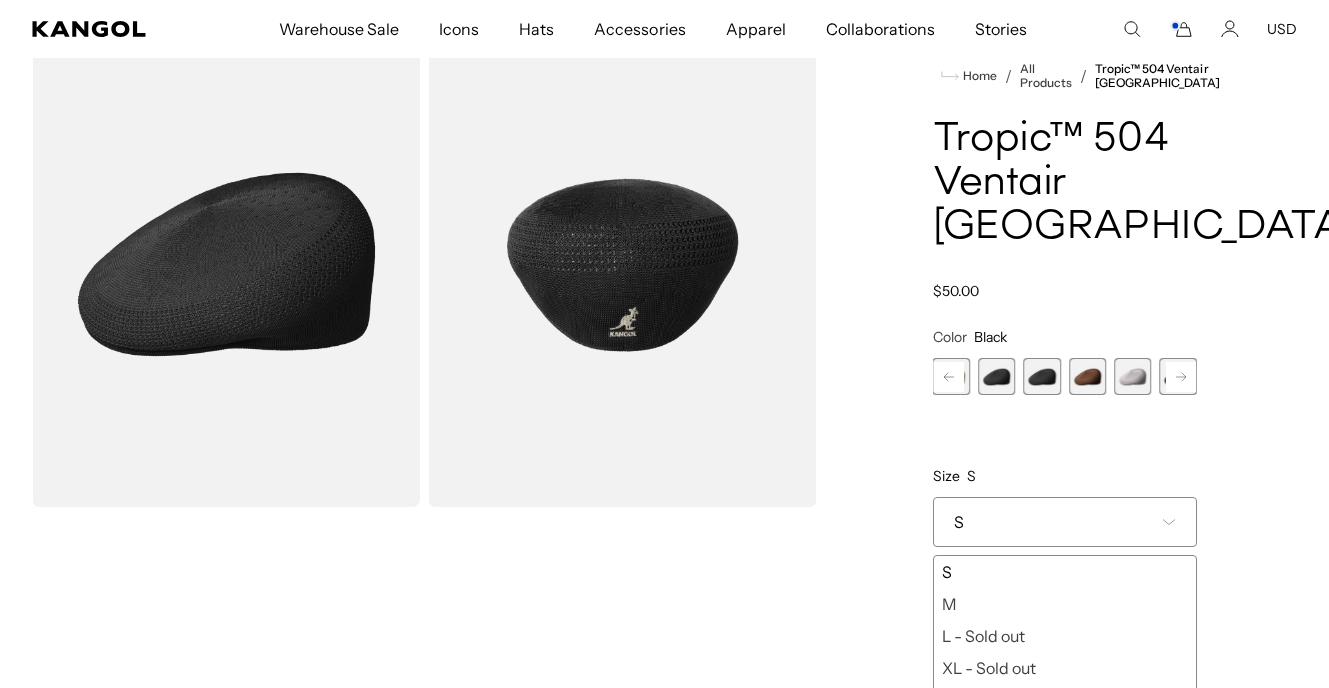 scroll, scrollTop: 129, scrollLeft: 0, axis: vertical 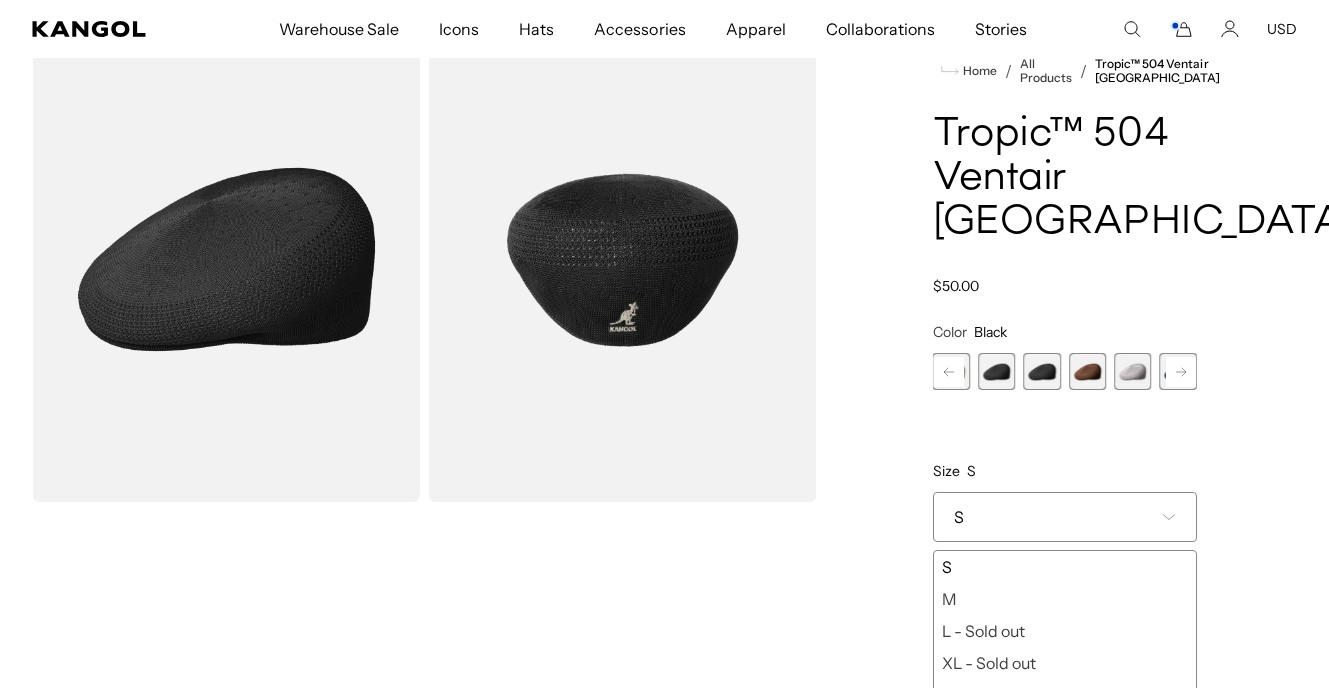 click 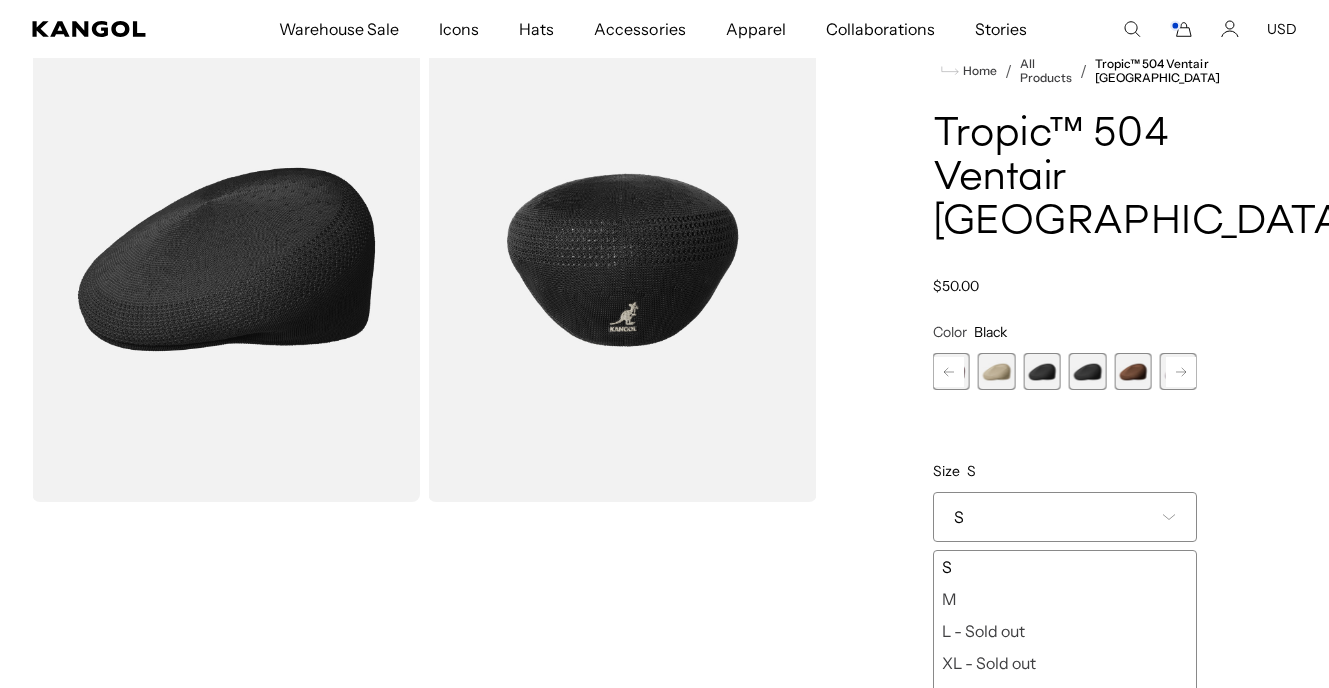 scroll, scrollTop: 0, scrollLeft: 412, axis: horizontal 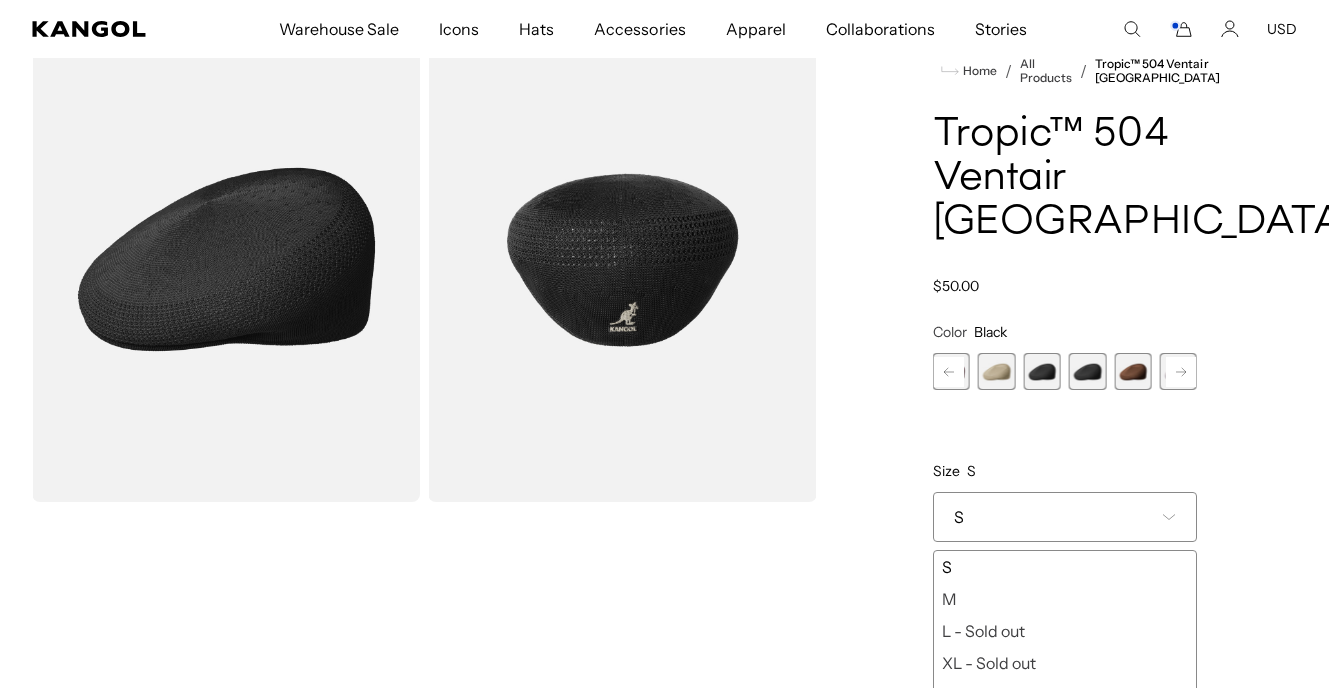 click 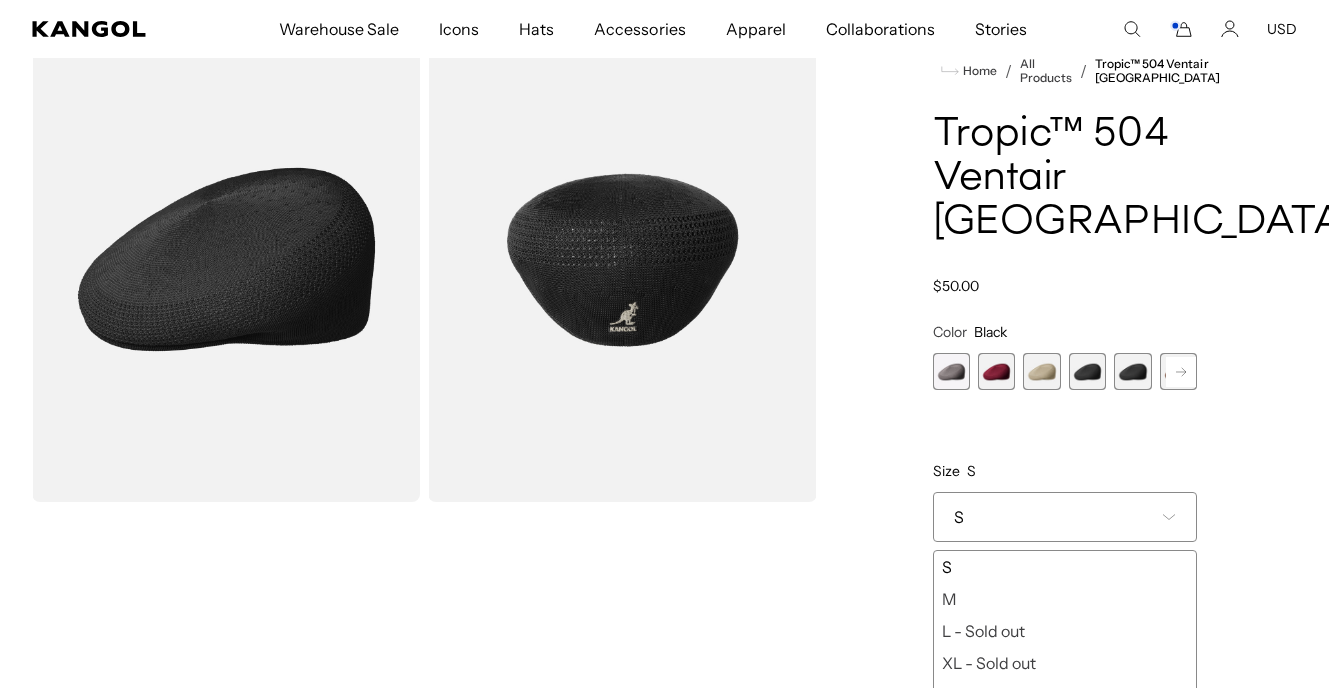 scroll, scrollTop: 0, scrollLeft: 412, axis: horizontal 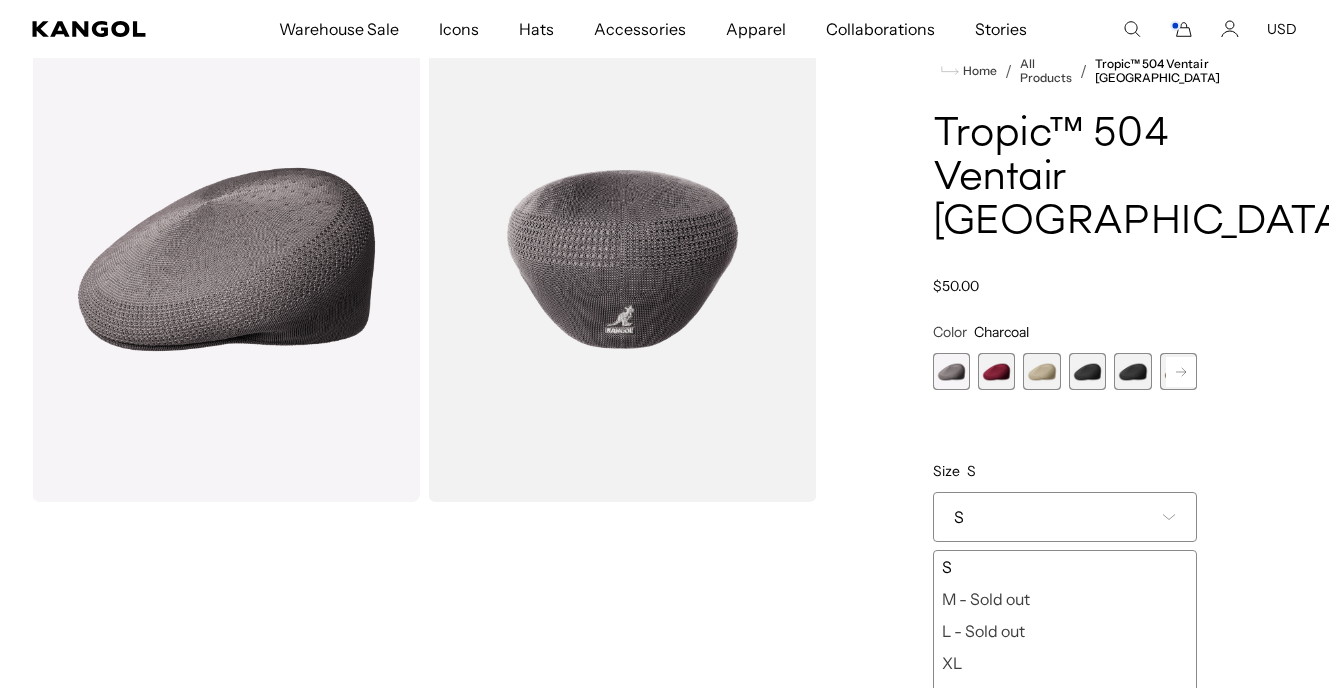 click on "Home
/
All Products
/
Tropic™ 504 Ventair USA
Tropic™ 504 Ventair USA
Regular price
$50.00
Regular price
Sale price
$50.00
Color
Charcoal
Previous
Next
Charcoal
Variant sold out or unavailable
Burgundy
Variant sold out or unavailable" at bounding box center (1065, 552) 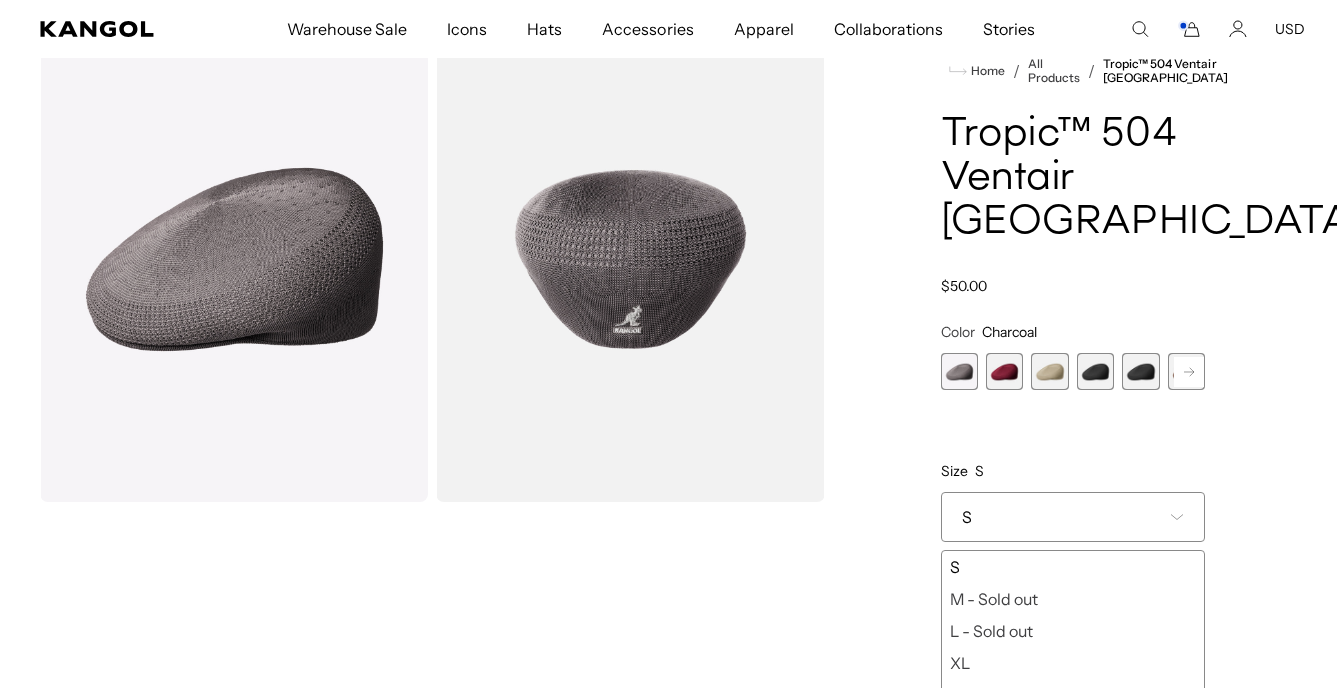 scroll, scrollTop: 0, scrollLeft: 412, axis: horizontal 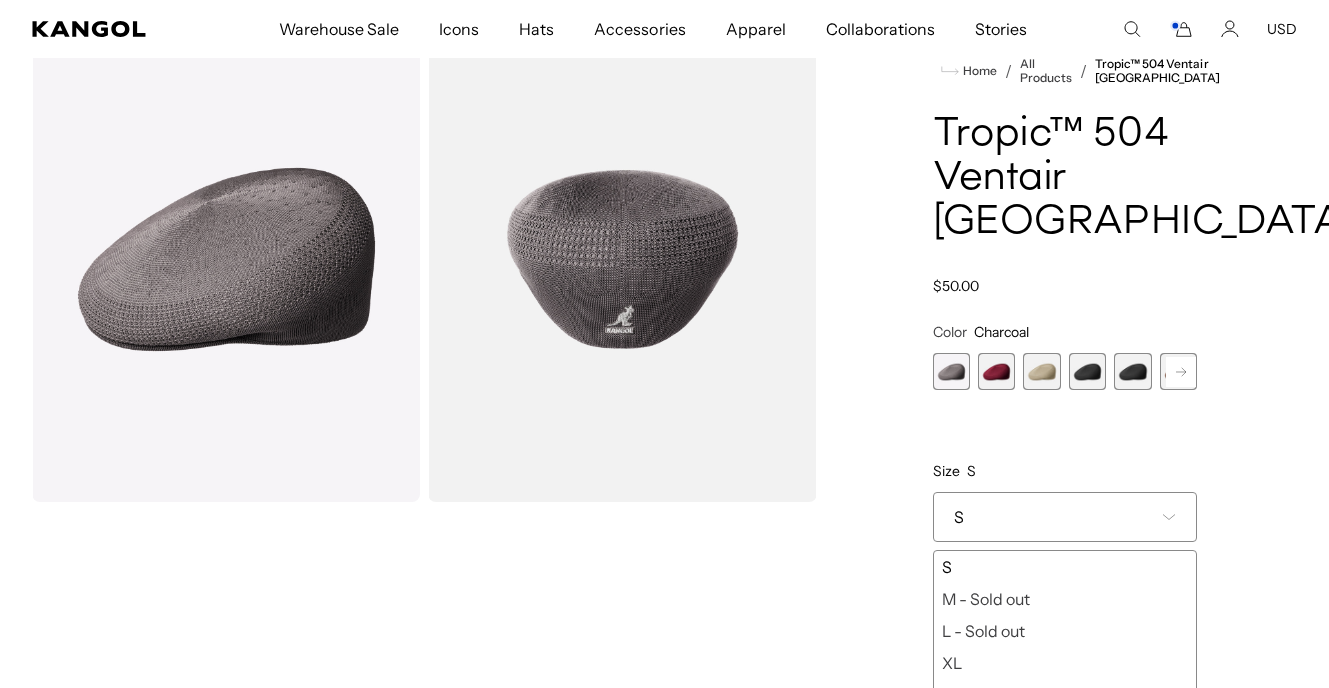 click 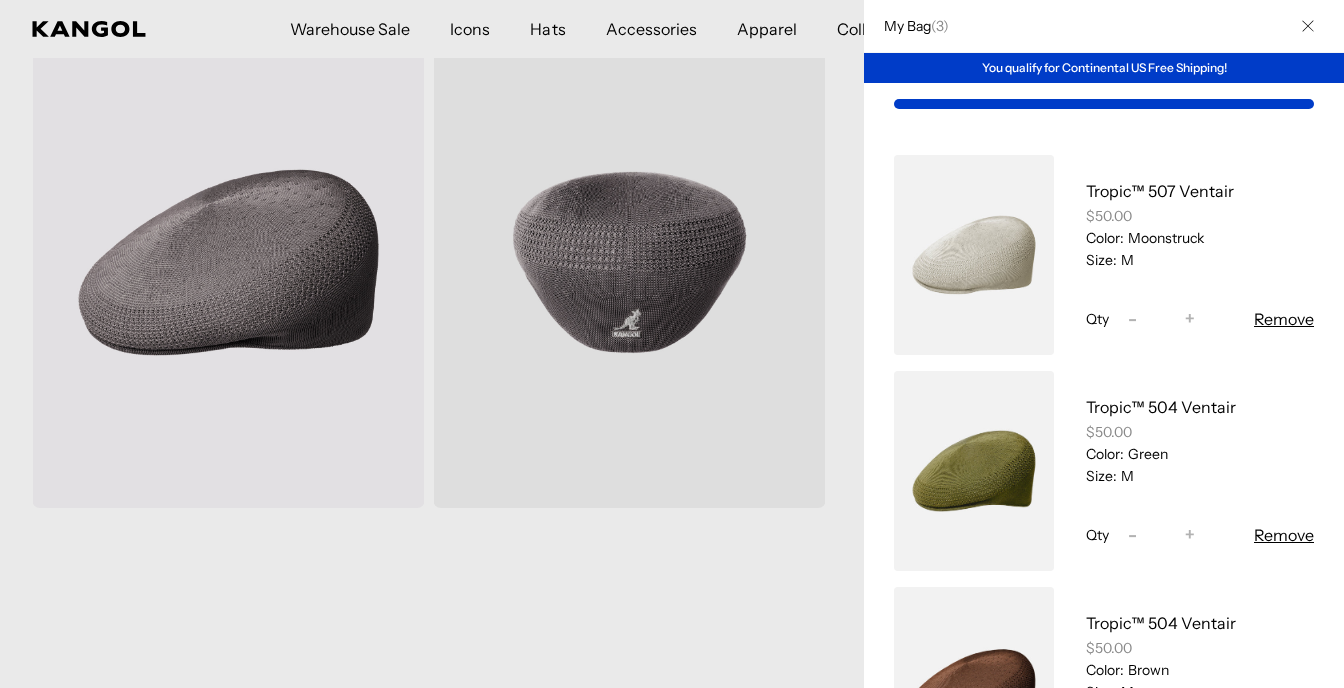 scroll, scrollTop: 0, scrollLeft: 0, axis: both 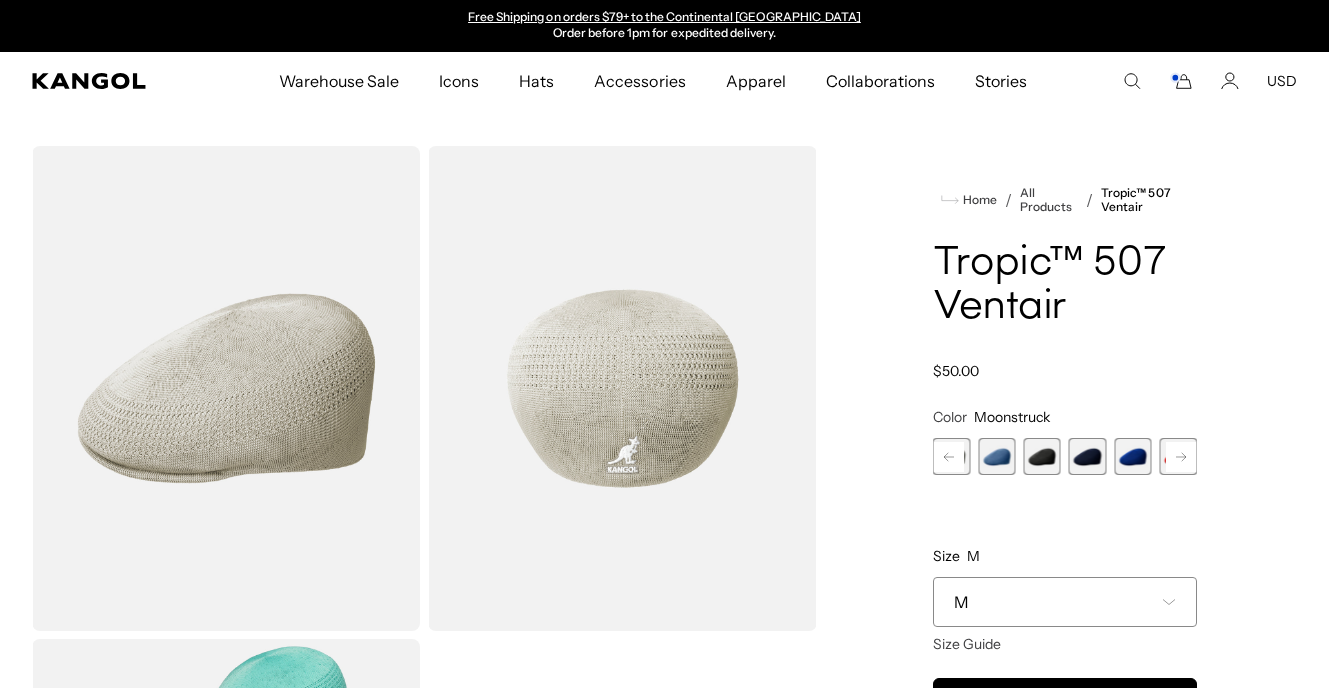 click 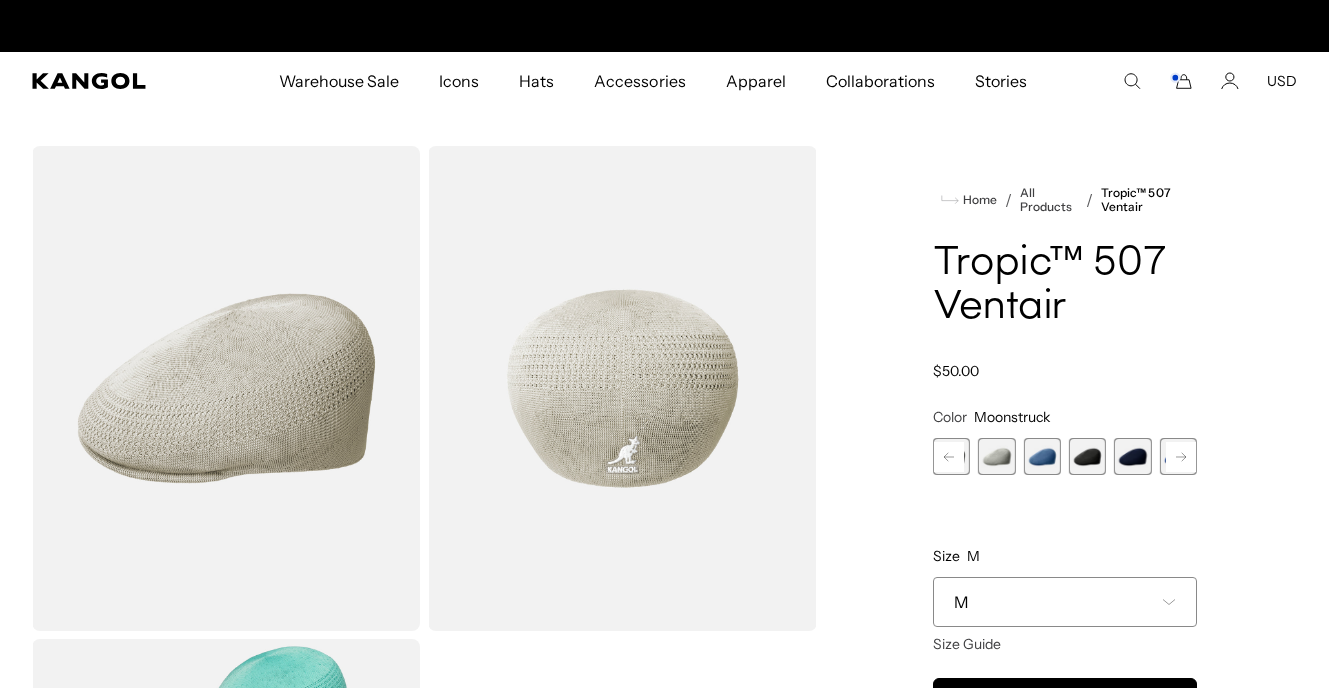click 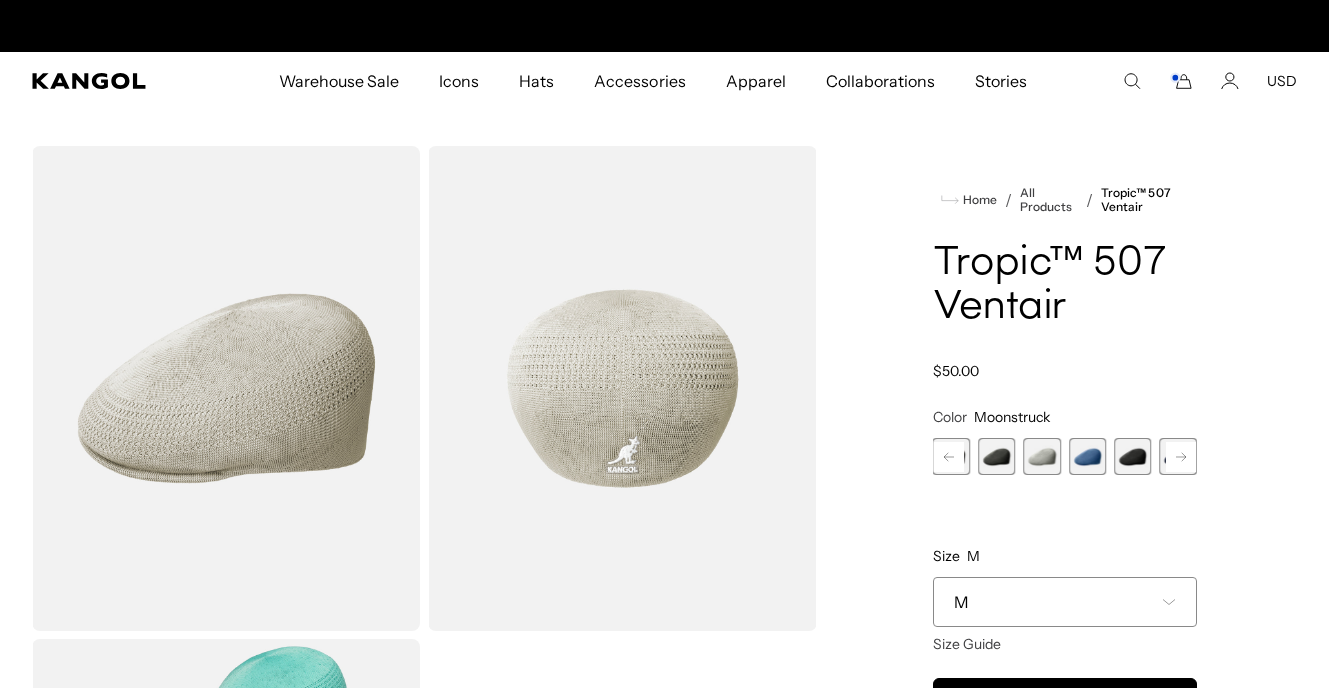 scroll, scrollTop: 0, scrollLeft: 0, axis: both 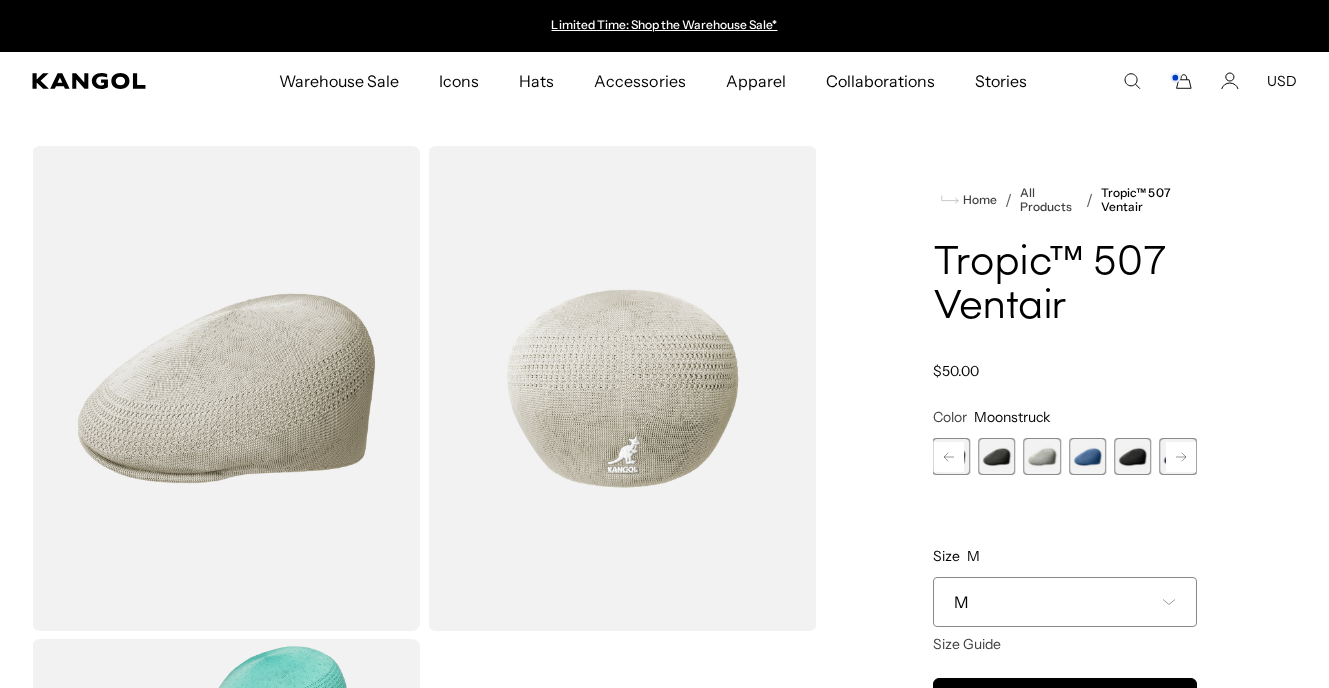 click 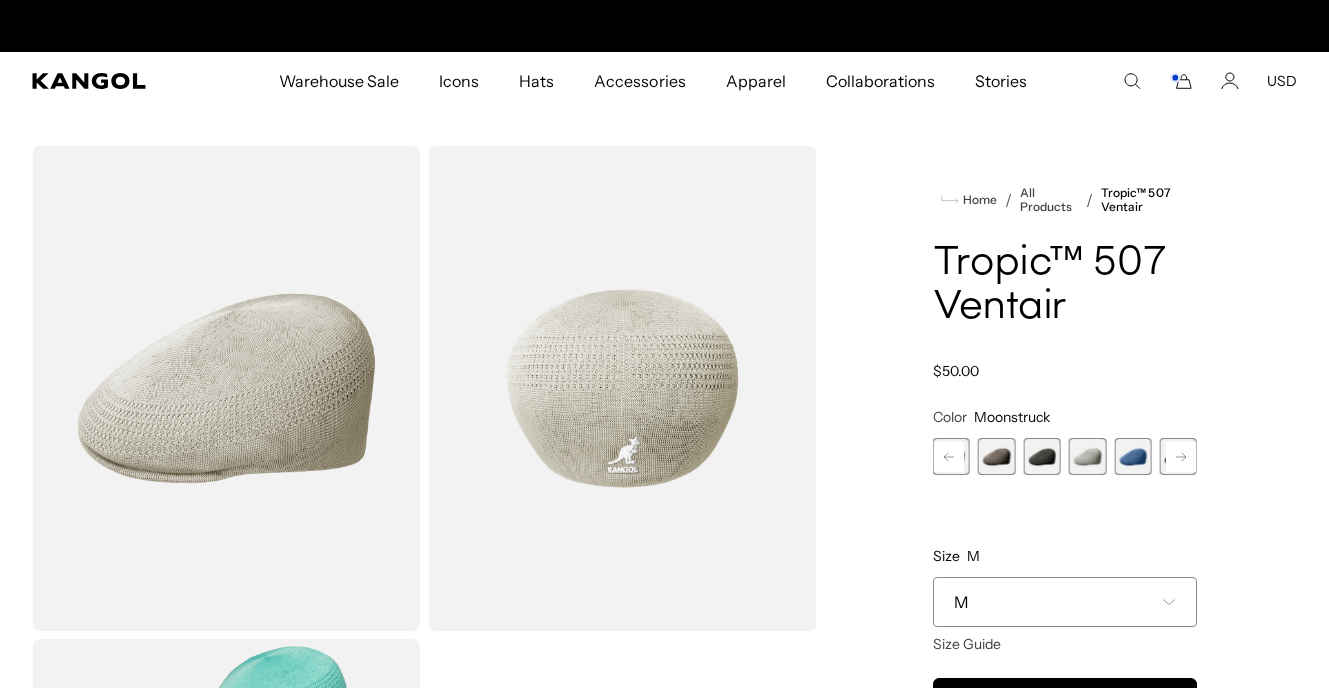 scroll, scrollTop: 0, scrollLeft: 412, axis: horizontal 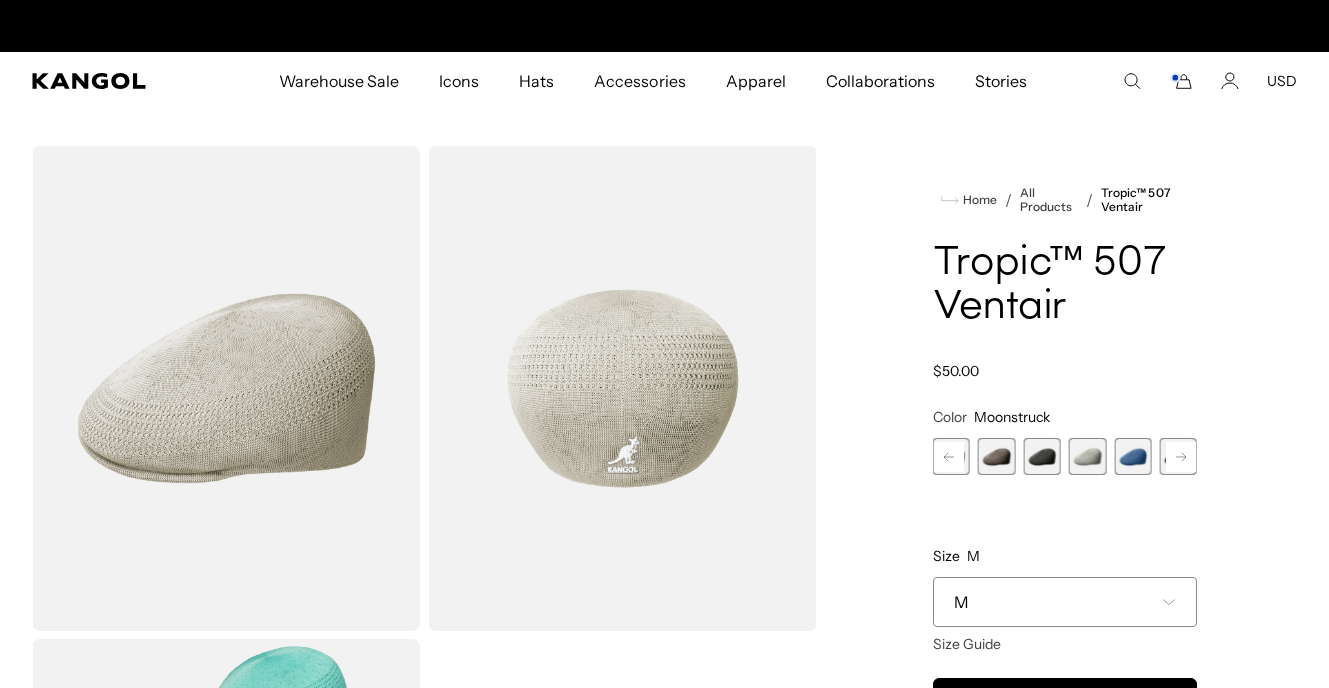 click at bounding box center (996, 456) 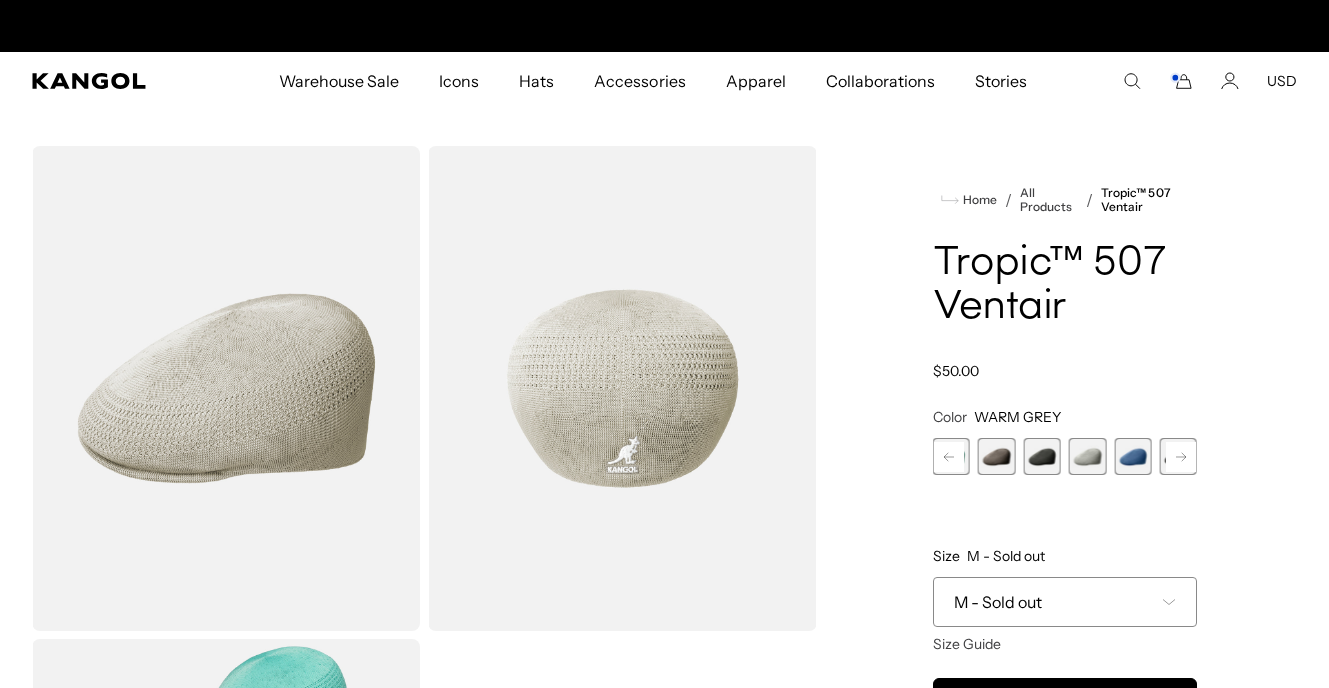 scroll, scrollTop: 0, scrollLeft: 0, axis: both 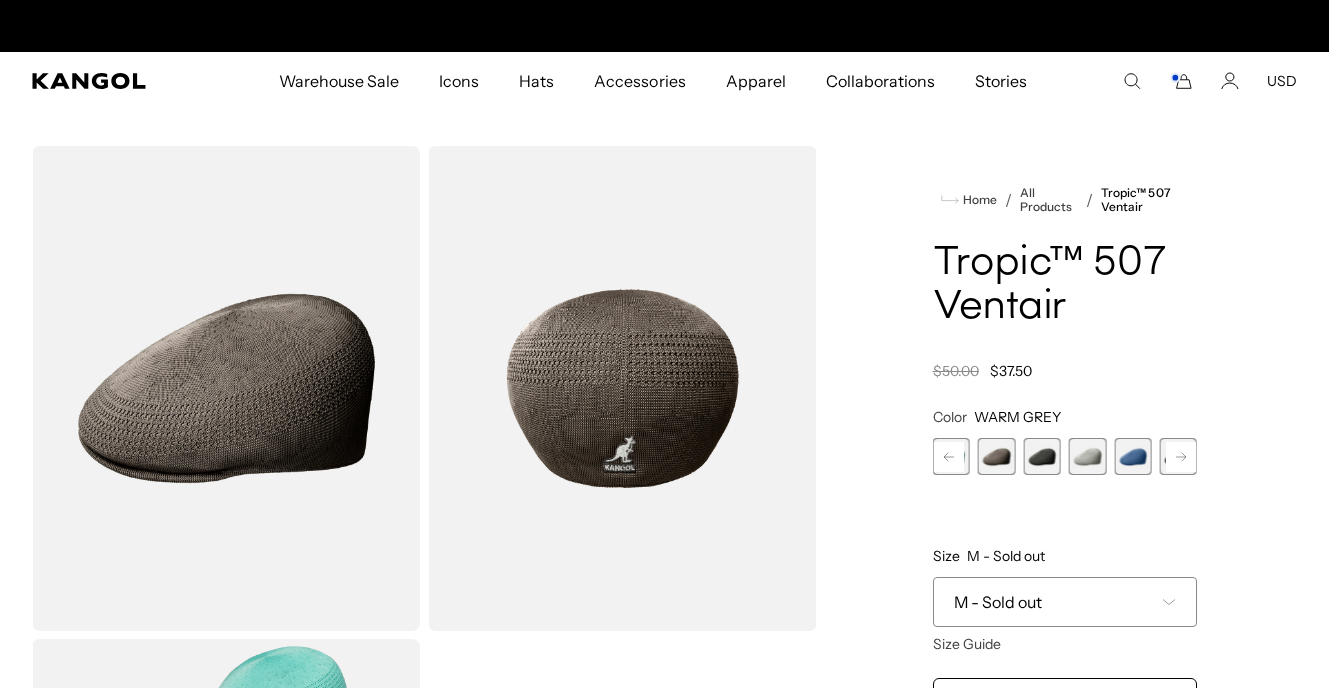 click 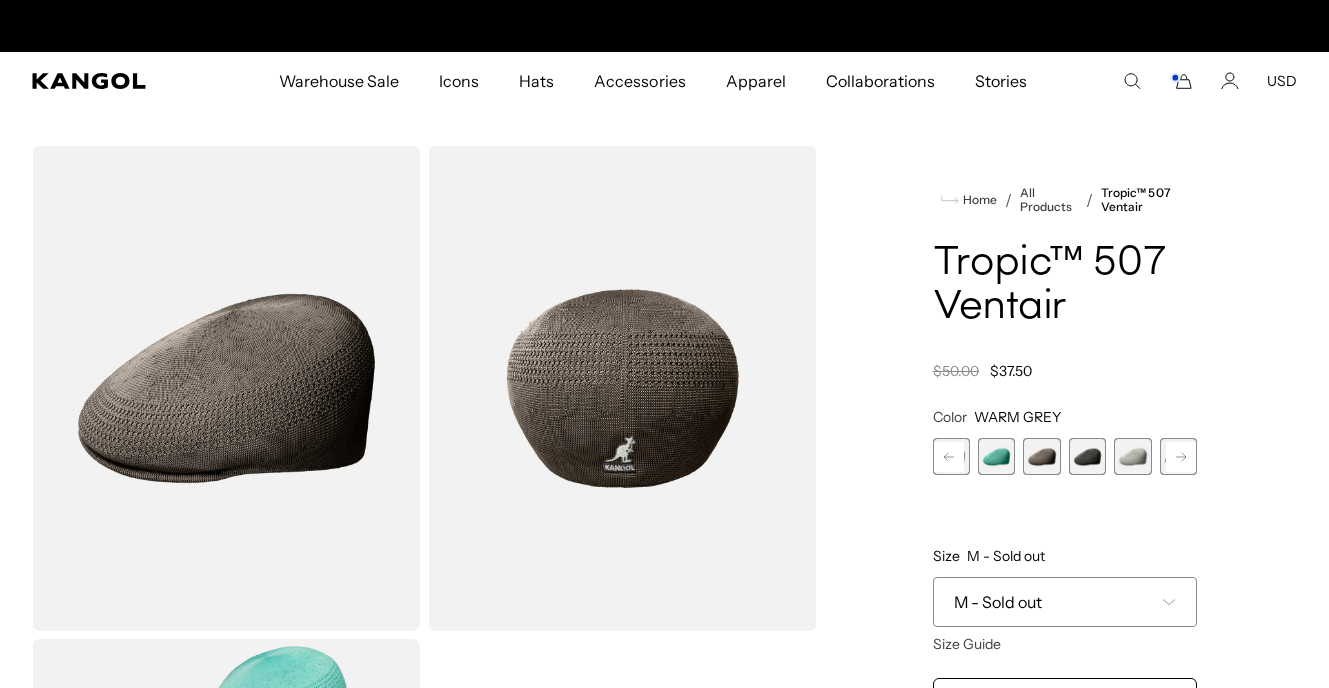 scroll, scrollTop: 0, scrollLeft: 412, axis: horizontal 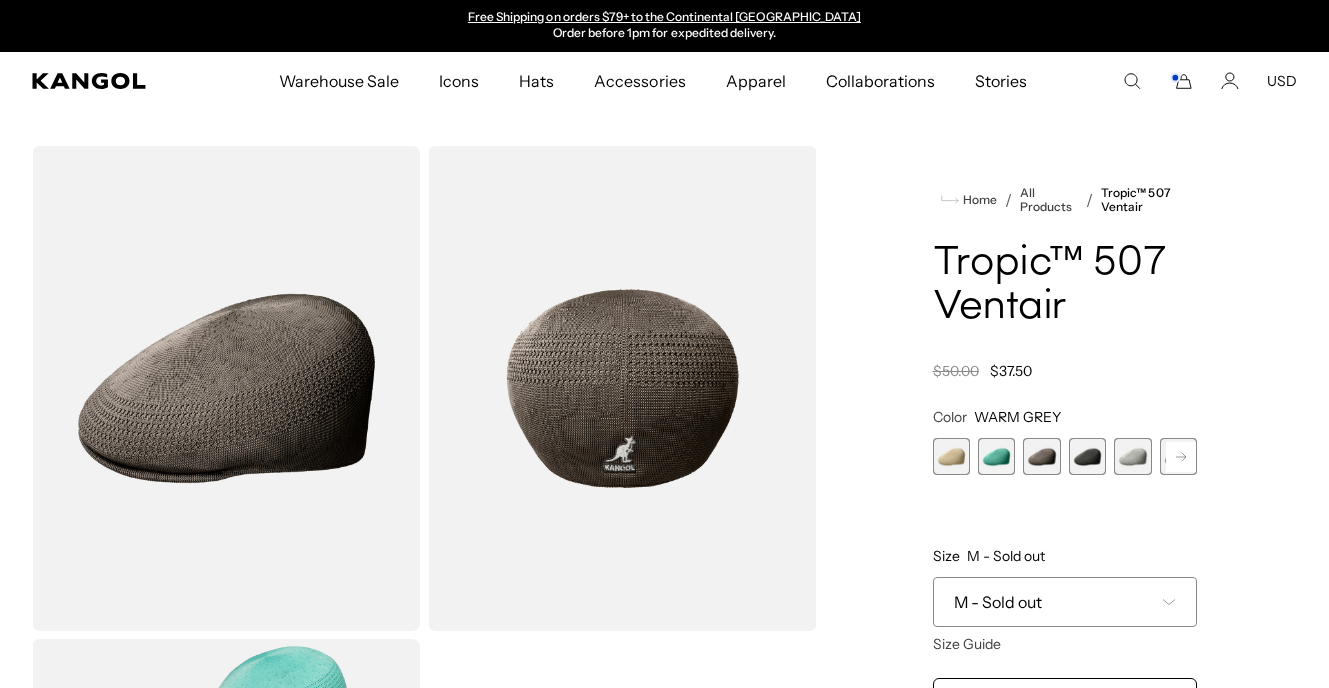 click at bounding box center (951, 456) 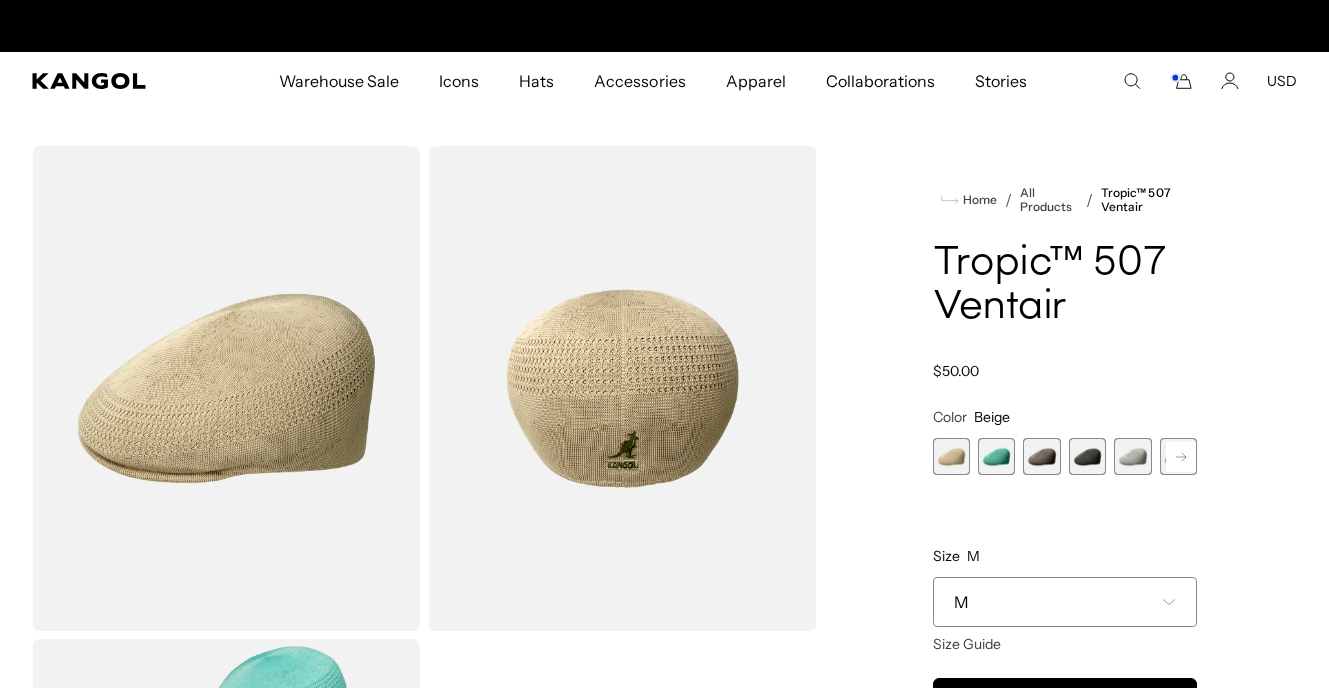 scroll, scrollTop: 0, scrollLeft: 0, axis: both 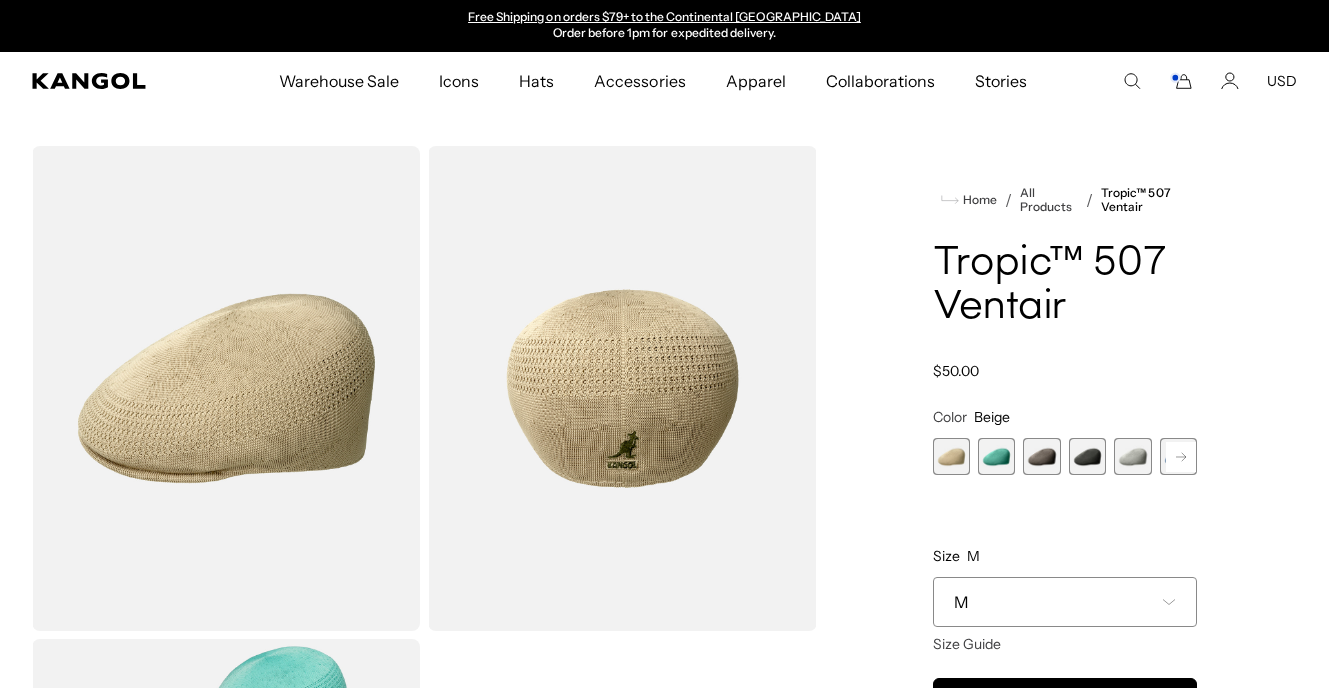 click at bounding box center [1132, 456] 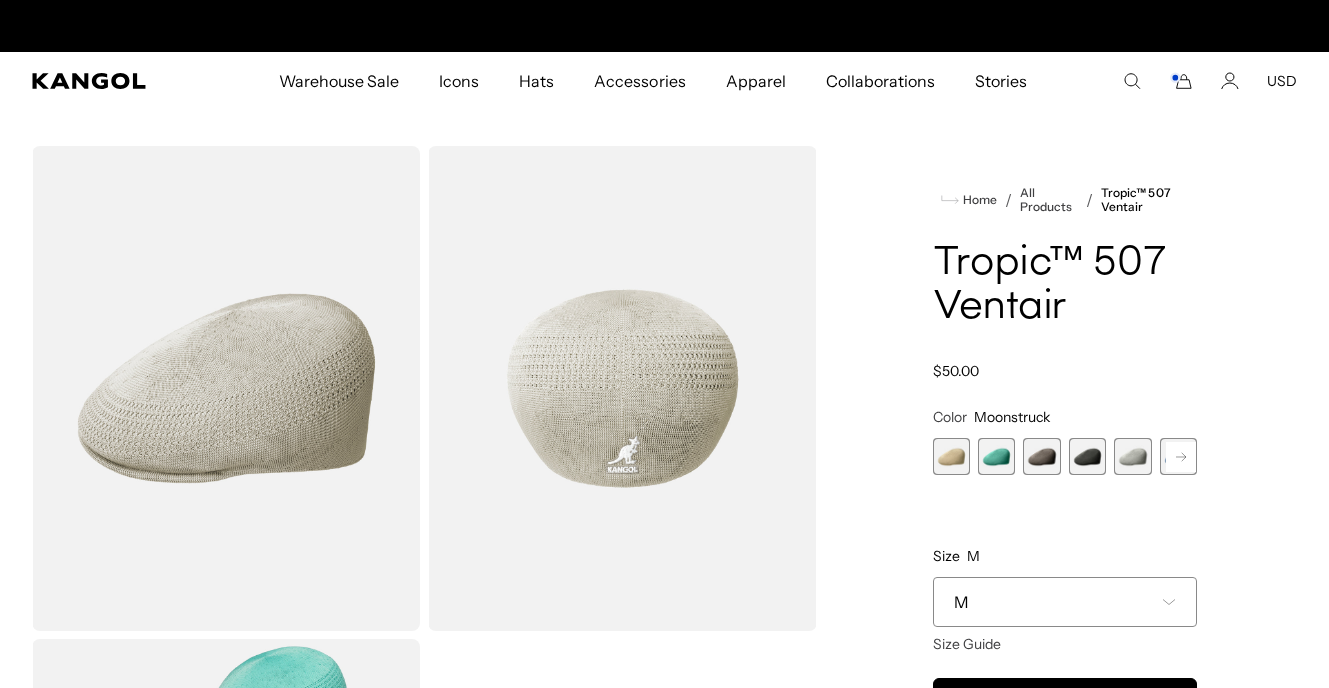 scroll, scrollTop: 0, scrollLeft: 412, axis: horizontal 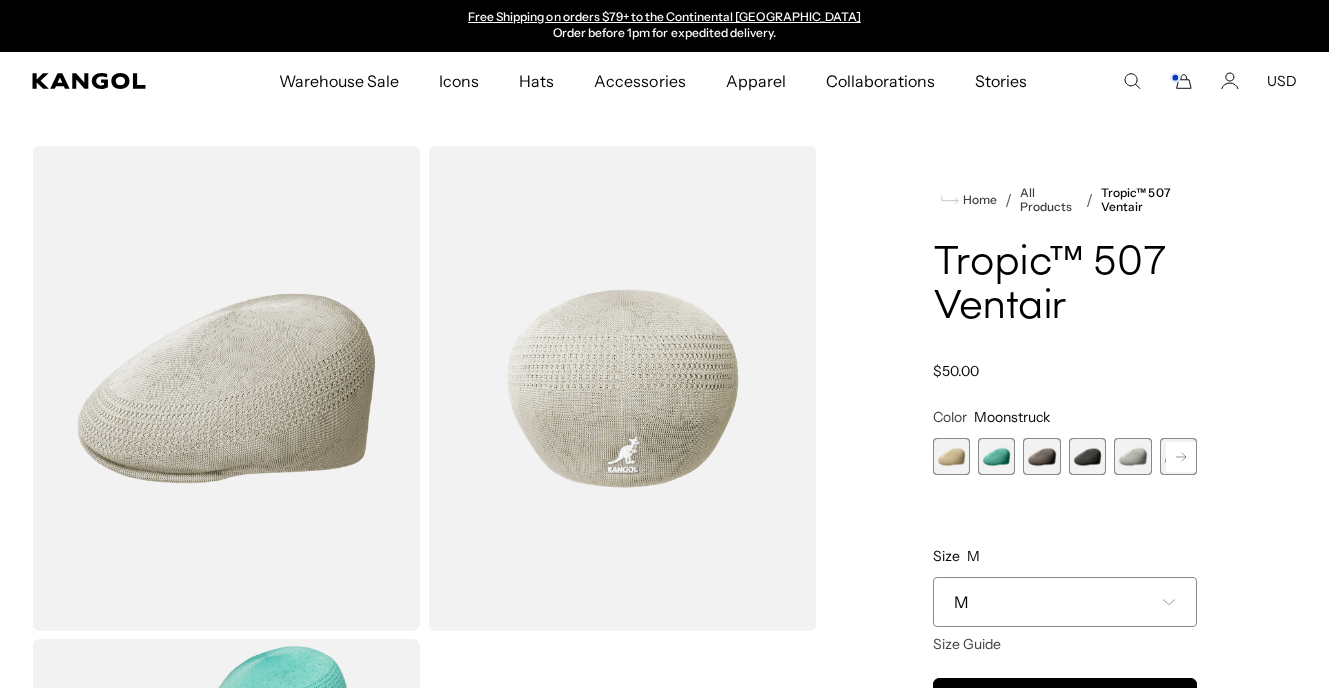 click 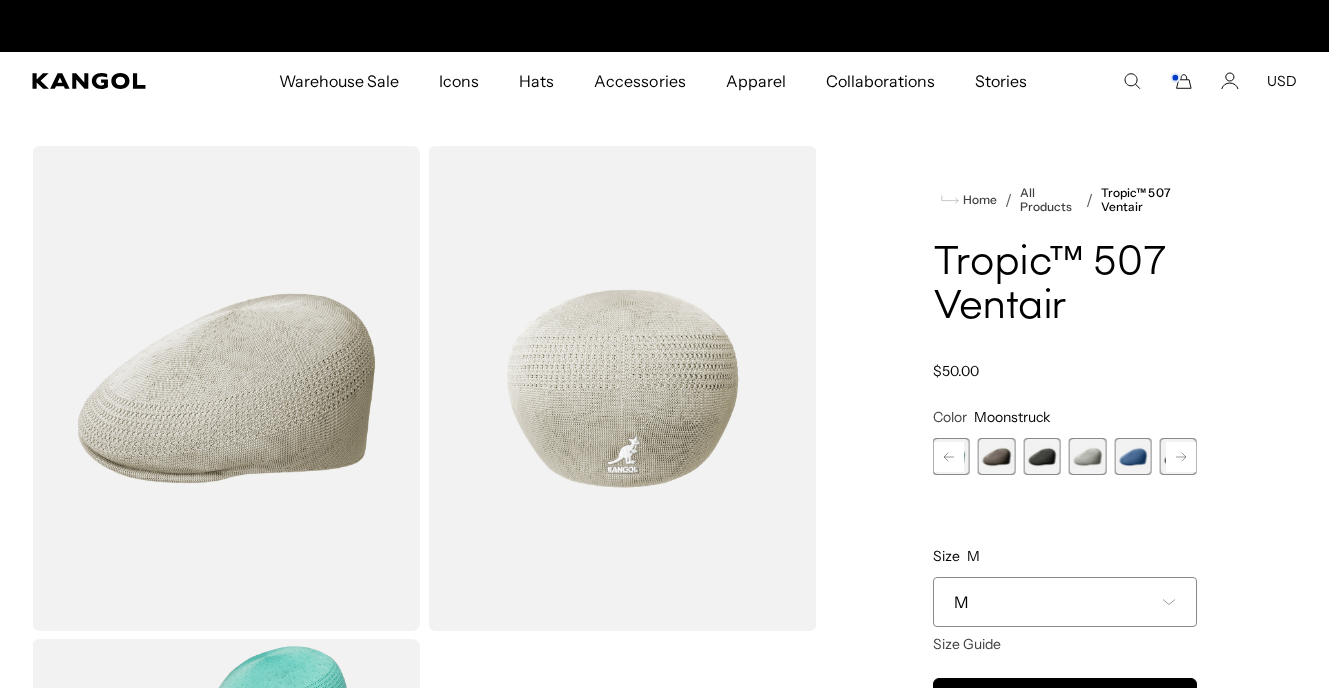 scroll, scrollTop: 0, scrollLeft: 0, axis: both 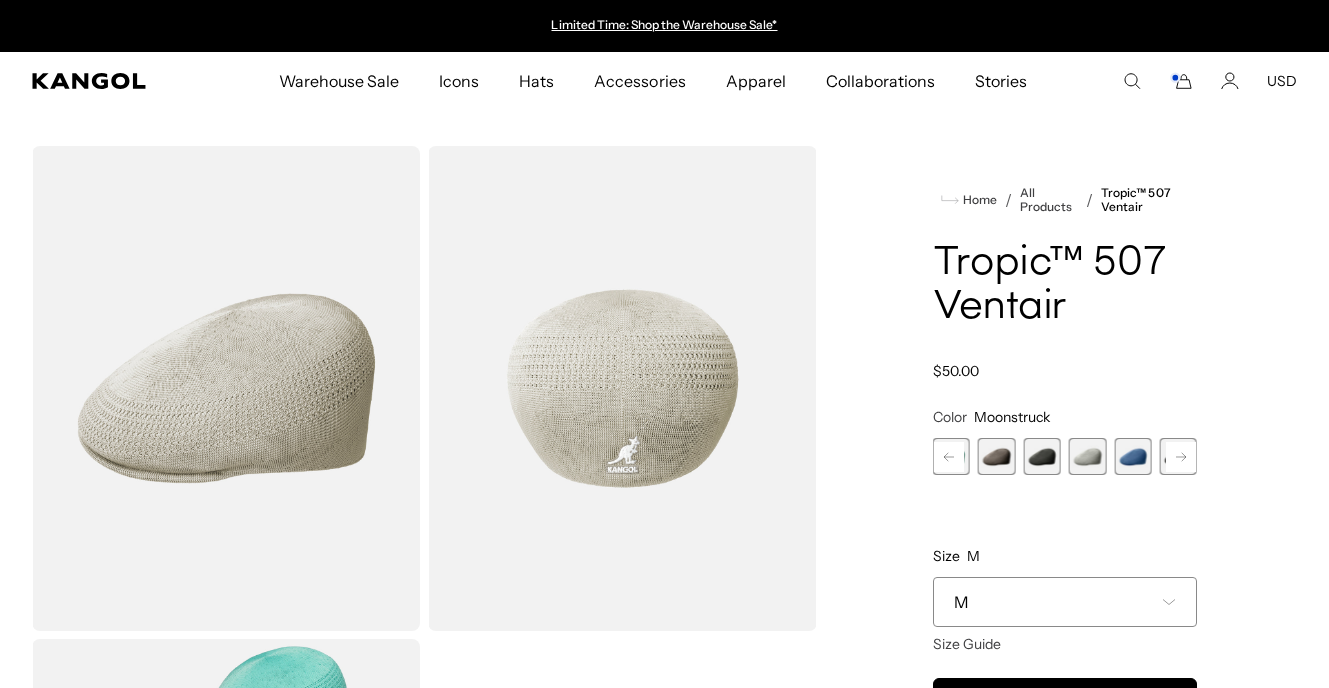 click 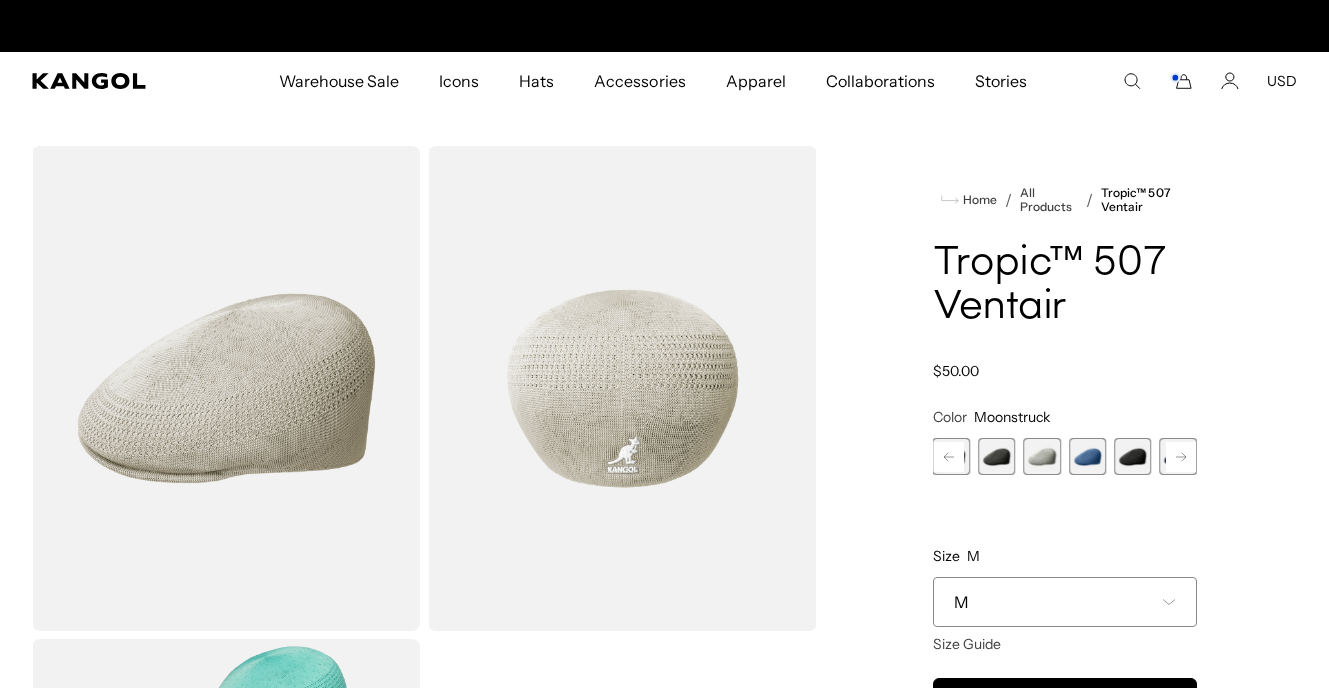 scroll, scrollTop: 0, scrollLeft: 412, axis: horizontal 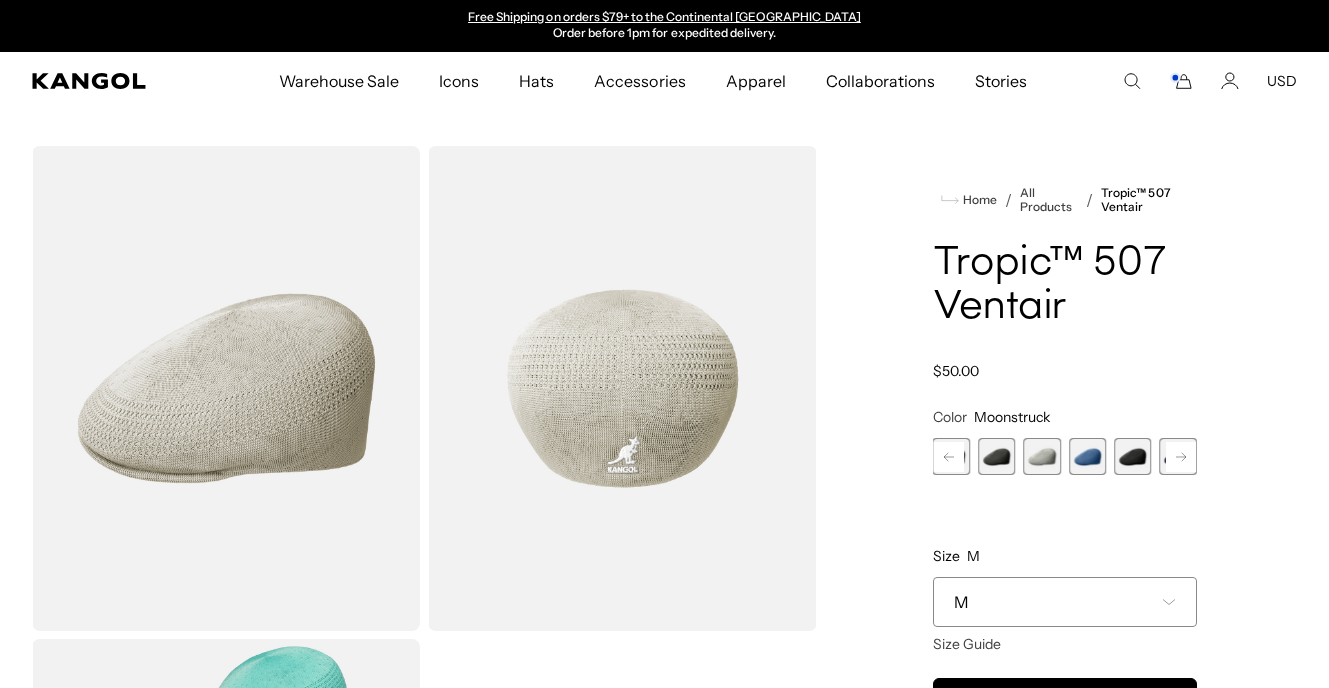 click 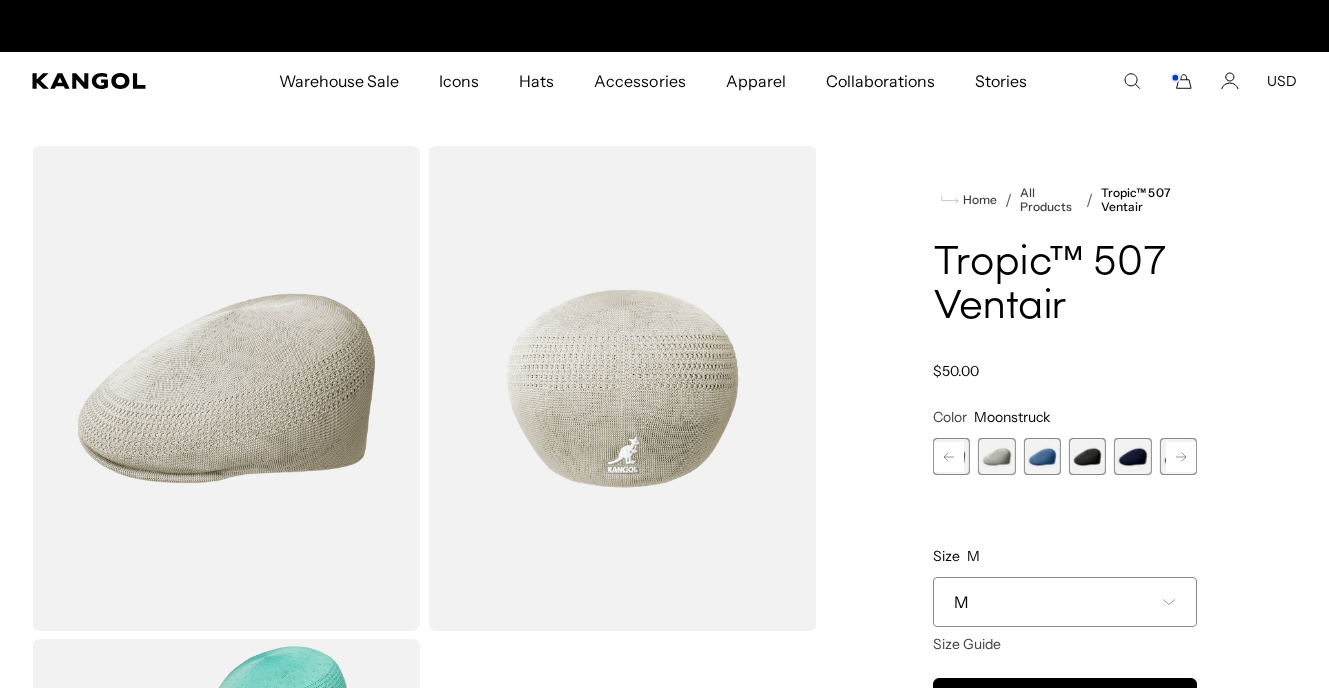 scroll, scrollTop: 0, scrollLeft: 0, axis: both 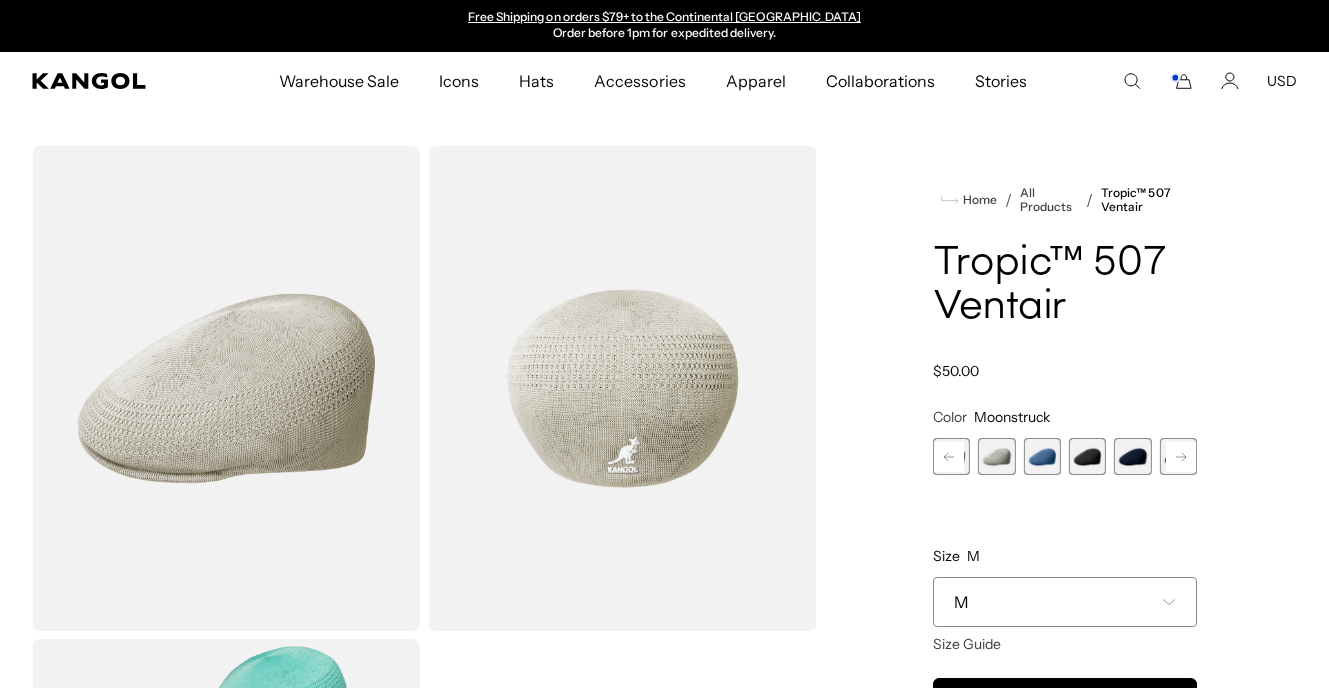 click at bounding box center (1132, 456) 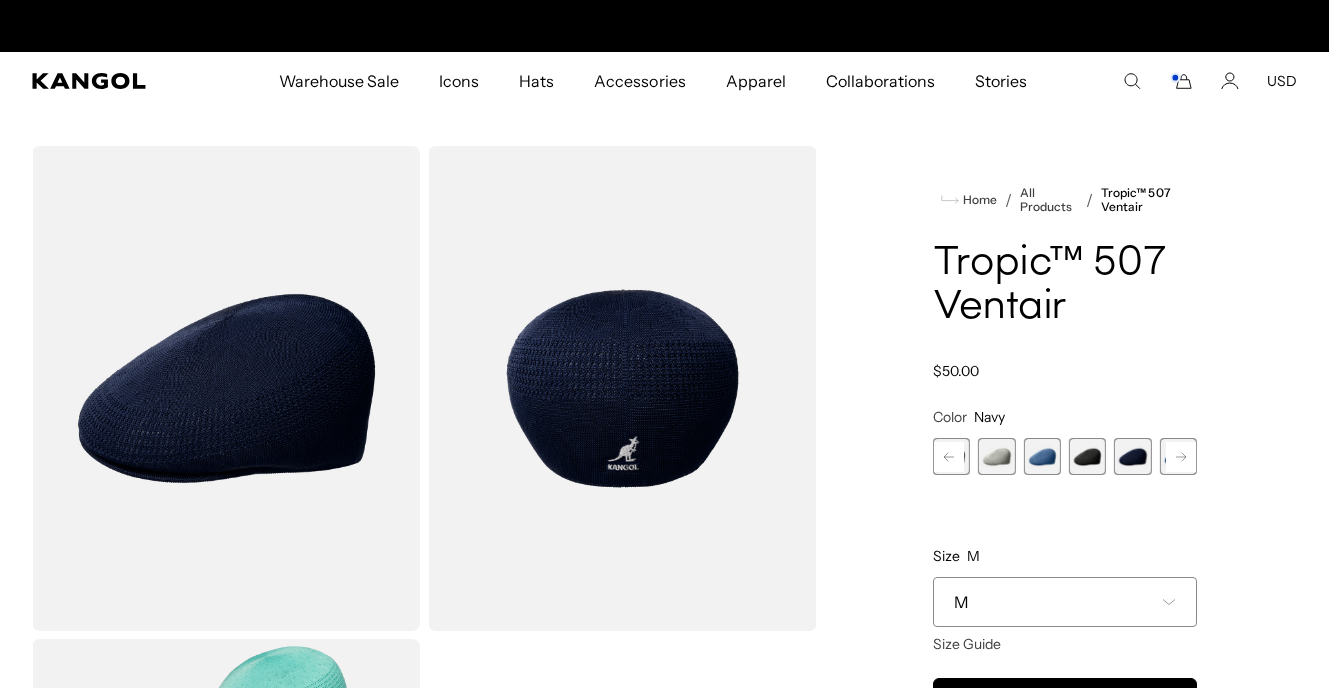 scroll, scrollTop: 0, scrollLeft: 0, axis: both 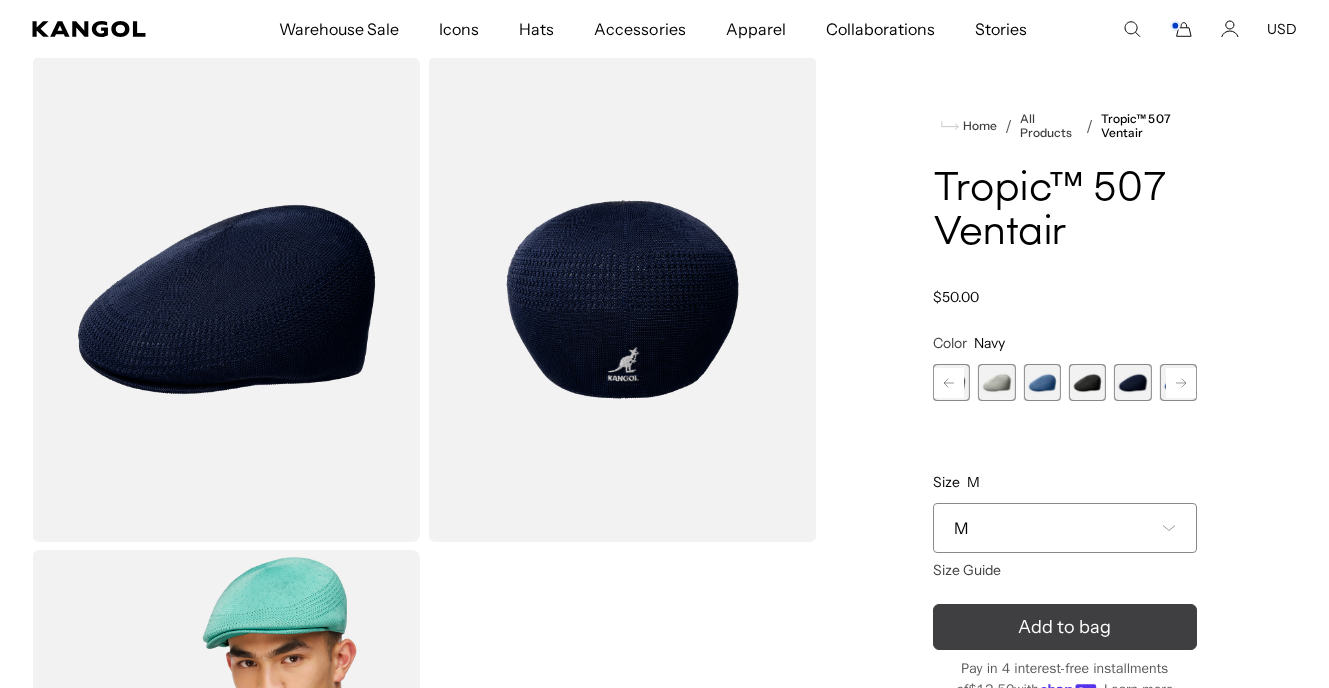click on "Add to bag" at bounding box center [1065, 627] 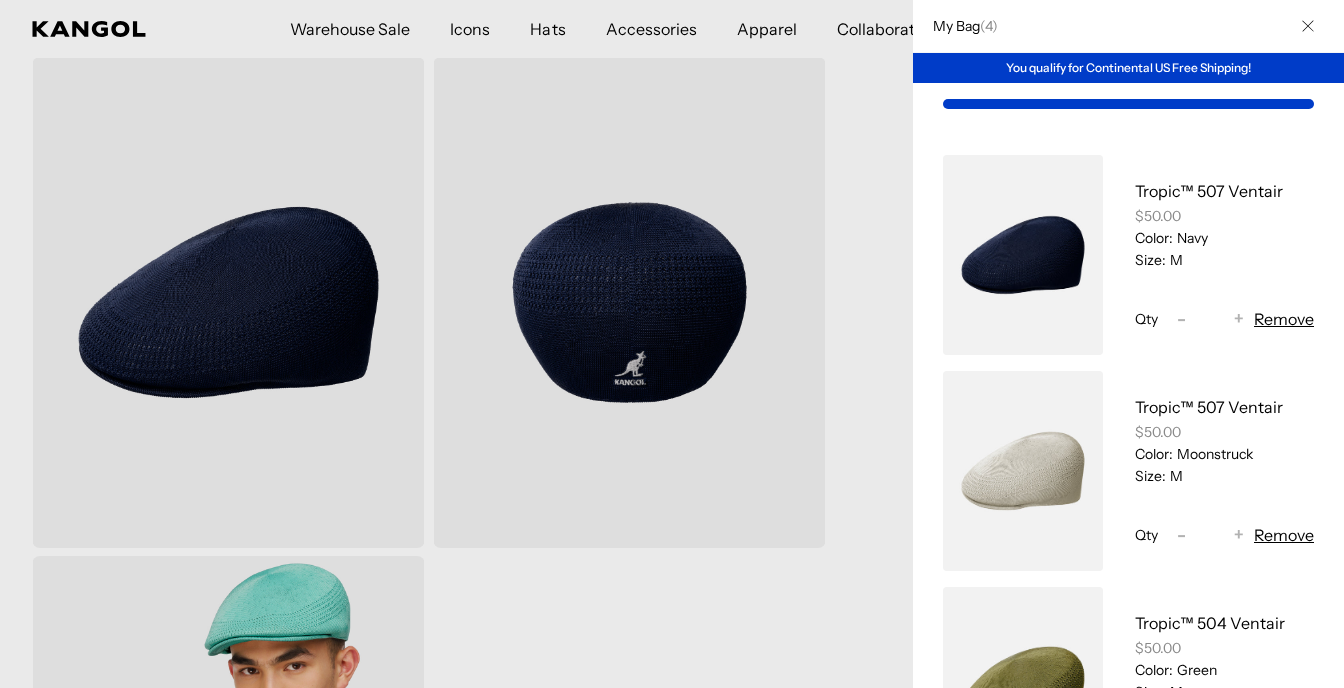 scroll, scrollTop: 0, scrollLeft: 0, axis: both 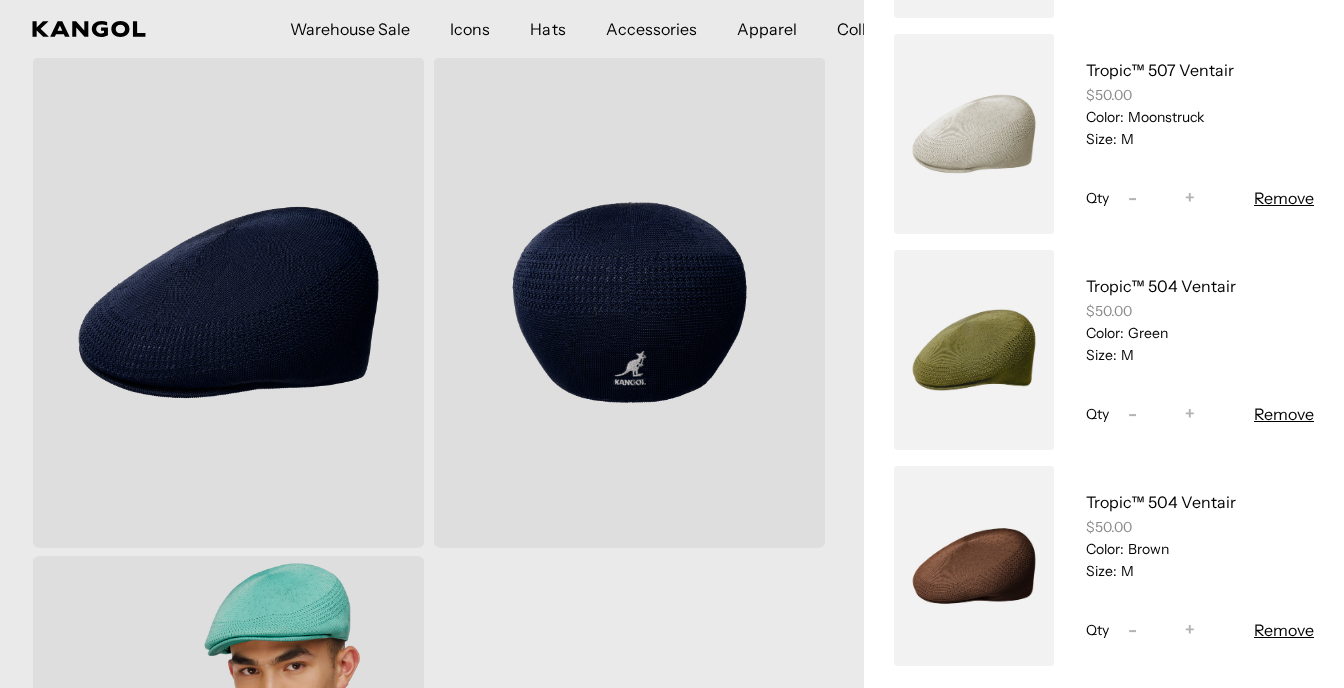 click at bounding box center (672, 344) 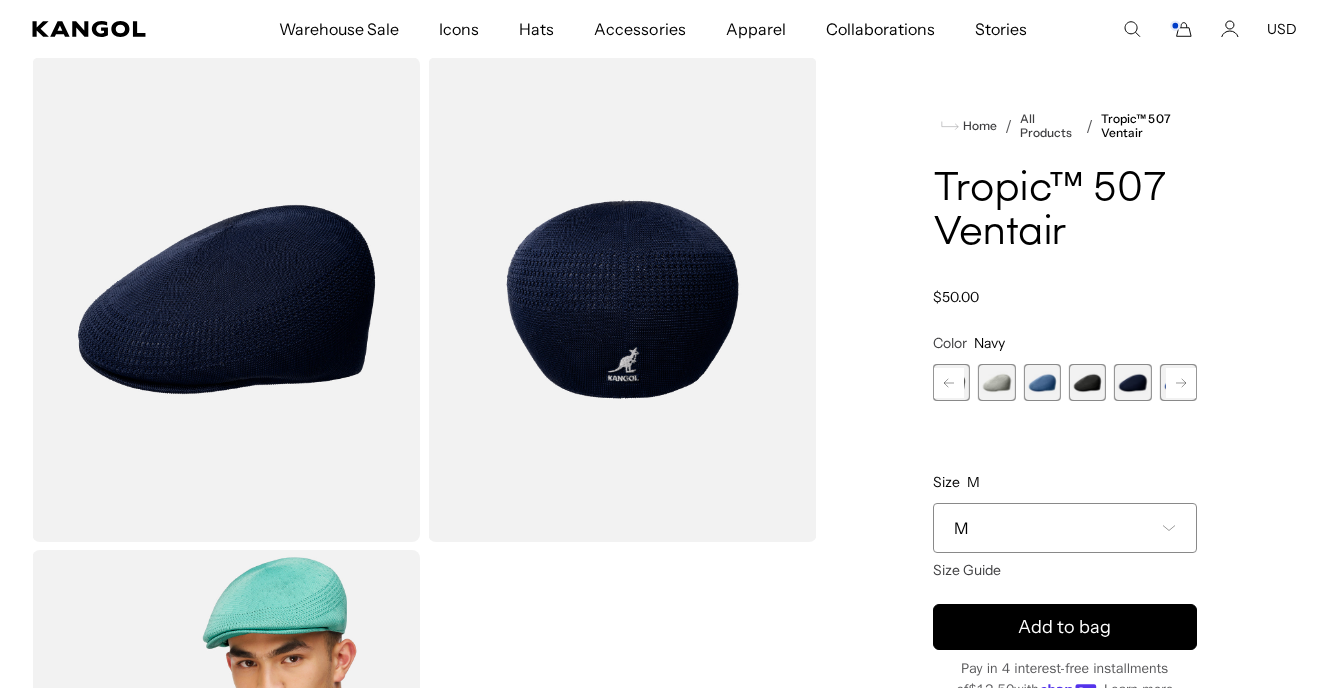 scroll, scrollTop: 0, scrollLeft: 412, axis: horizontal 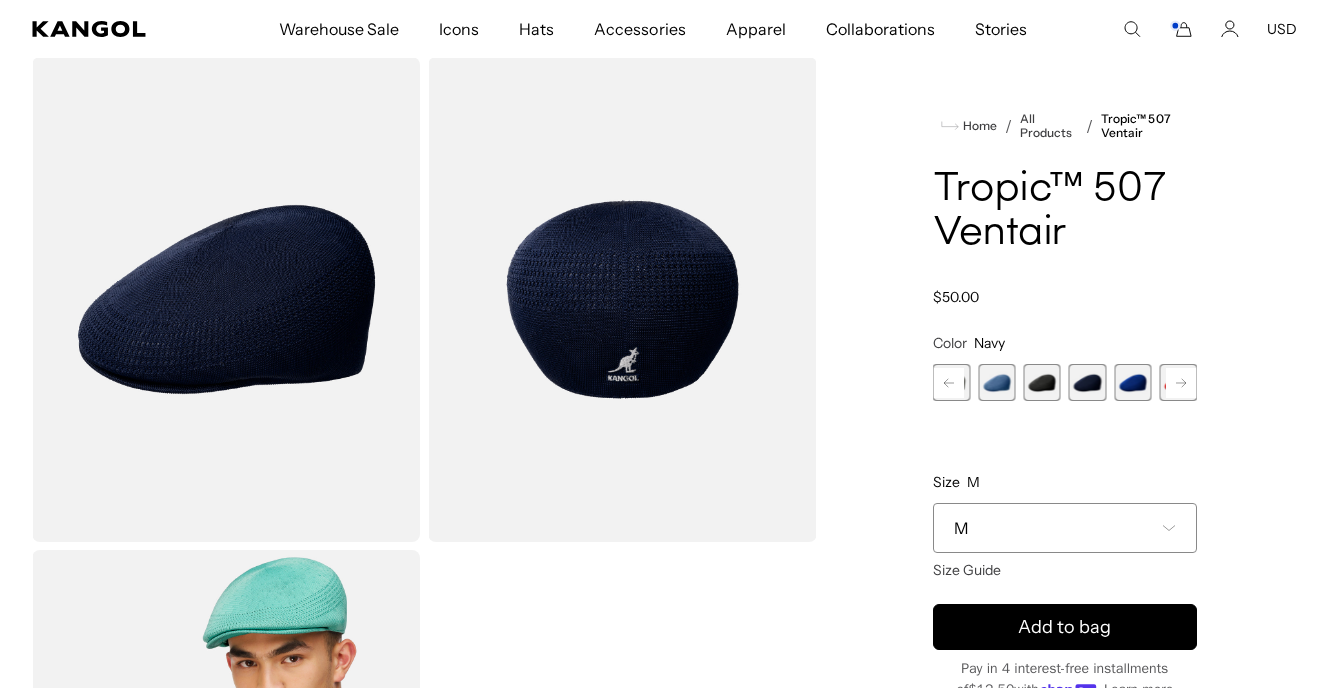 click 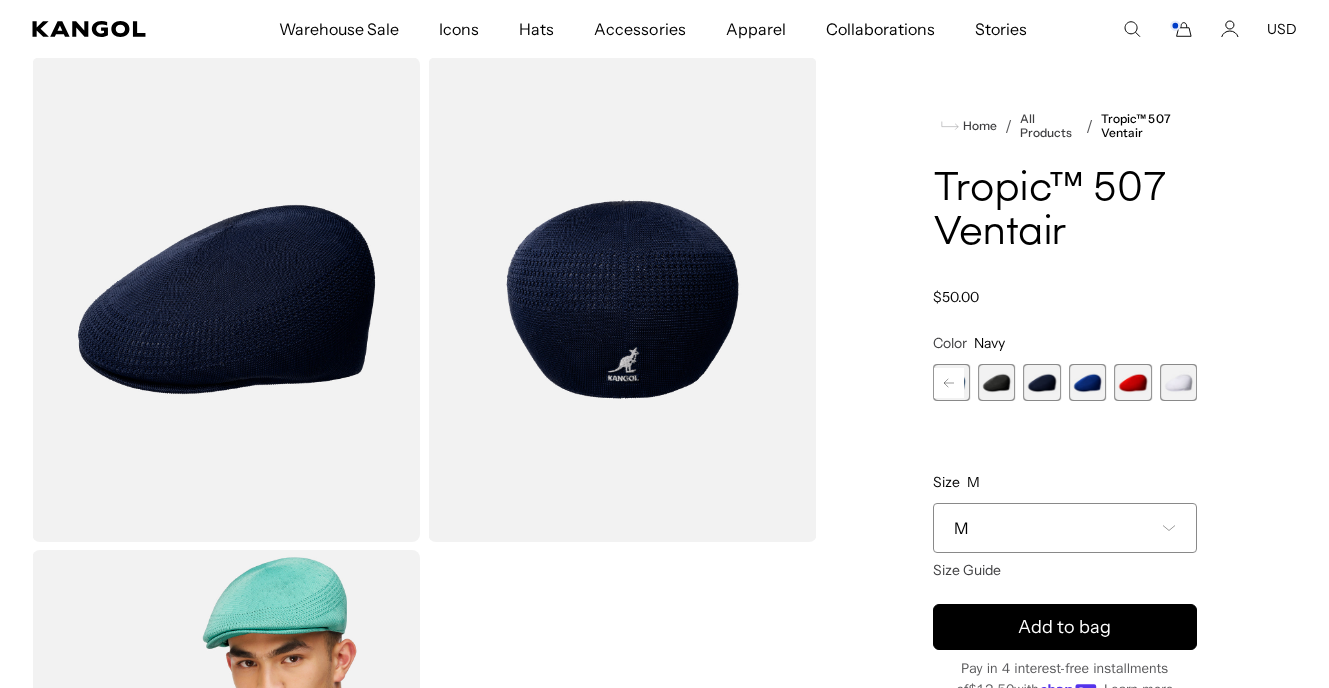 scroll, scrollTop: 0, scrollLeft: 412, axis: horizontal 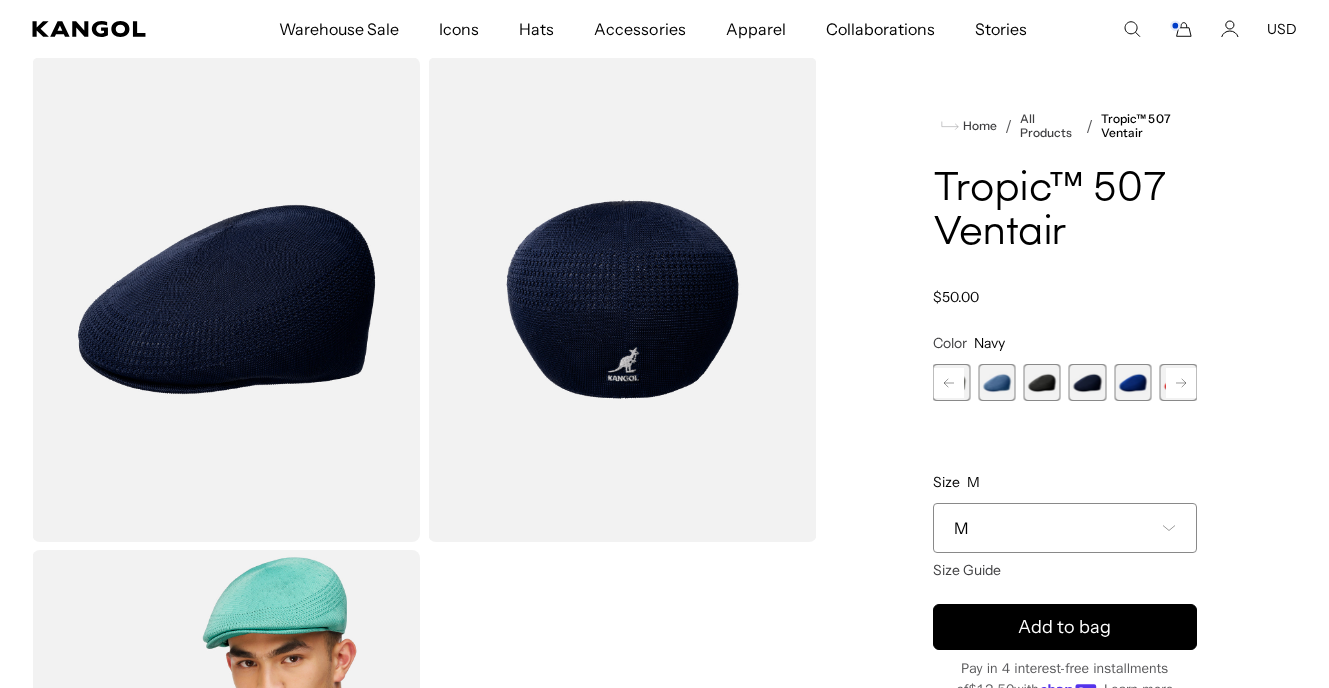 click 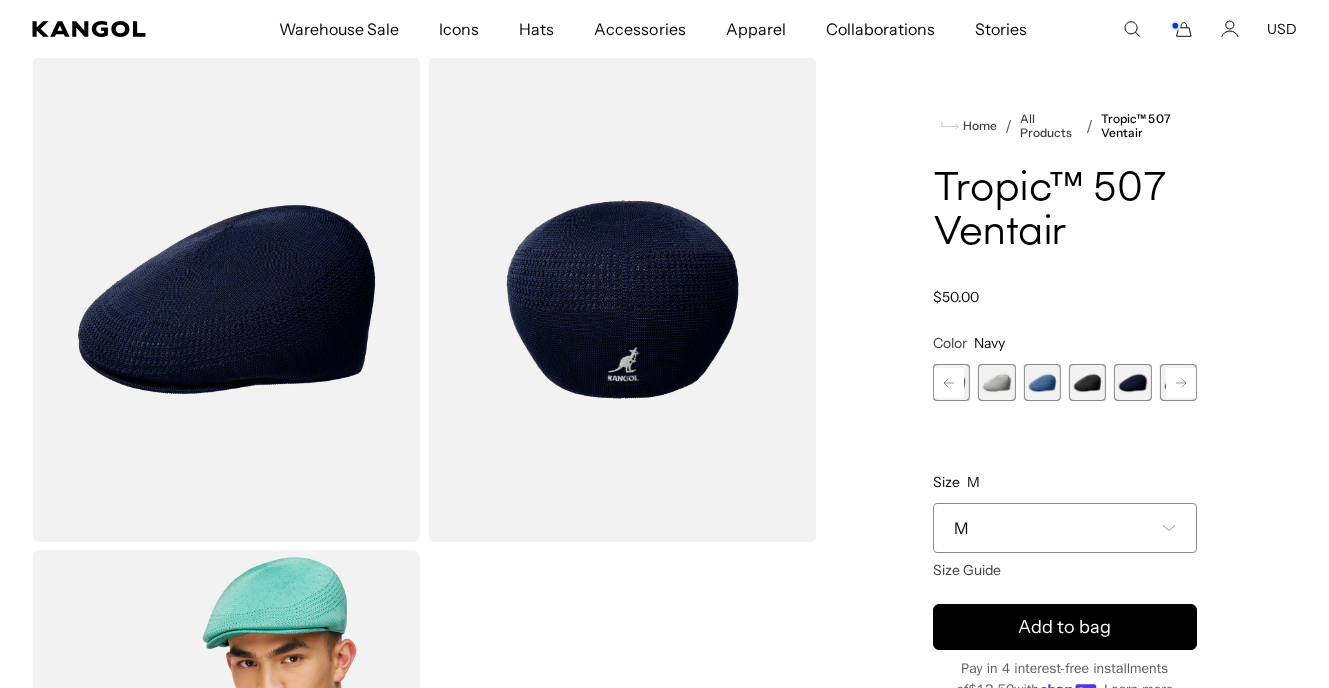 scroll, scrollTop: 0, scrollLeft: 412, axis: horizontal 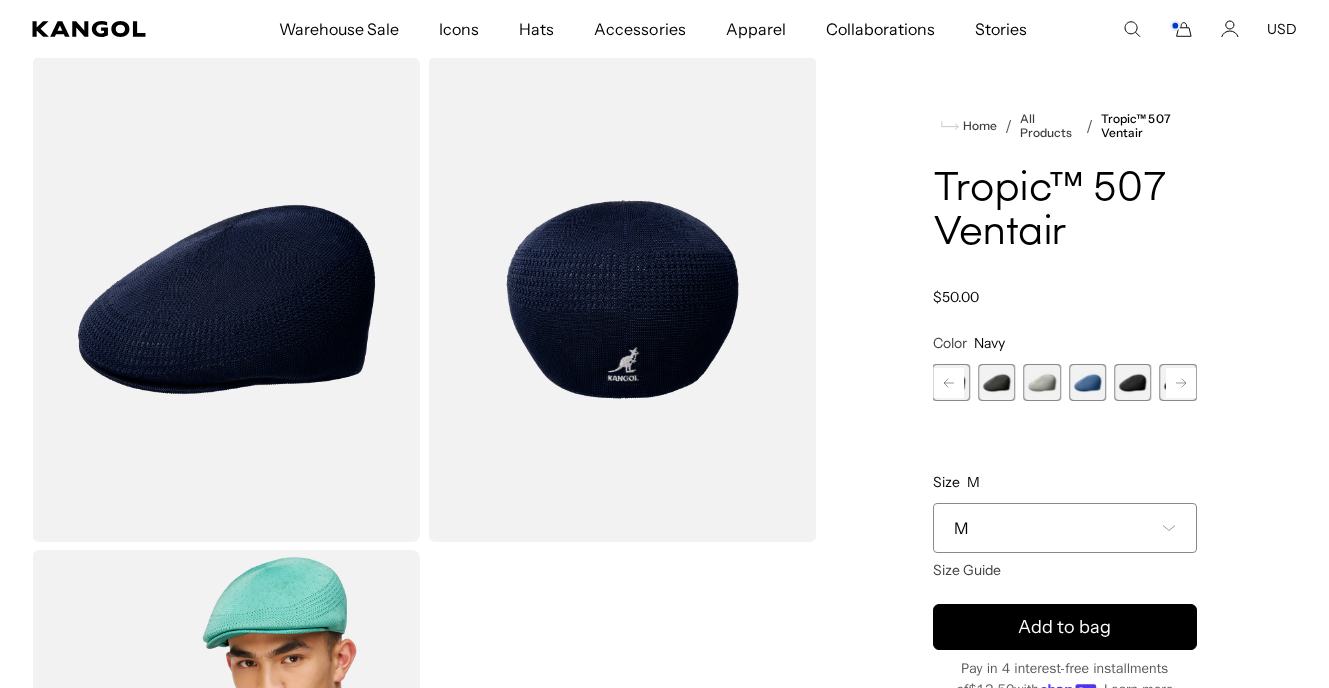 click 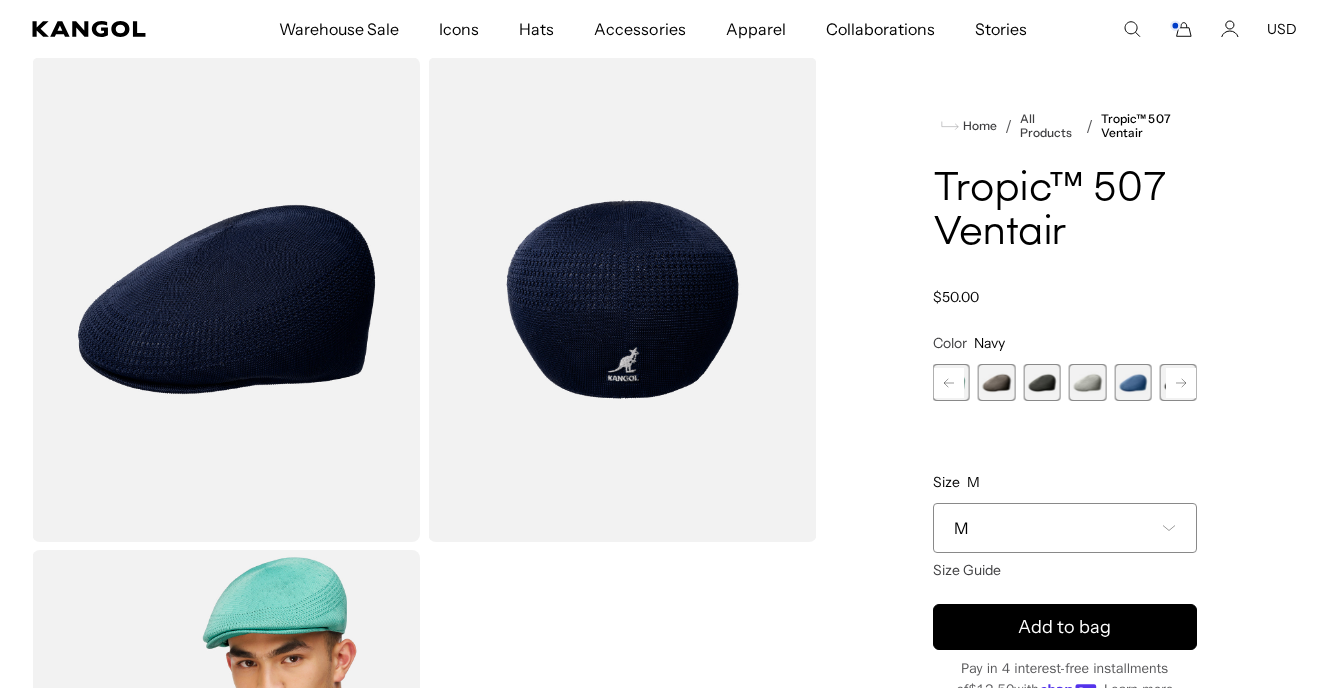scroll, scrollTop: 0, scrollLeft: 0, axis: both 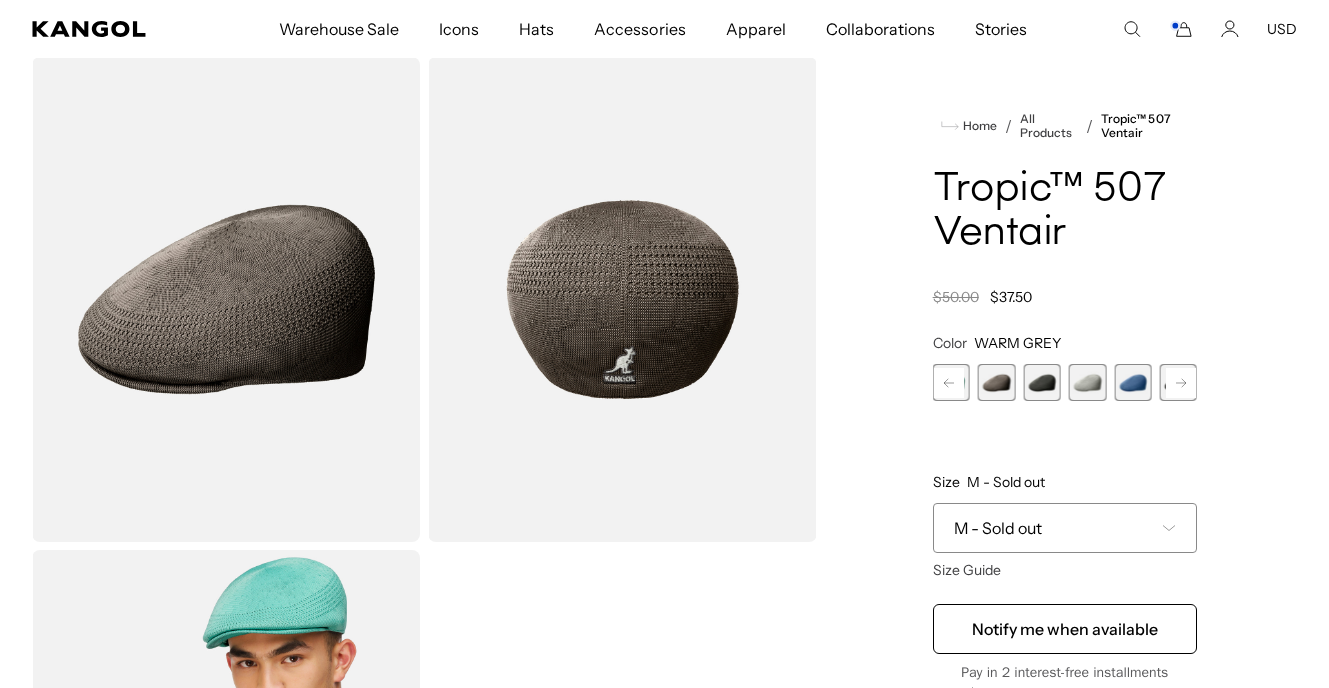 click at bounding box center (1041, 382) 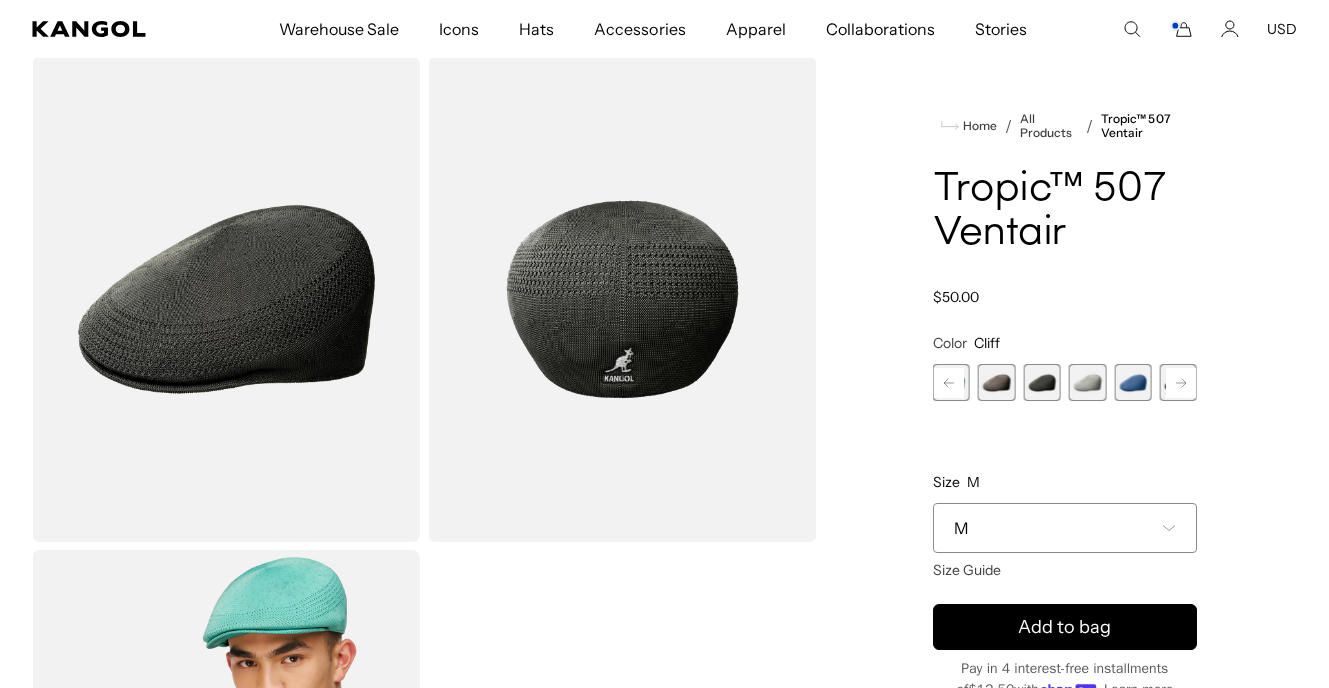 scroll, scrollTop: 0, scrollLeft: 0, axis: both 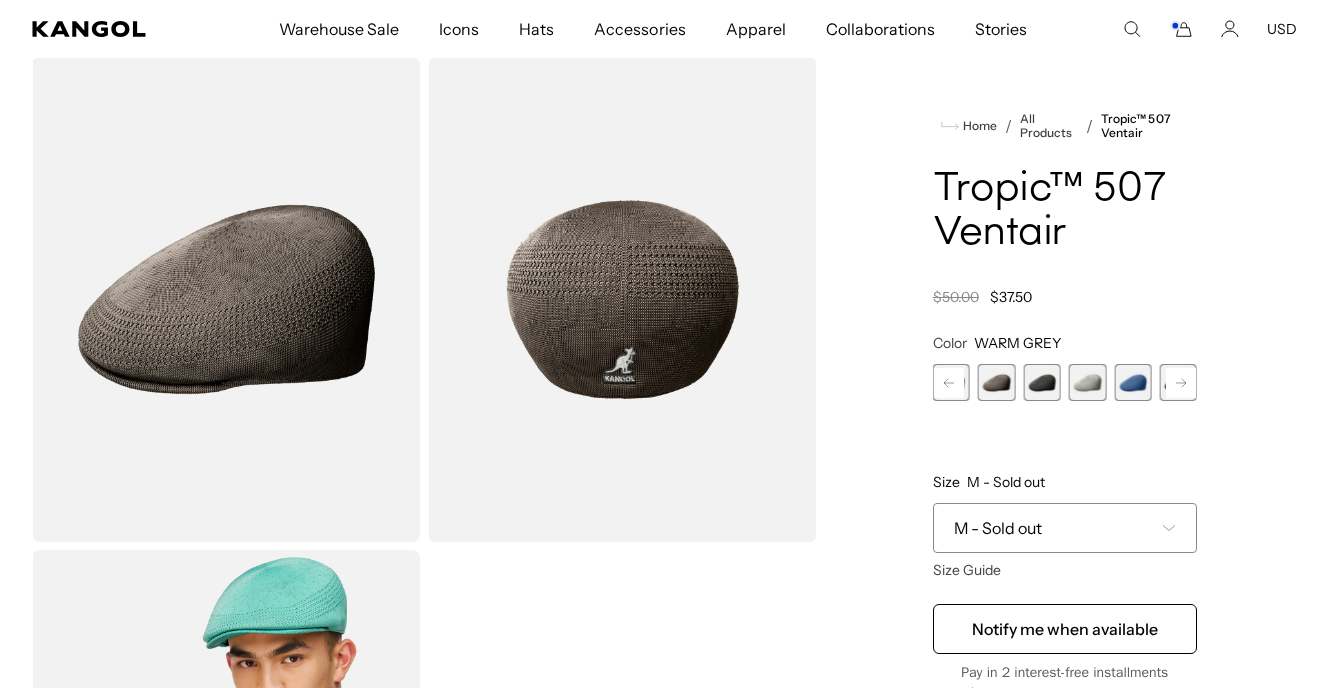 click 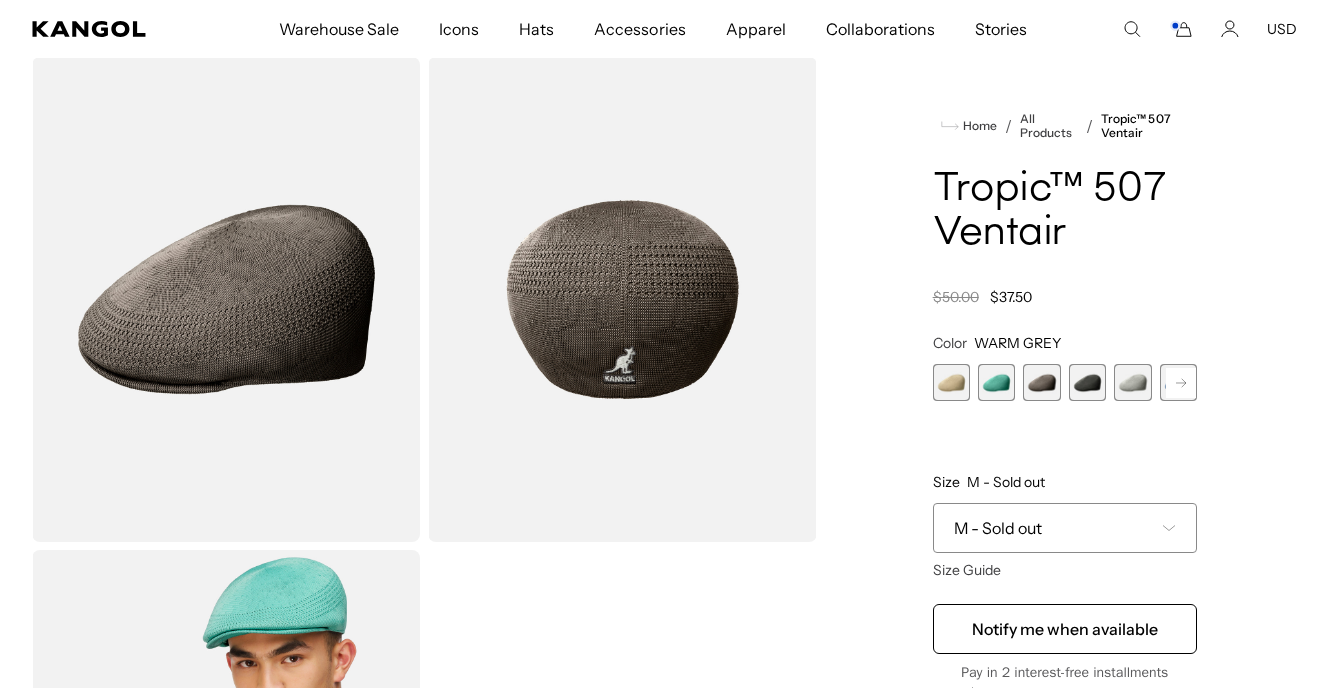 click at bounding box center [951, 382] 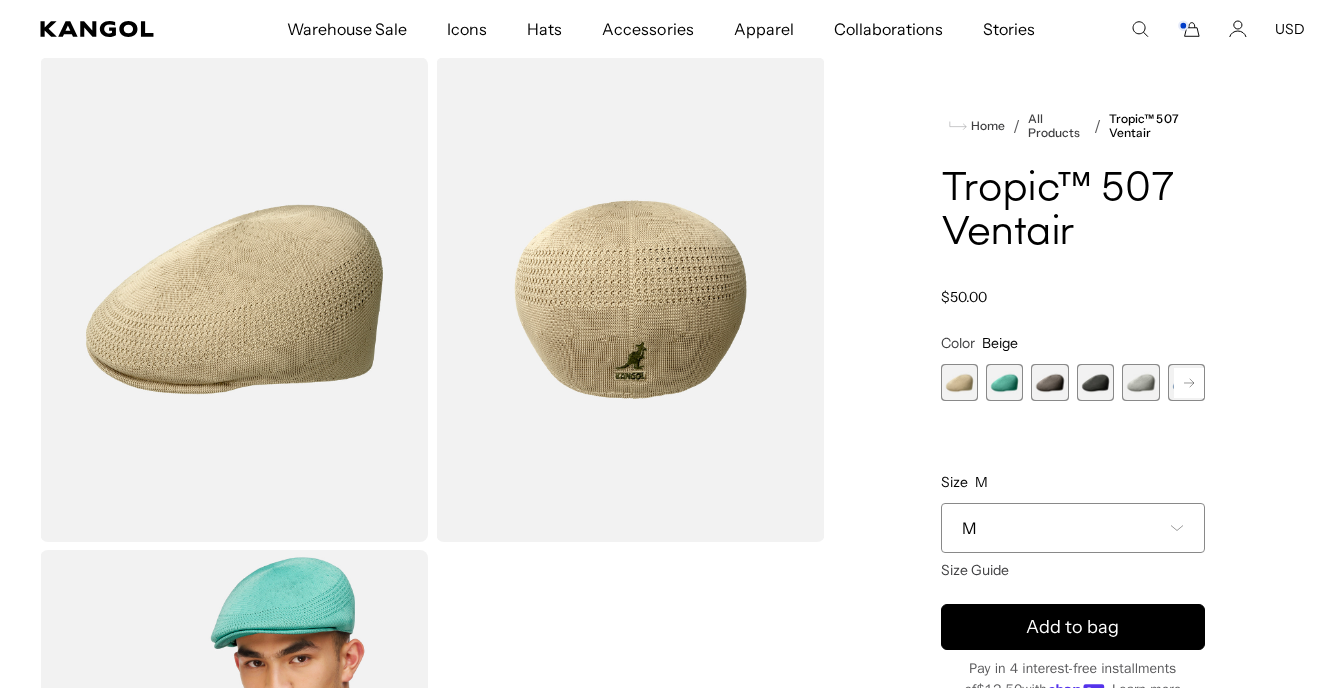 scroll, scrollTop: 0, scrollLeft: 0, axis: both 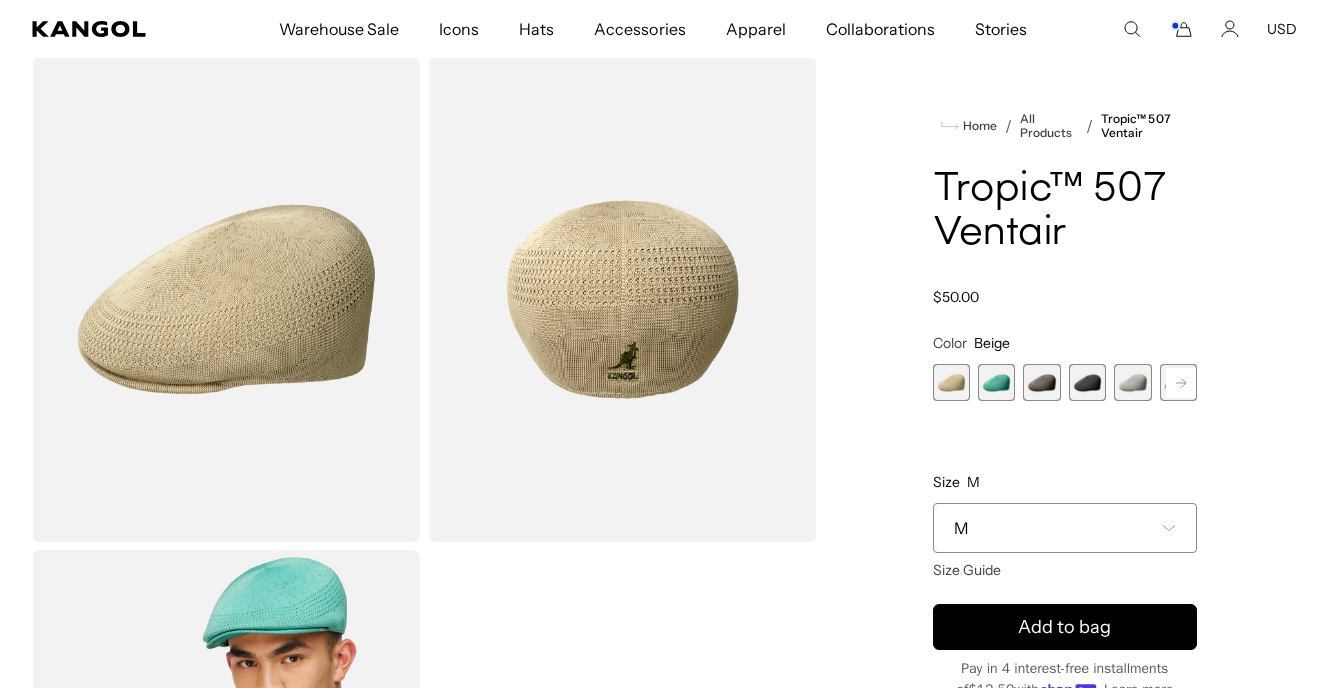 click 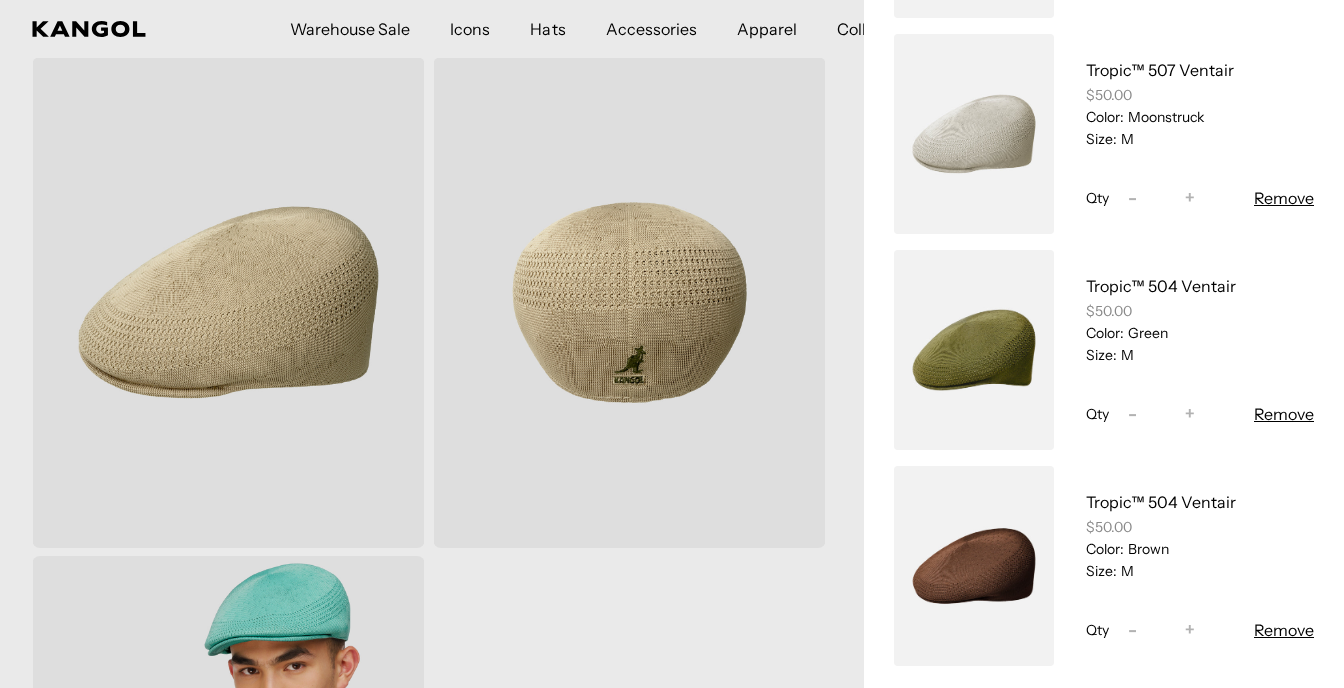 scroll, scrollTop: 0, scrollLeft: 0, axis: both 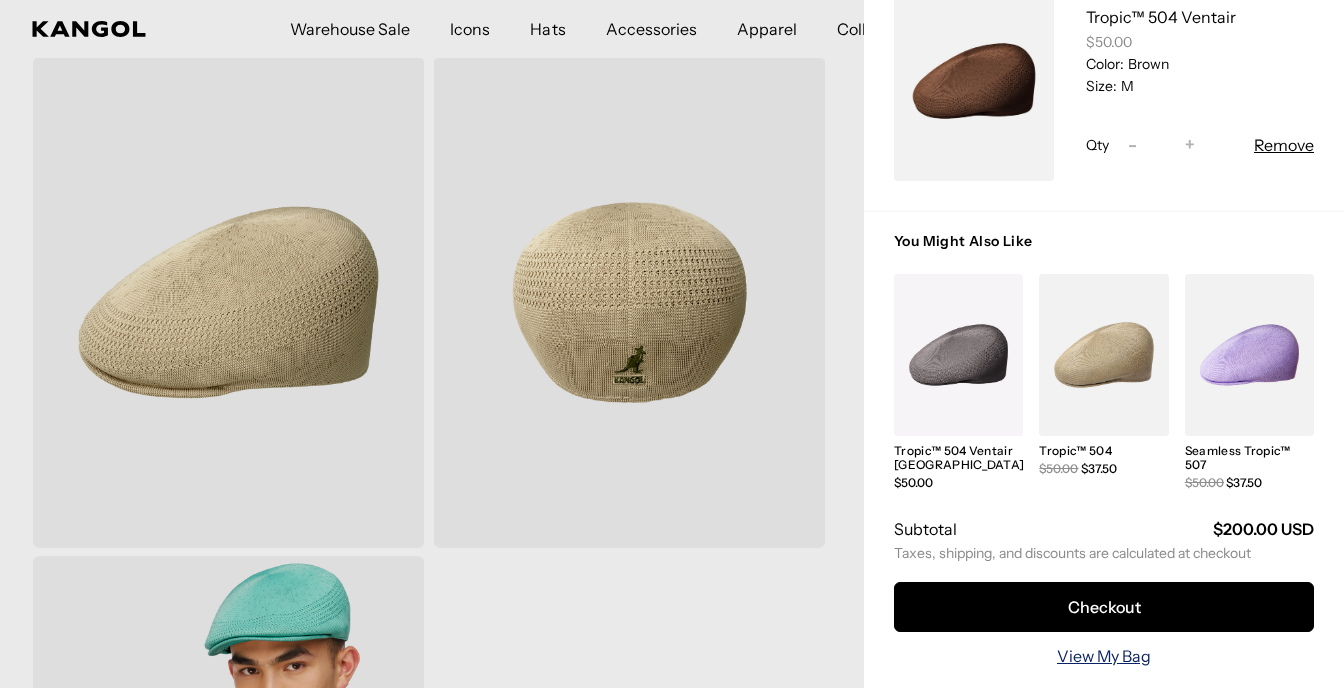 click on "View My Bag" at bounding box center (1104, 656) 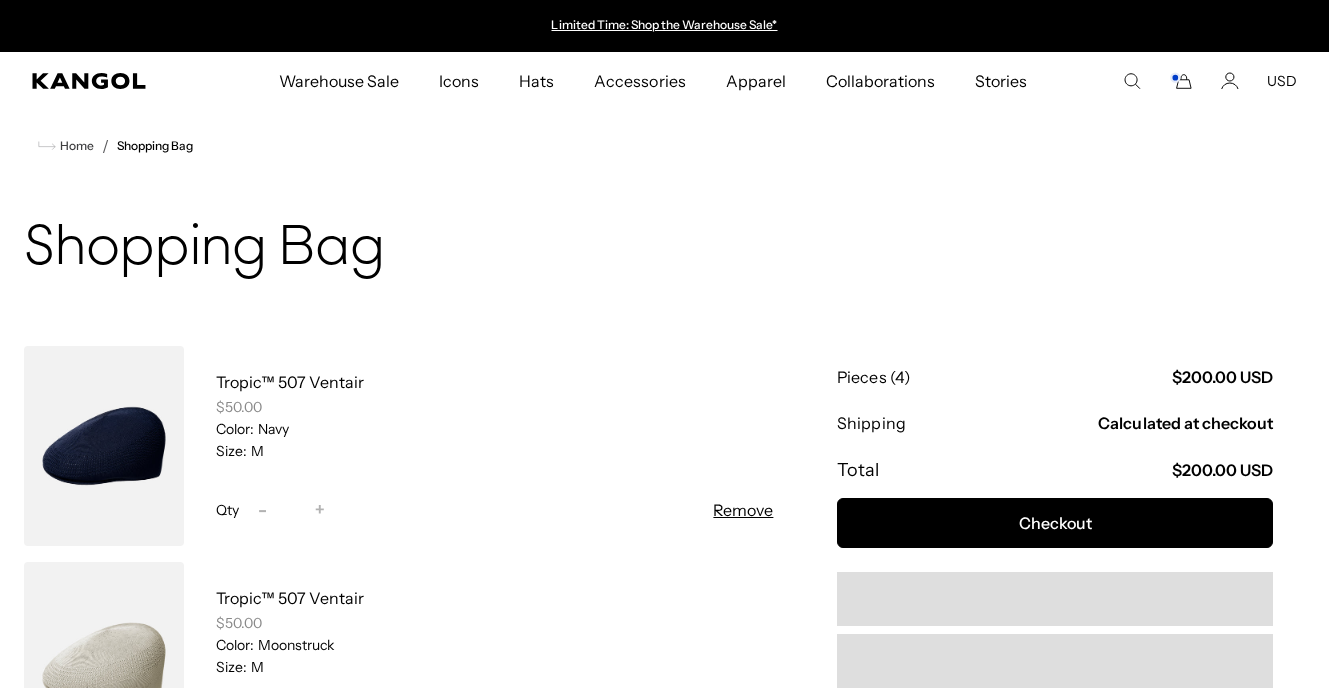 scroll, scrollTop: 0, scrollLeft: 0, axis: both 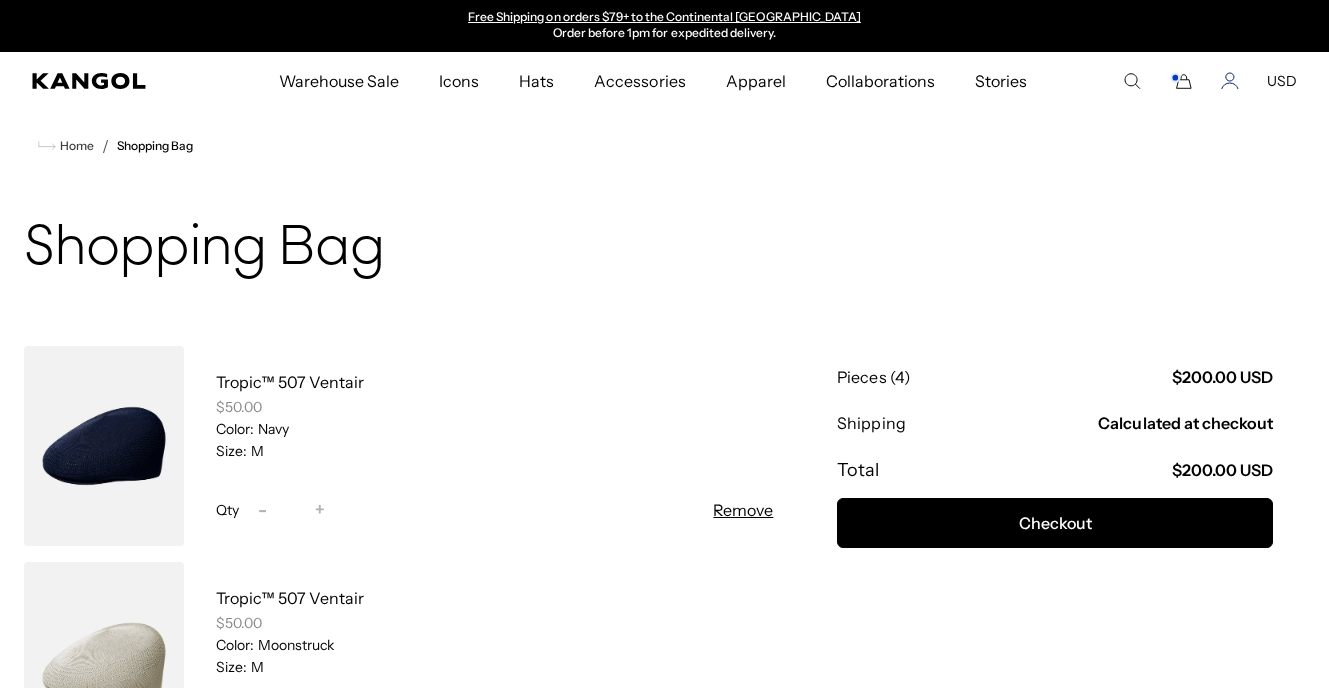 click 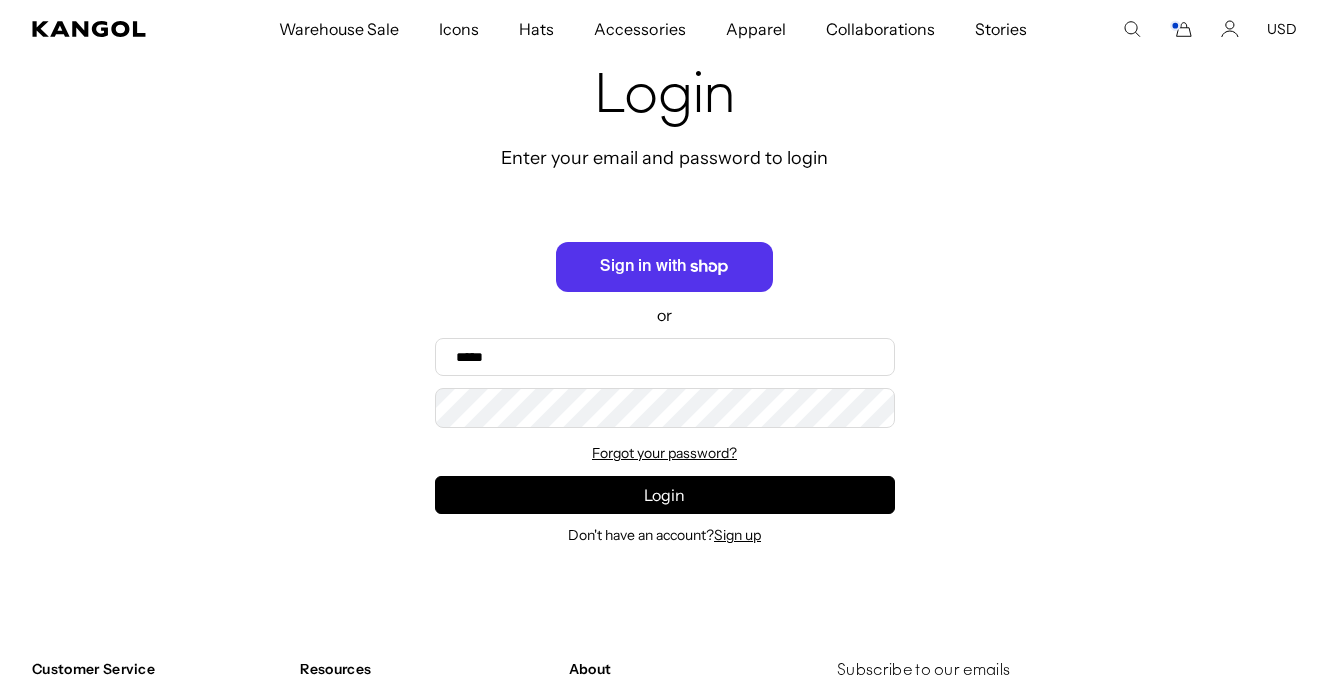 scroll, scrollTop: 154, scrollLeft: 0, axis: vertical 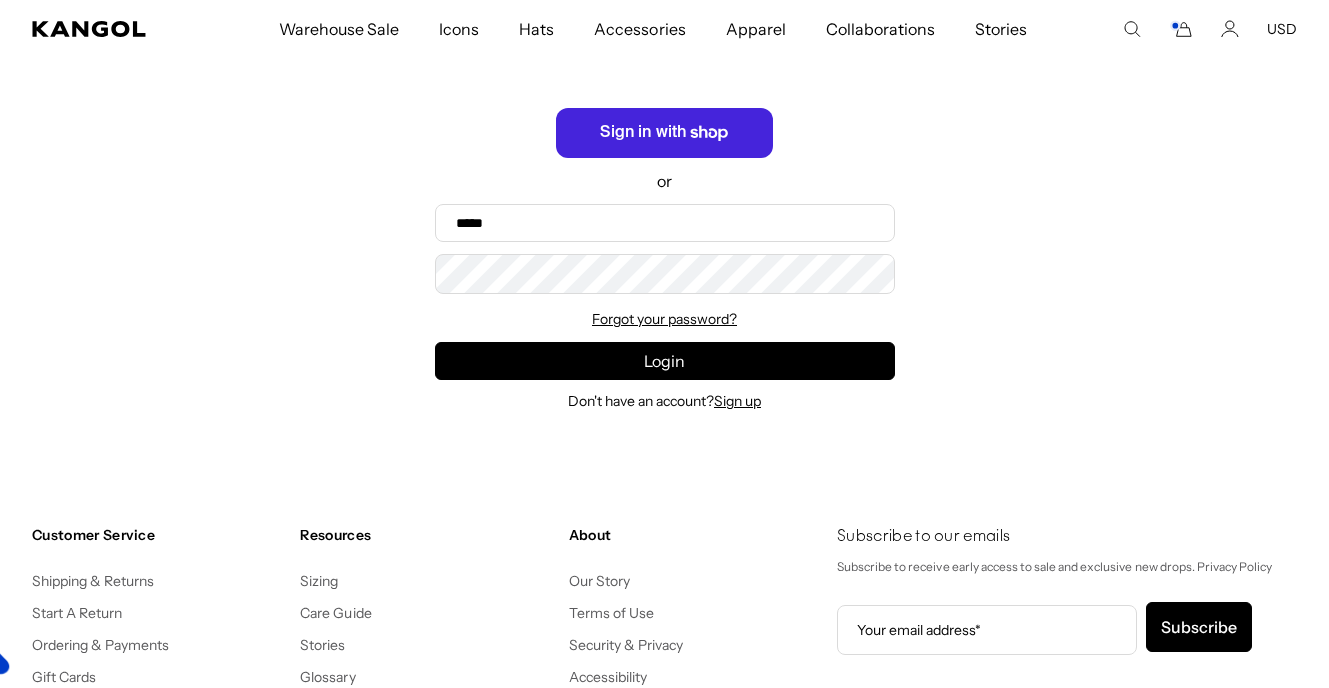 click on "Shop" 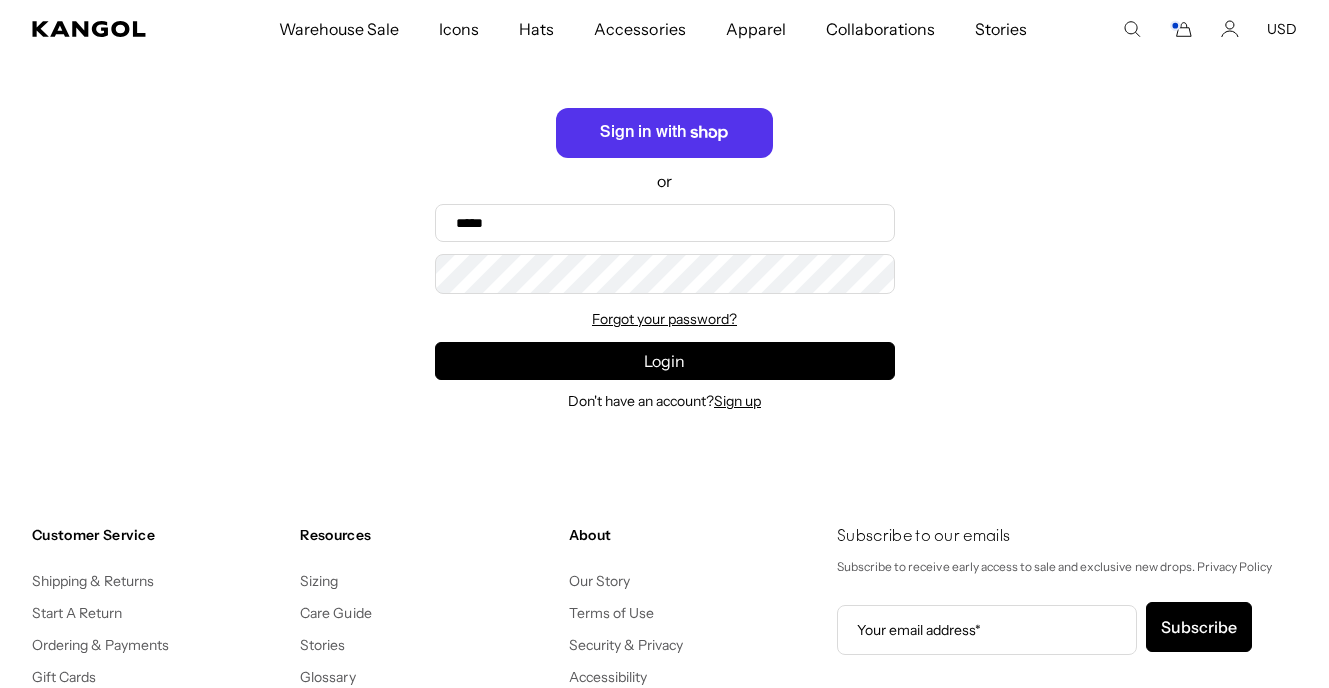 scroll, scrollTop: 0, scrollLeft: 0, axis: both 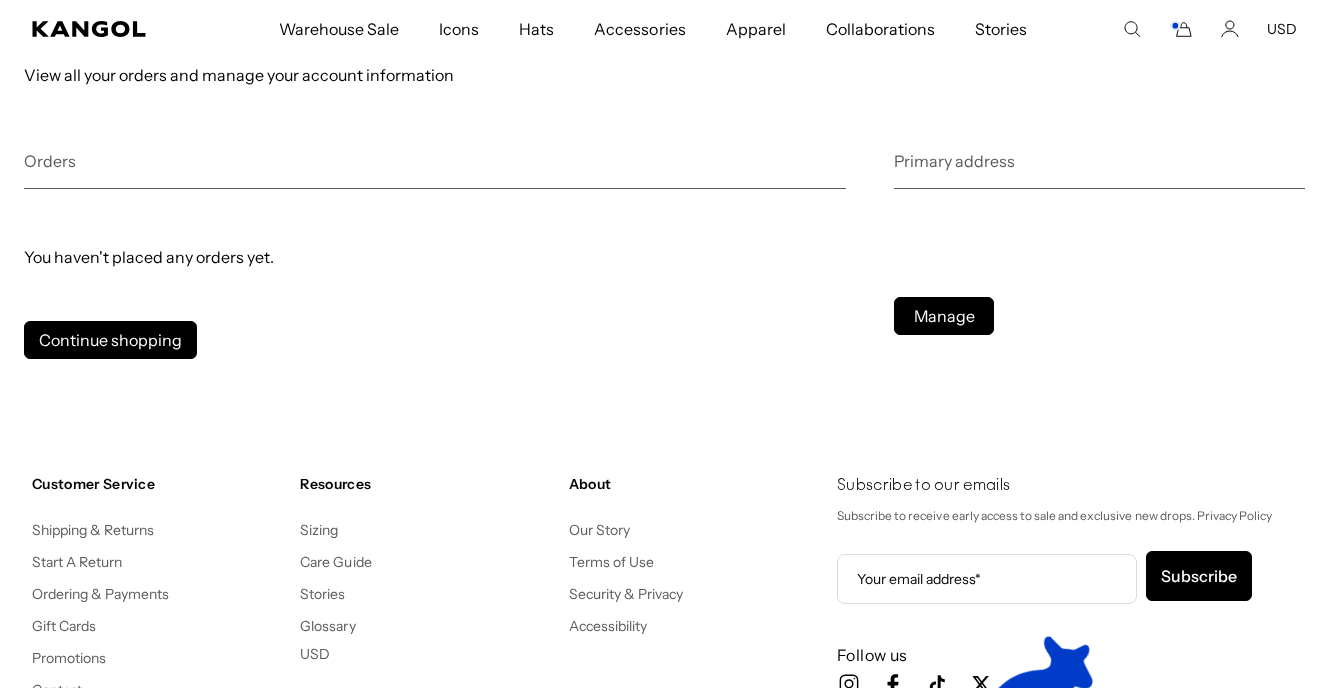 click on "Primary address" at bounding box center (1099, 169) 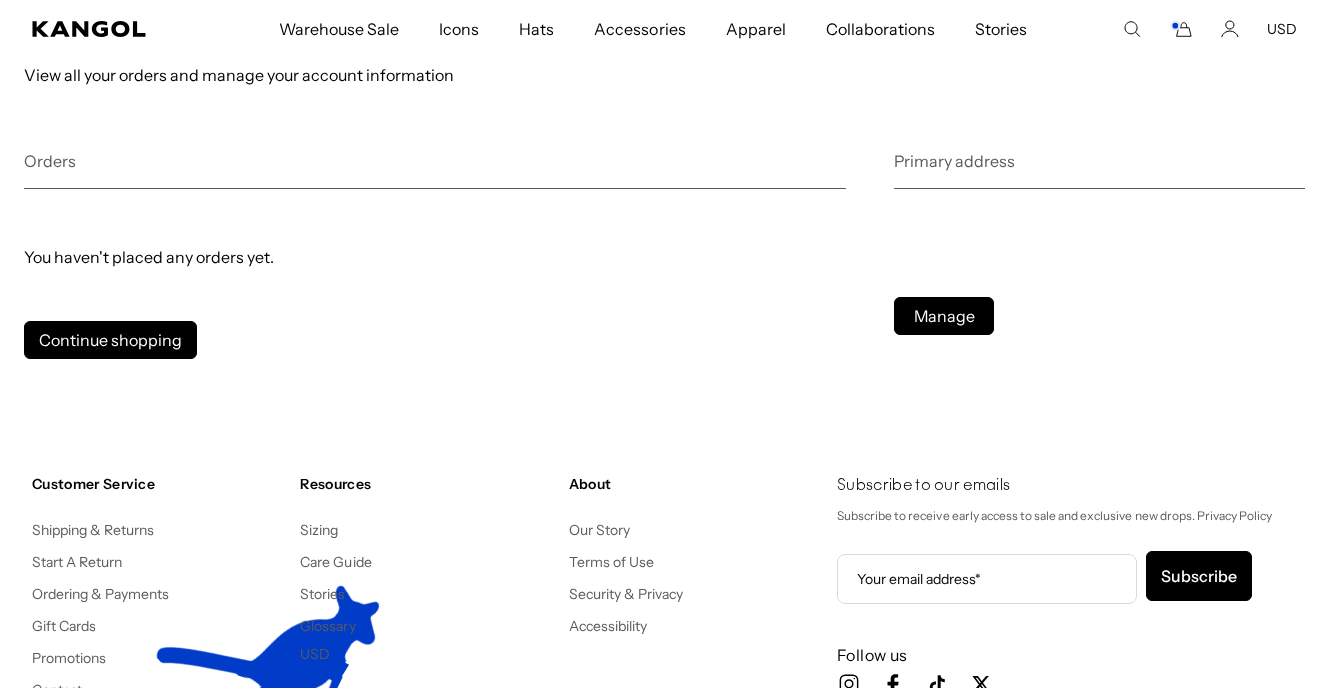 scroll, scrollTop: 0, scrollLeft: 0, axis: both 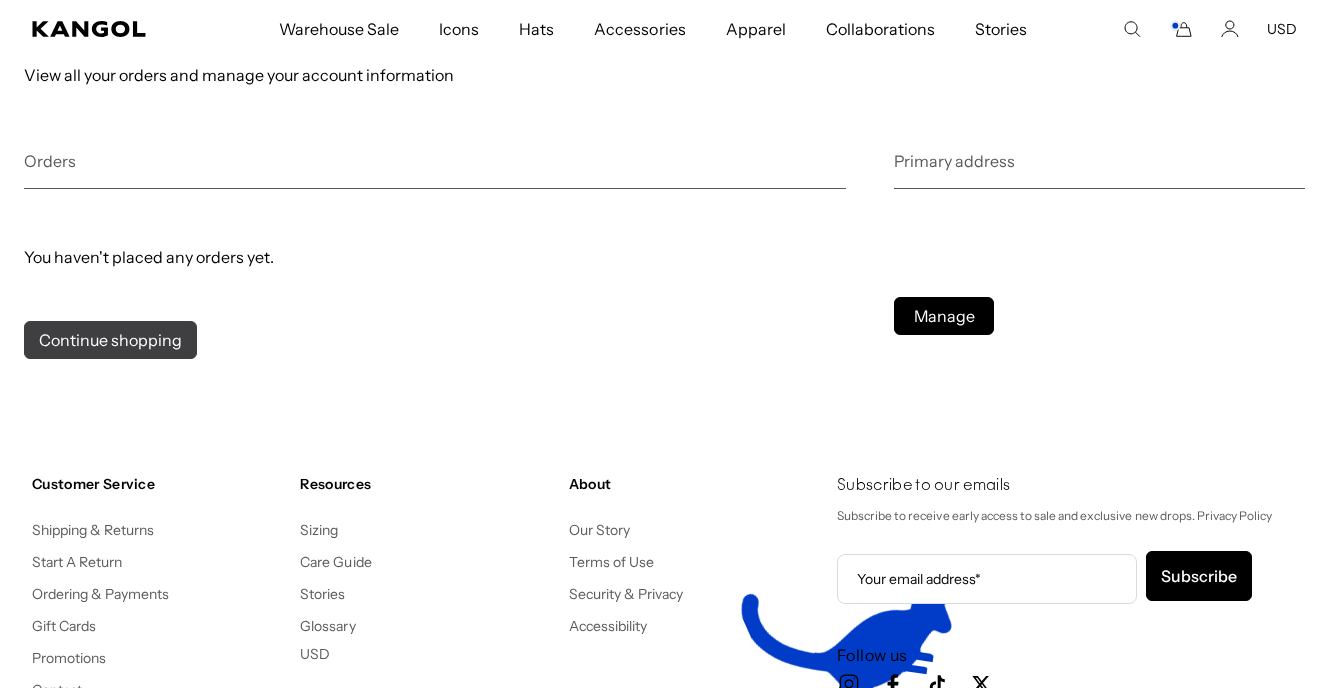 click on "Continue shopping" at bounding box center [110, 340] 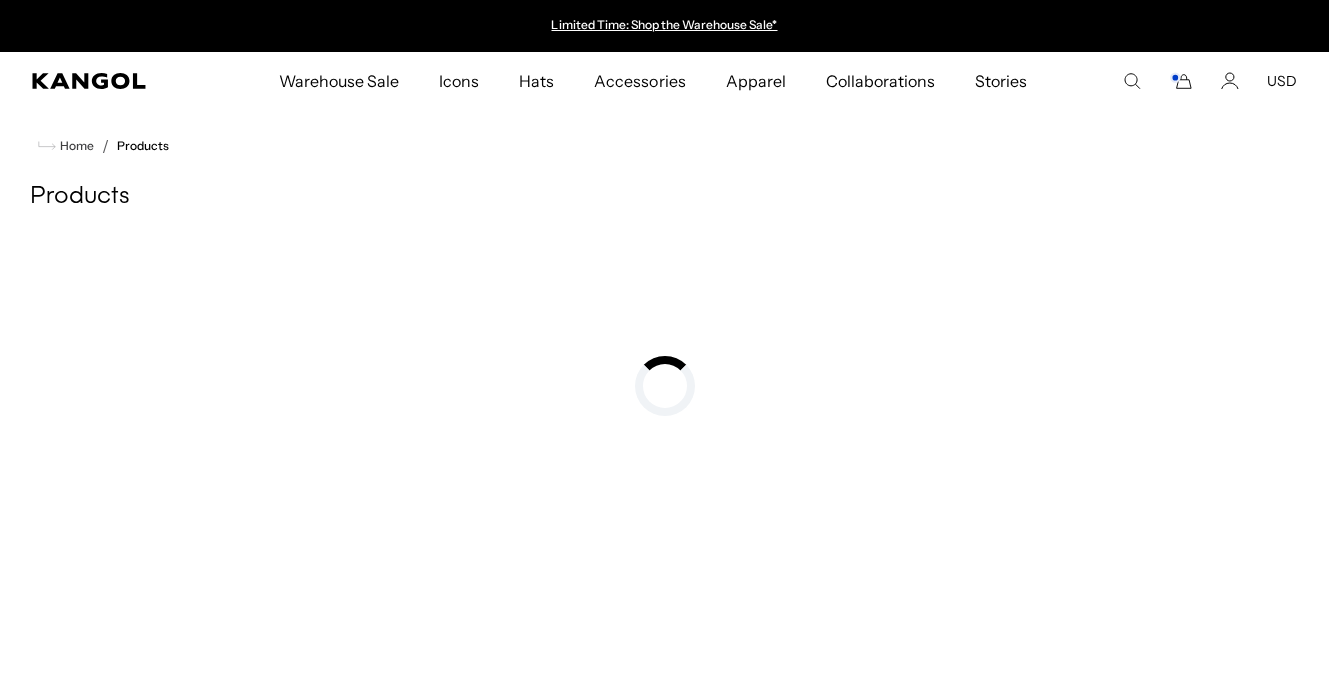 scroll, scrollTop: 0, scrollLeft: 0, axis: both 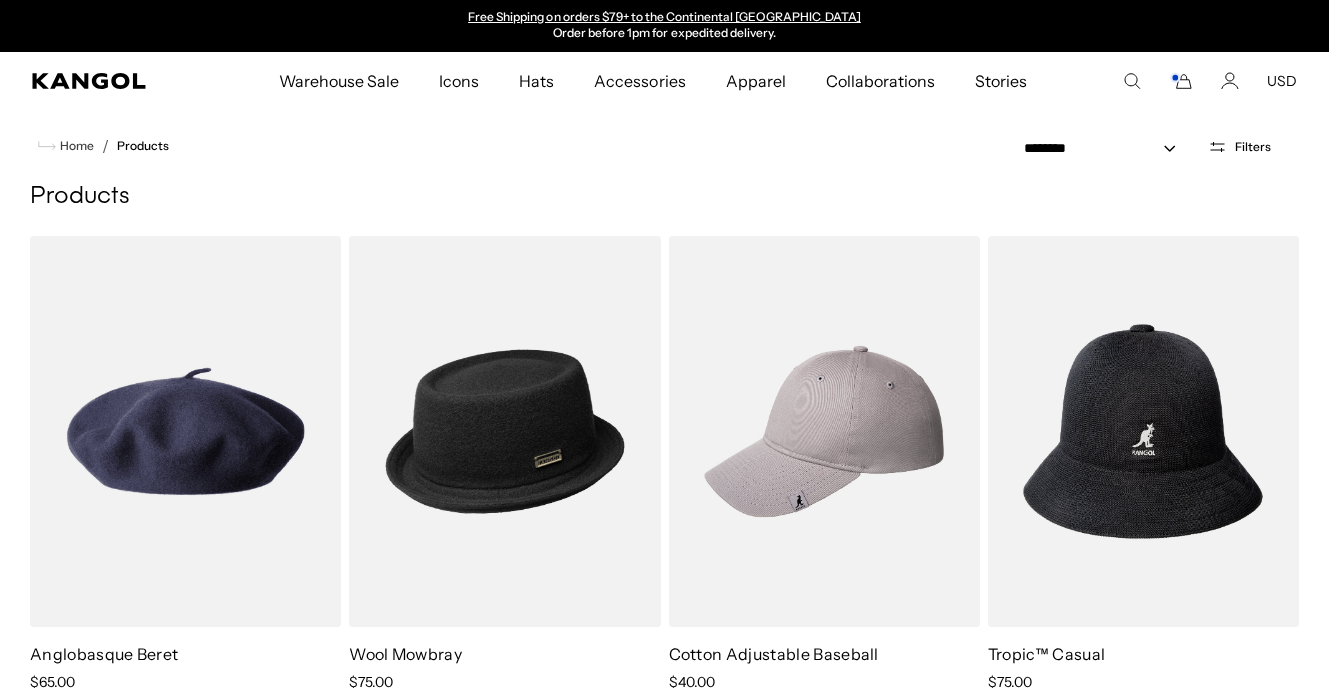 click 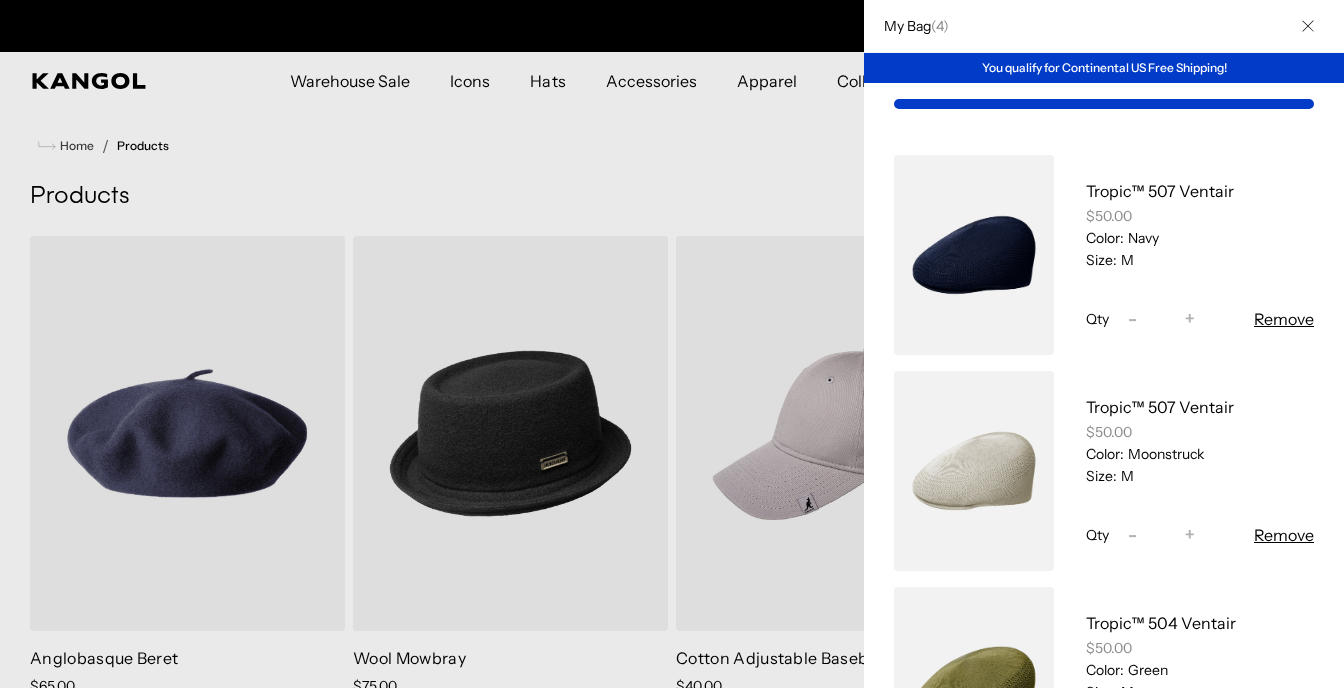 scroll, scrollTop: 0, scrollLeft: 0, axis: both 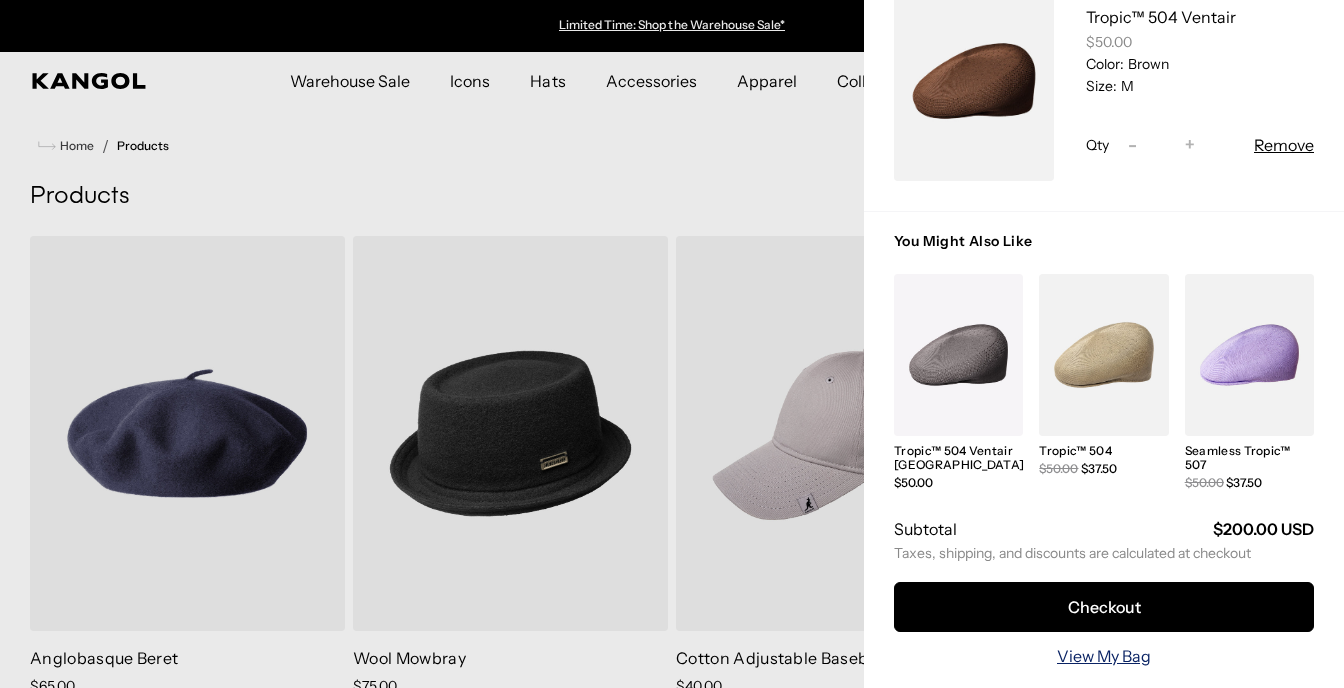 click on "View My Bag" at bounding box center (1104, 656) 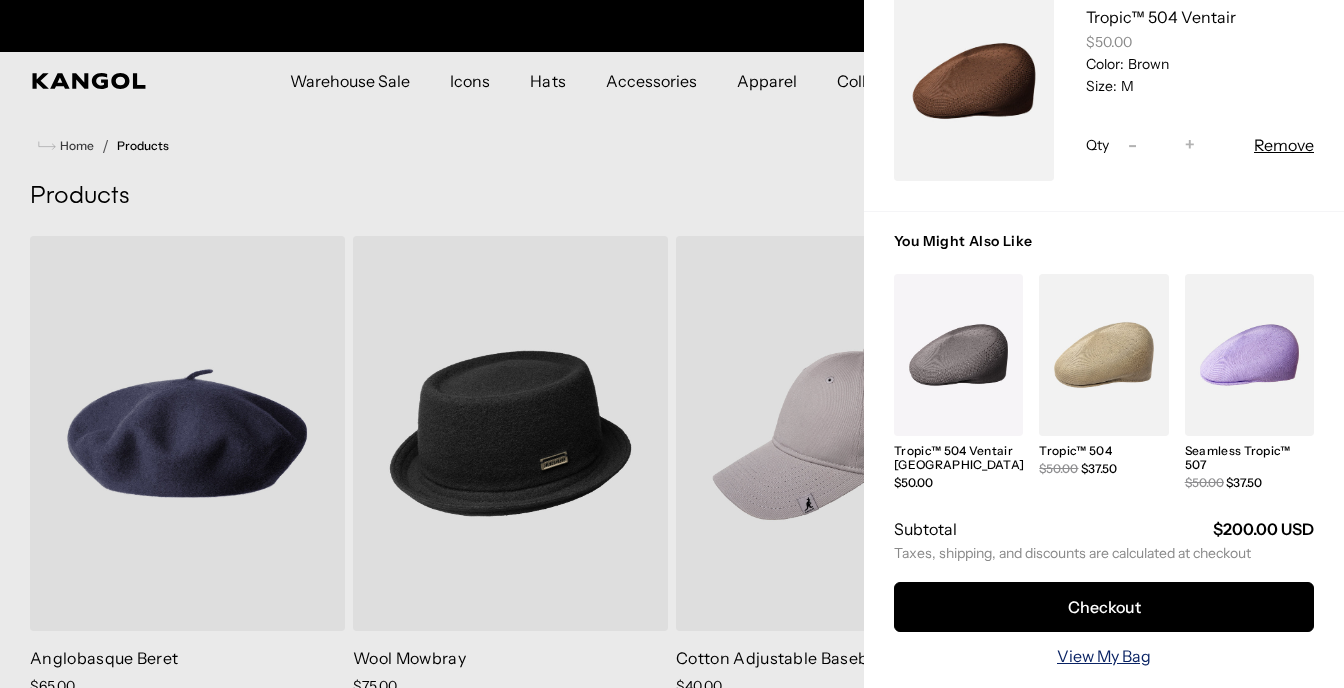 scroll, scrollTop: 0, scrollLeft: 412, axis: horizontal 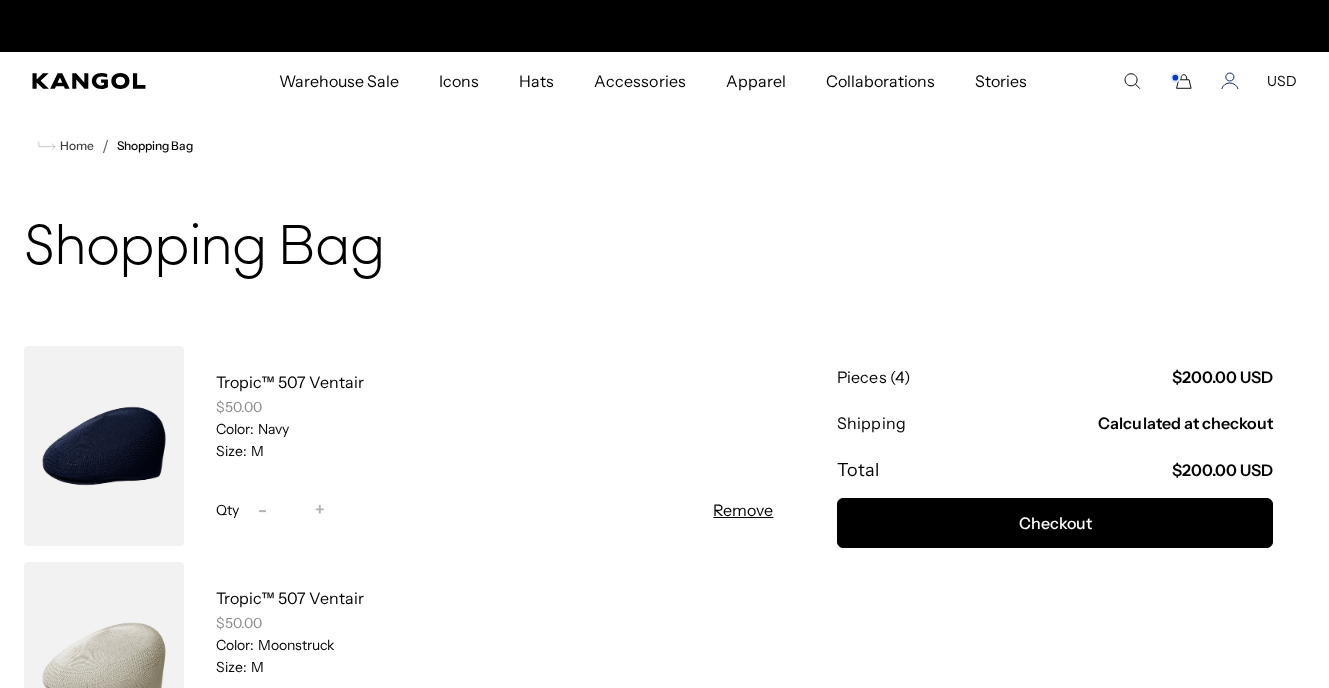 click 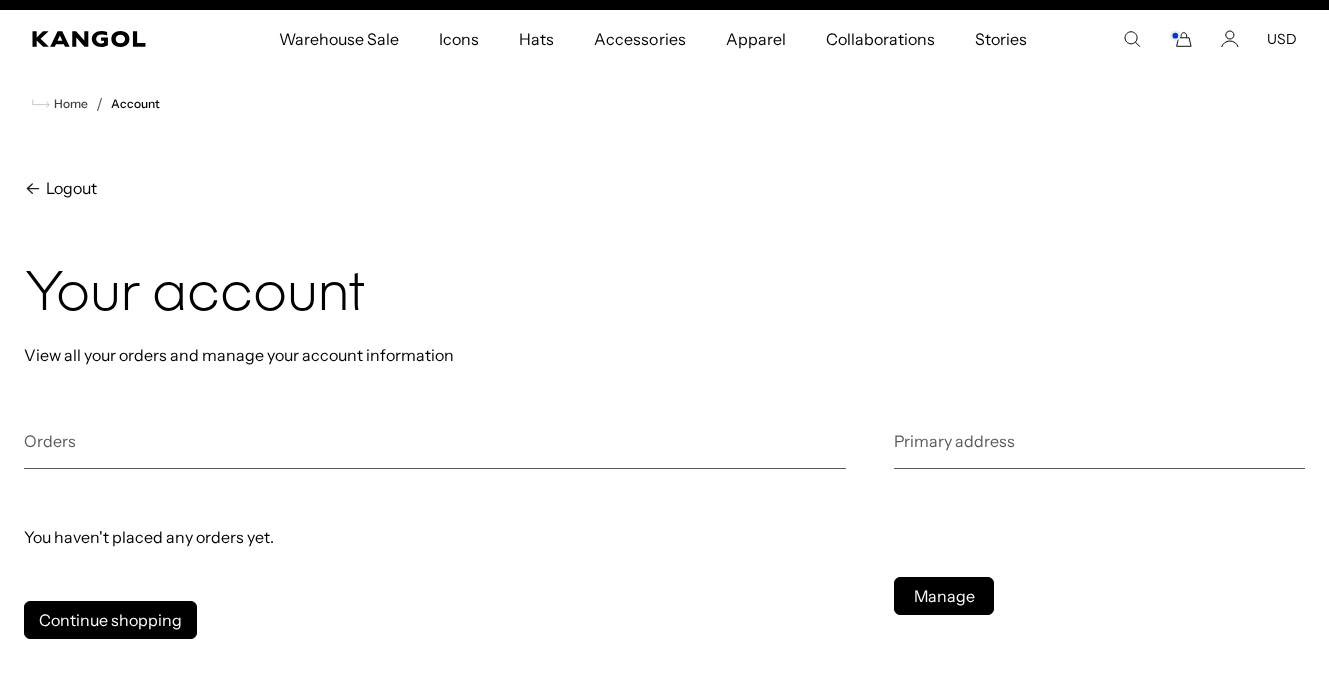 scroll, scrollTop: 68, scrollLeft: 0, axis: vertical 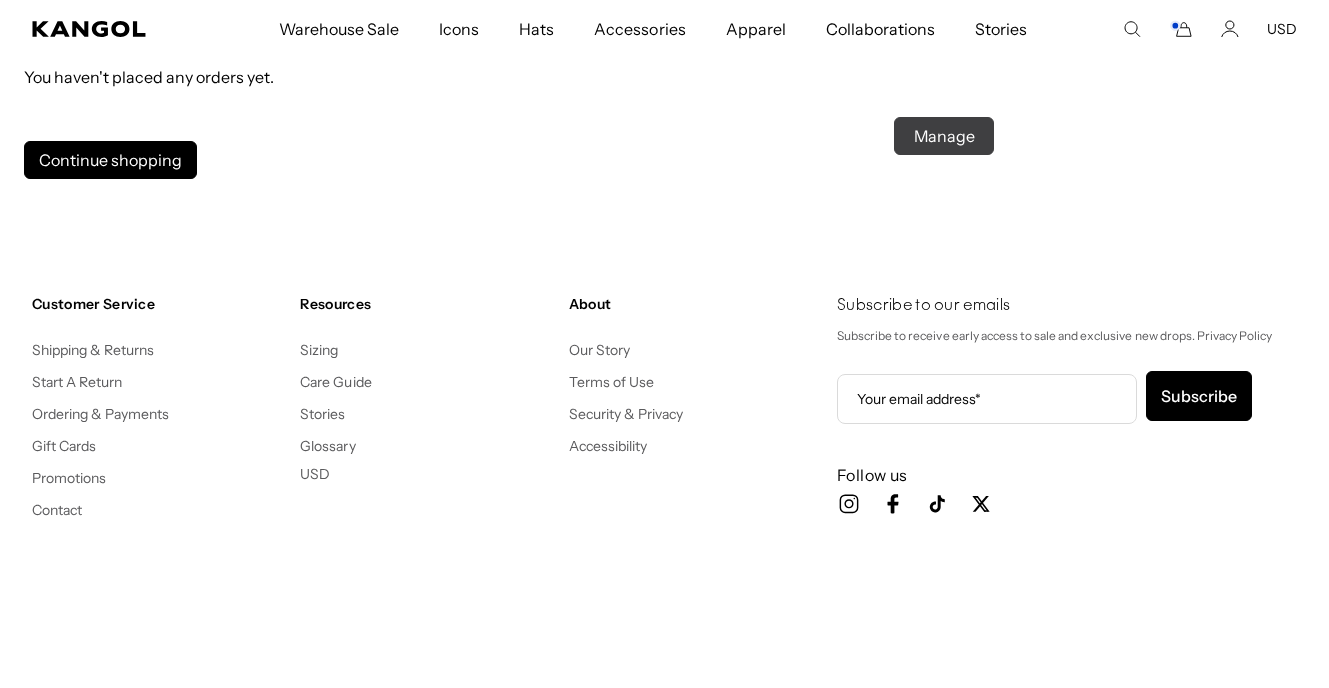 click on "Manage" at bounding box center (944, 136) 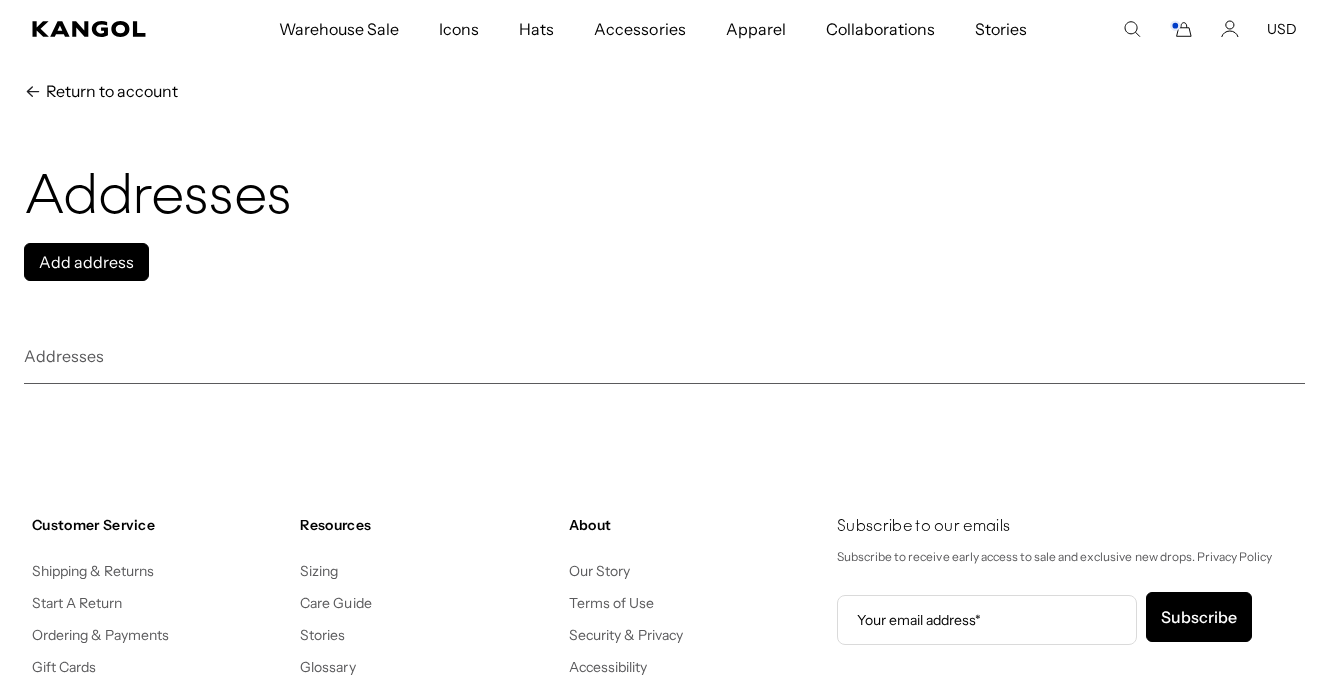 scroll, scrollTop: 0, scrollLeft: 0, axis: both 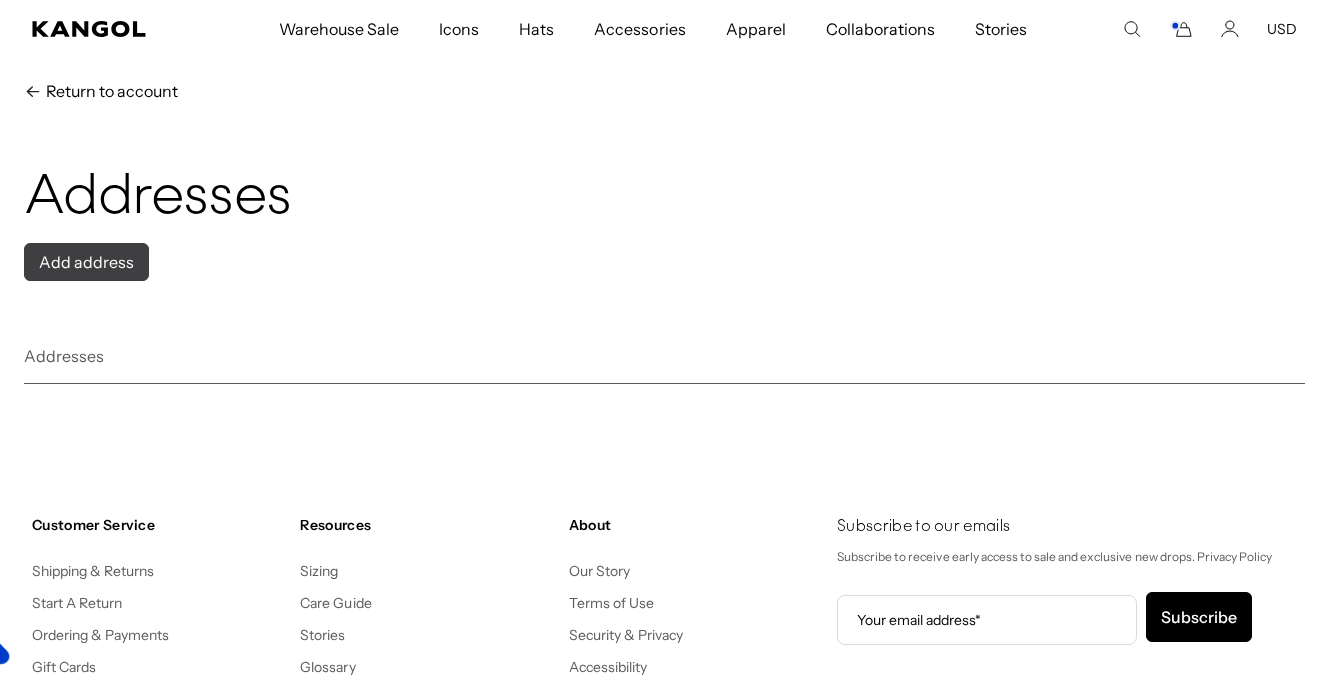 click on "Add address" at bounding box center (86, 262) 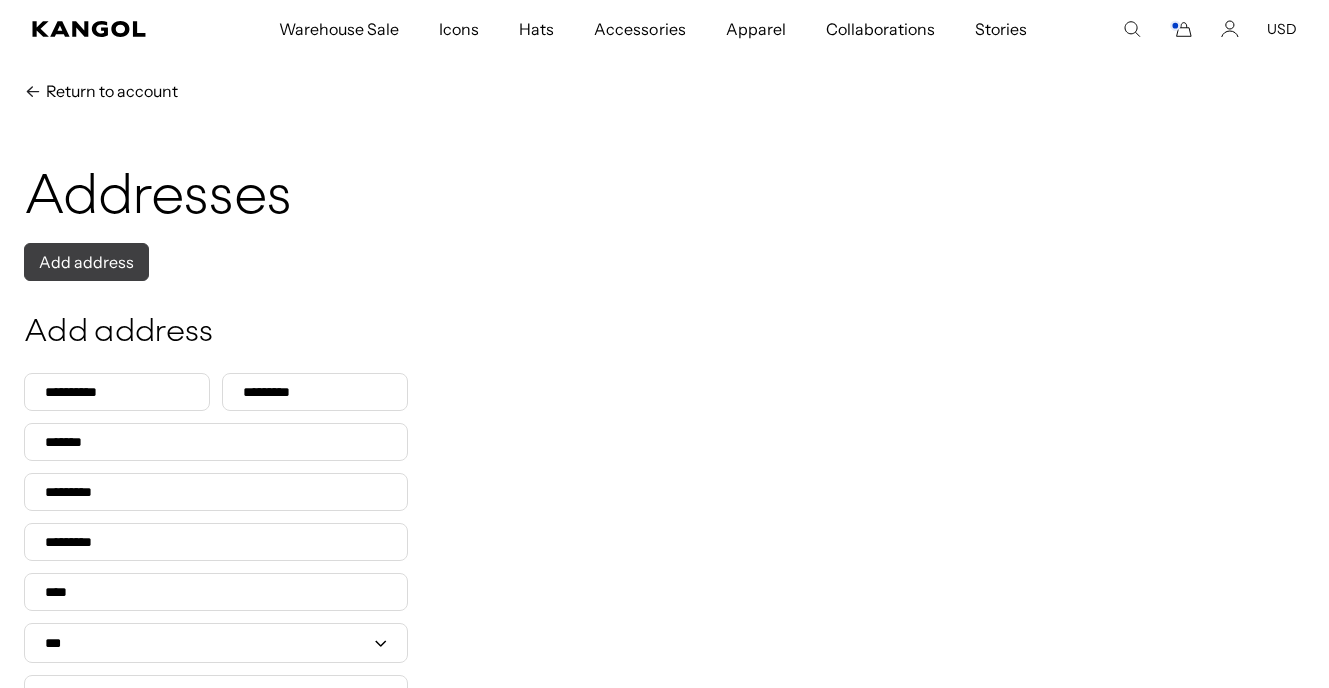 scroll, scrollTop: 0, scrollLeft: 412, axis: horizontal 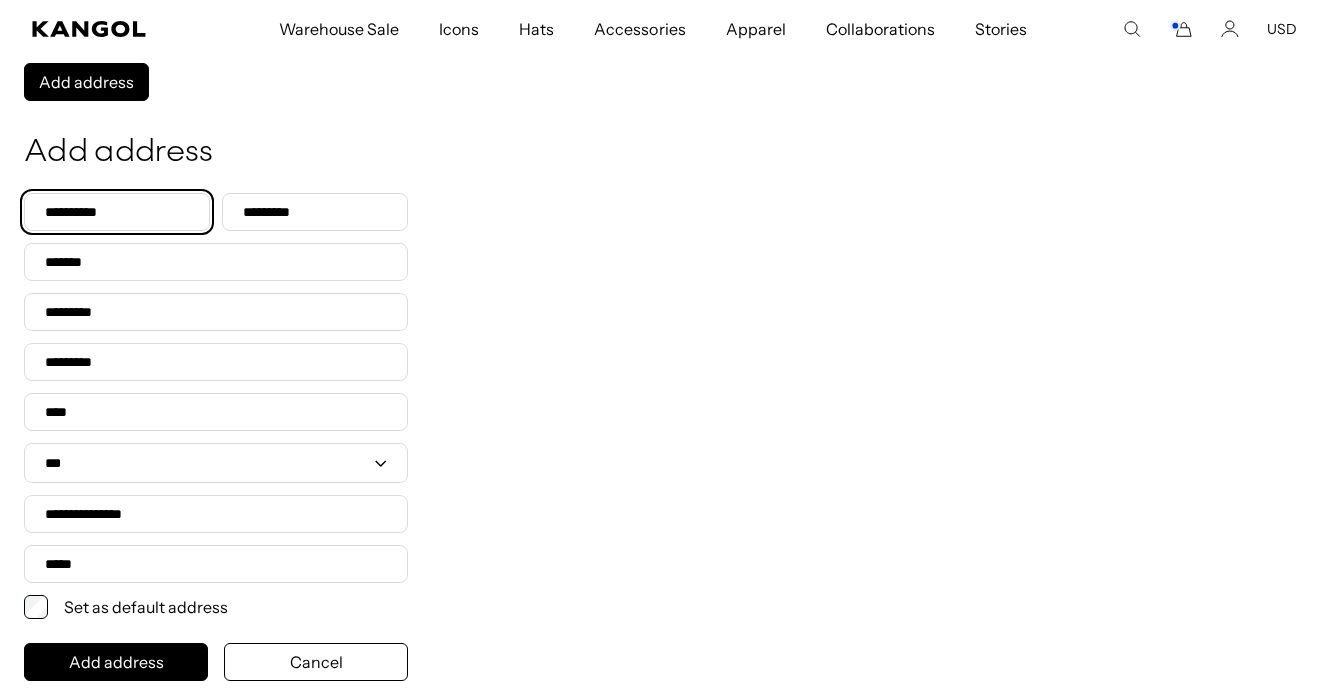 click on "First name" at bounding box center [117, 212] 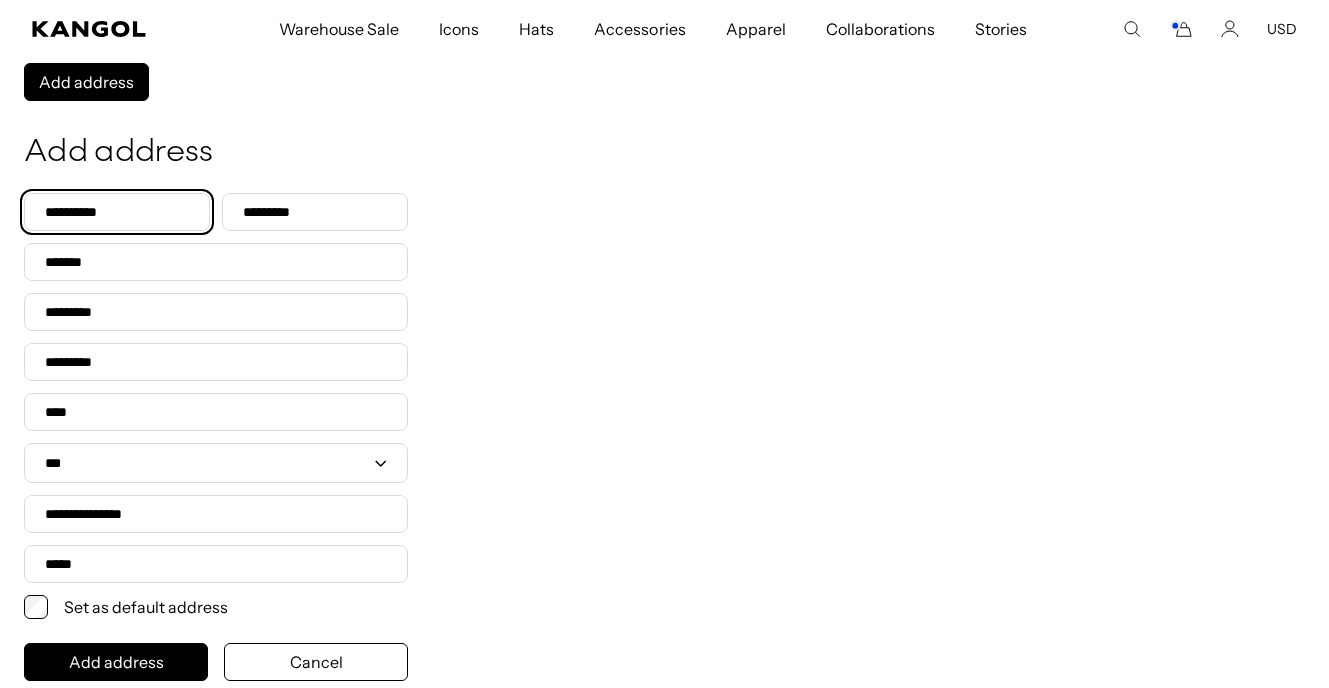scroll, scrollTop: 0, scrollLeft: 412, axis: horizontal 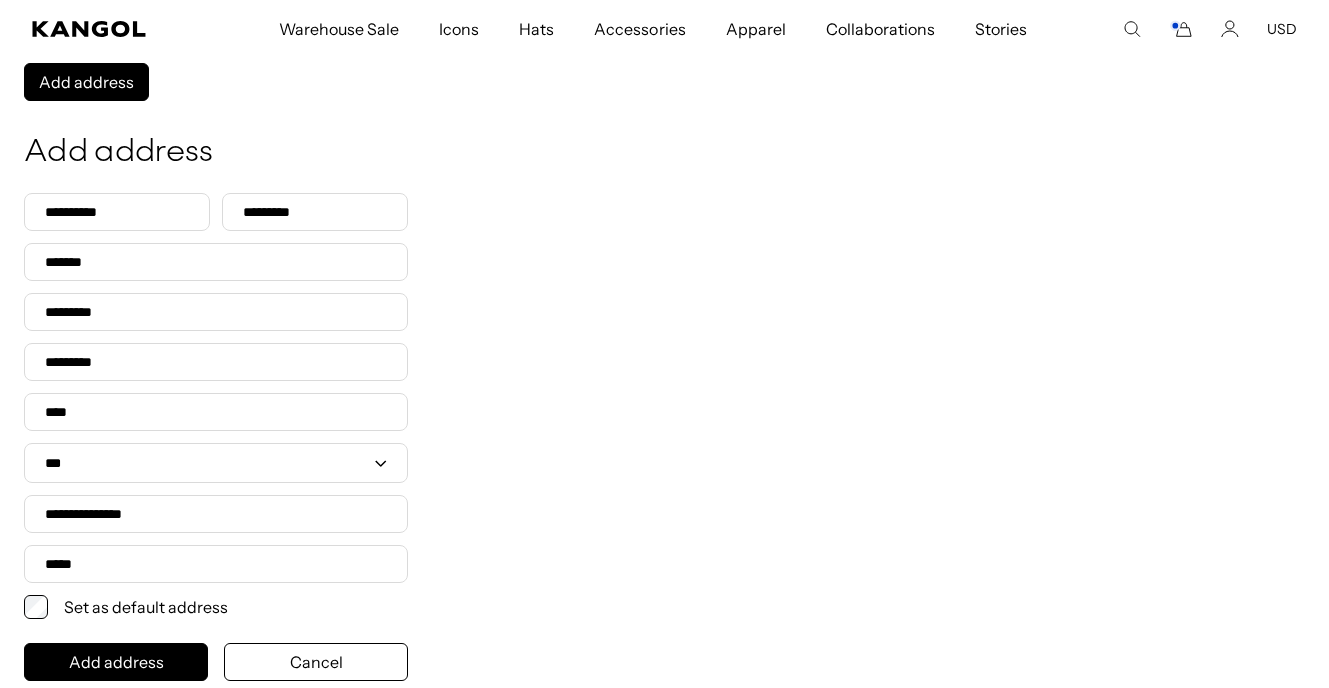click on "**********" at bounding box center [664, 366] 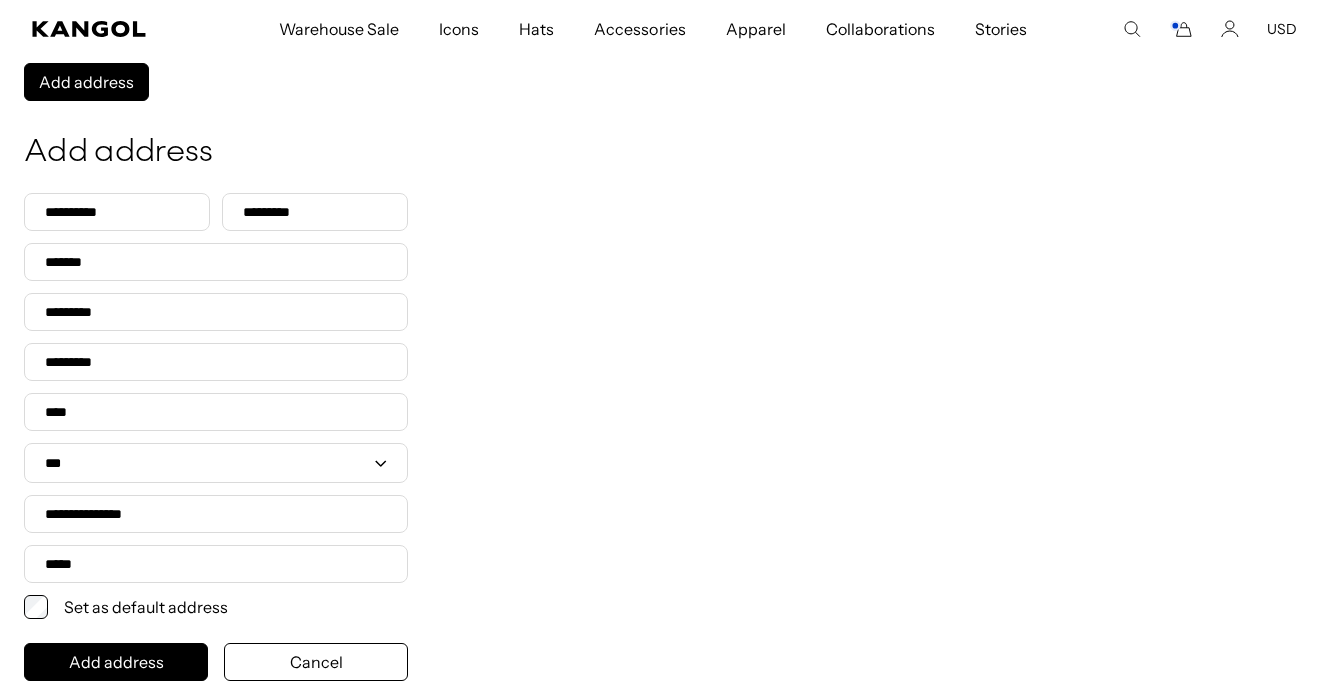 scroll, scrollTop: 0, scrollLeft: 412, axis: horizontal 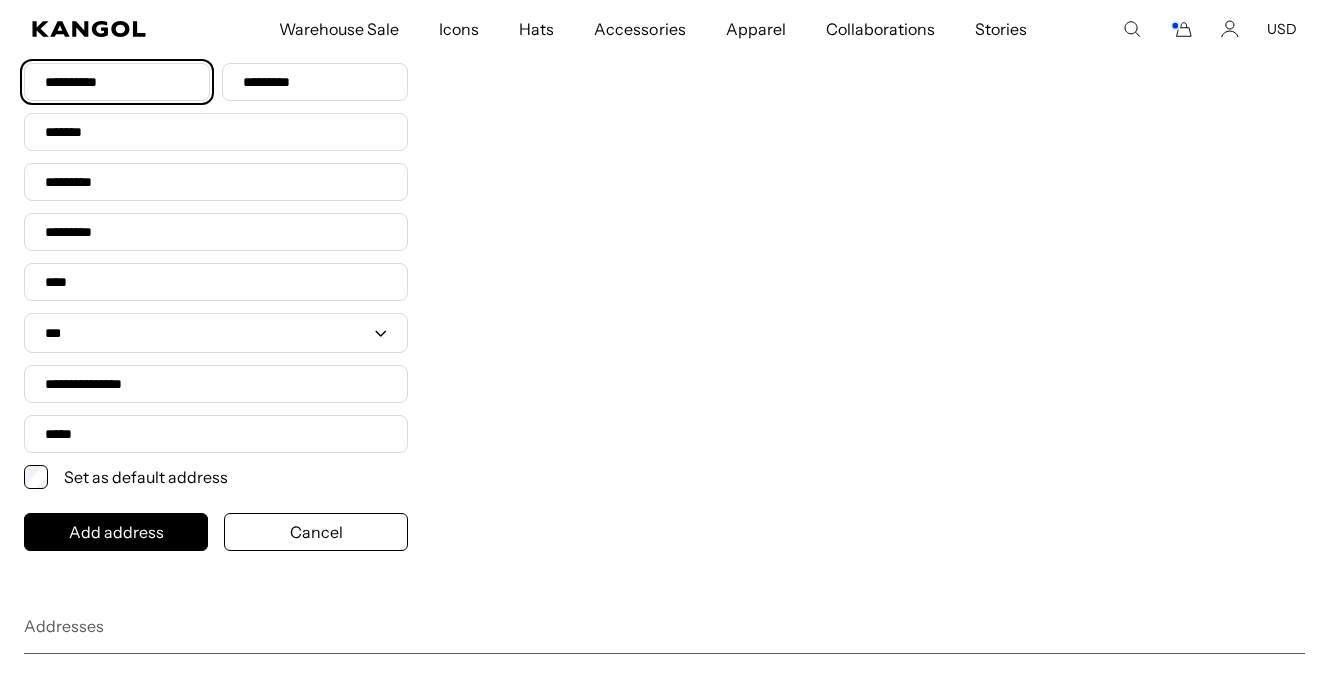click on "First name" at bounding box center [117, 82] 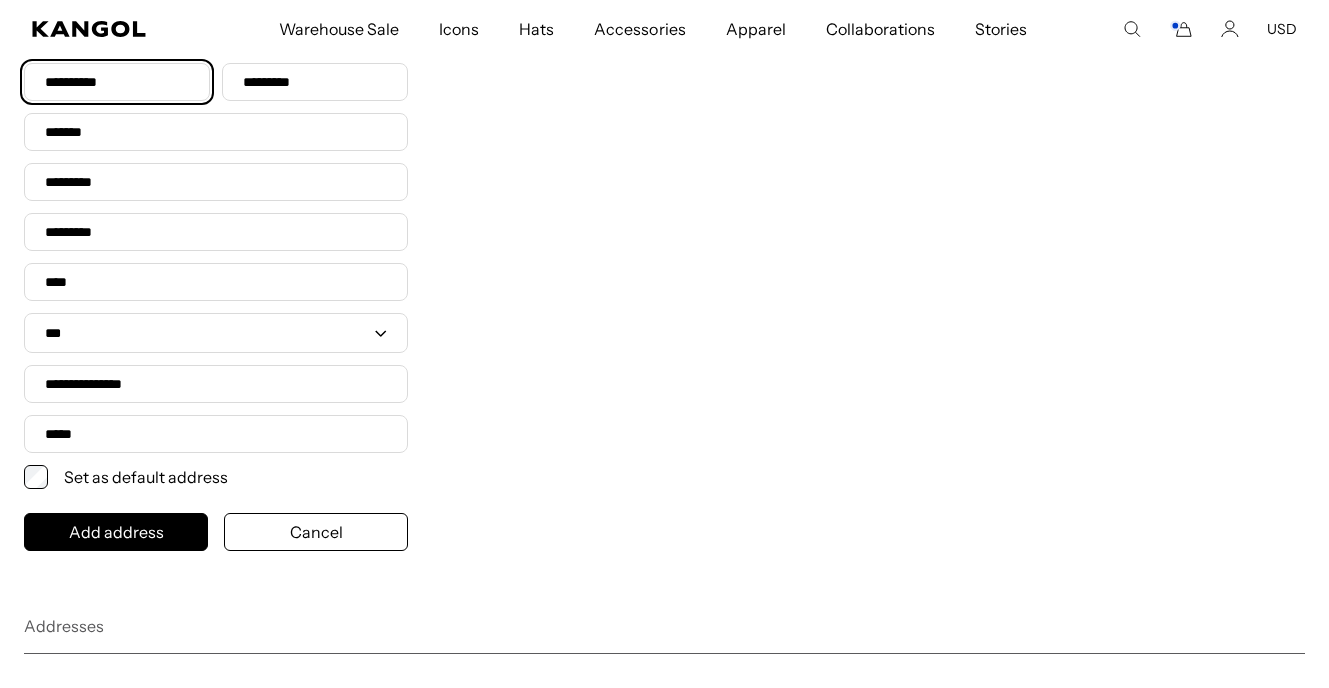 scroll, scrollTop: 0, scrollLeft: 0, axis: both 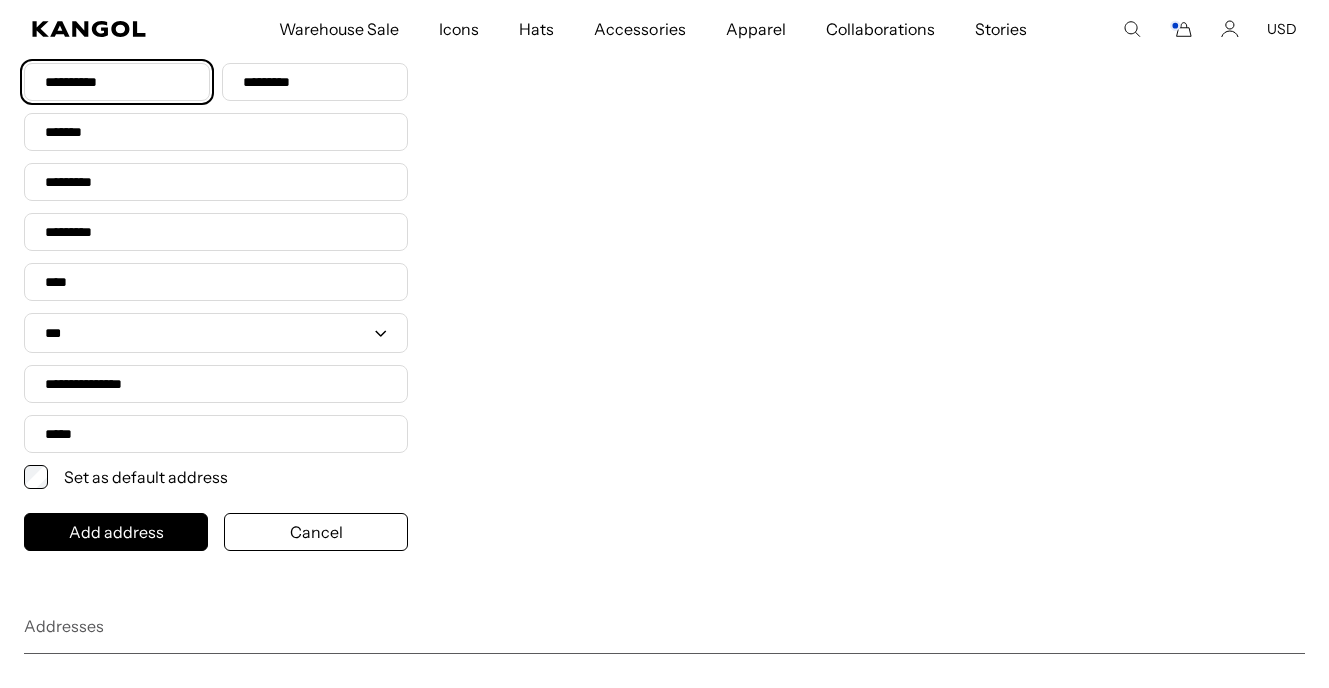 type on "*******" 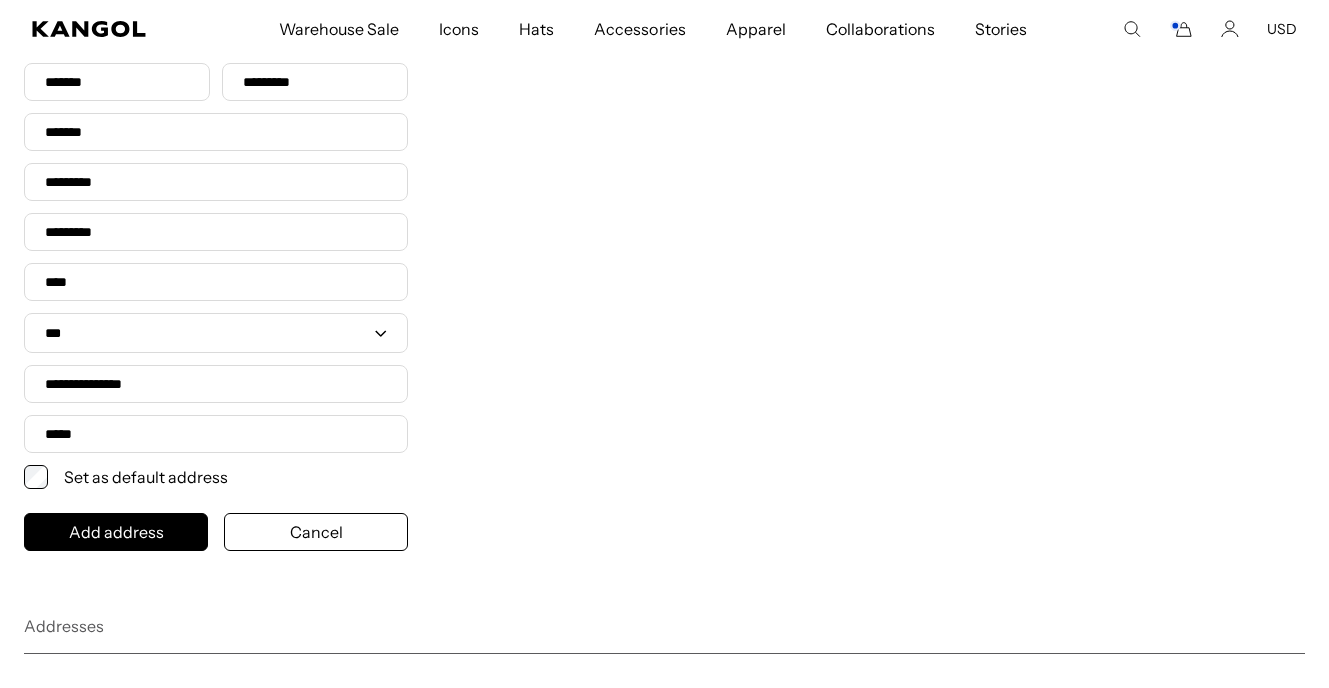 type on "********" 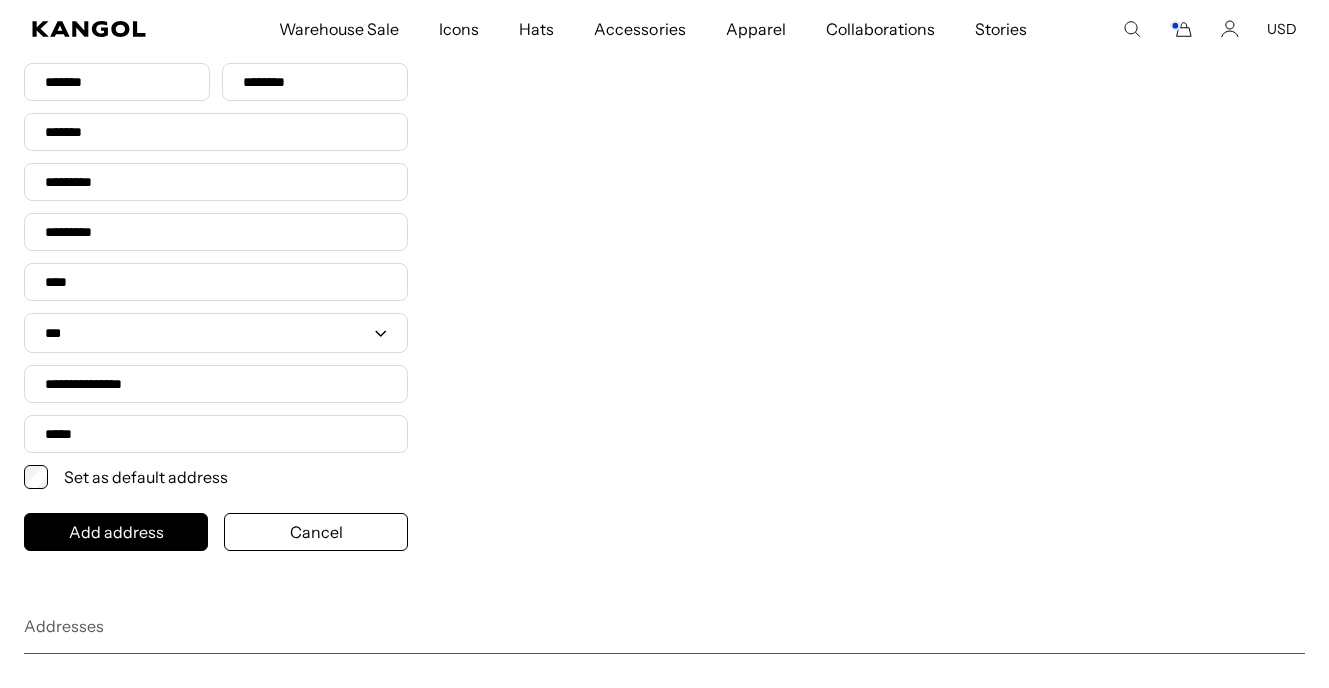 type on "*******" 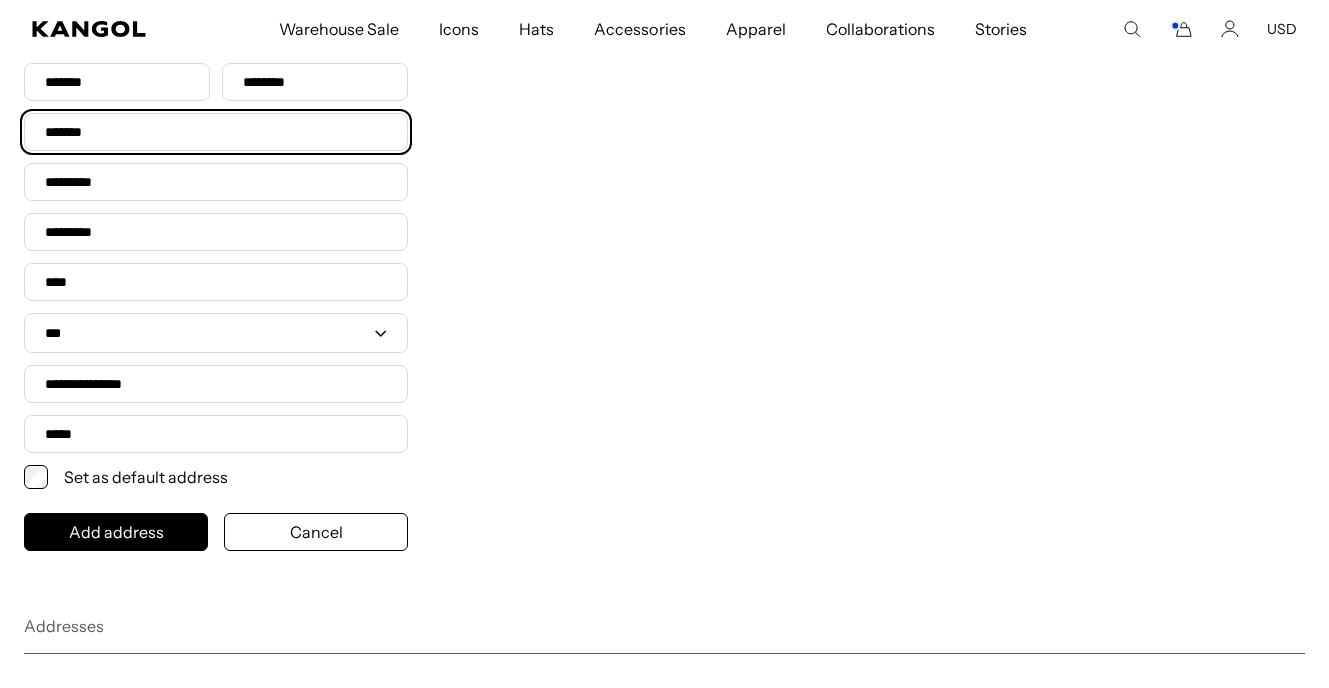 type on "**********" 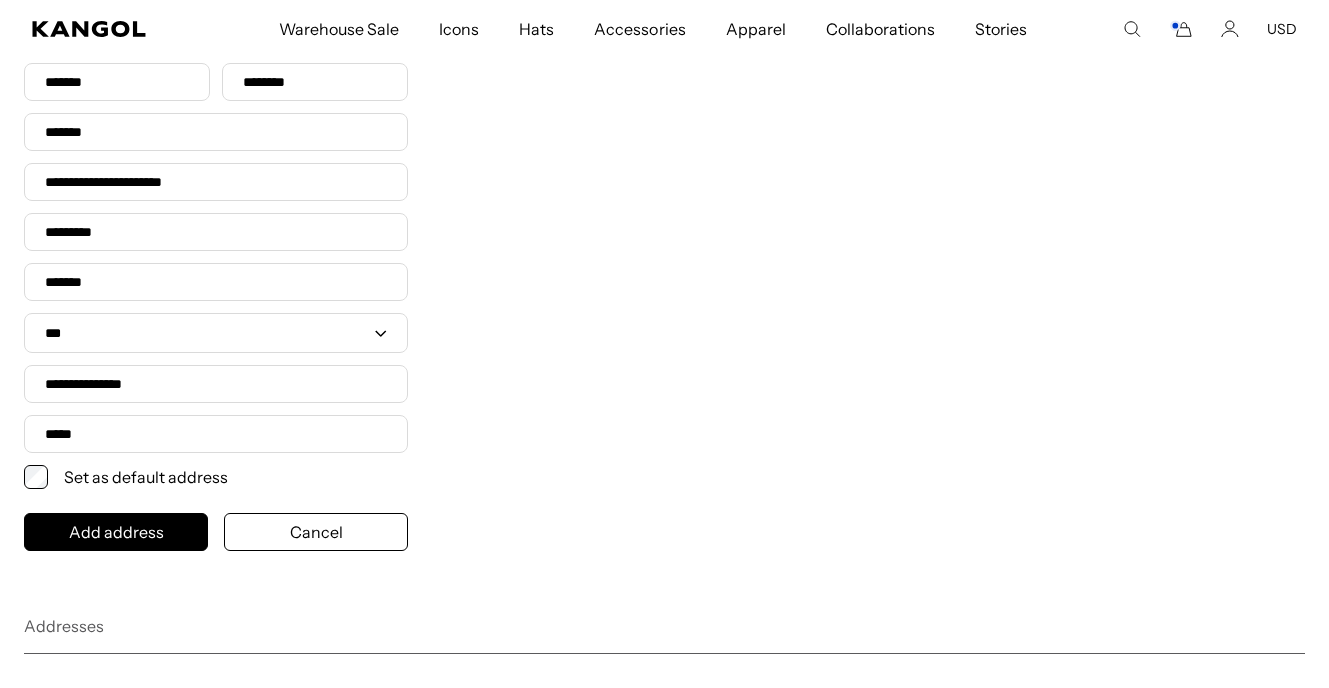 select on "*****" 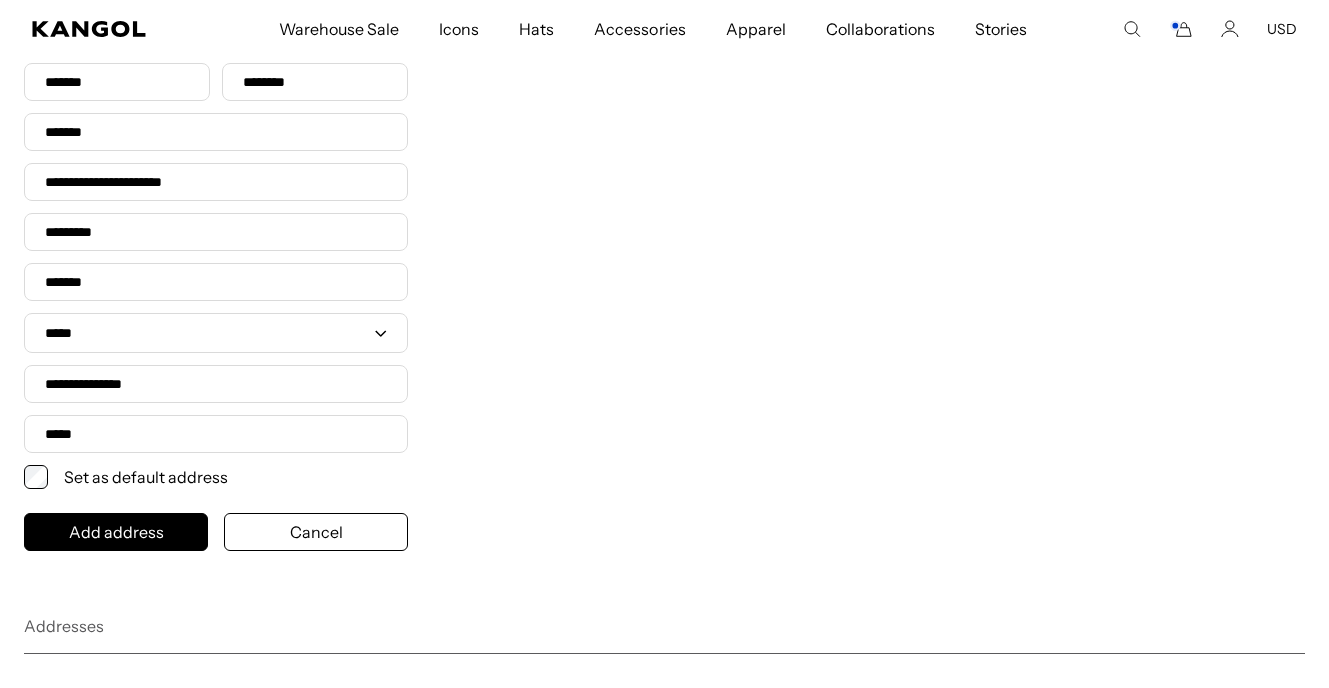 type on "*****" 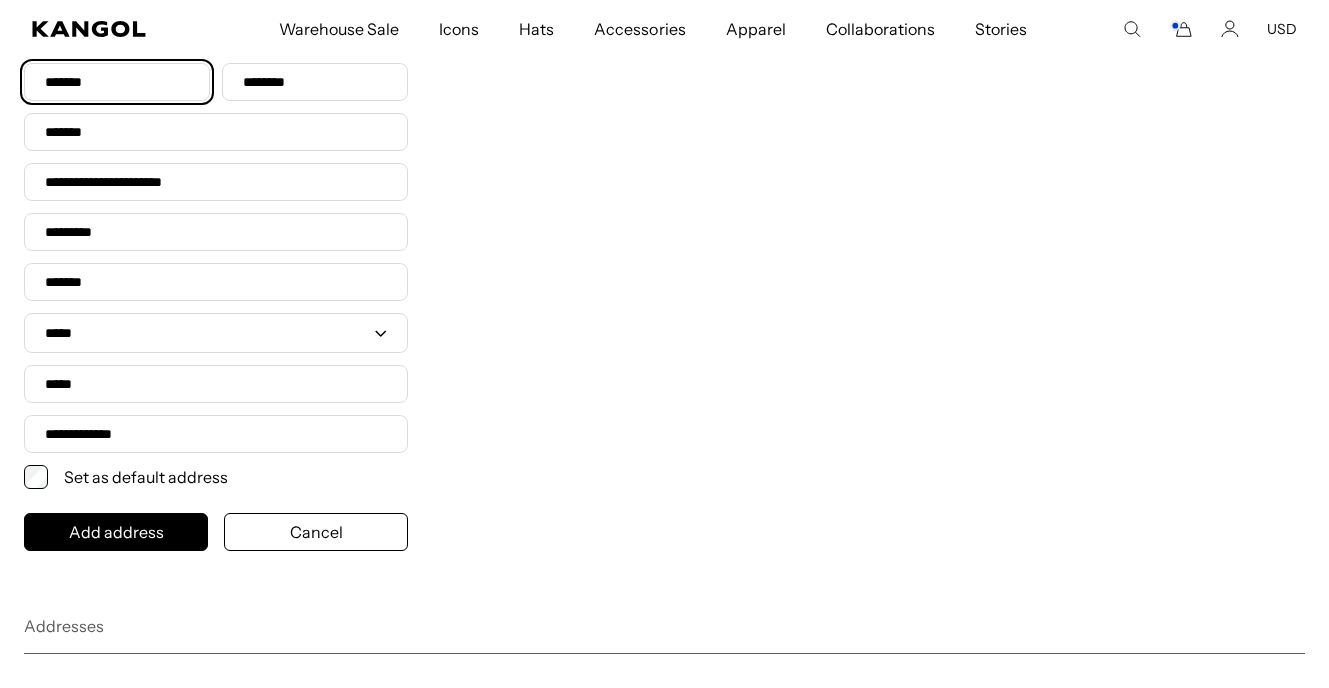 scroll, scrollTop: 0, scrollLeft: 412, axis: horizontal 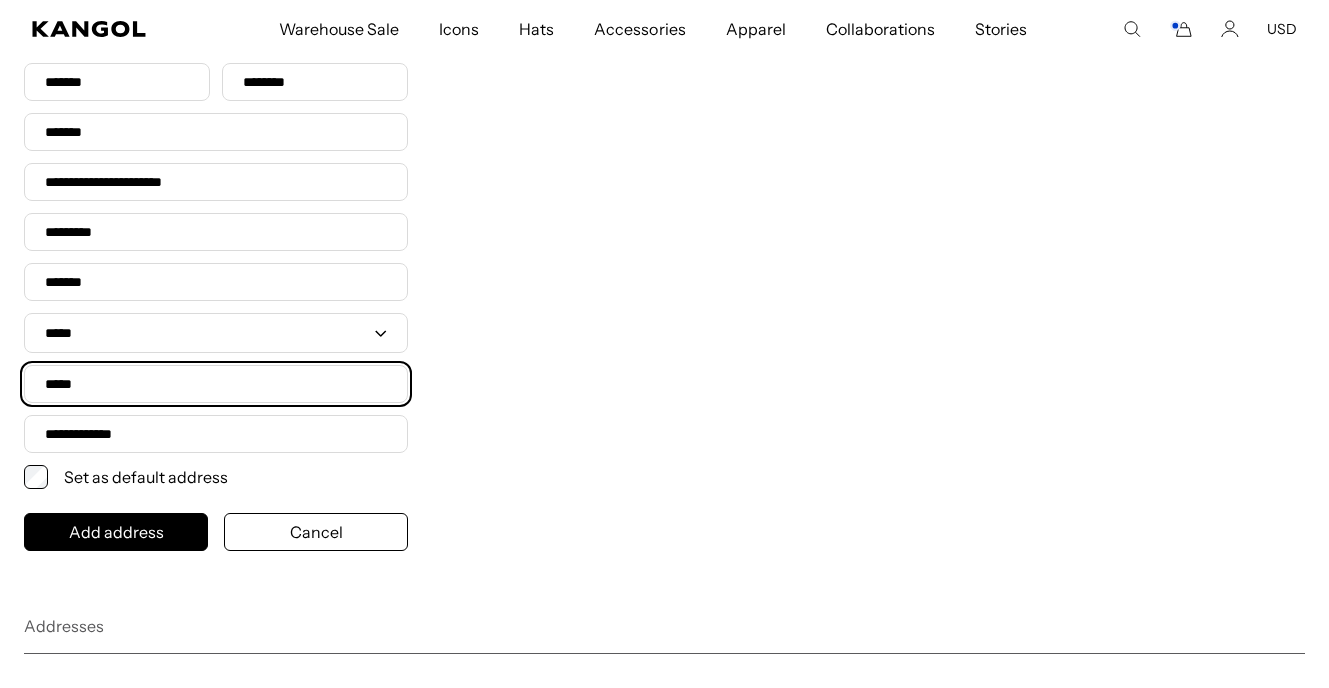 click on "*****" at bounding box center (216, 384) 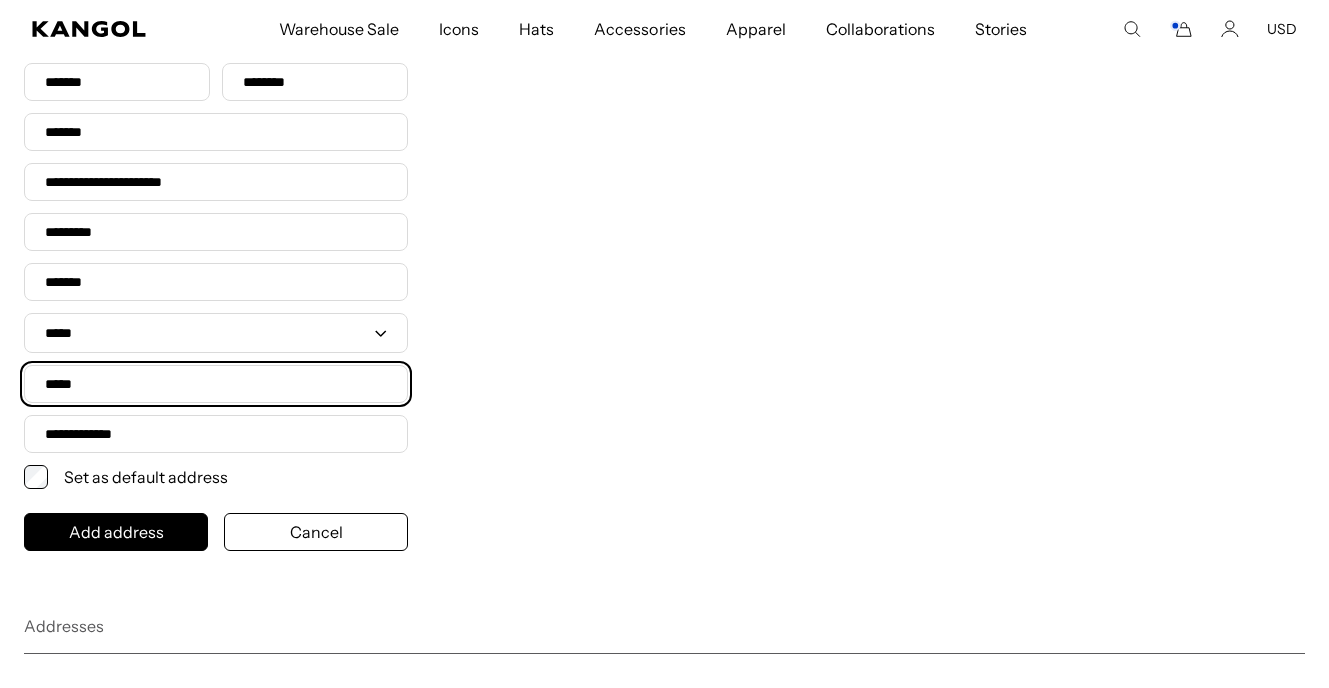scroll, scrollTop: 0, scrollLeft: 412, axis: horizontal 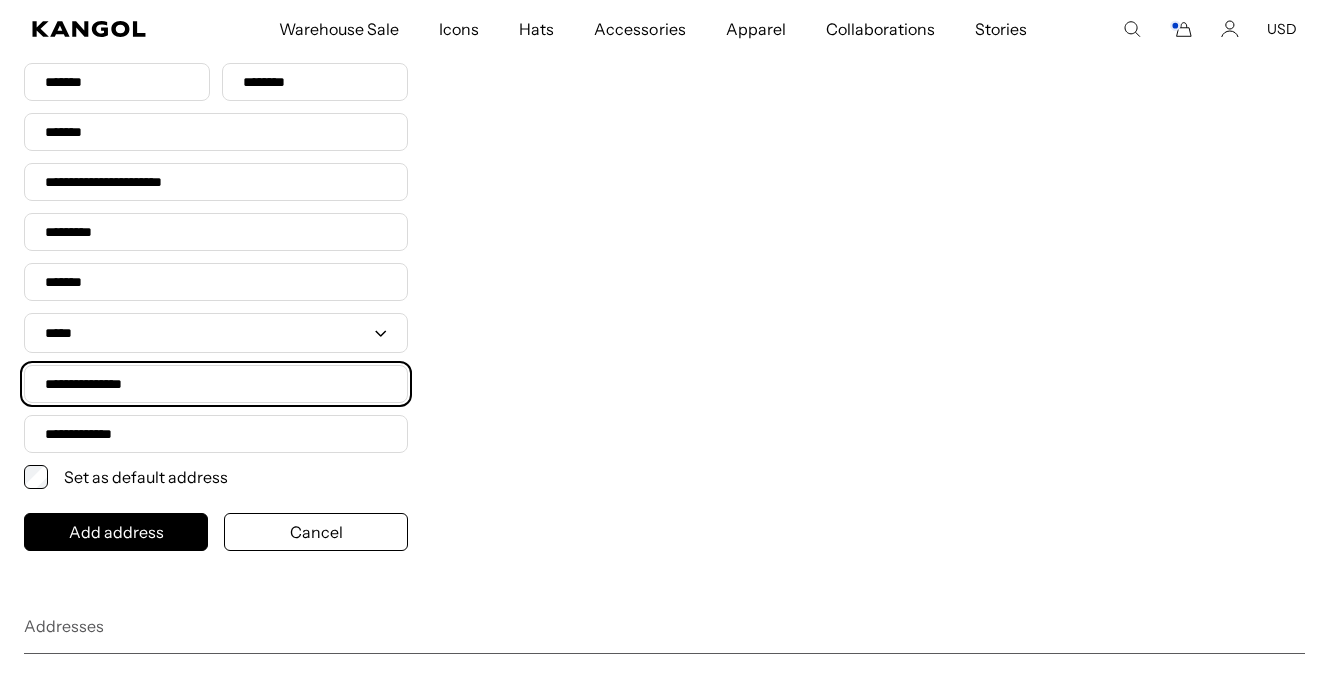 type 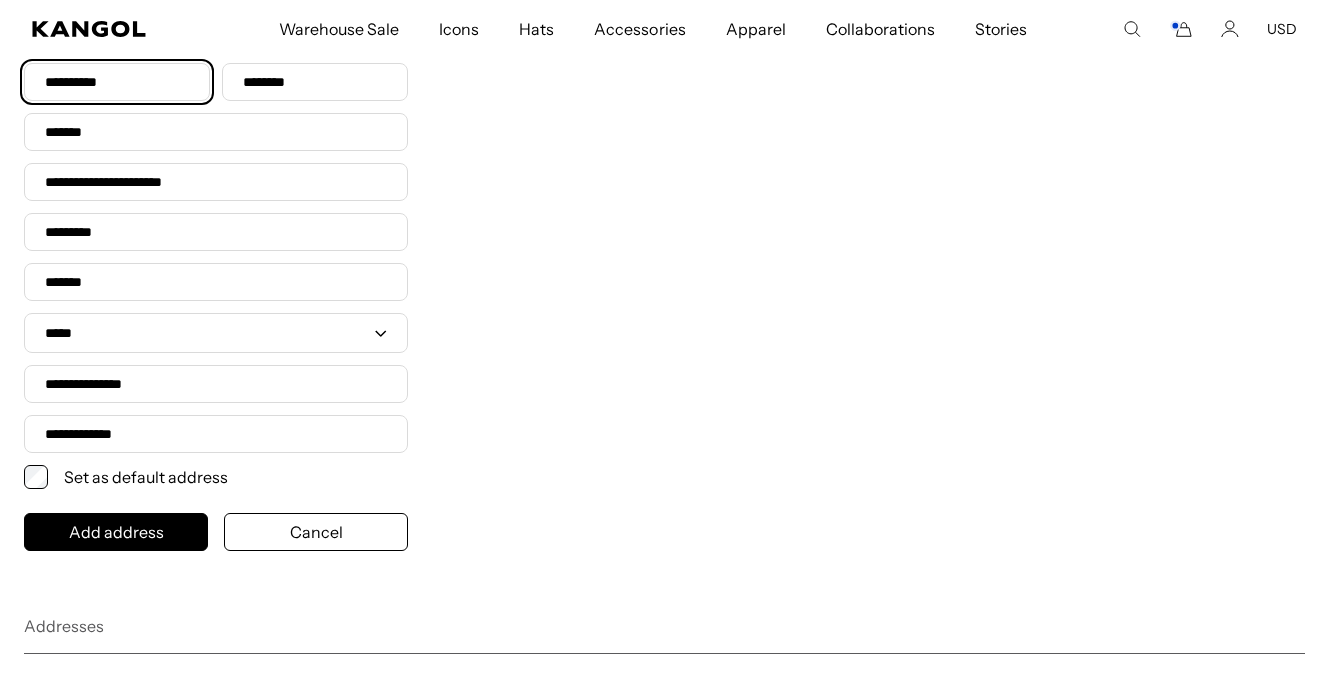 type 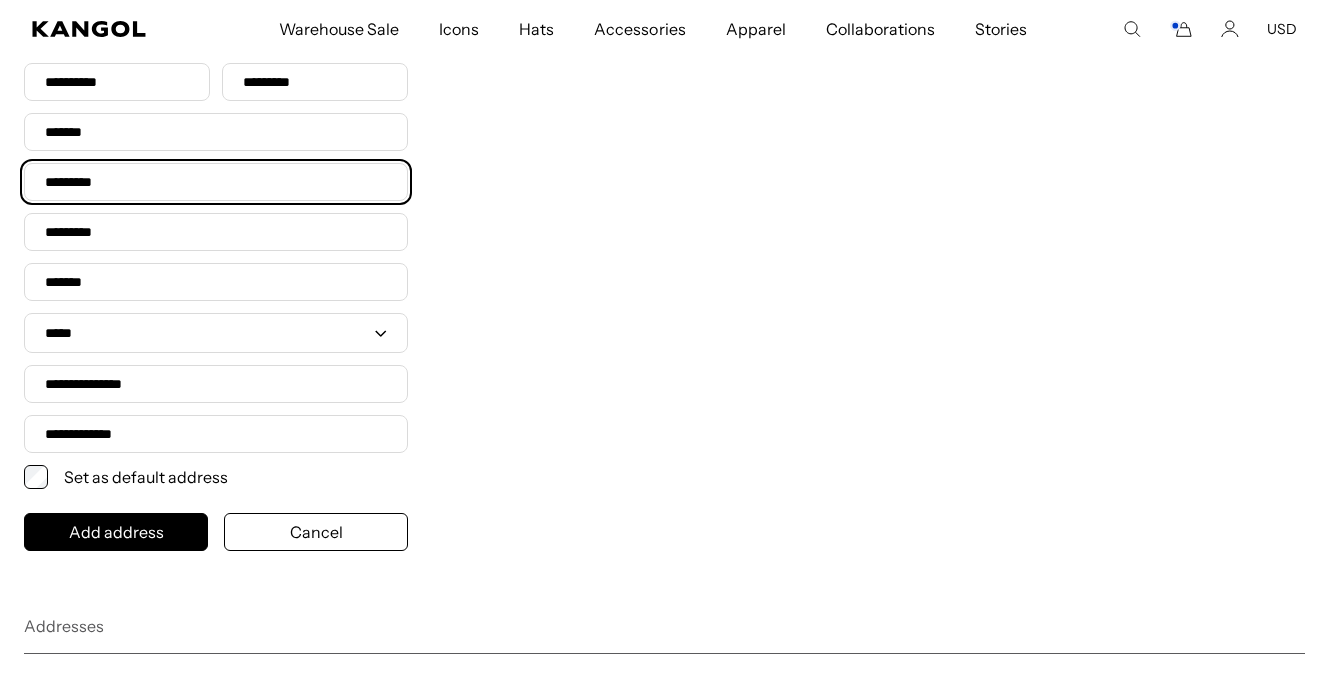 type 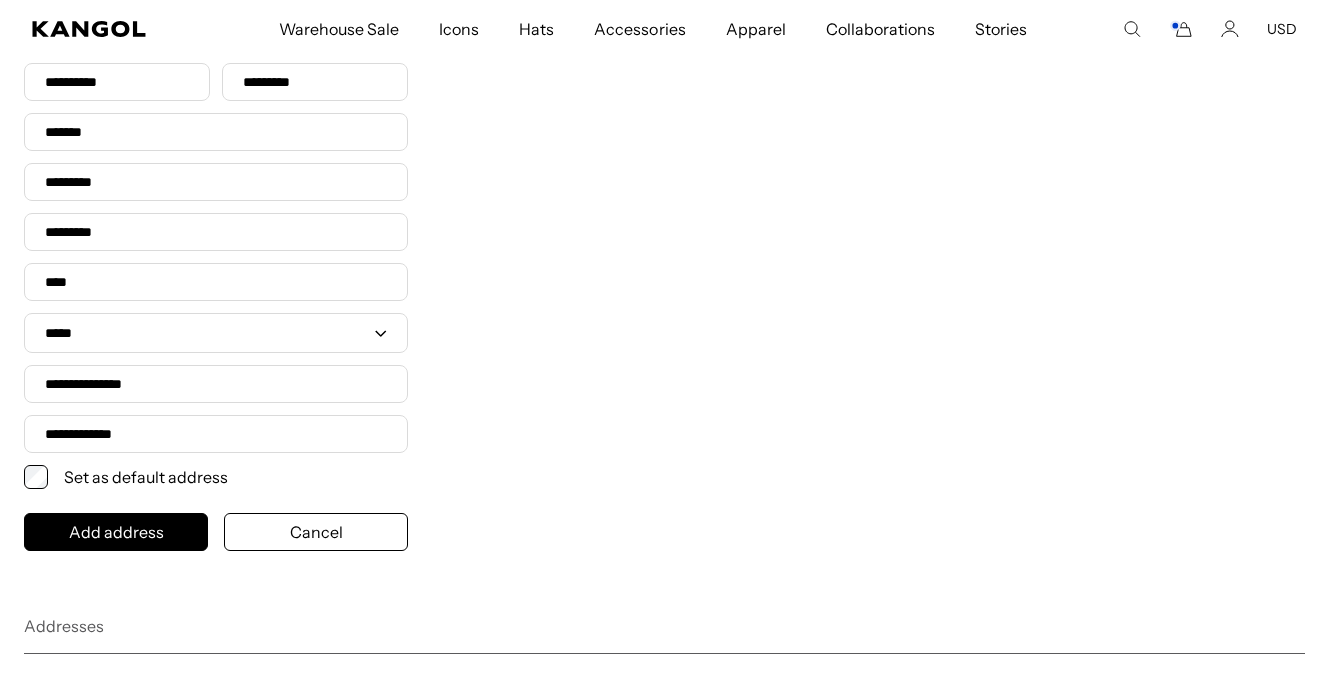 select on "***" 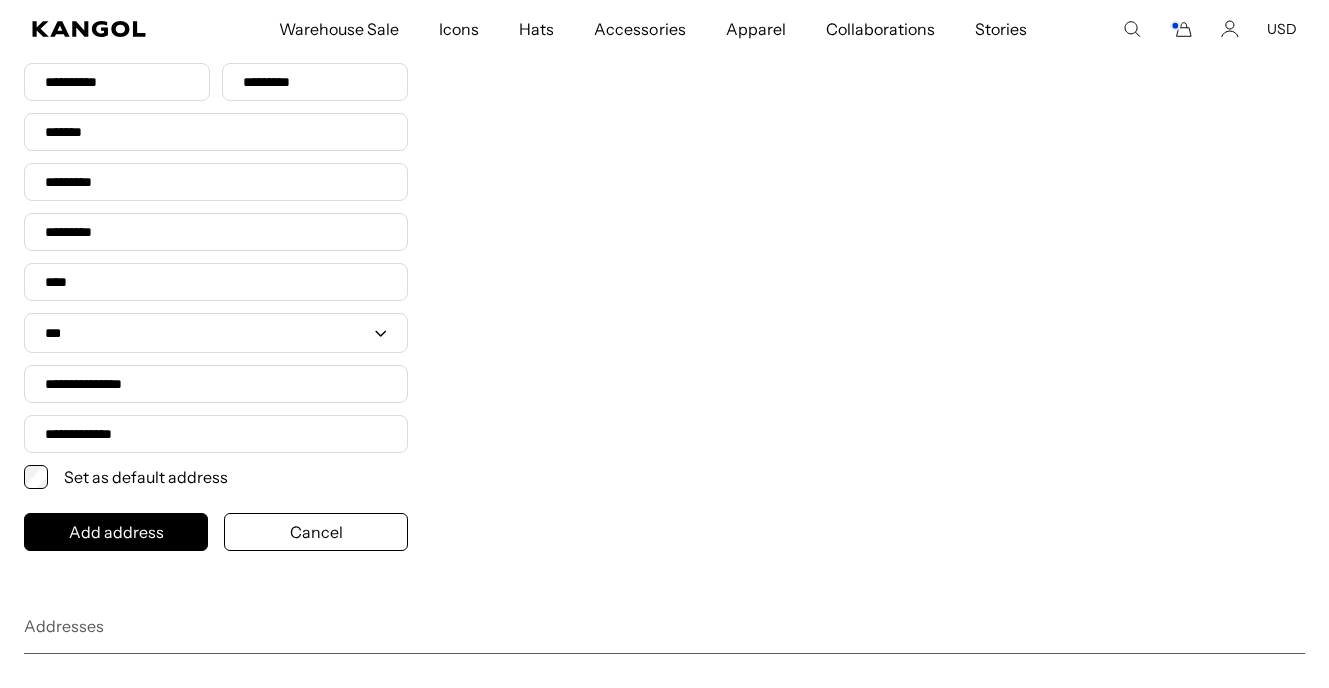 type 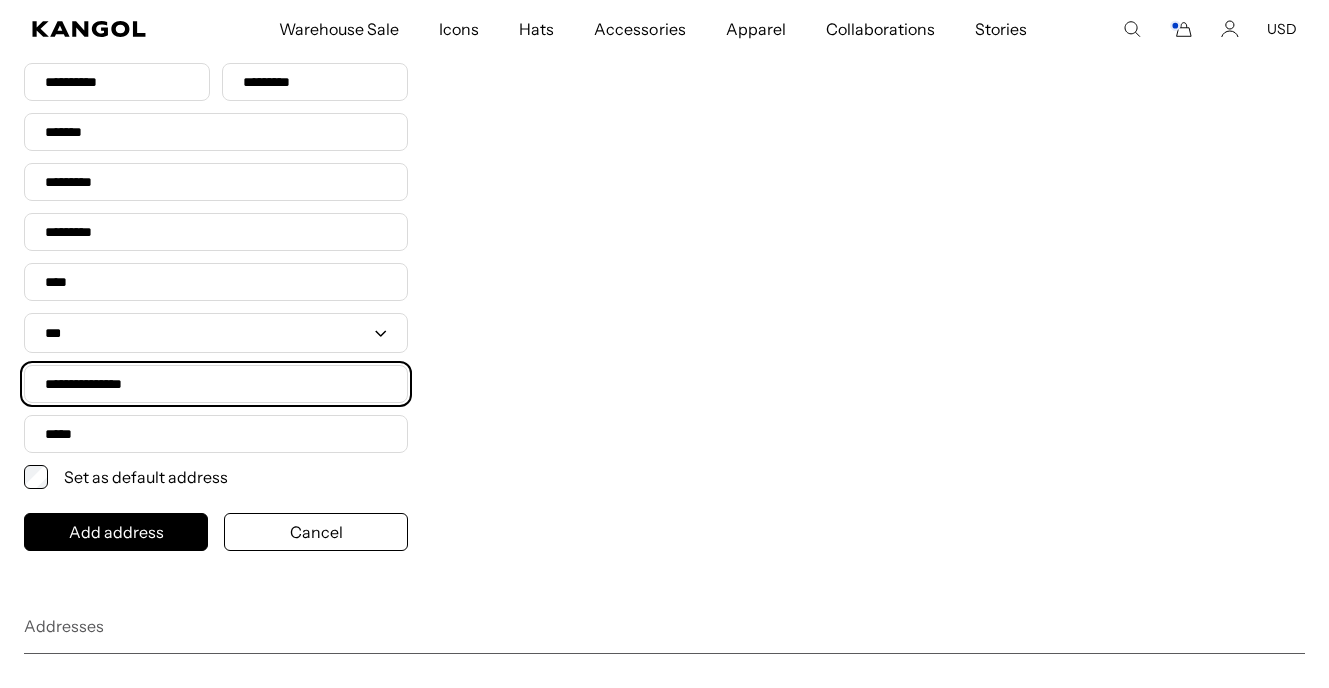 scroll, scrollTop: 0, scrollLeft: 0, axis: both 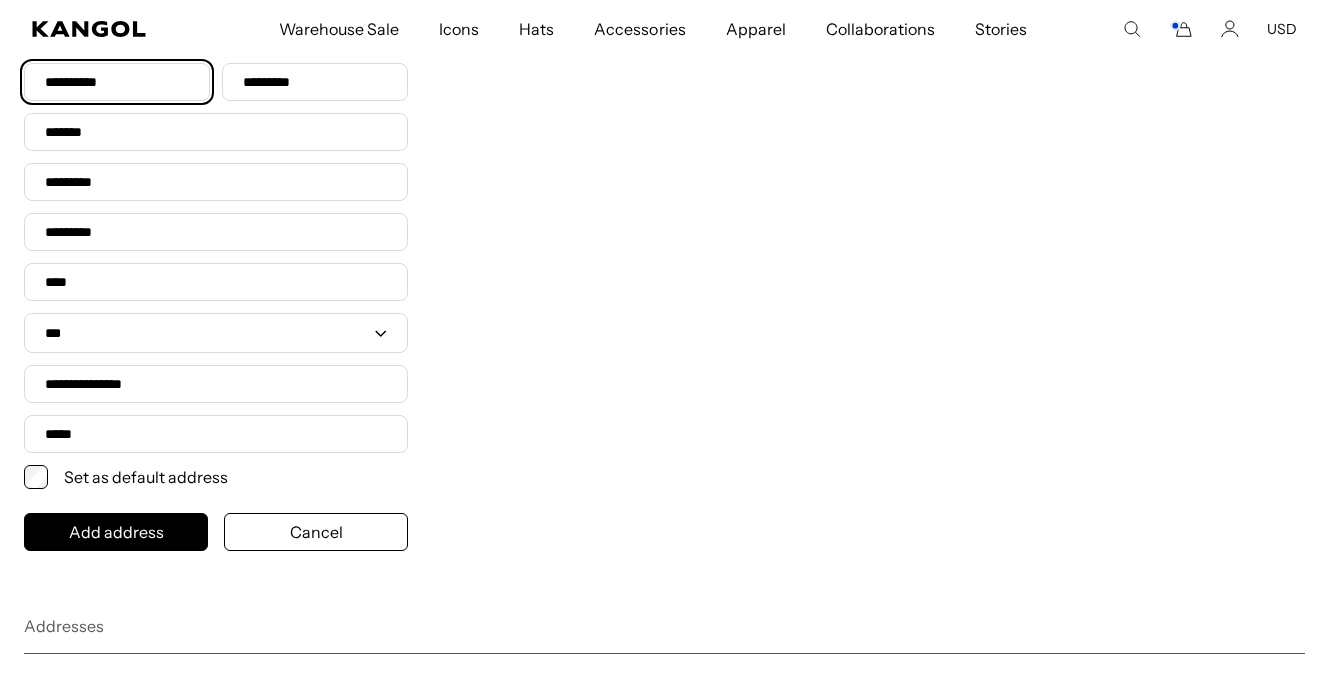 click on "First name" at bounding box center [117, 82] 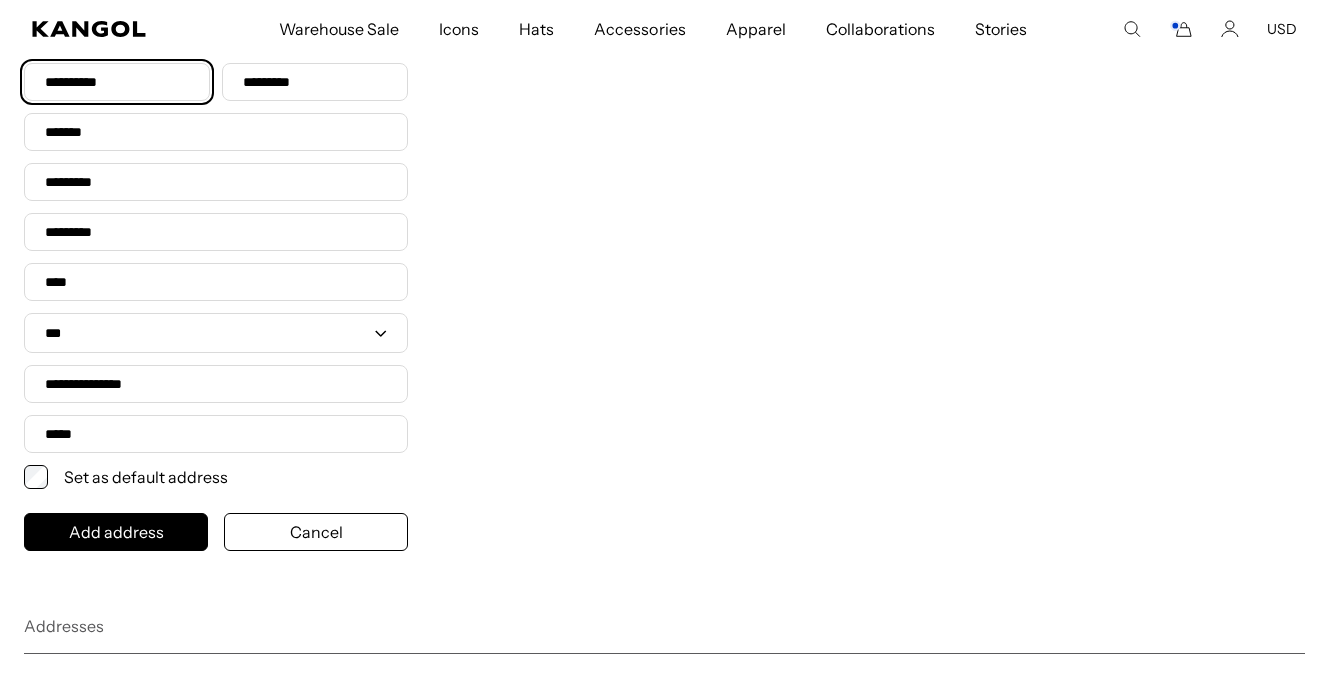 scroll, scrollTop: 0, scrollLeft: 412, axis: horizontal 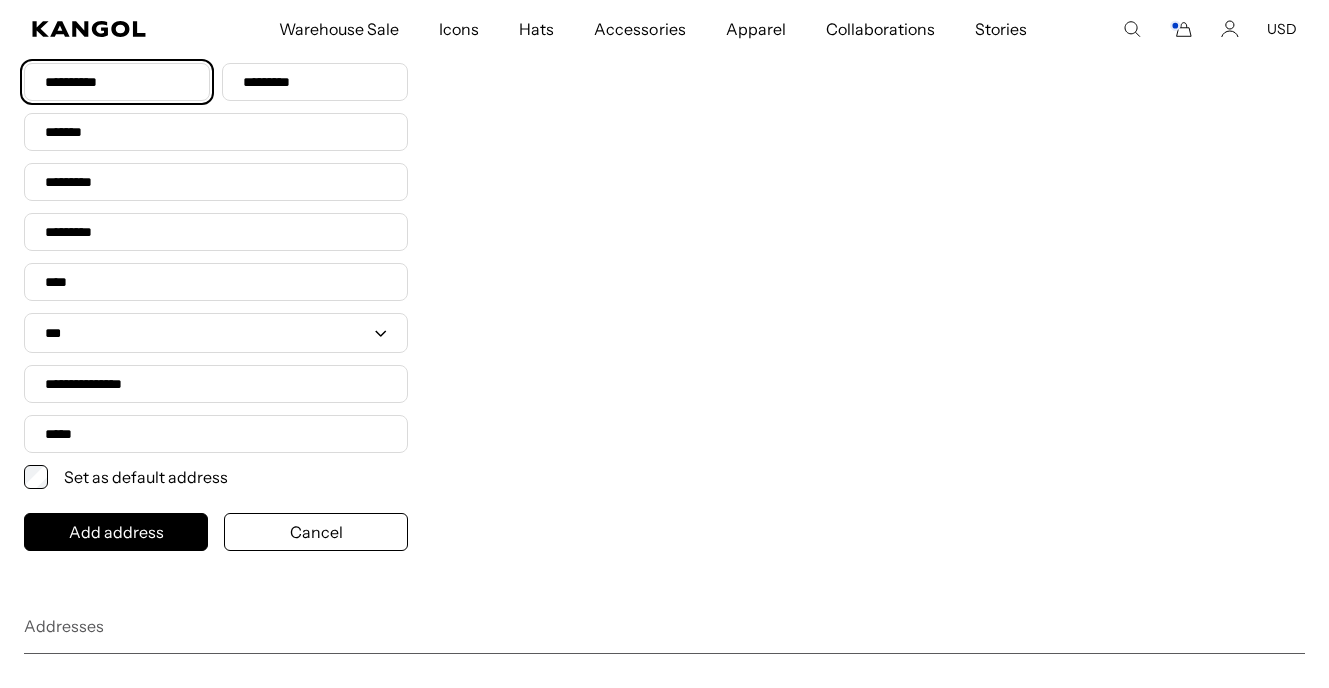 type on "*******" 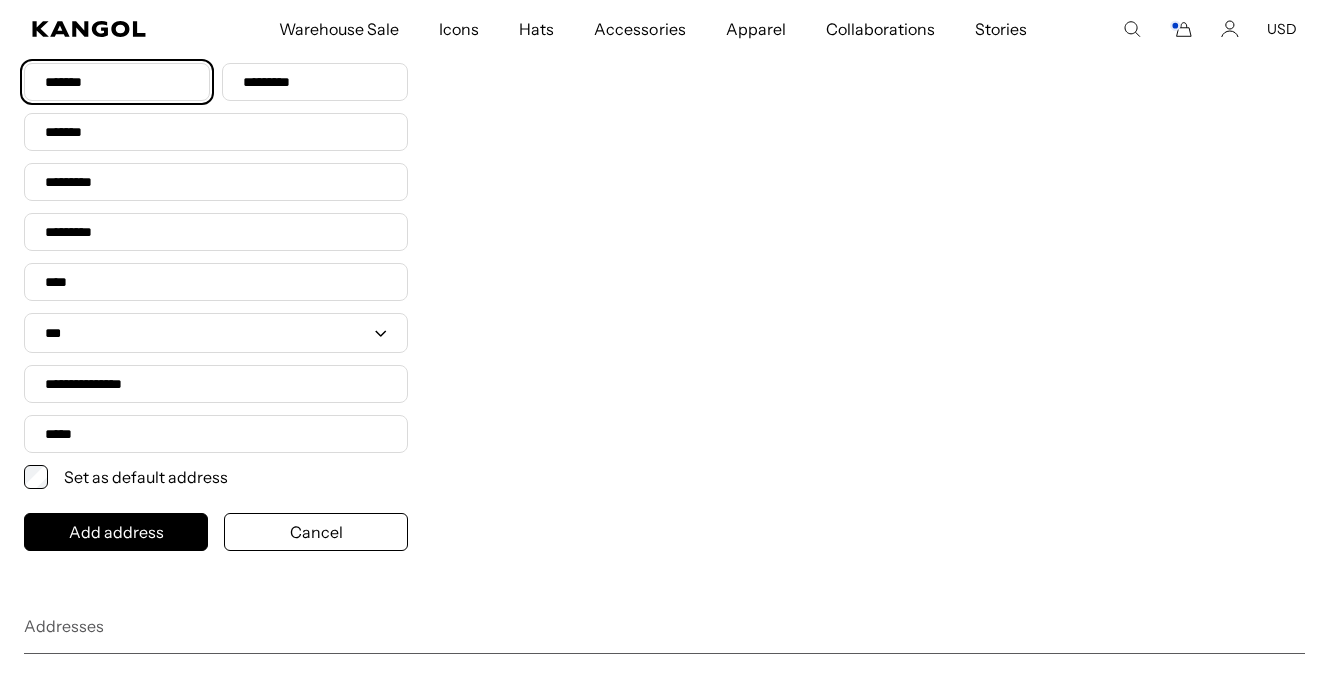 type on "********" 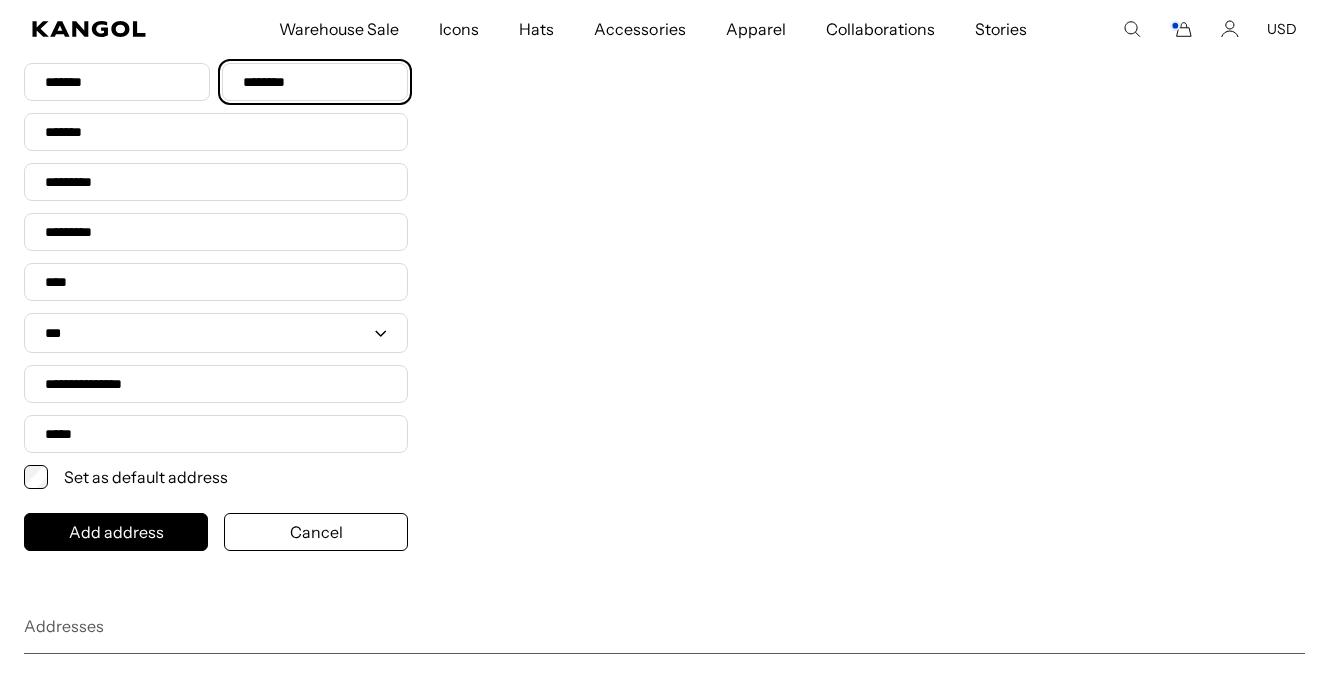 type on "*******" 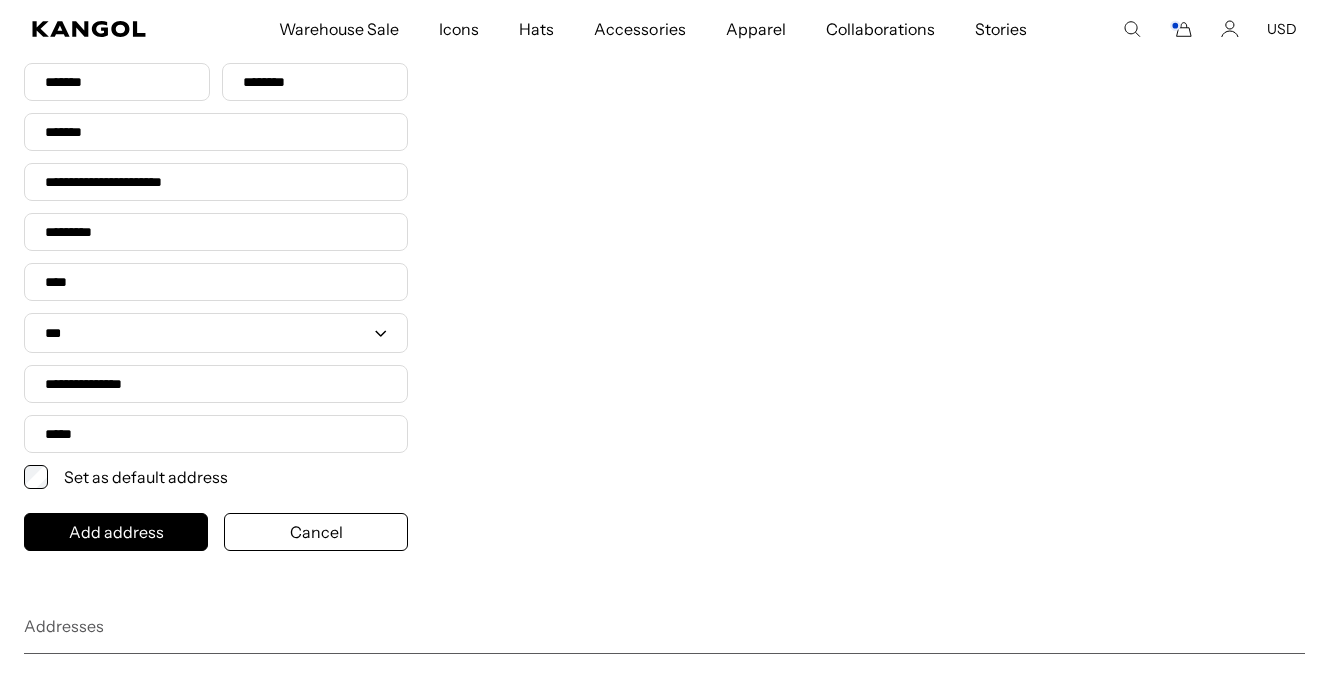 type on "*******" 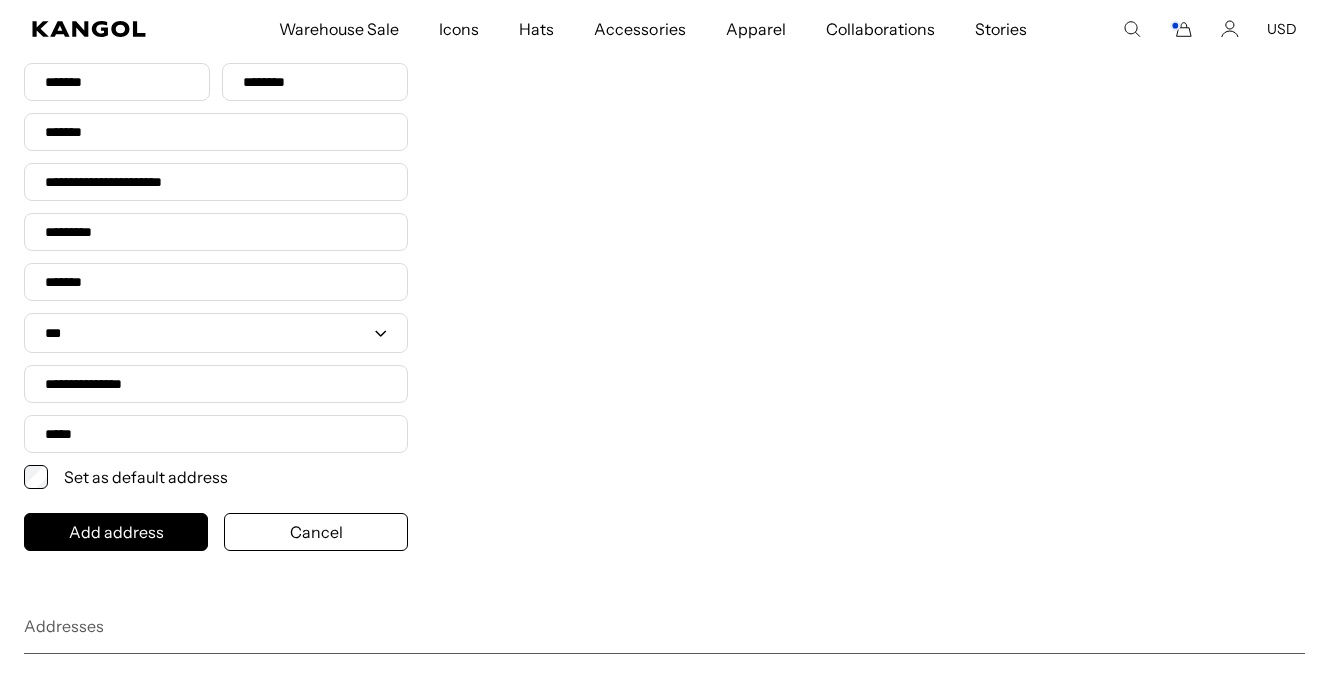 select on "*****" 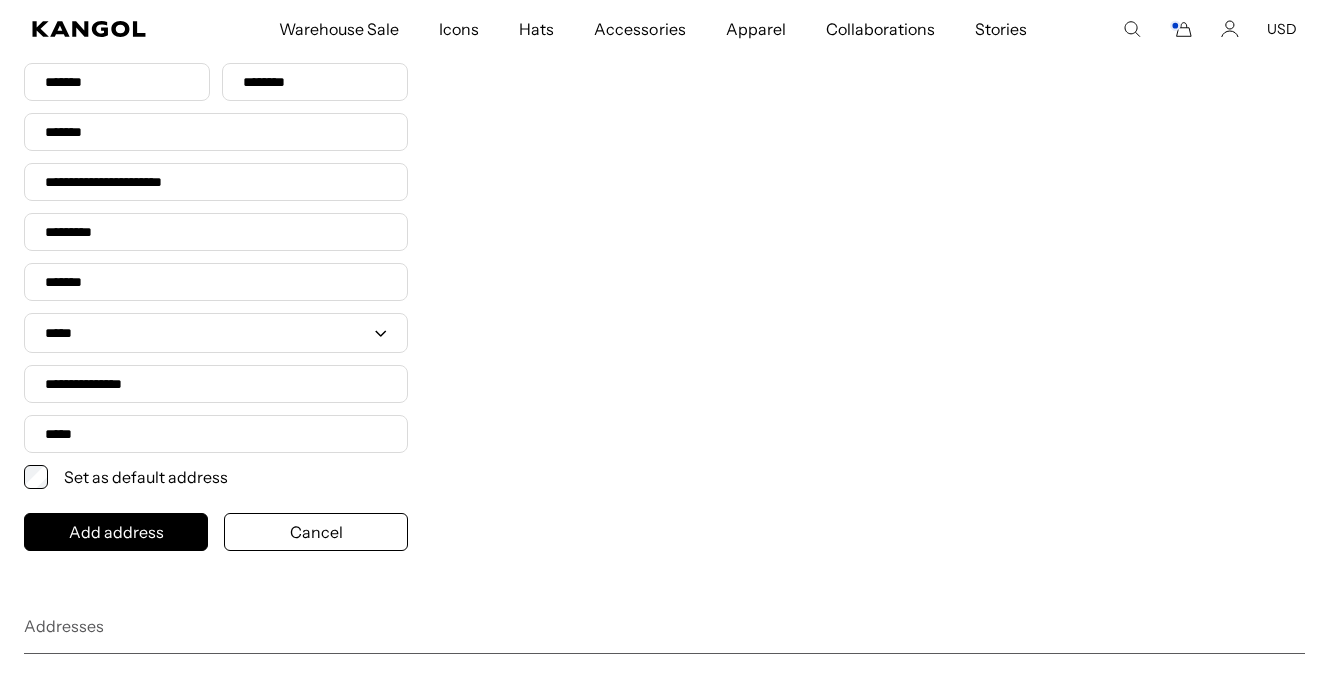 type on "*****" 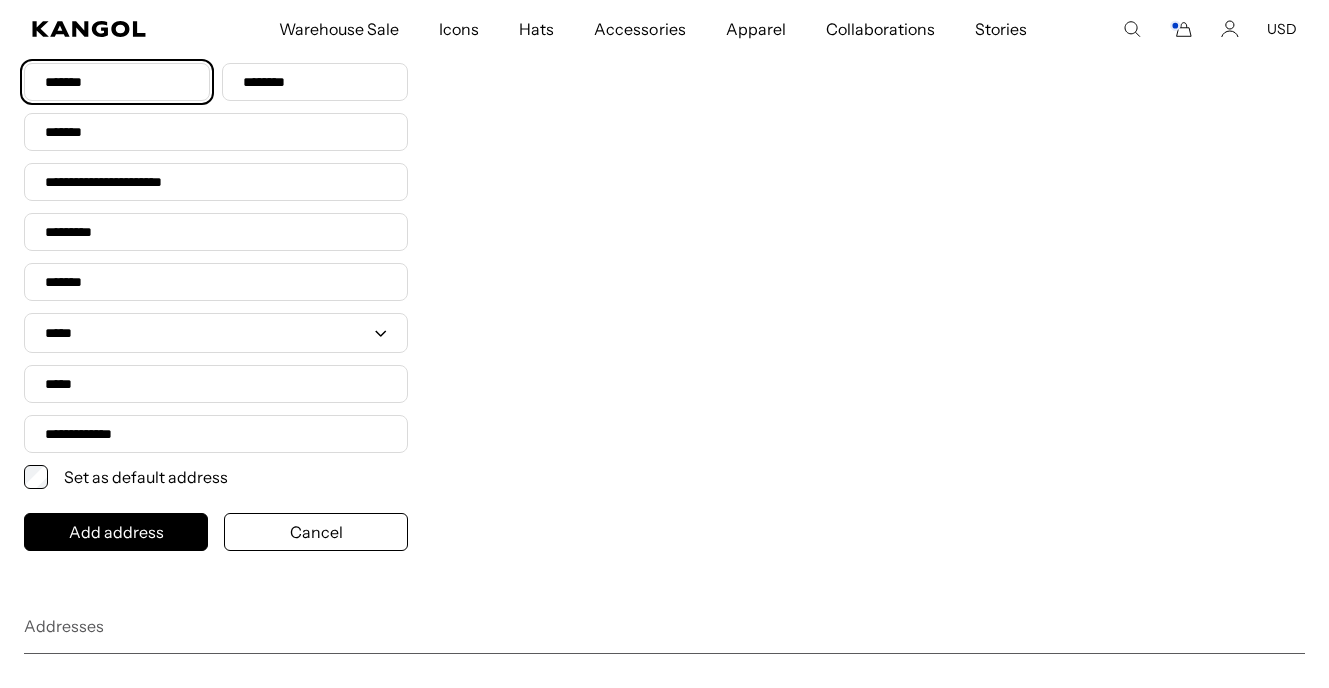 scroll, scrollTop: 0, scrollLeft: 412, axis: horizontal 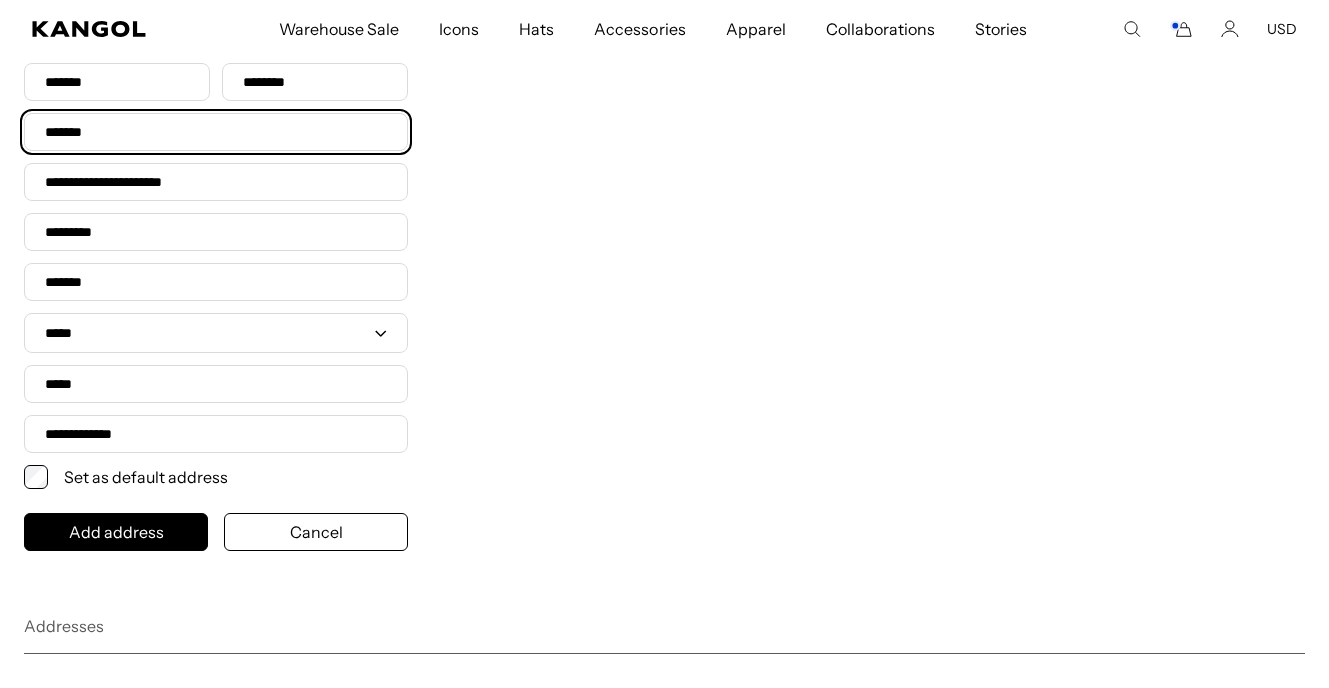 click on "*******" at bounding box center [216, 132] 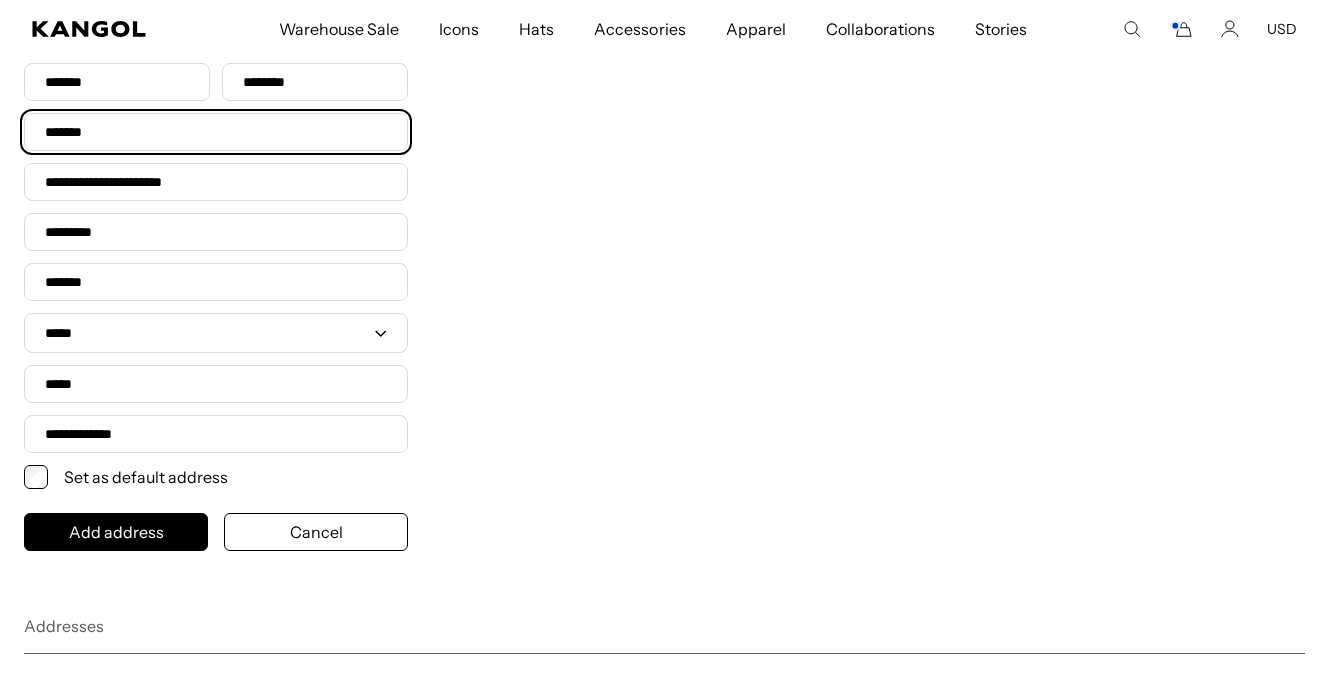 scroll, scrollTop: 0, scrollLeft: 0, axis: both 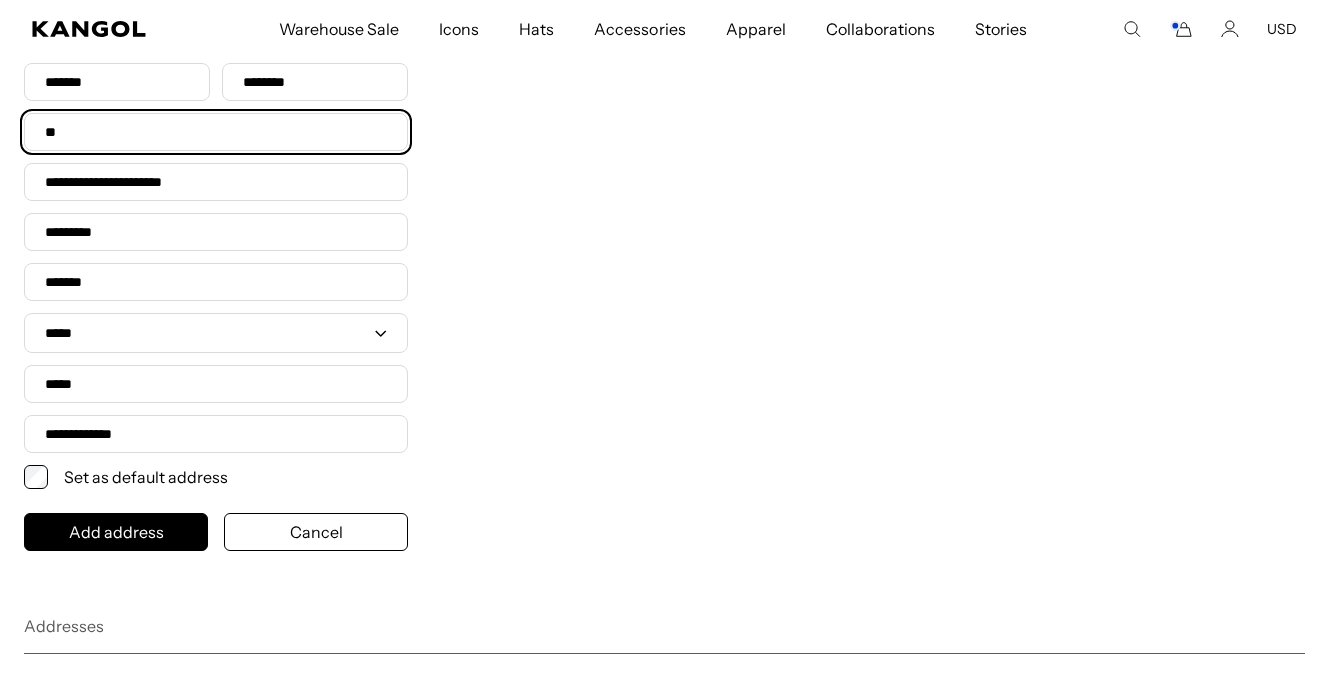 type on "*" 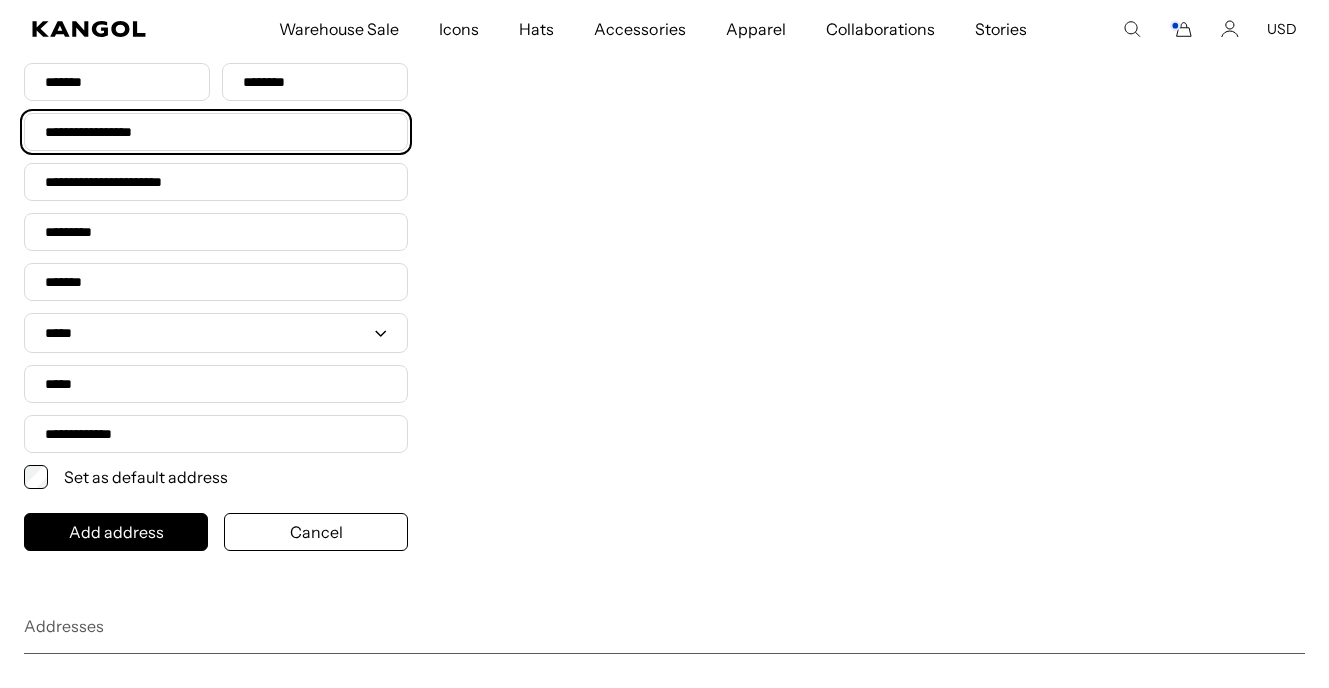 scroll, scrollTop: 0, scrollLeft: 0, axis: both 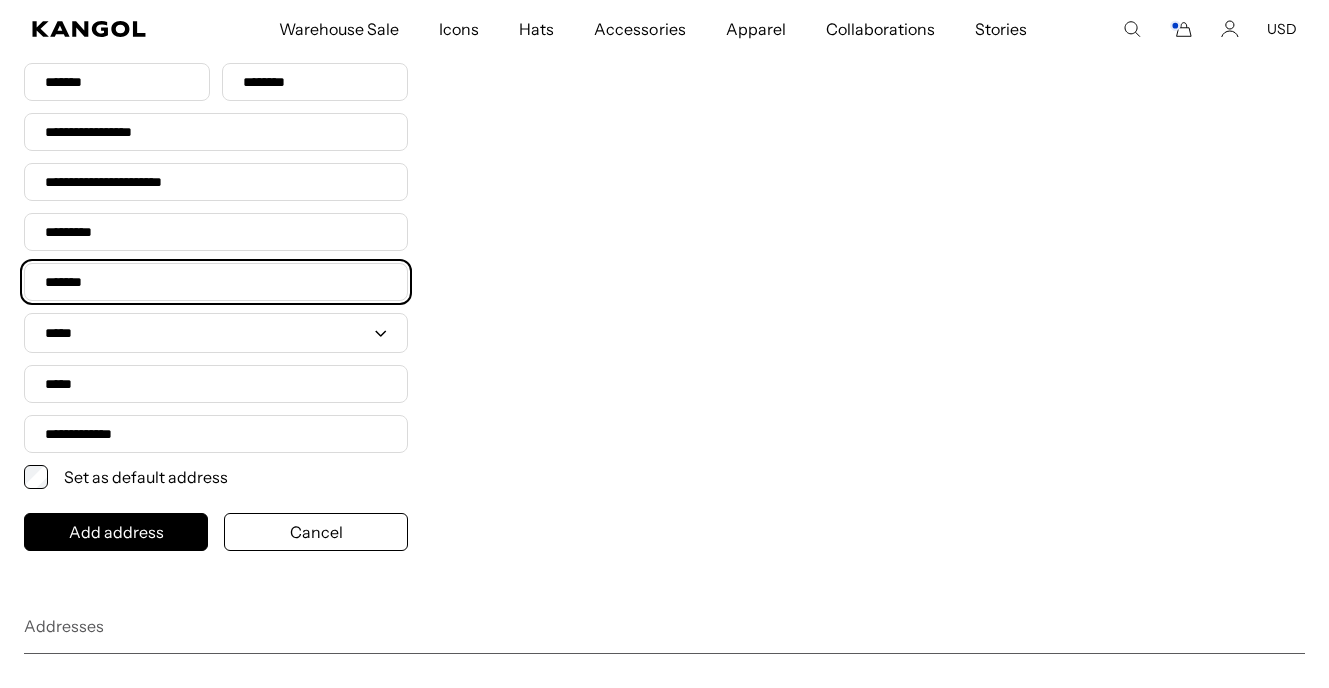 click on "*******" at bounding box center (216, 282) 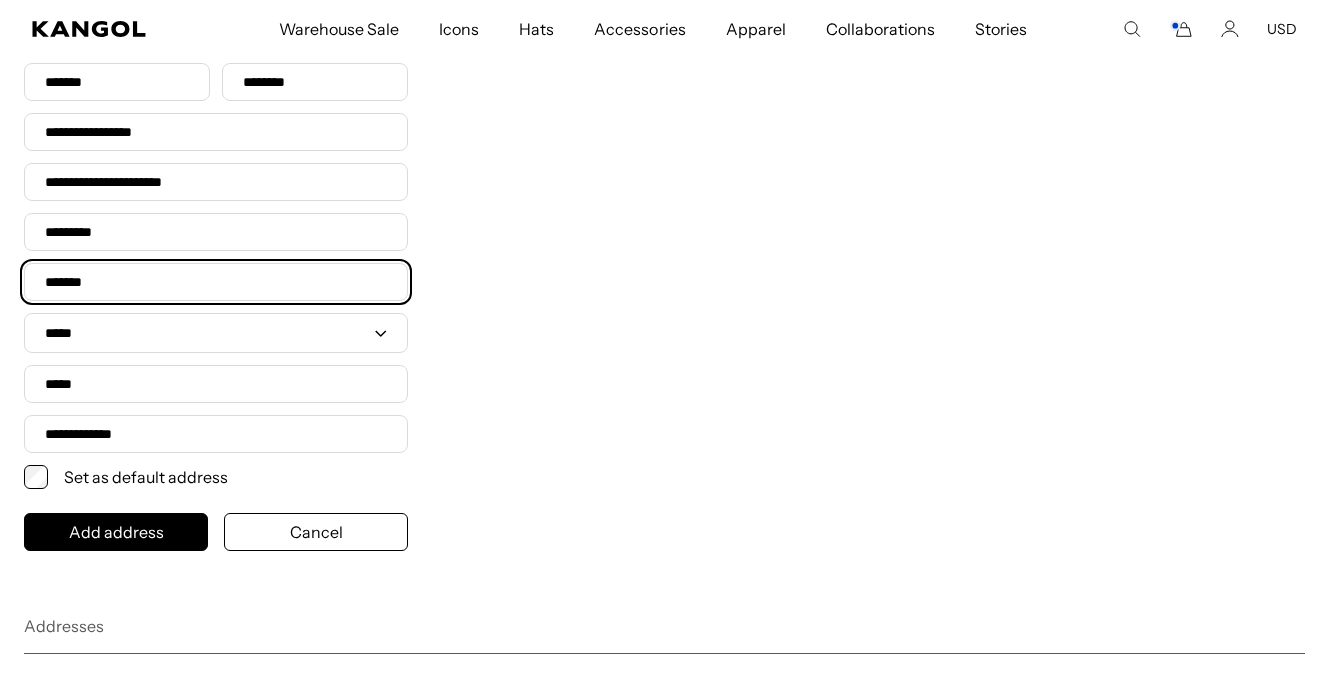 scroll, scrollTop: 0, scrollLeft: 412, axis: horizontal 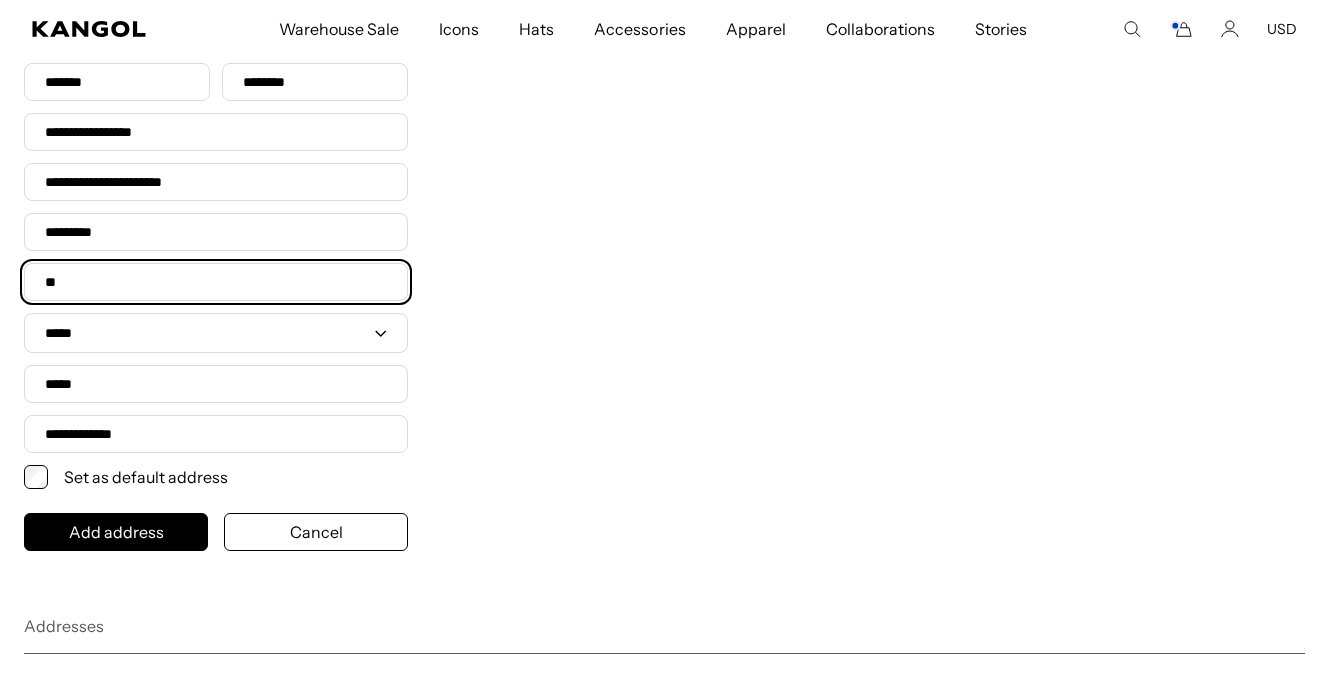 type on "*" 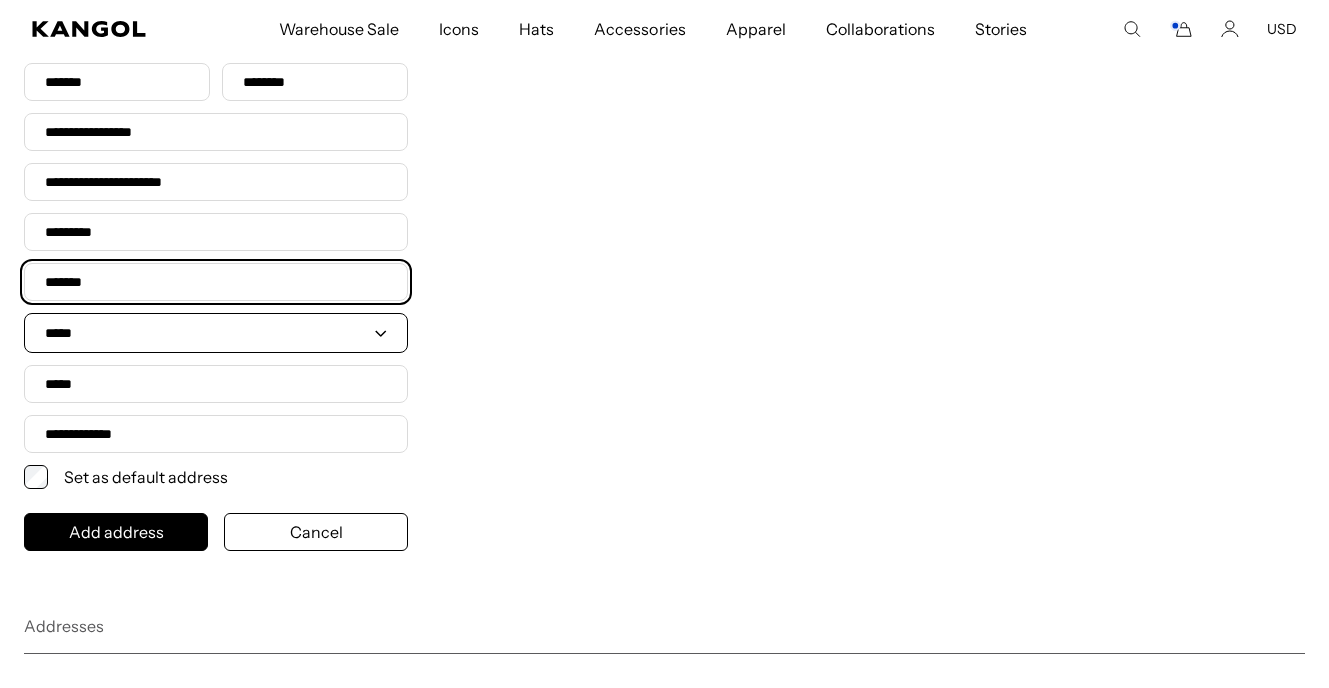 scroll, scrollTop: 0, scrollLeft: 412, axis: horizontal 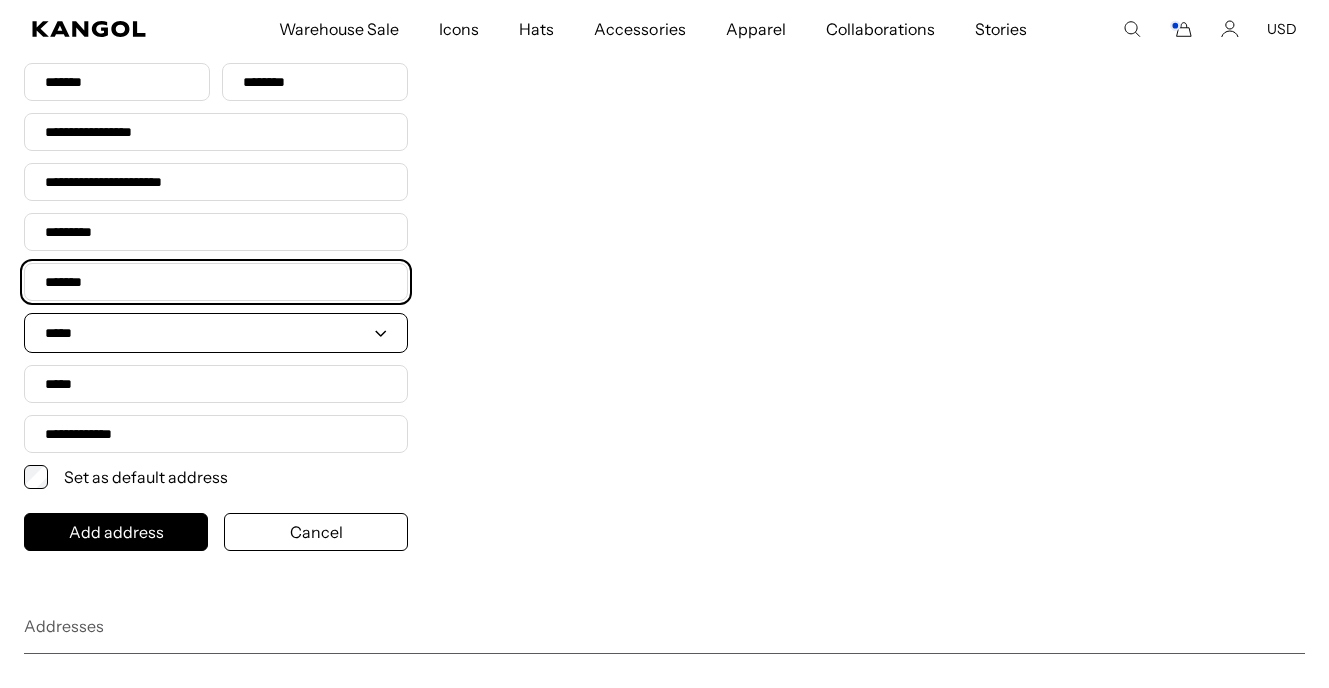 type on "*******" 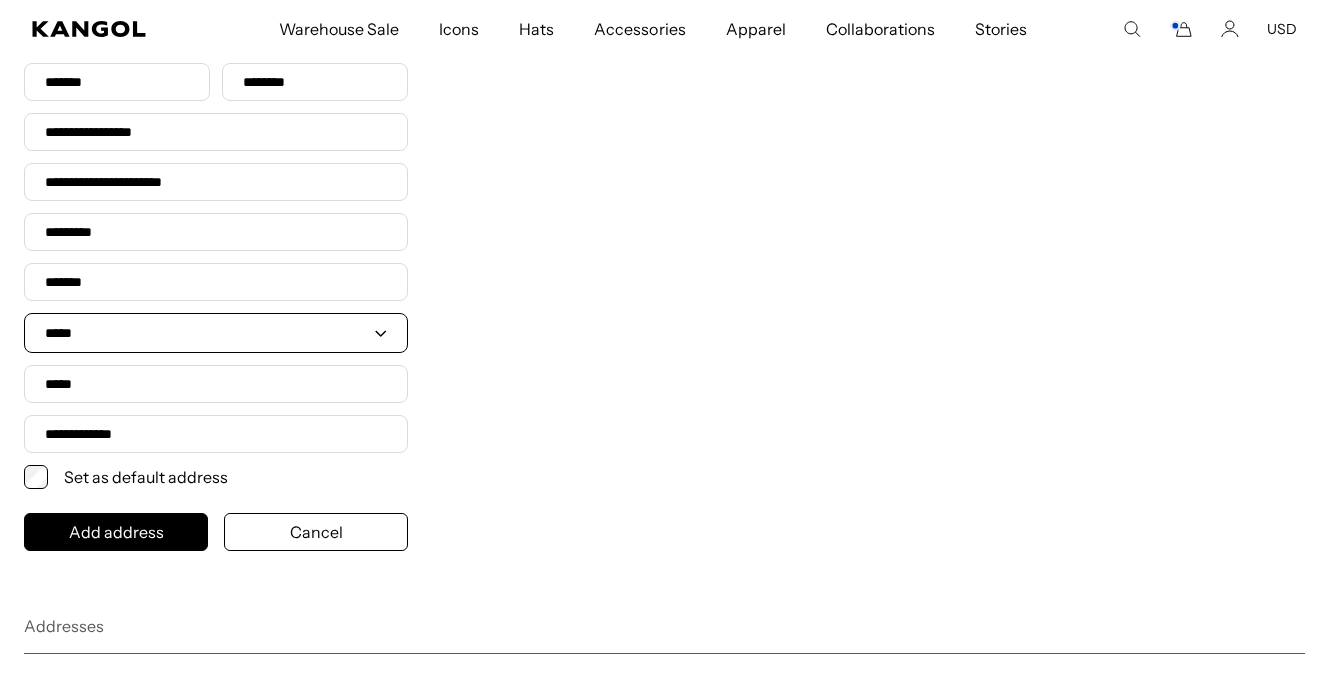 click on "**********" at bounding box center (216, 333) 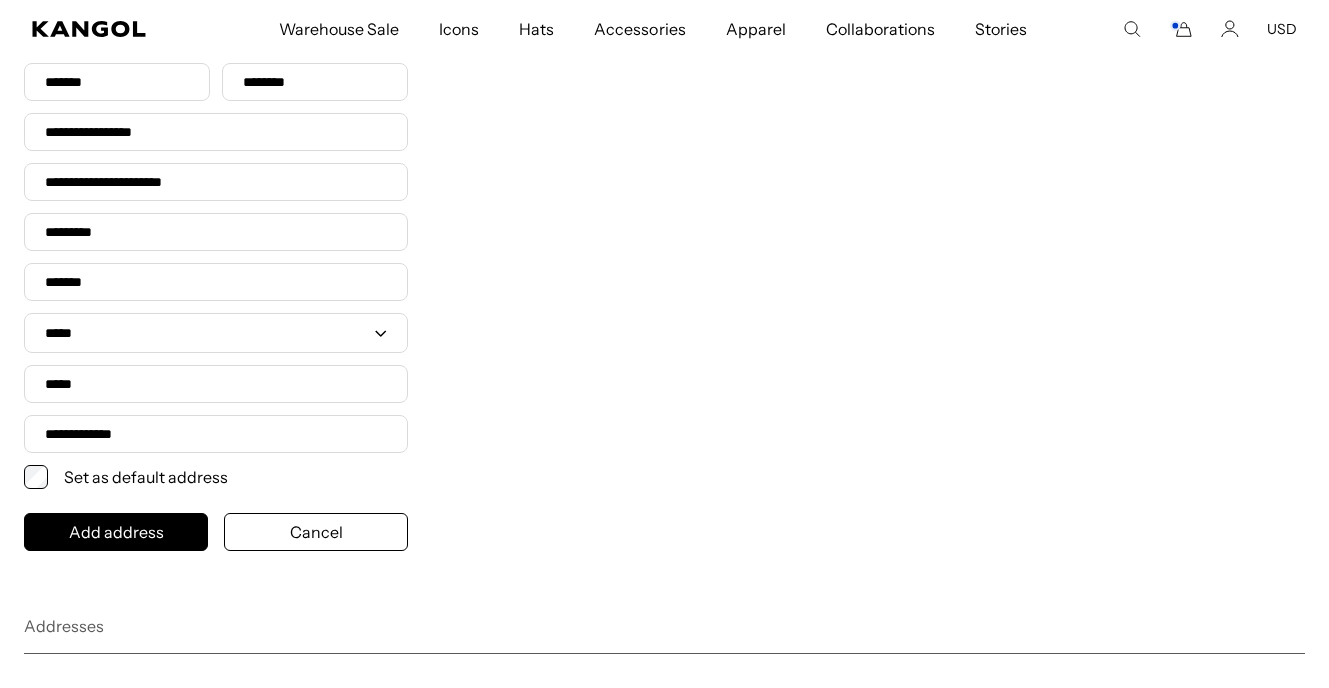 scroll, scrollTop: 0, scrollLeft: 0, axis: both 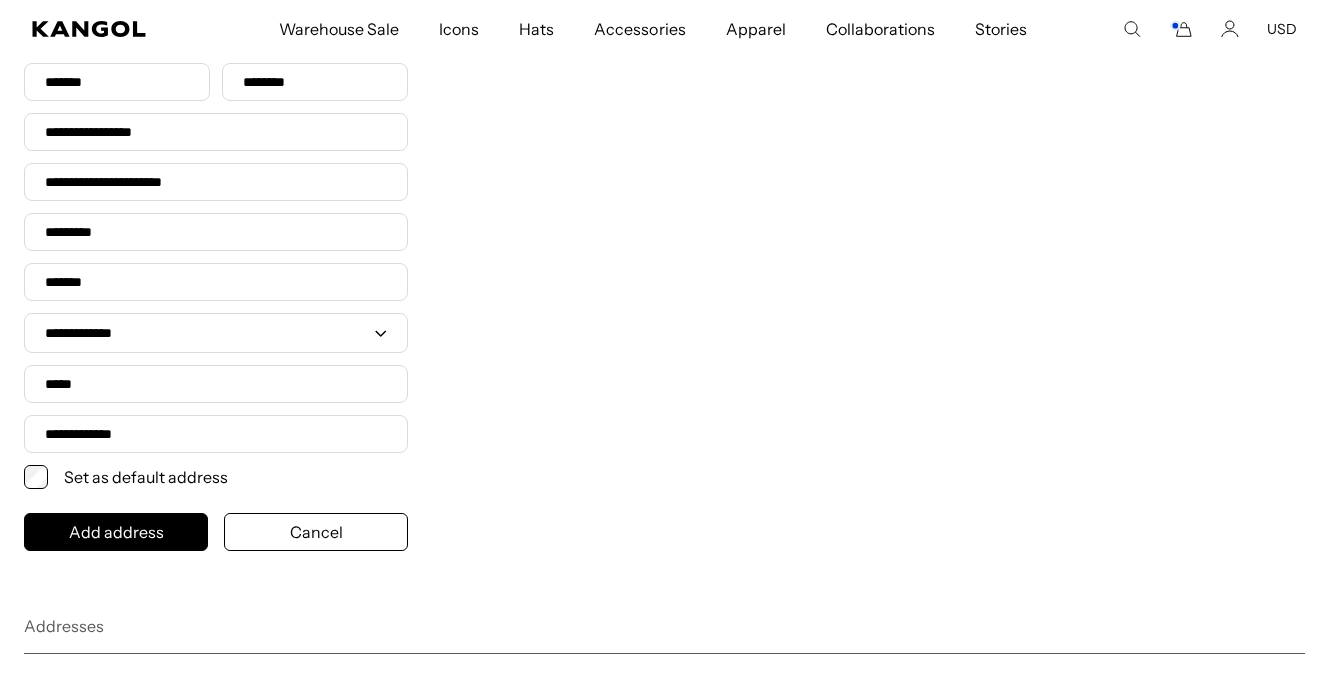 click on "**********" at bounding box center (216, 333) 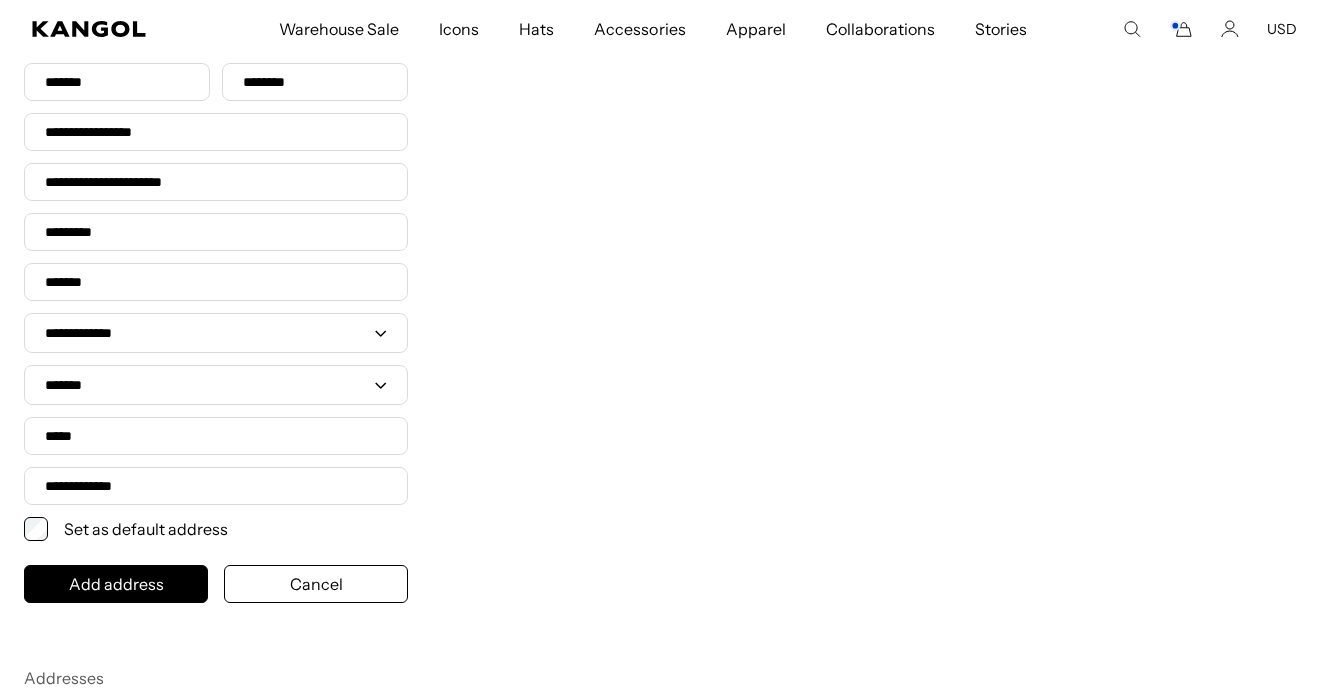 scroll, scrollTop: 0, scrollLeft: 412, axis: horizontal 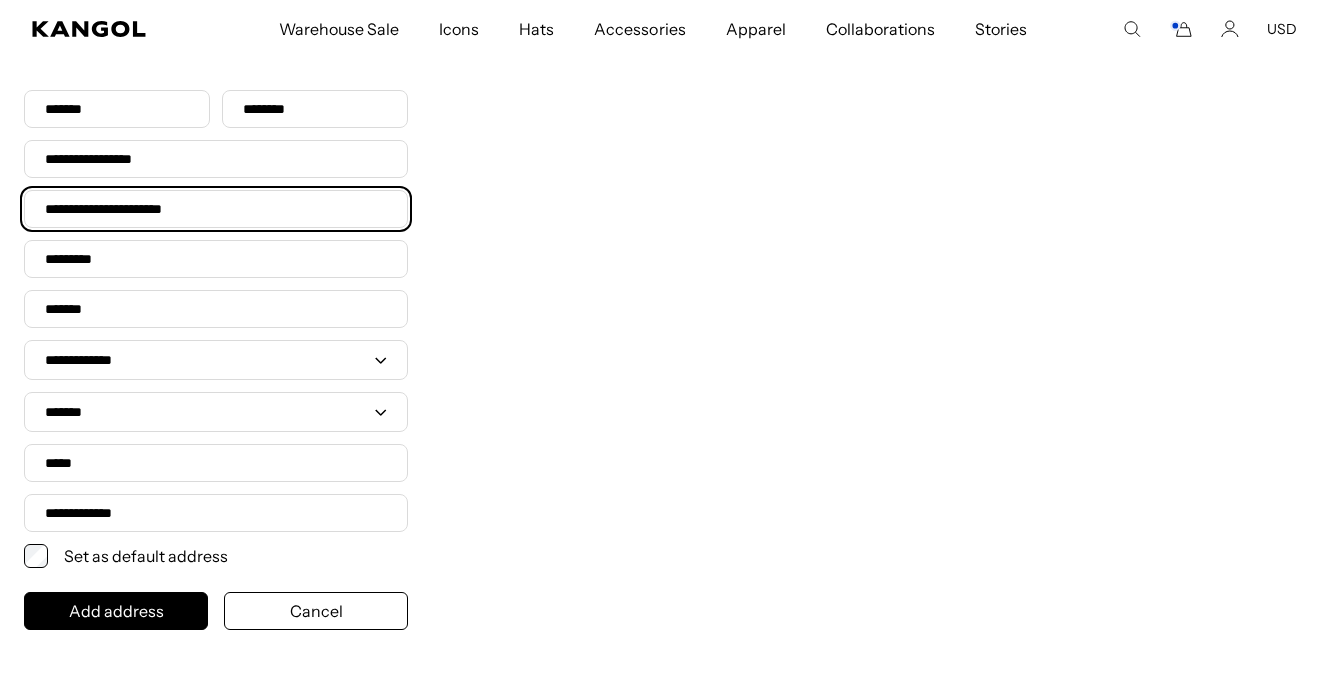 click on "**********" at bounding box center (216, 209) 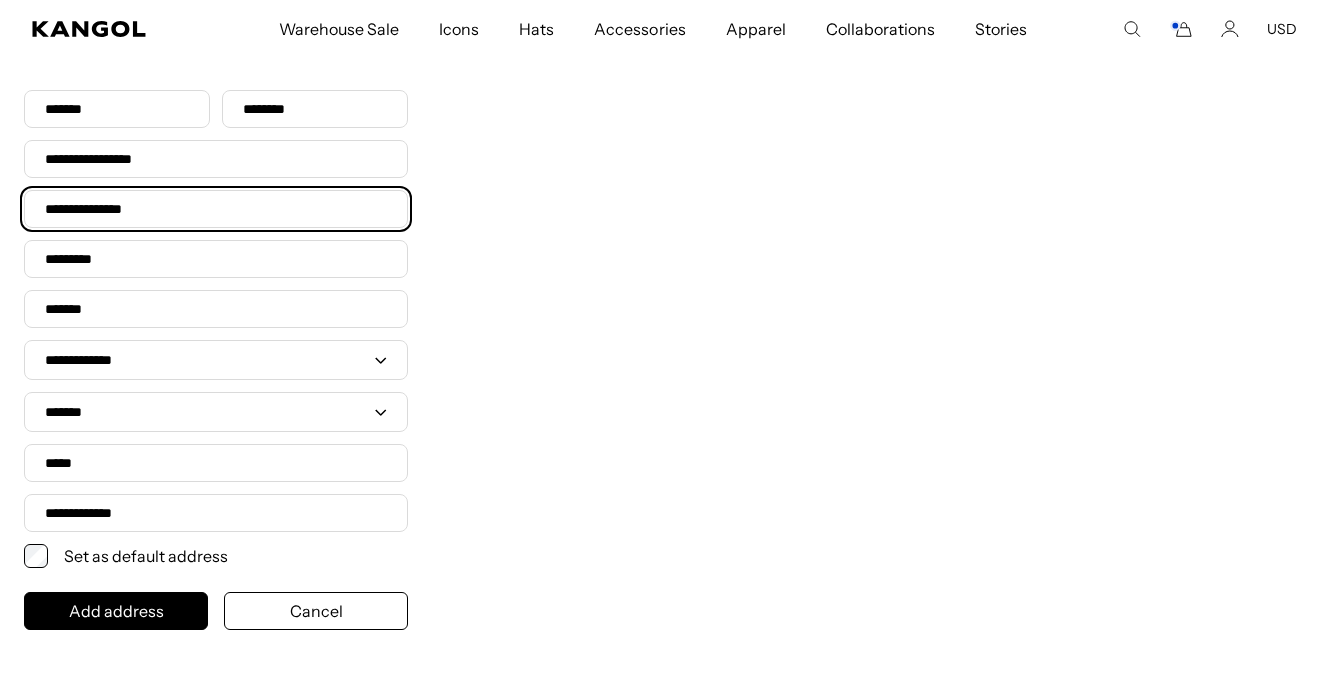 scroll, scrollTop: 0, scrollLeft: 412, axis: horizontal 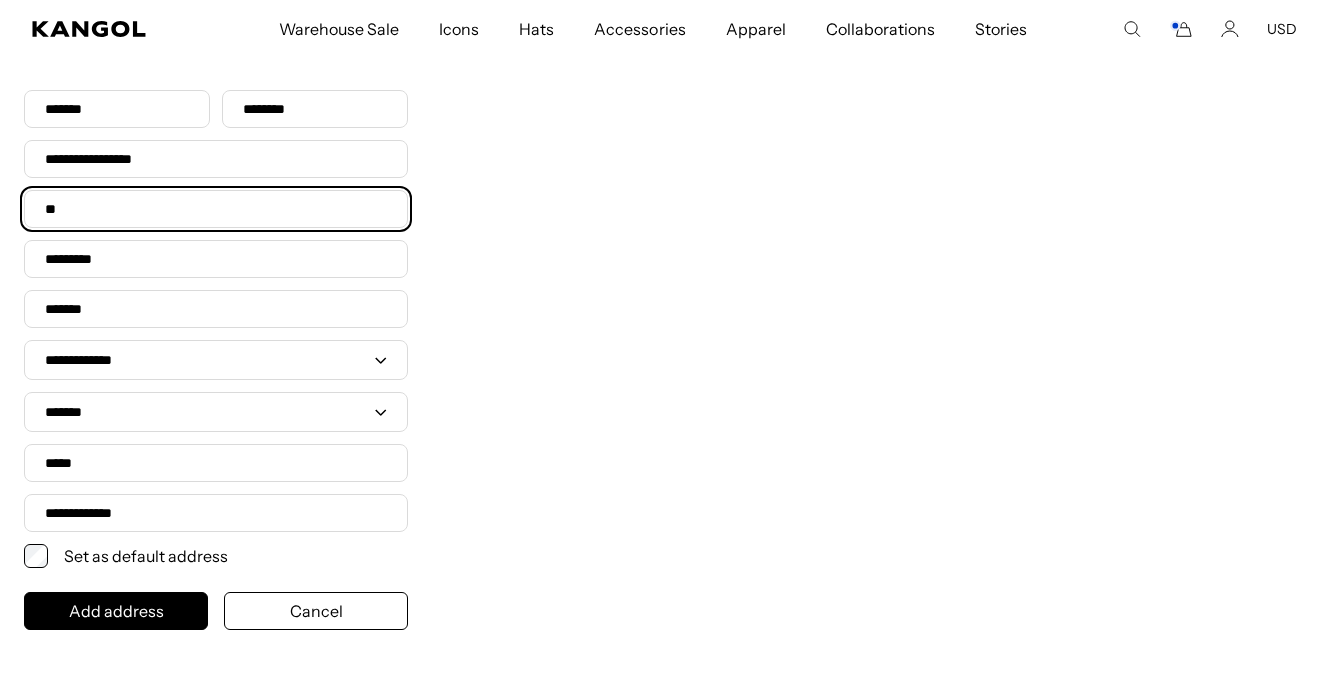 type on "*" 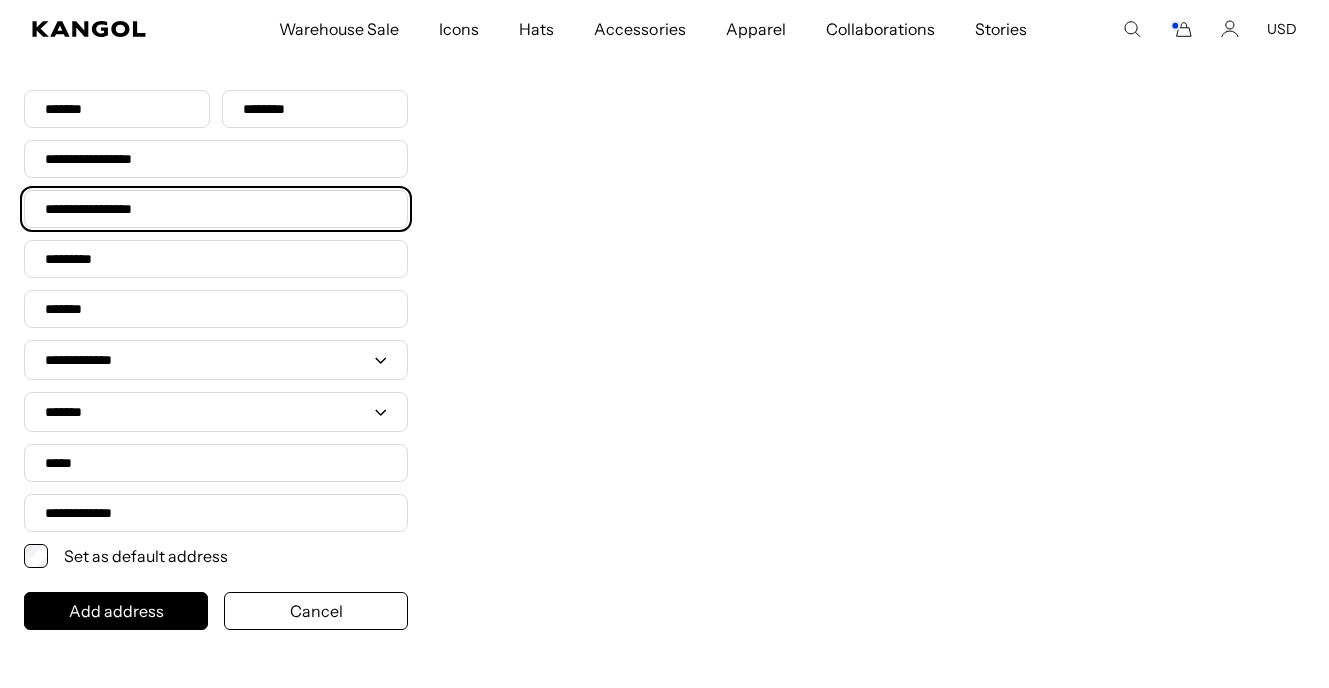 scroll, scrollTop: 0, scrollLeft: 0, axis: both 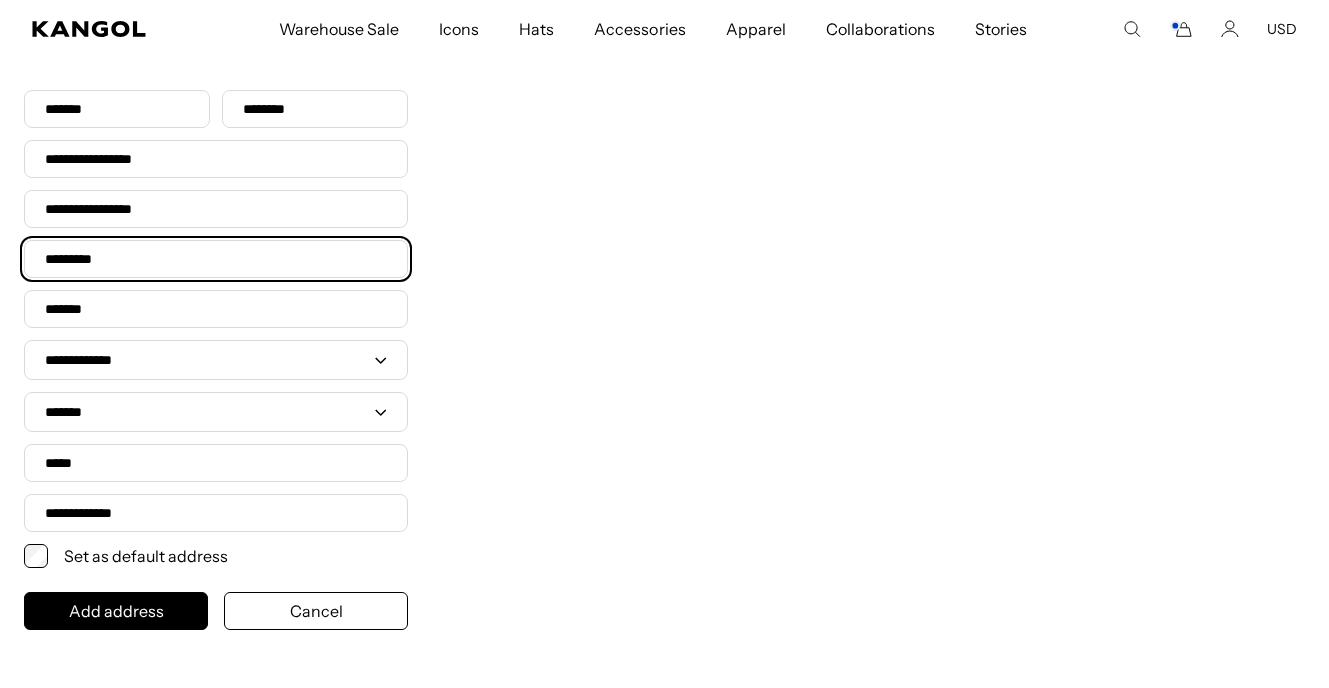 click on "Address 2" at bounding box center (216, 259) 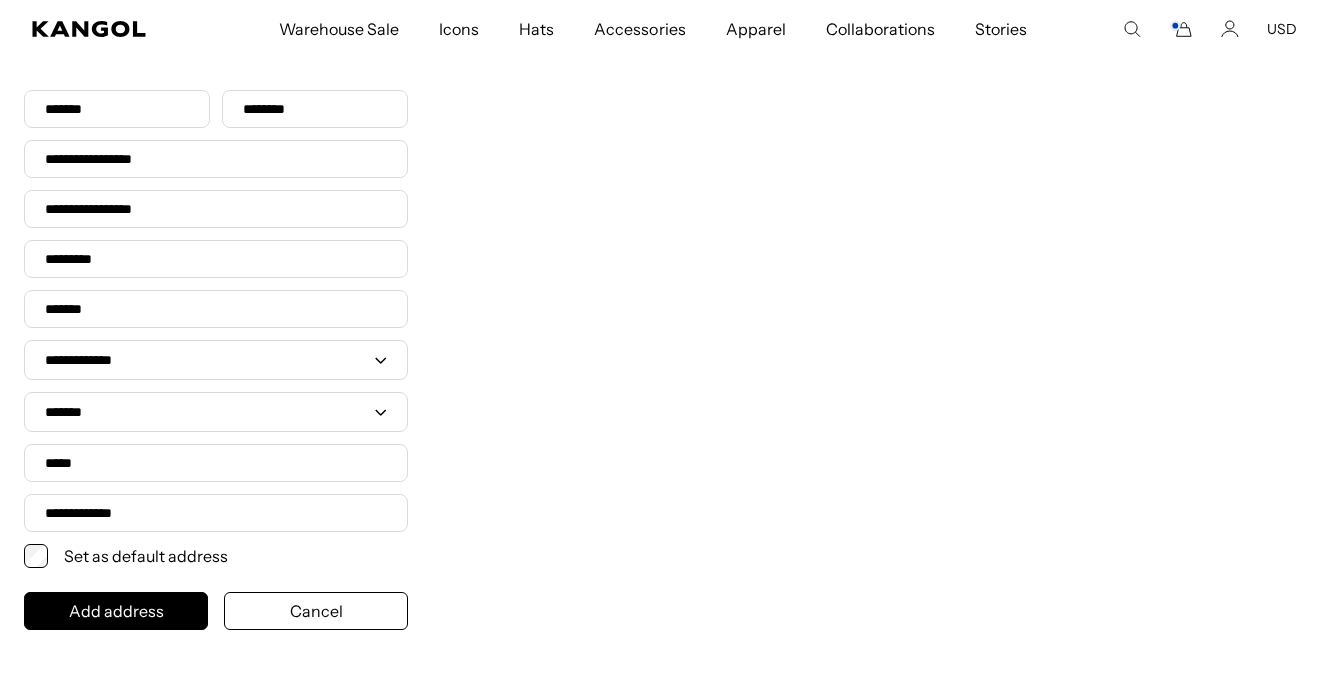 click on "**********" at bounding box center [664, 289] 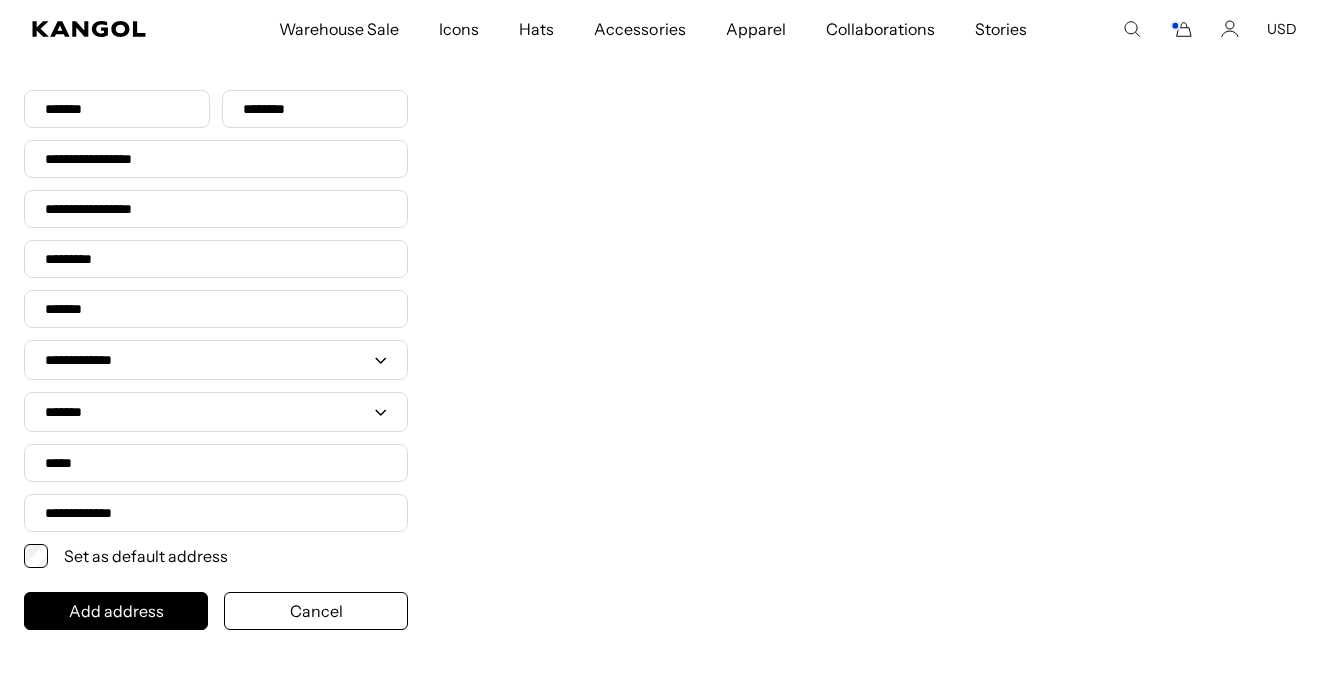 scroll, scrollTop: 0, scrollLeft: 412, axis: horizontal 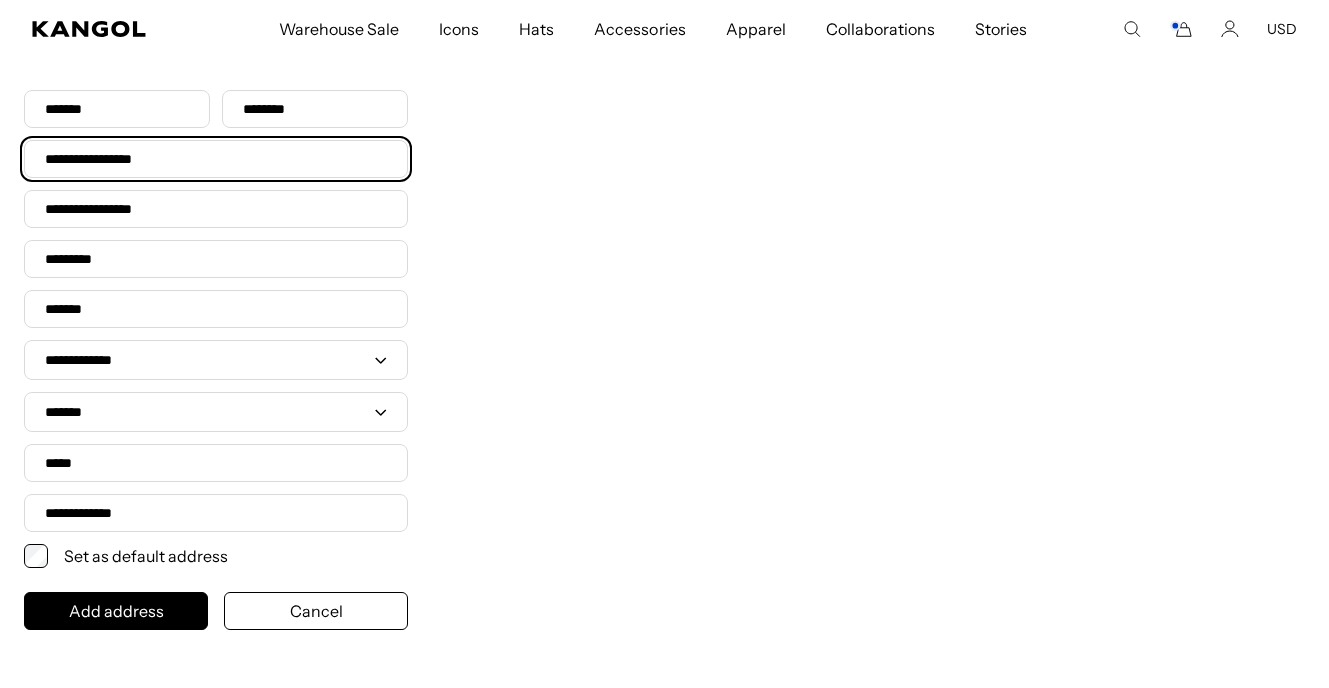 click on "**********" at bounding box center (216, 159) 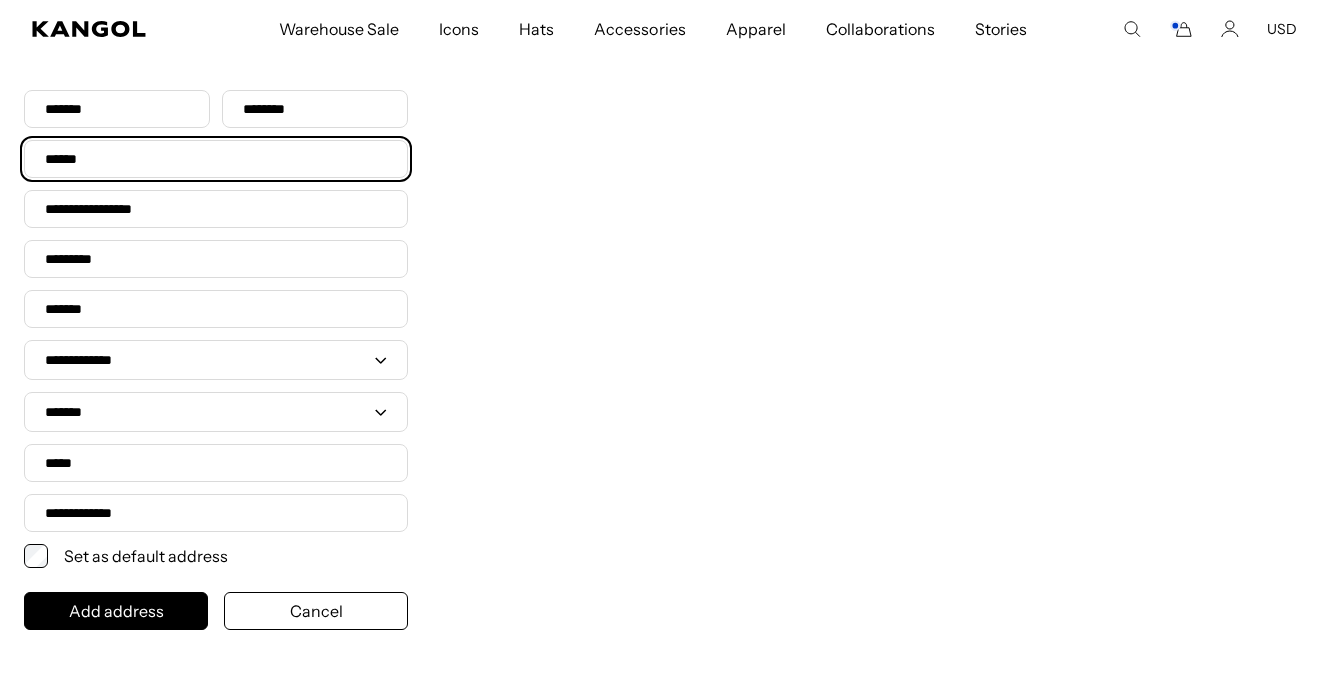 scroll, scrollTop: 0, scrollLeft: 412, axis: horizontal 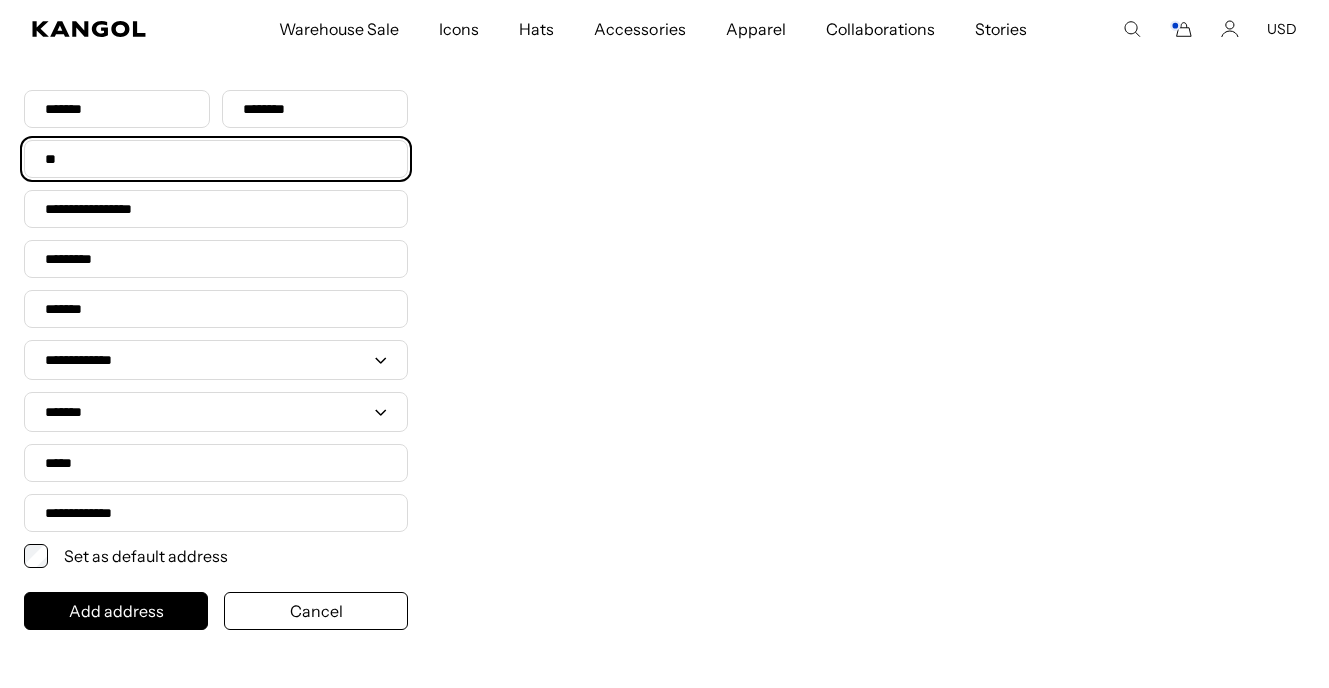 type on "*" 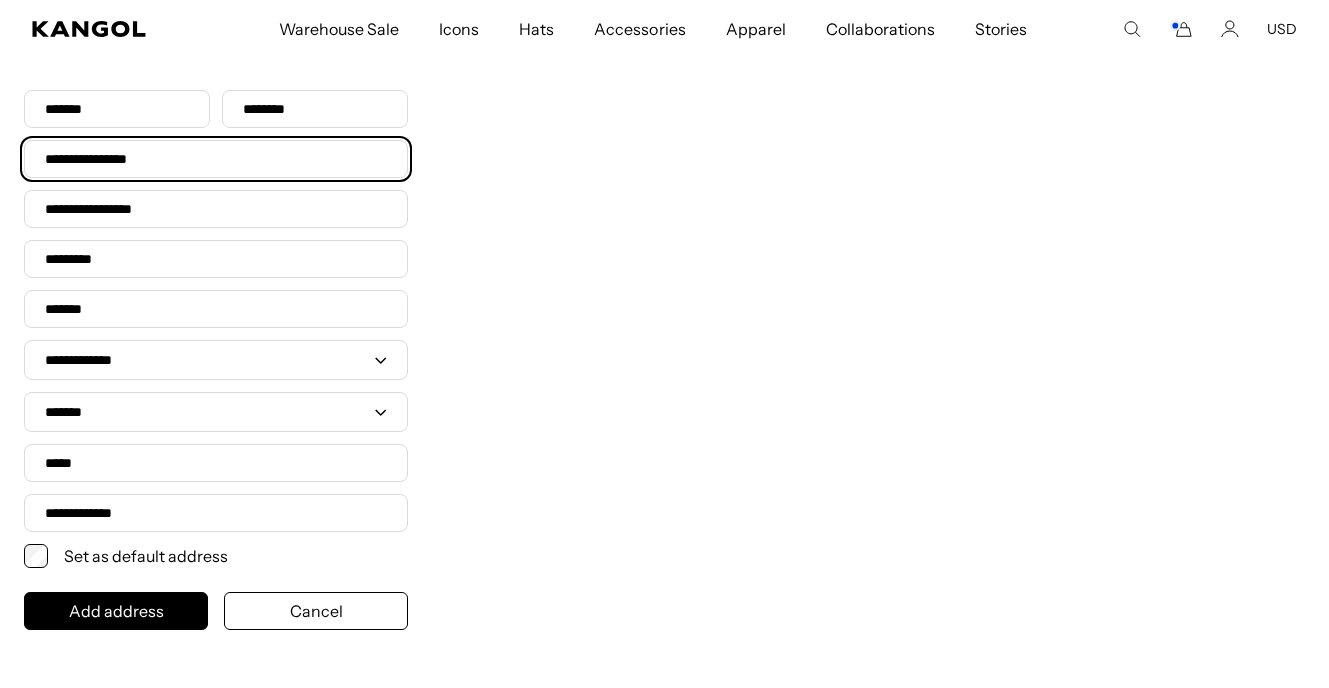 scroll, scrollTop: 0, scrollLeft: 0, axis: both 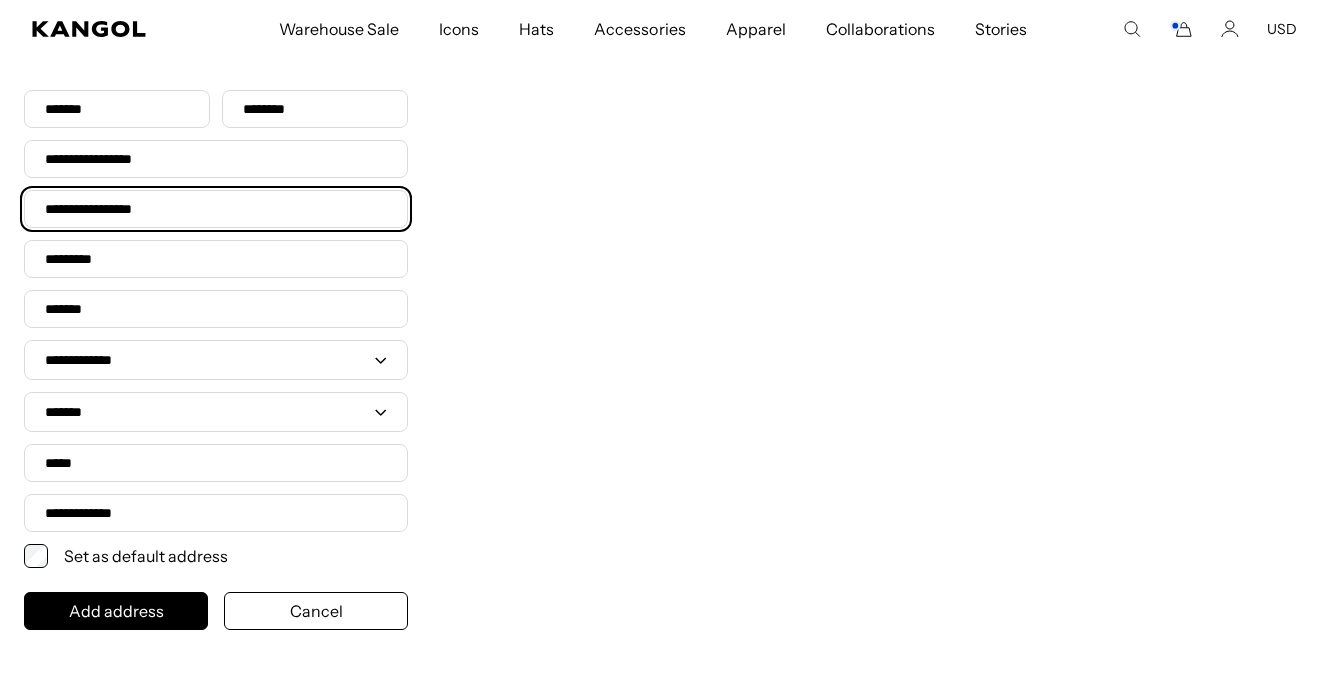 click on "**********" at bounding box center (216, 209) 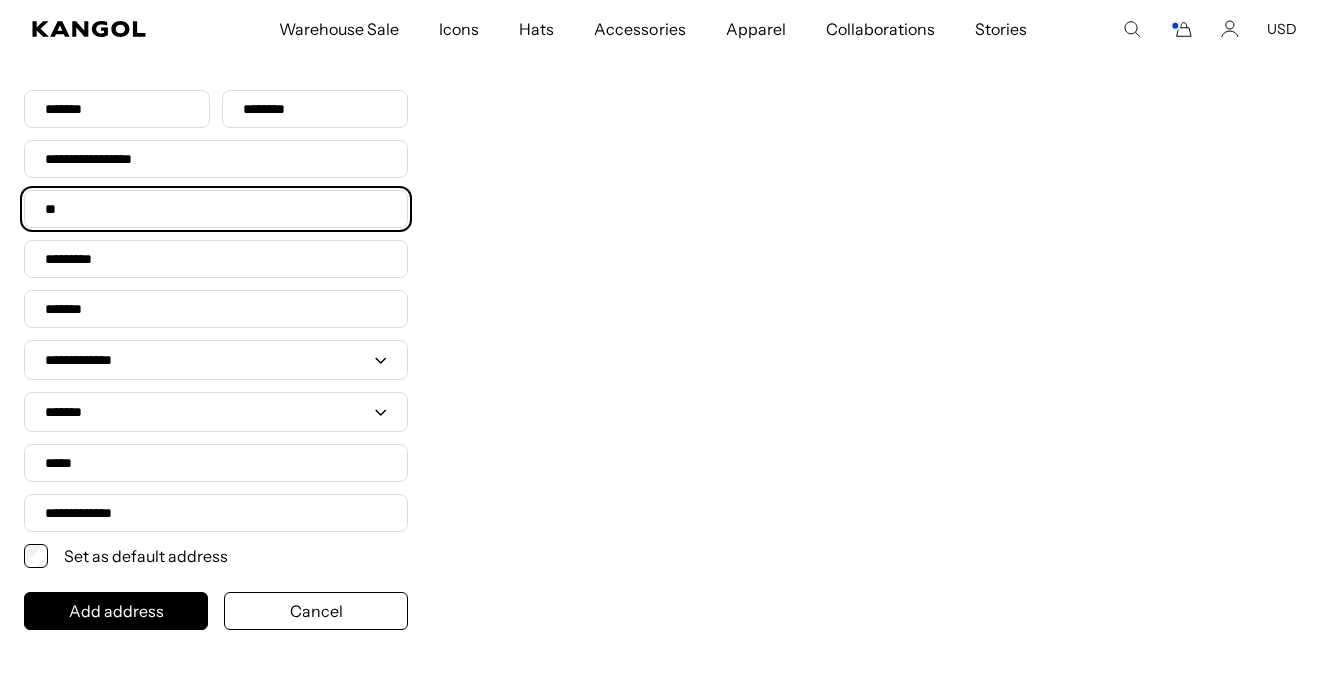 type on "*" 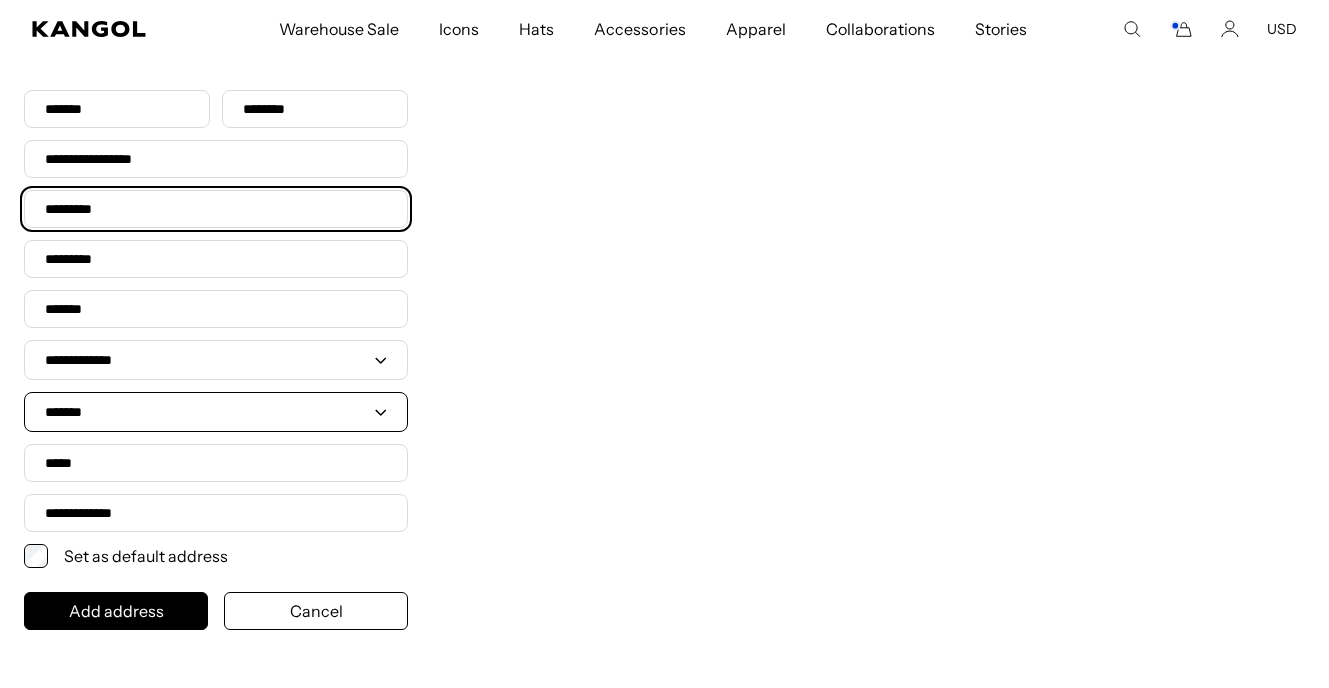 scroll, scrollTop: 0, scrollLeft: 412, axis: horizontal 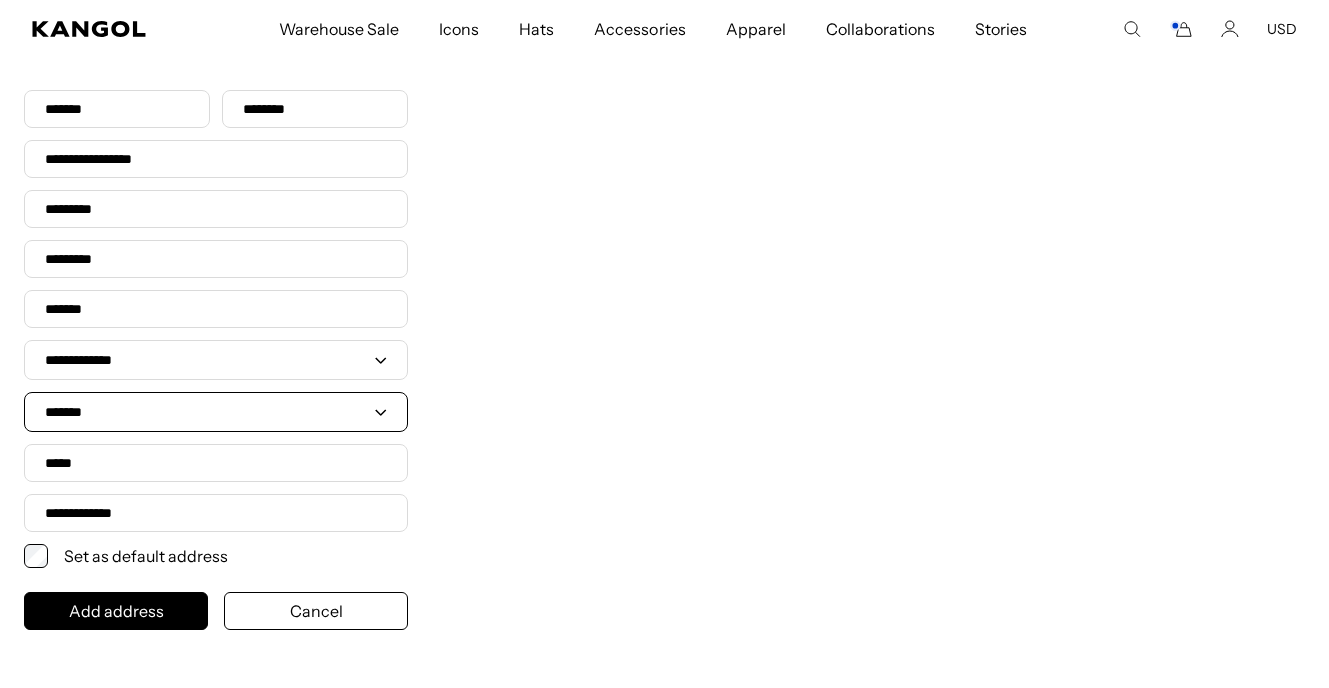 click on "**********" at bounding box center [216, 412] 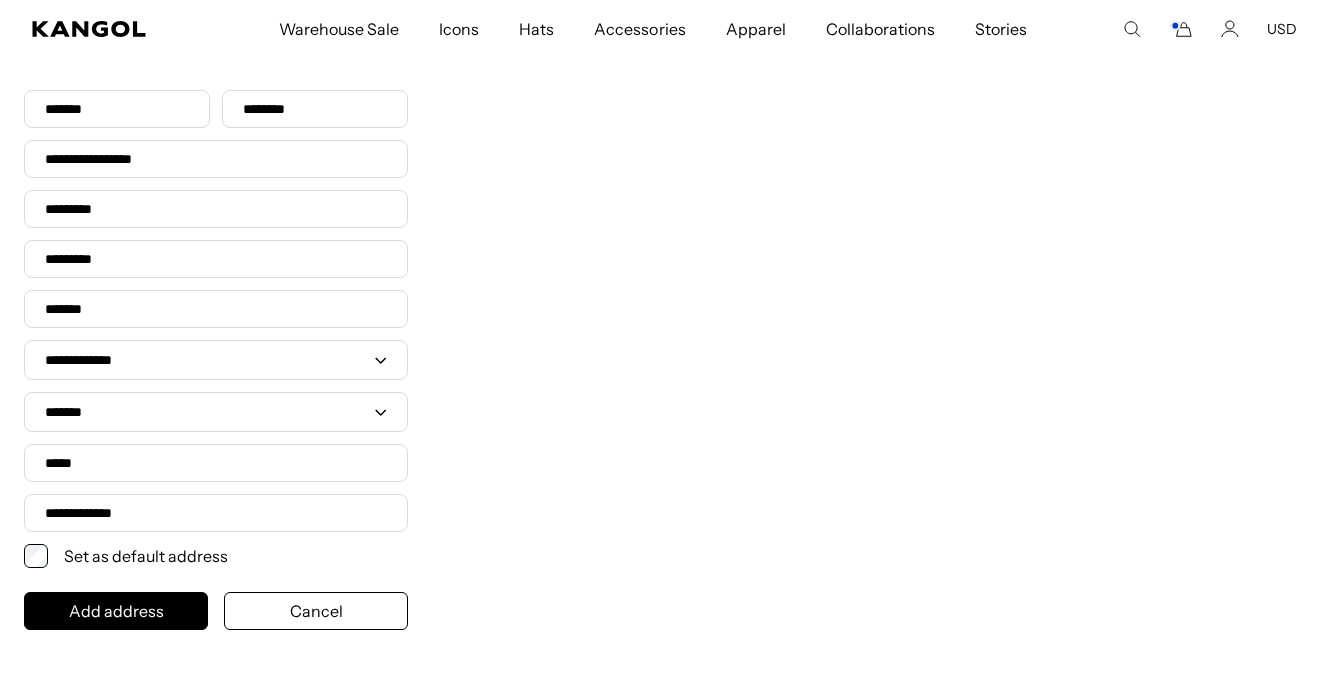 scroll, scrollTop: 0, scrollLeft: 0, axis: both 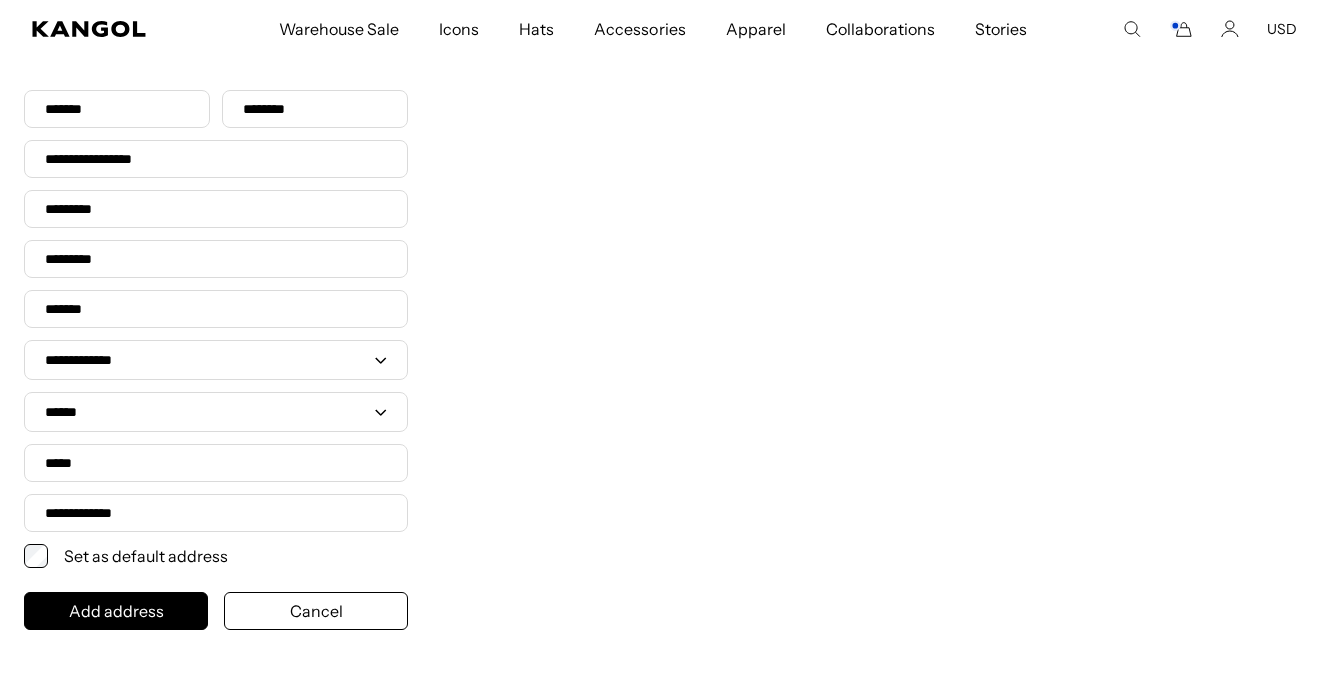 click on "**********" at bounding box center (216, 412) 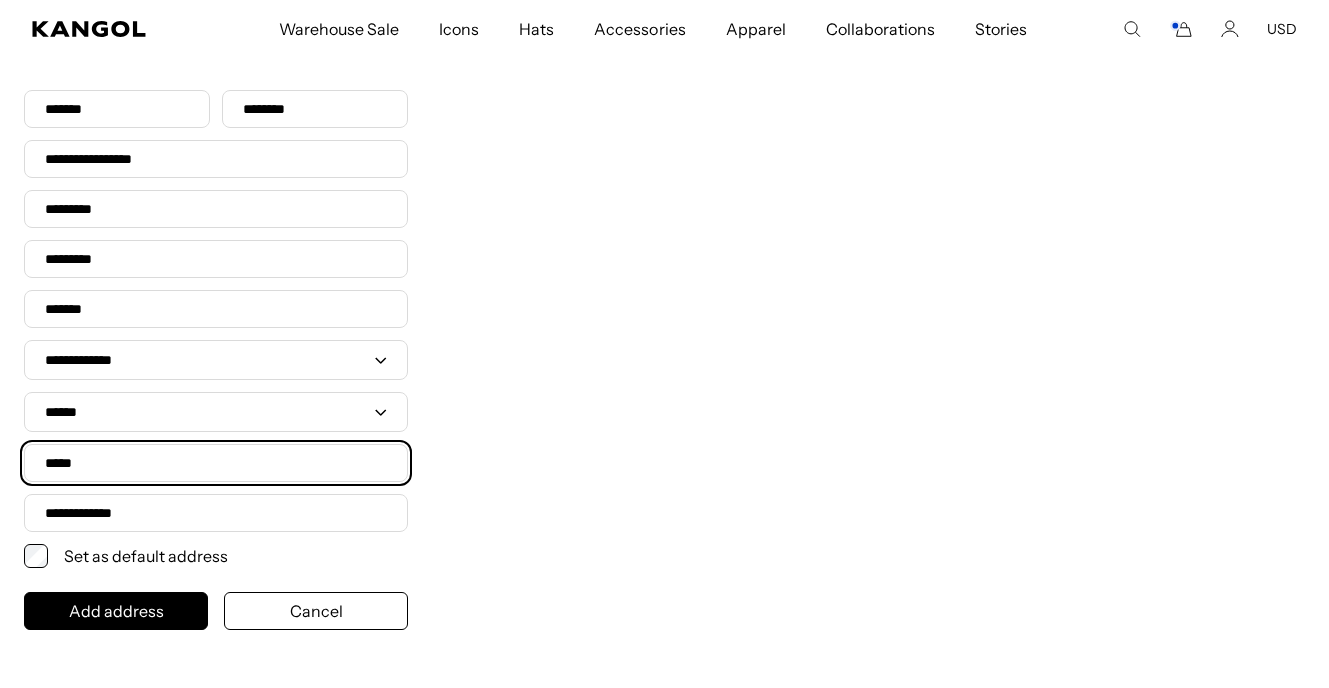 click on "*****" at bounding box center [216, 463] 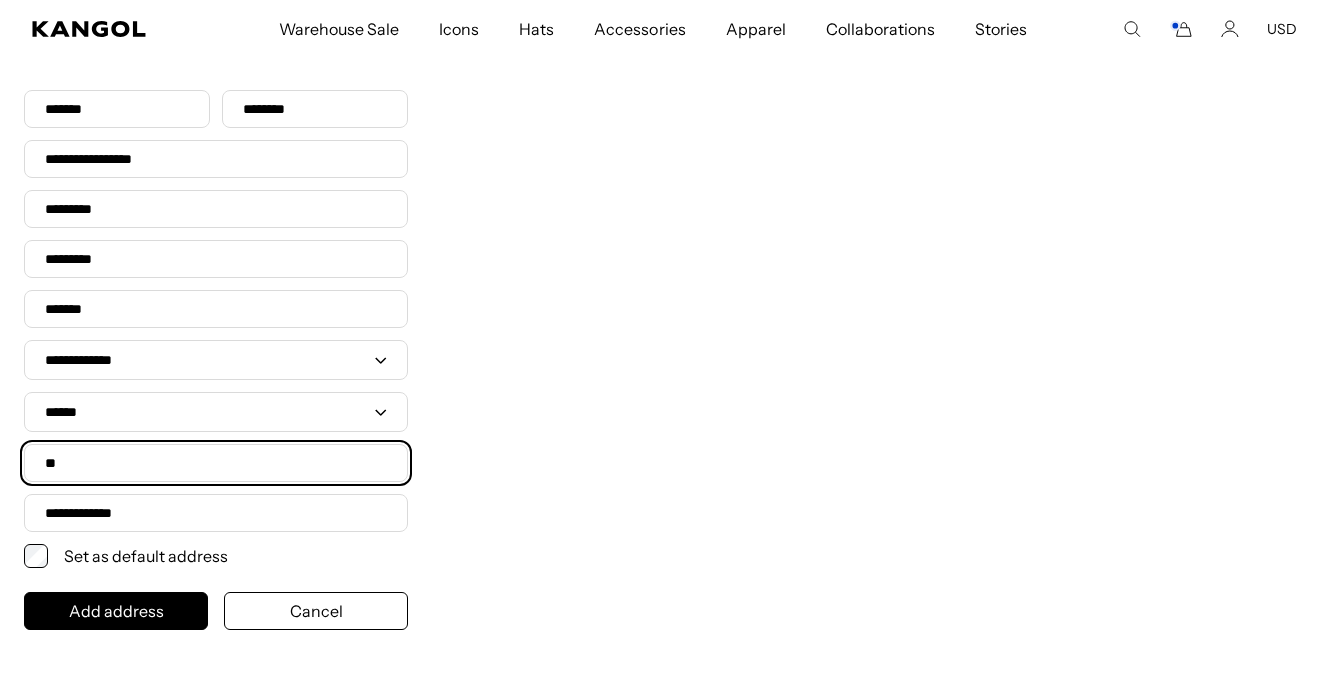 scroll, scrollTop: 0, scrollLeft: 412, axis: horizontal 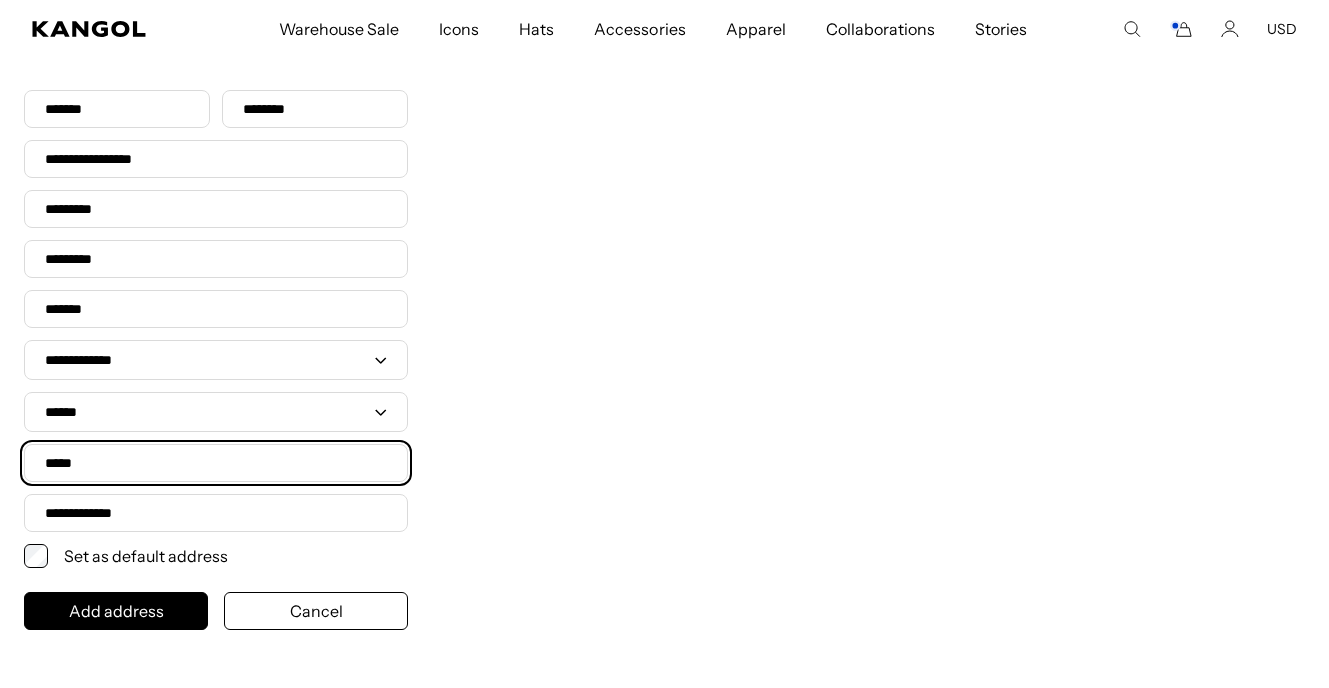 type on "*****" 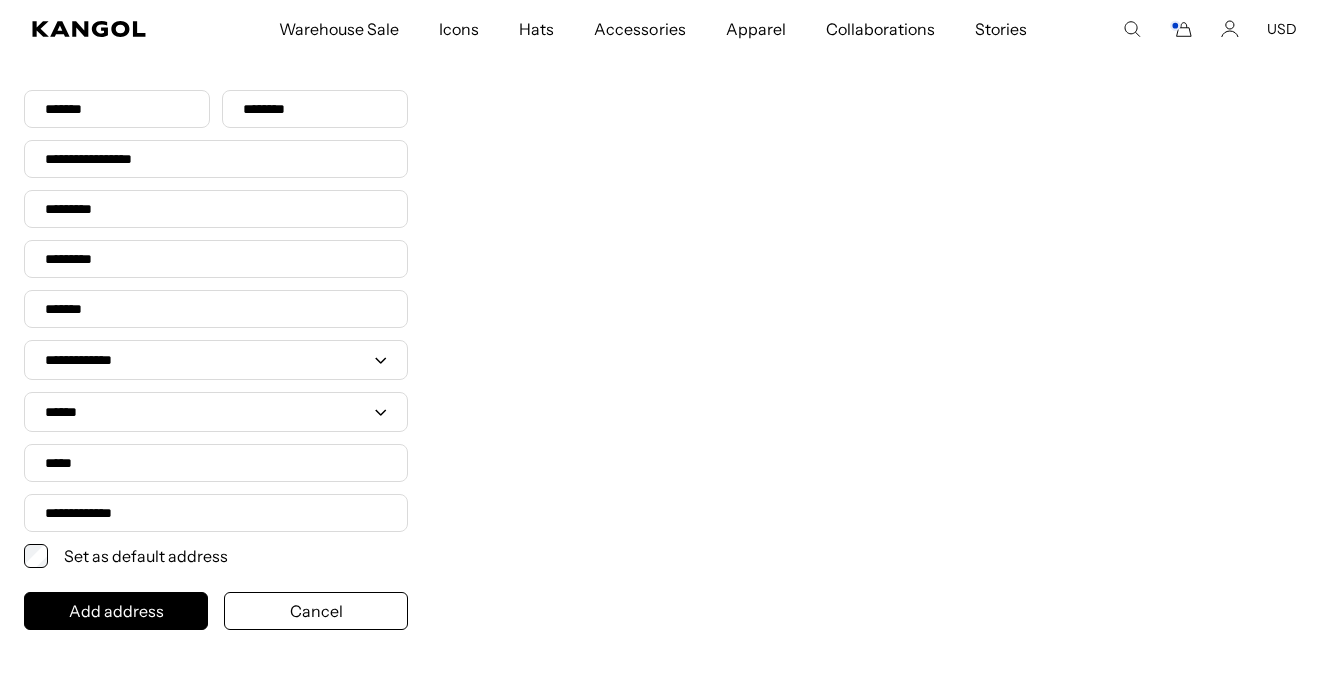click on "**********" at bounding box center [664, 289] 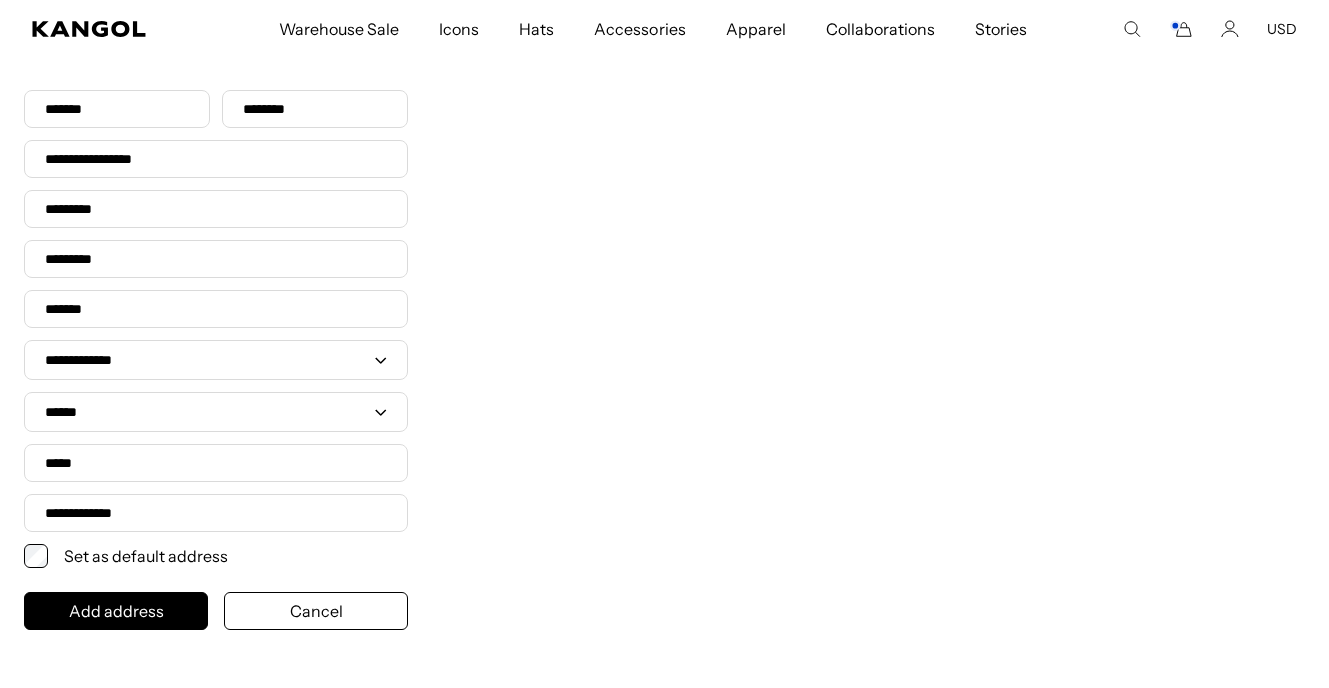 scroll, scrollTop: 0, scrollLeft: 412, axis: horizontal 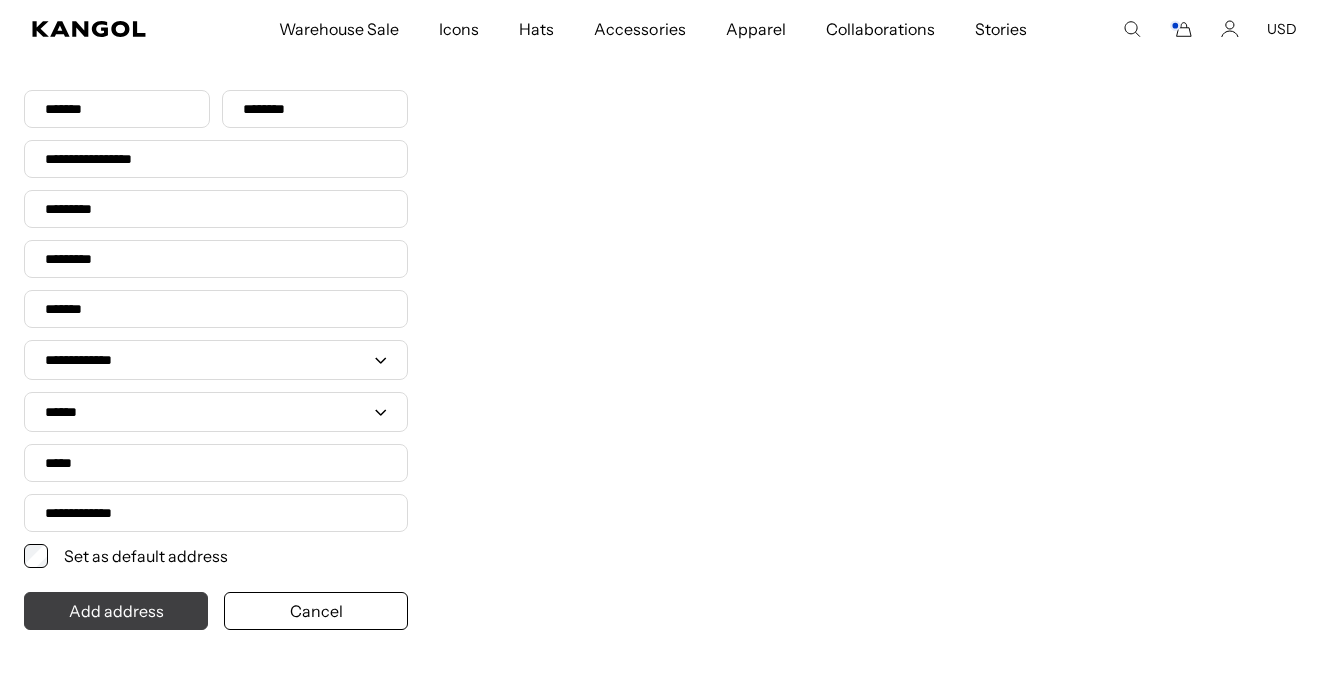 click on "Add address" at bounding box center (116, 611) 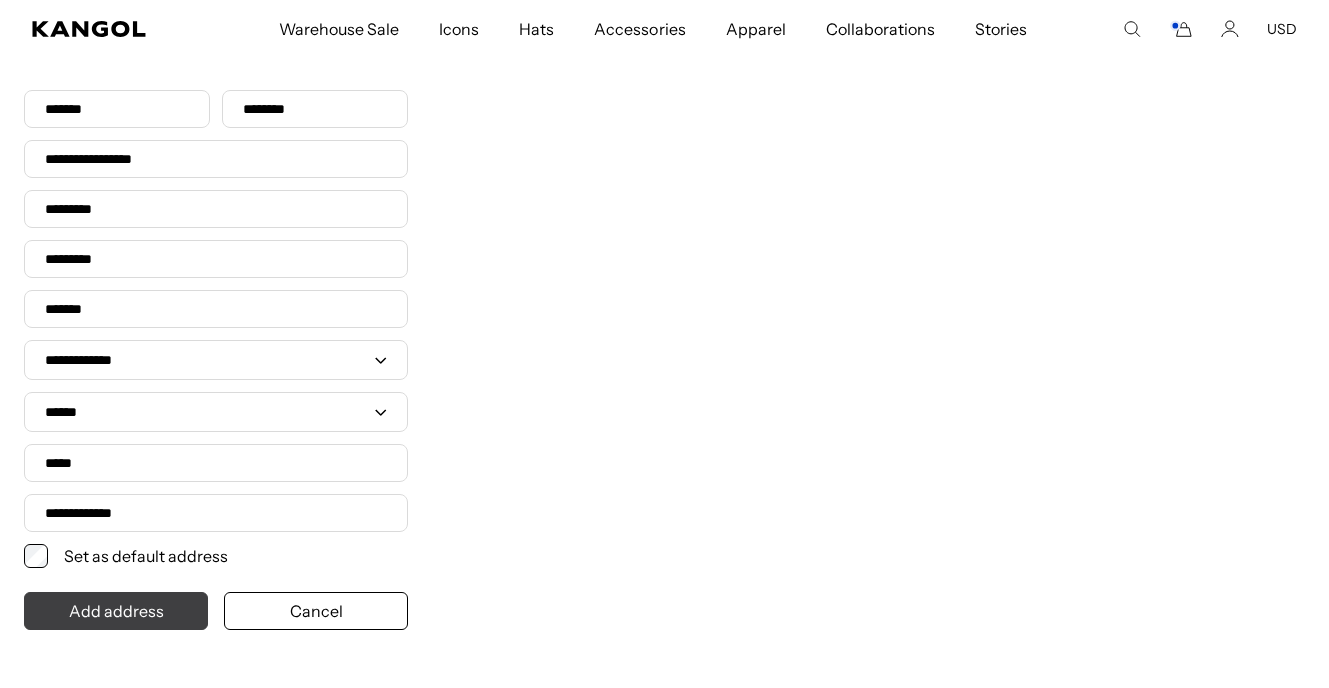 scroll, scrollTop: 0, scrollLeft: 412, axis: horizontal 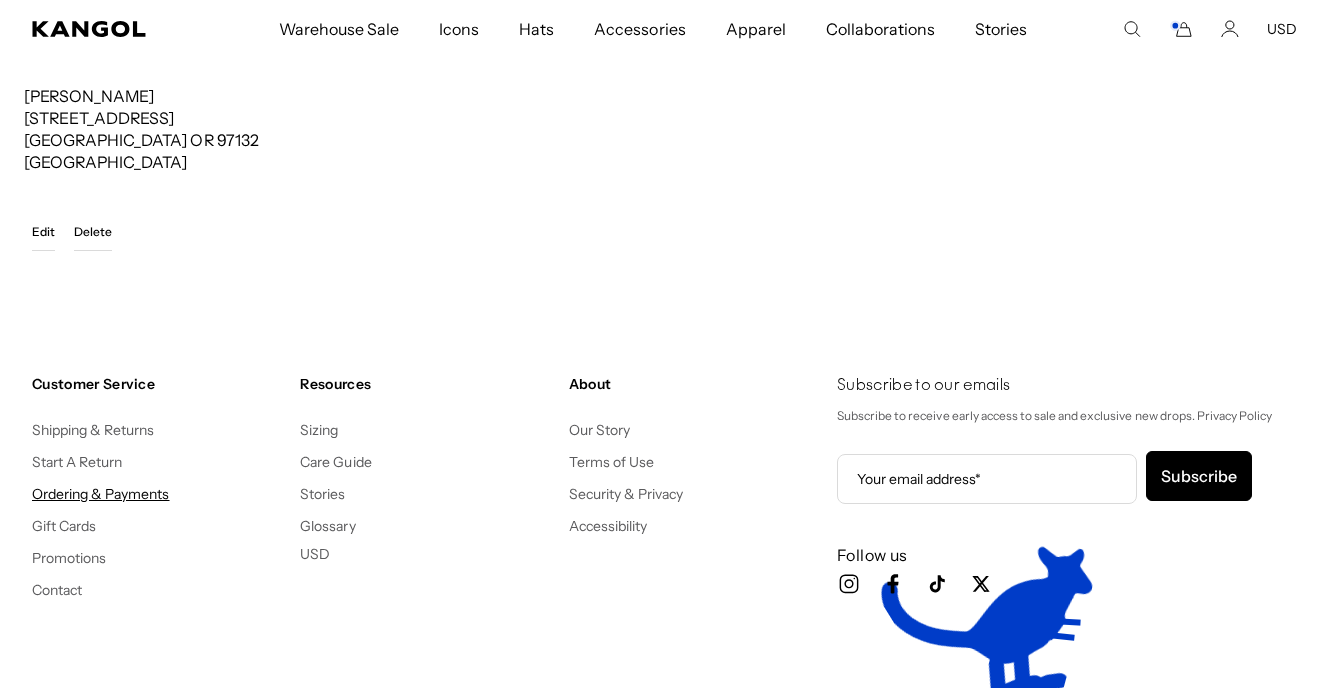 click on "Ordering & Payments" at bounding box center (101, 494) 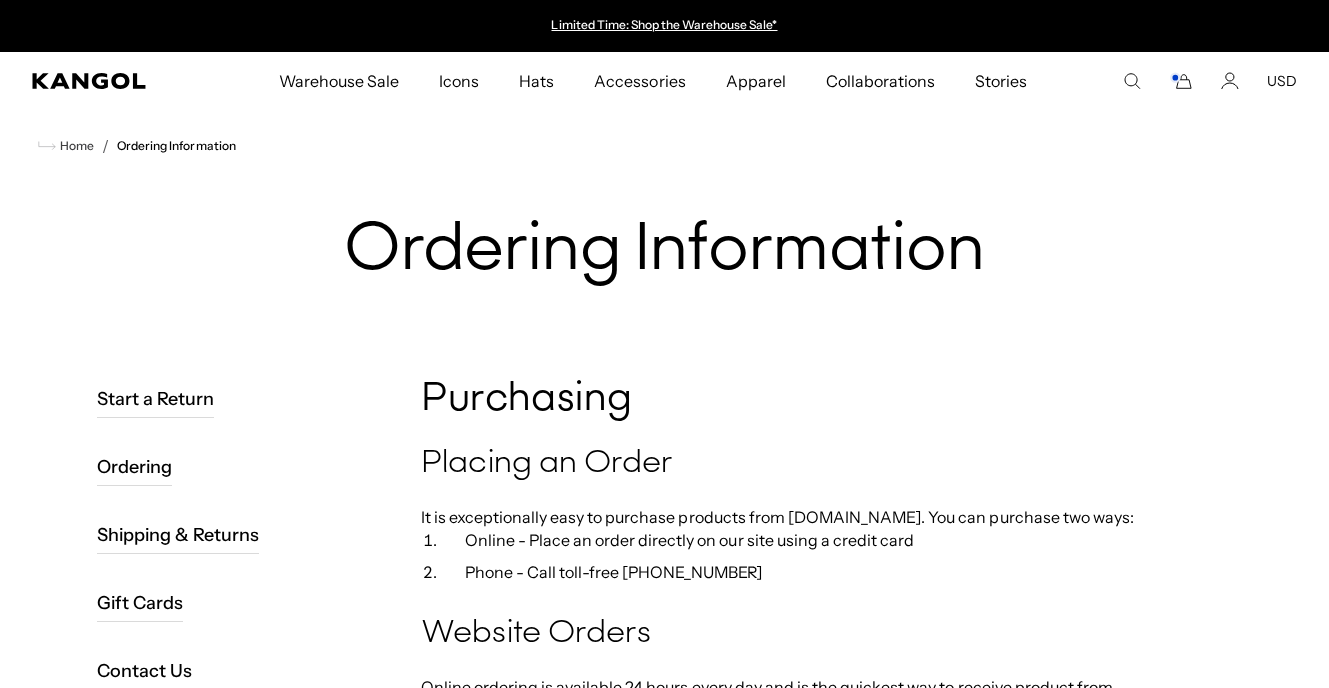scroll, scrollTop: 0, scrollLeft: 0, axis: both 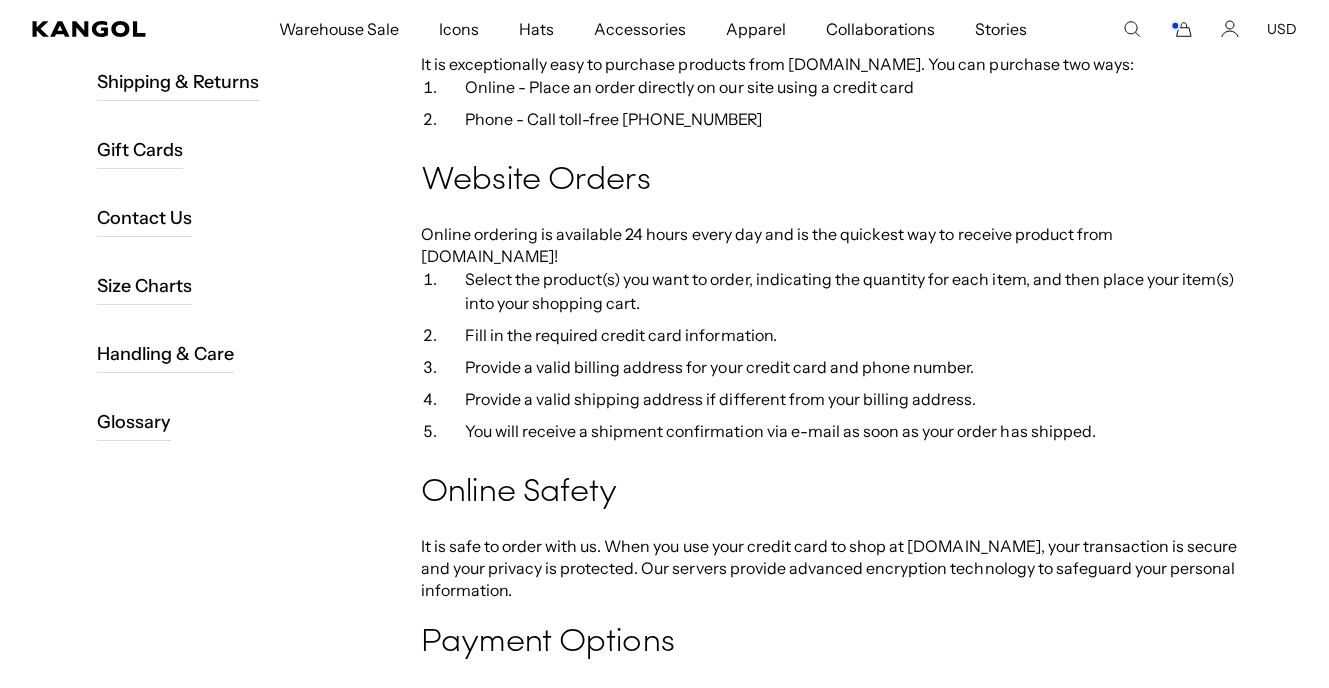 click 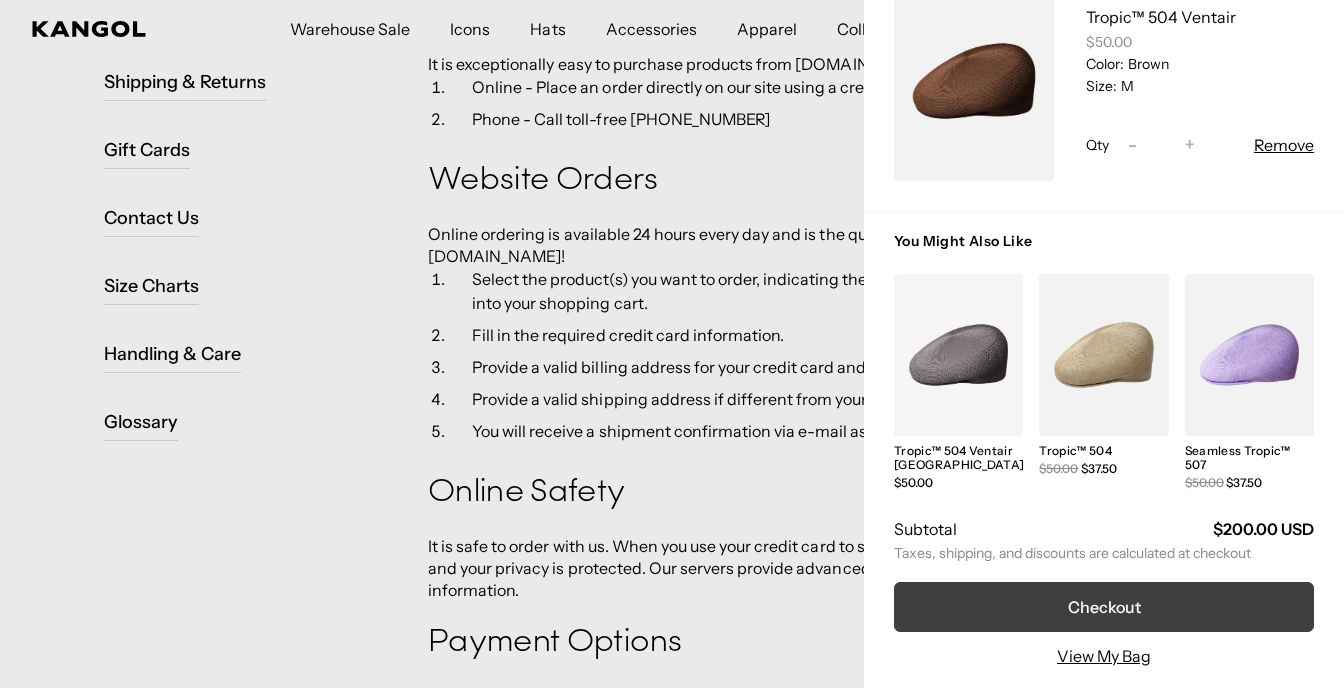 click on "Checkout" at bounding box center (1104, 607) 